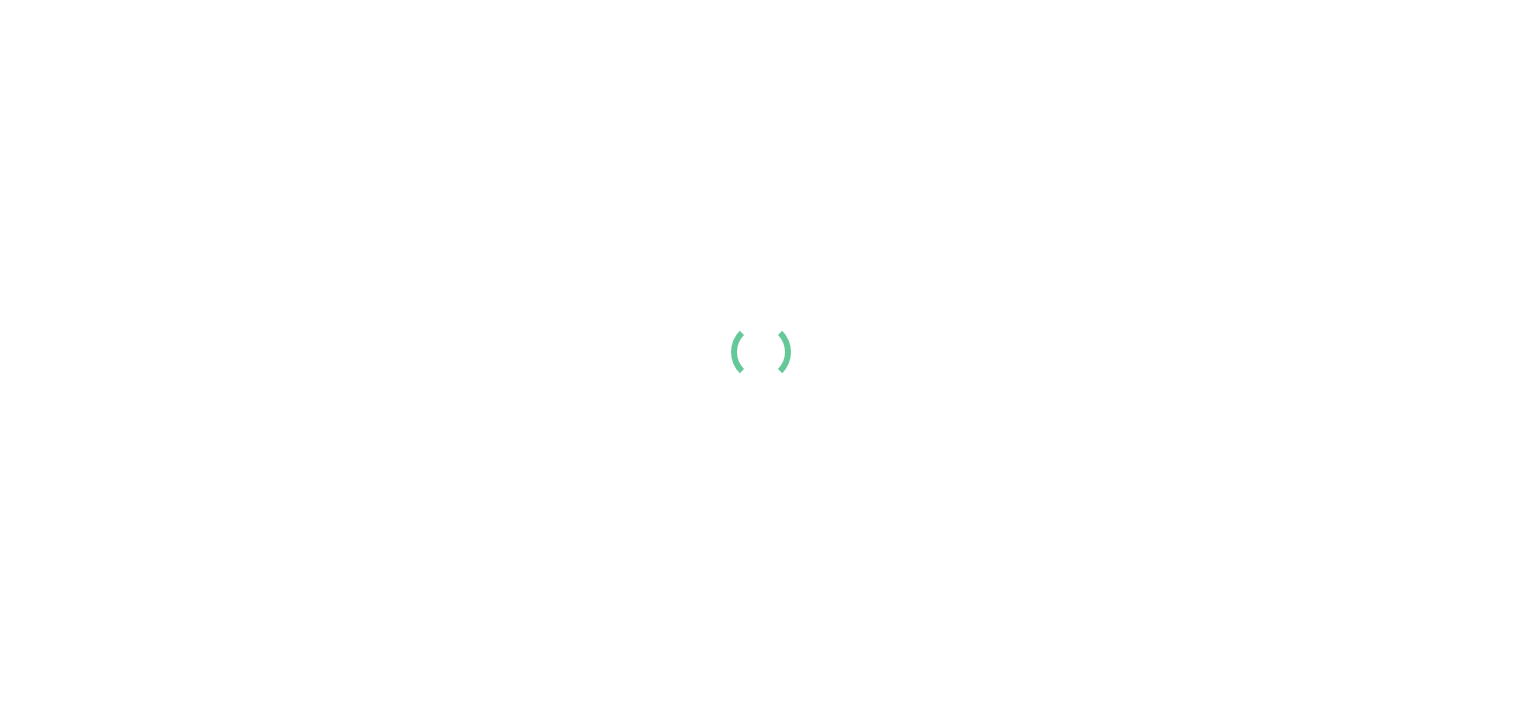 scroll, scrollTop: 0, scrollLeft: 0, axis: both 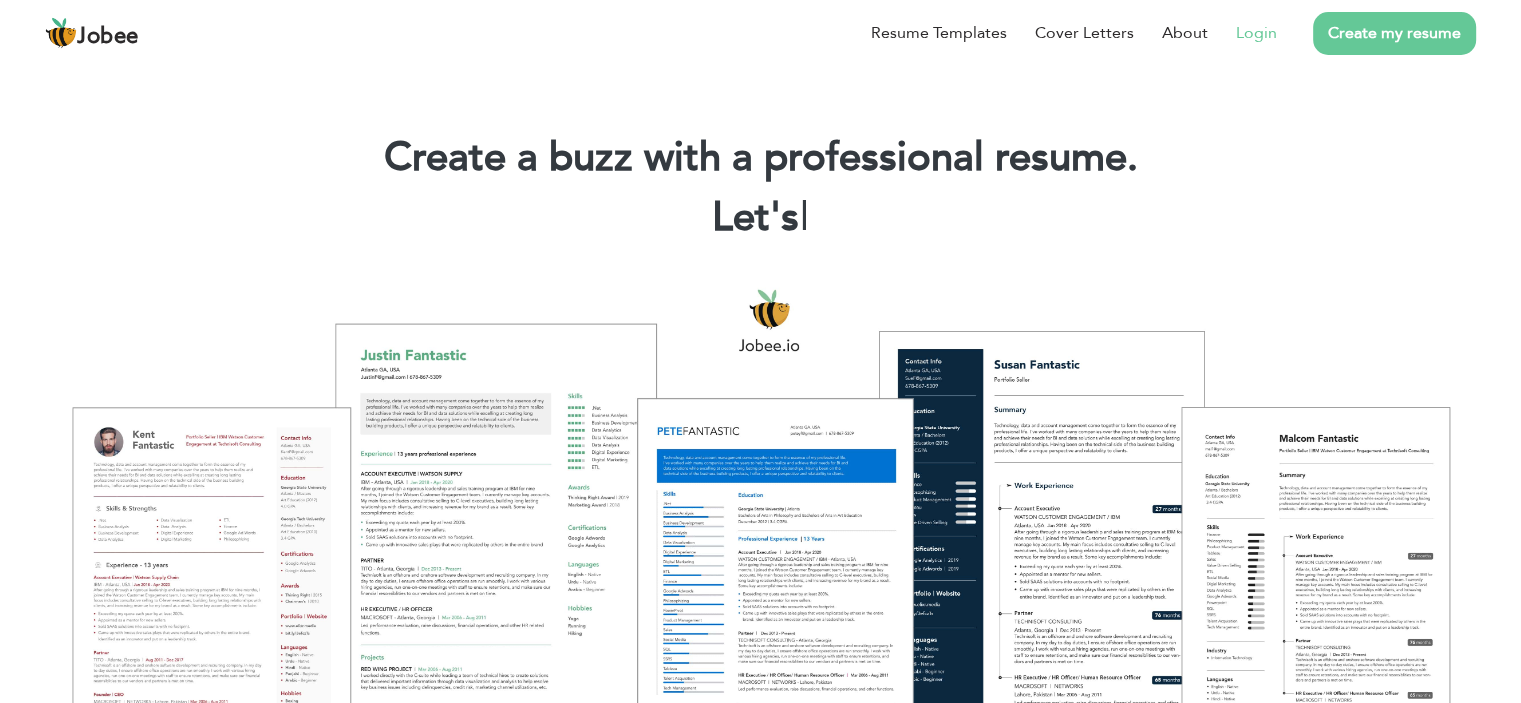 click on "Login" at bounding box center [1256, 33] 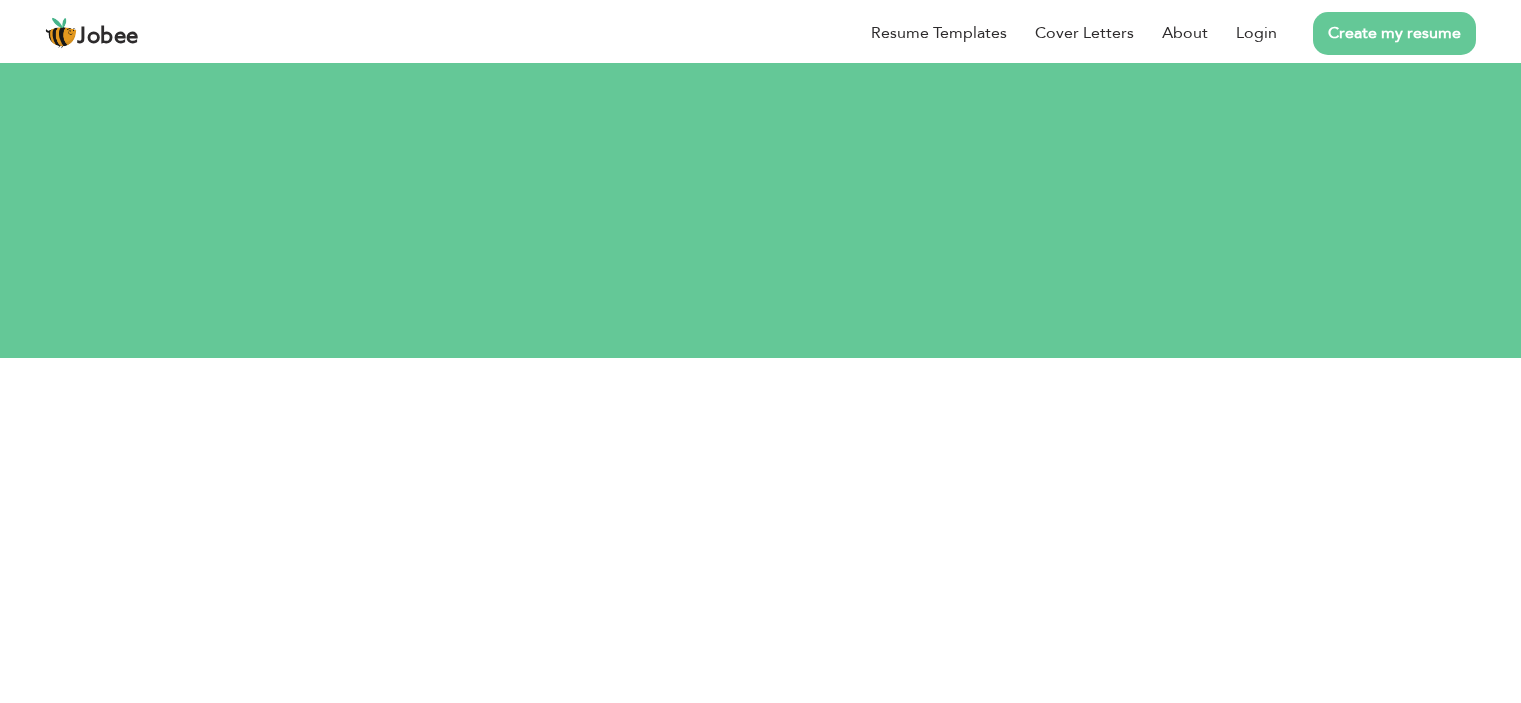 scroll, scrollTop: 0, scrollLeft: 0, axis: both 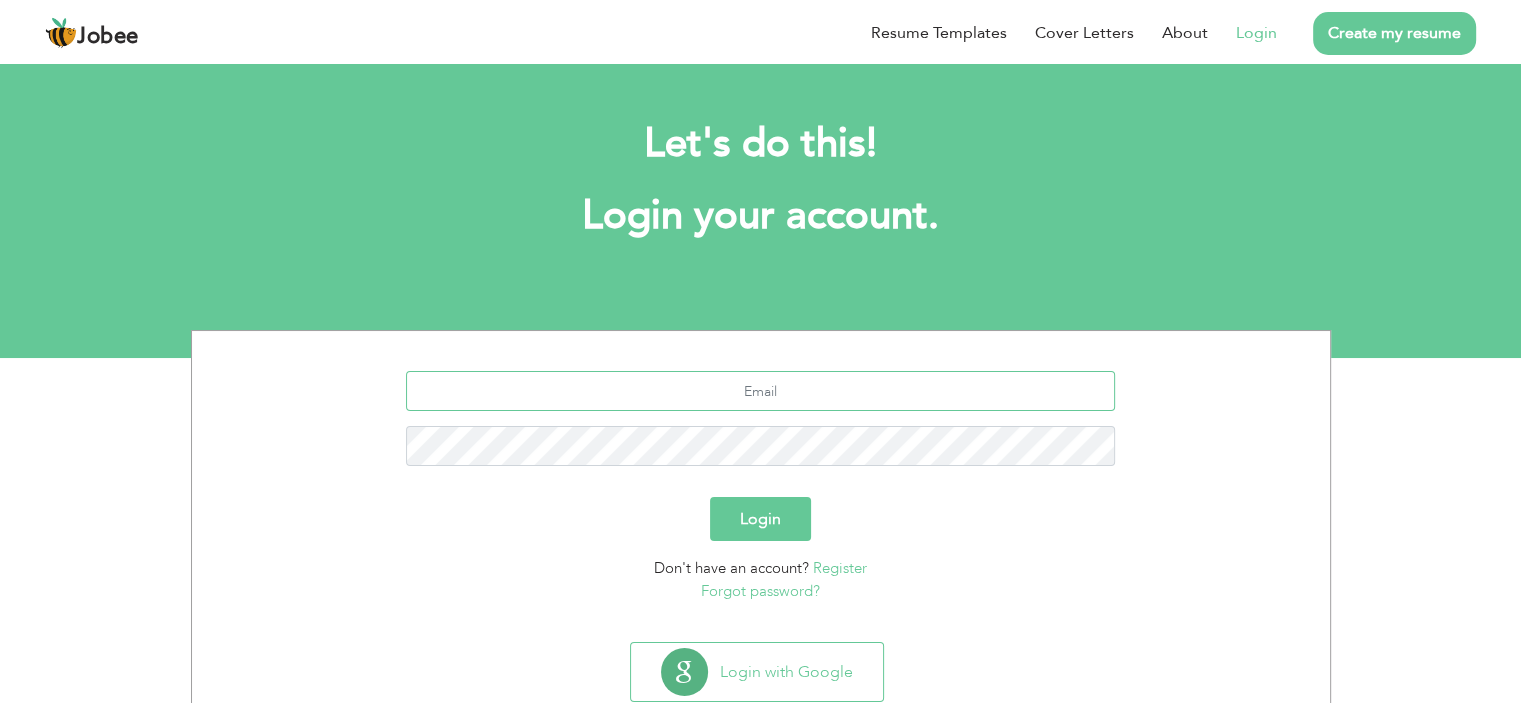 click at bounding box center (760, 391) 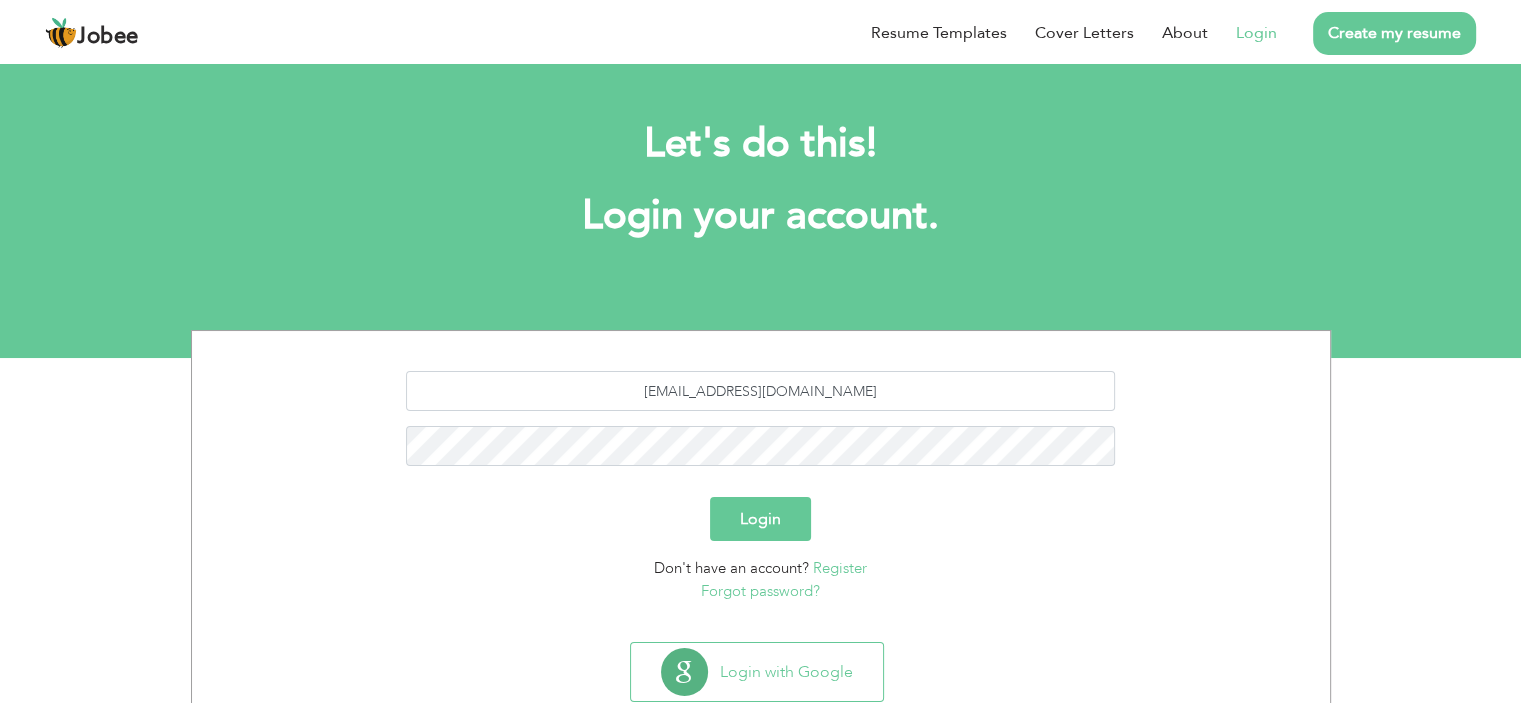 click on "Login" at bounding box center [760, 519] 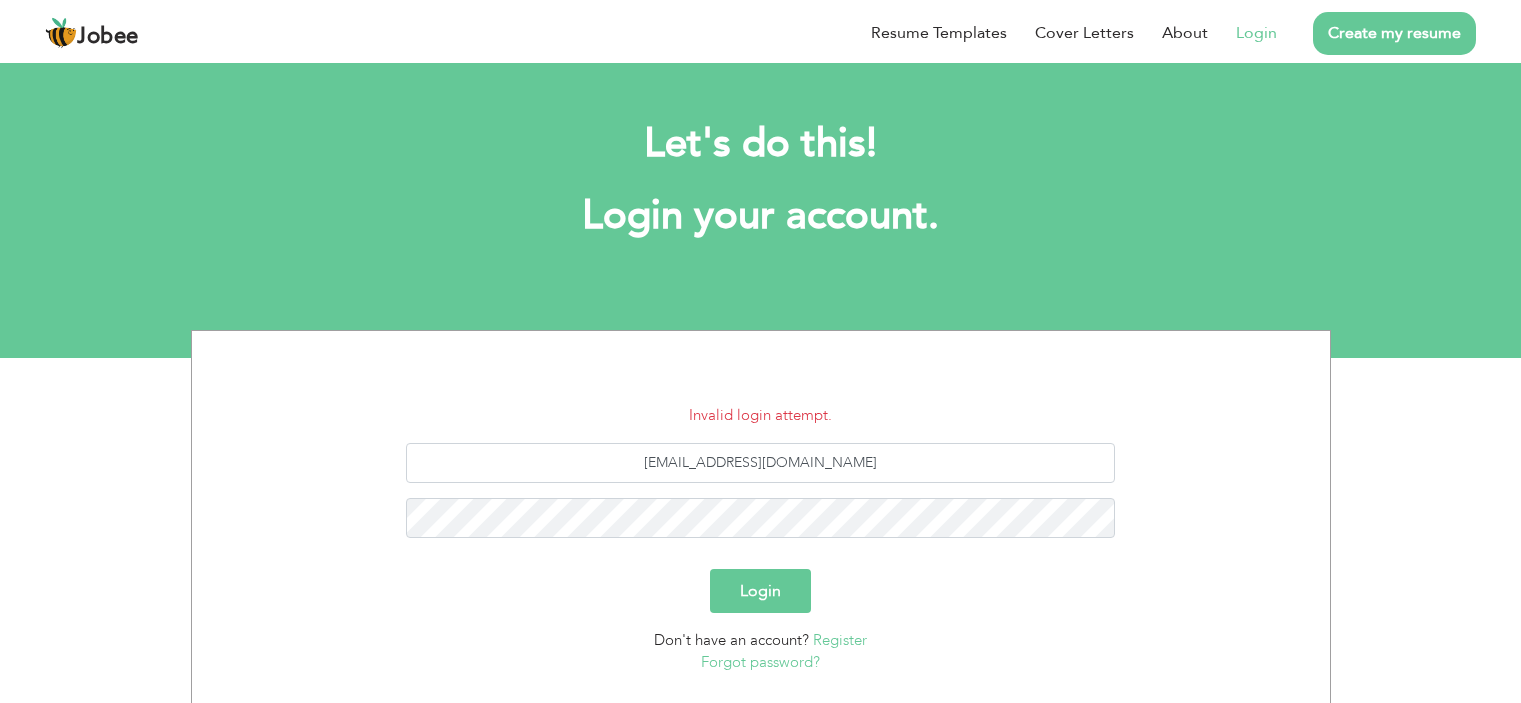 scroll, scrollTop: 0, scrollLeft: 0, axis: both 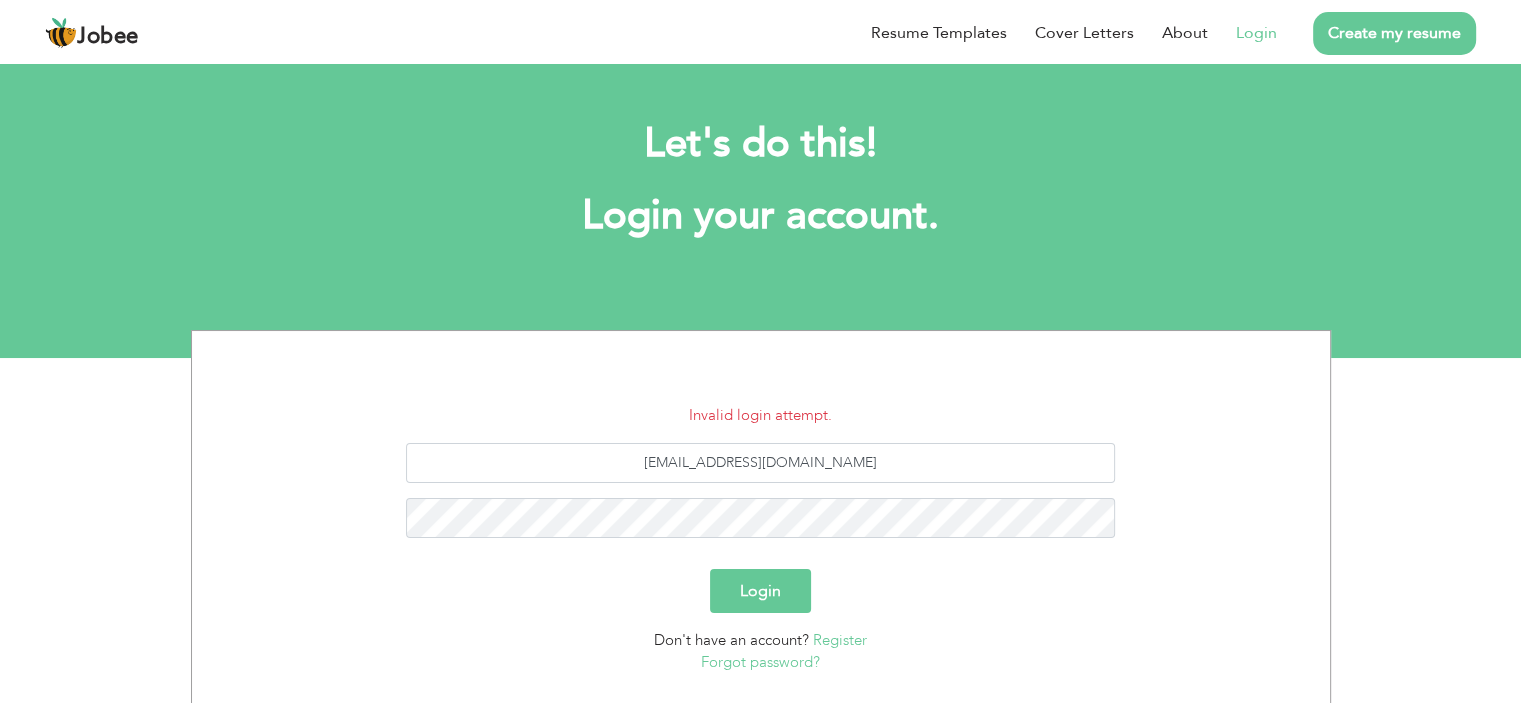 click on "Login" at bounding box center (760, 591) 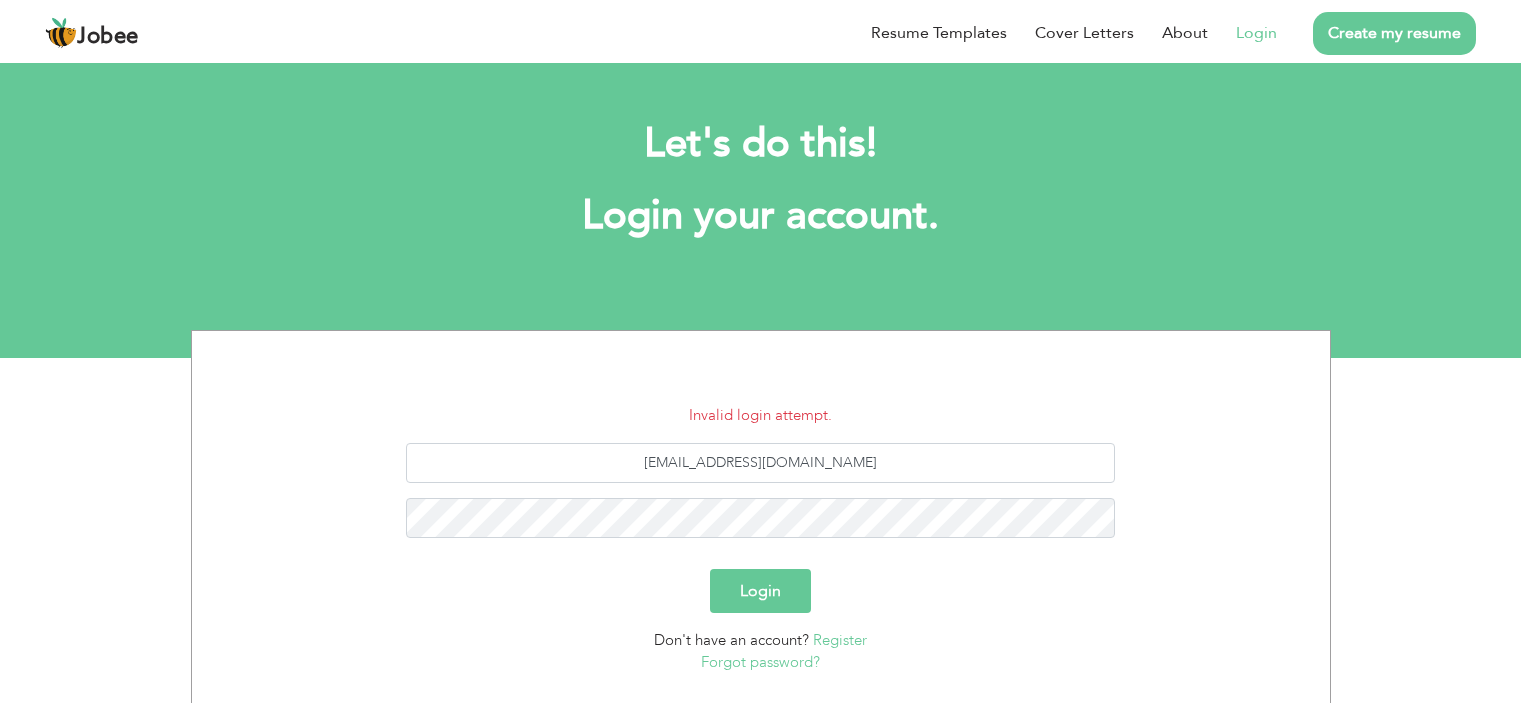 scroll, scrollTop: 0, scrollLeft: 0, axis: both 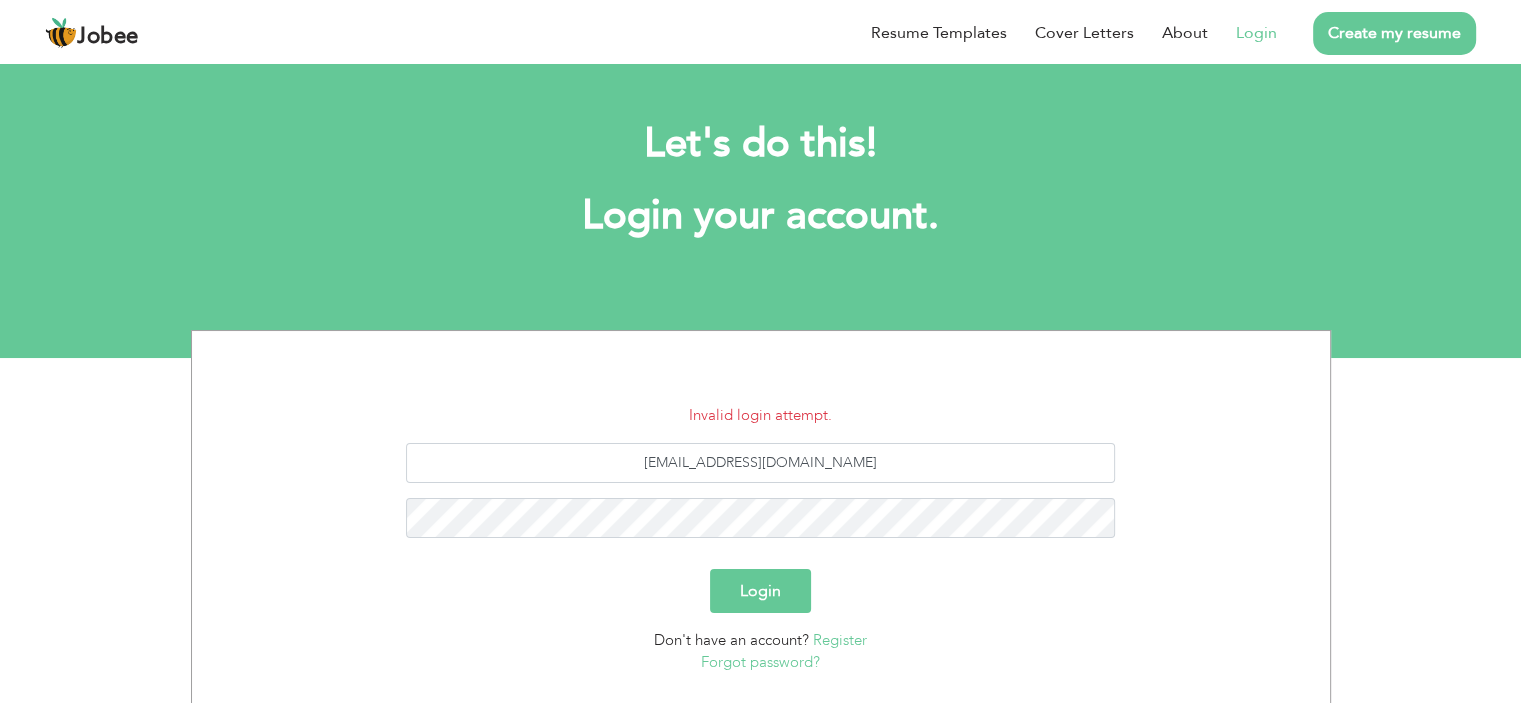 click on "Login" at bounding box center [760, 591] 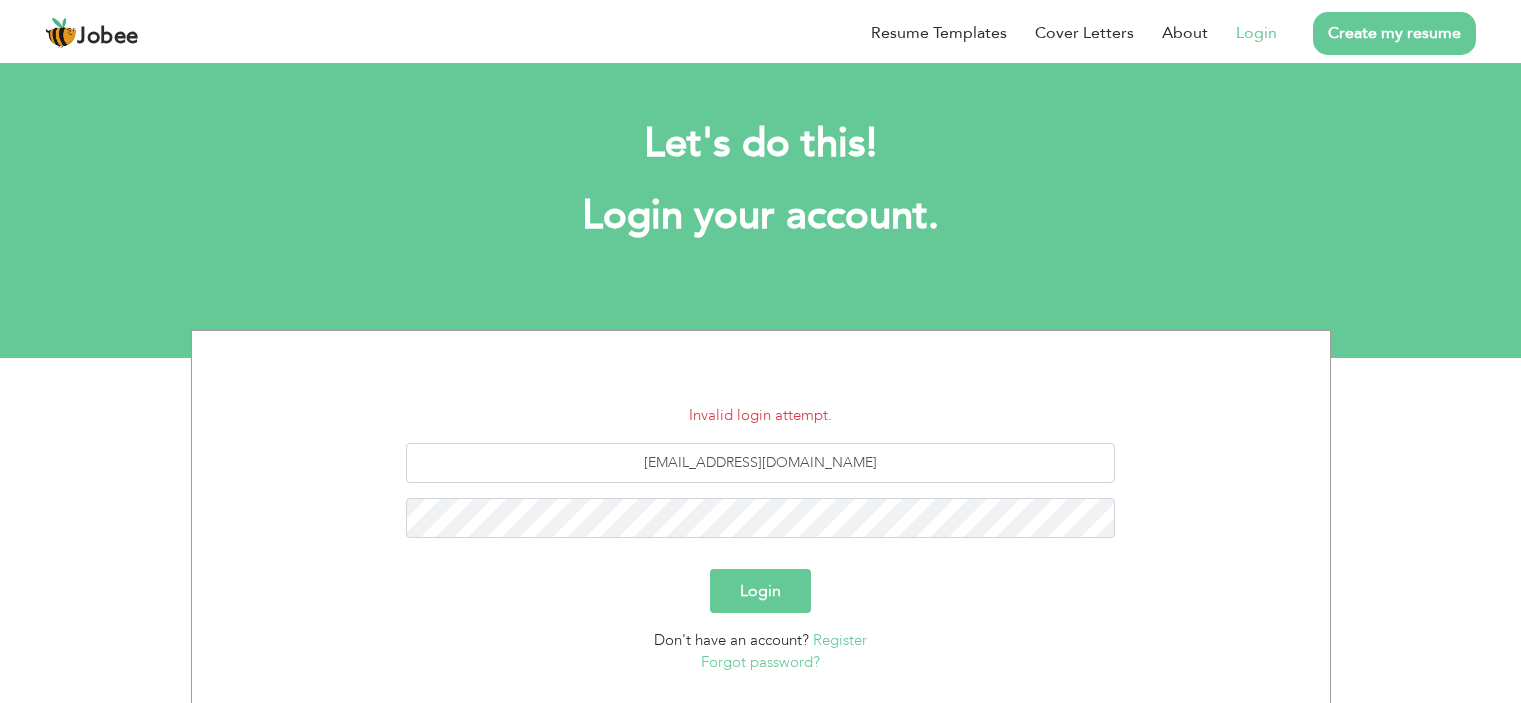 scroll, scrollTop: 0, scrollLeft: 0, axis: both 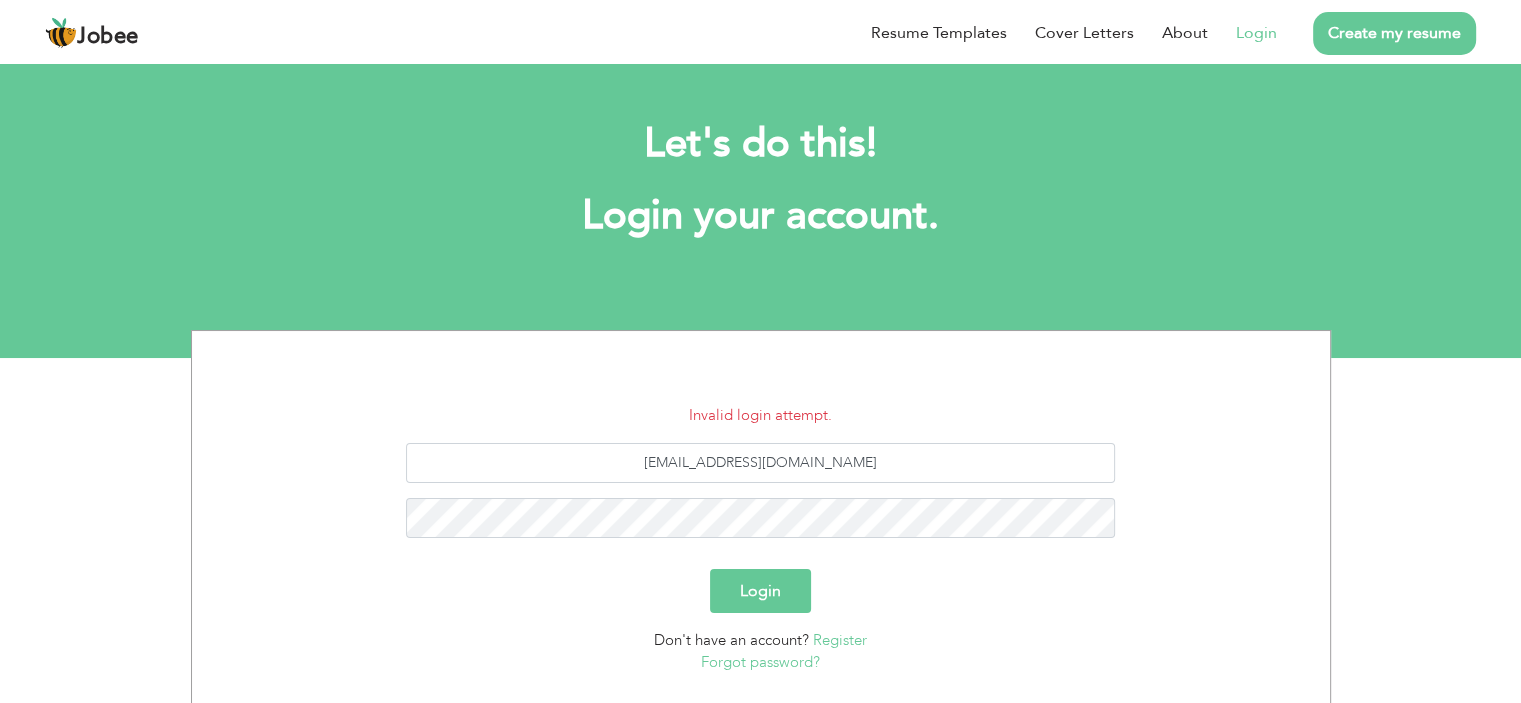 click on "Login" at bounding box center (760, 591) 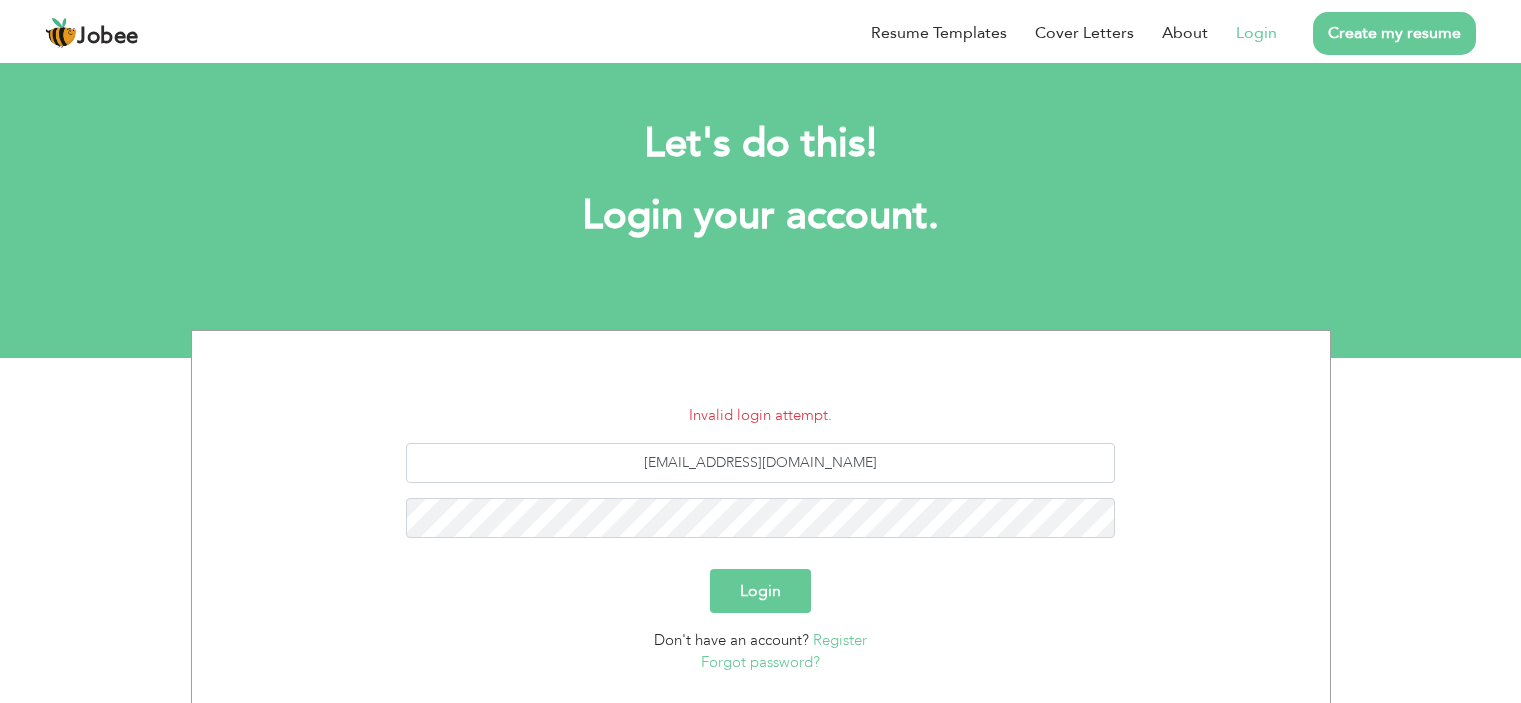 scroll, scrollTop: 0, scrollLeft: 0, axis: both 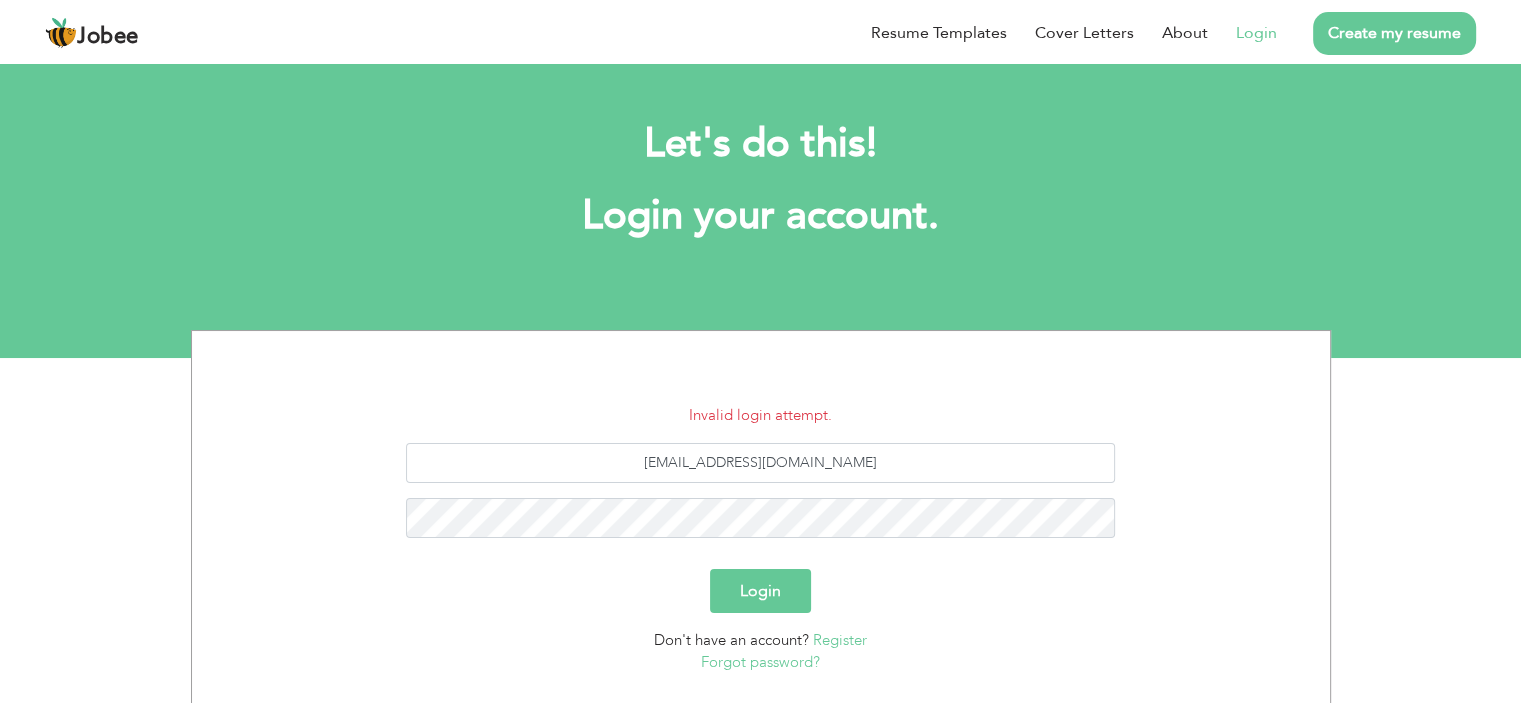 click on "Login" at bounding box center (760, 591) 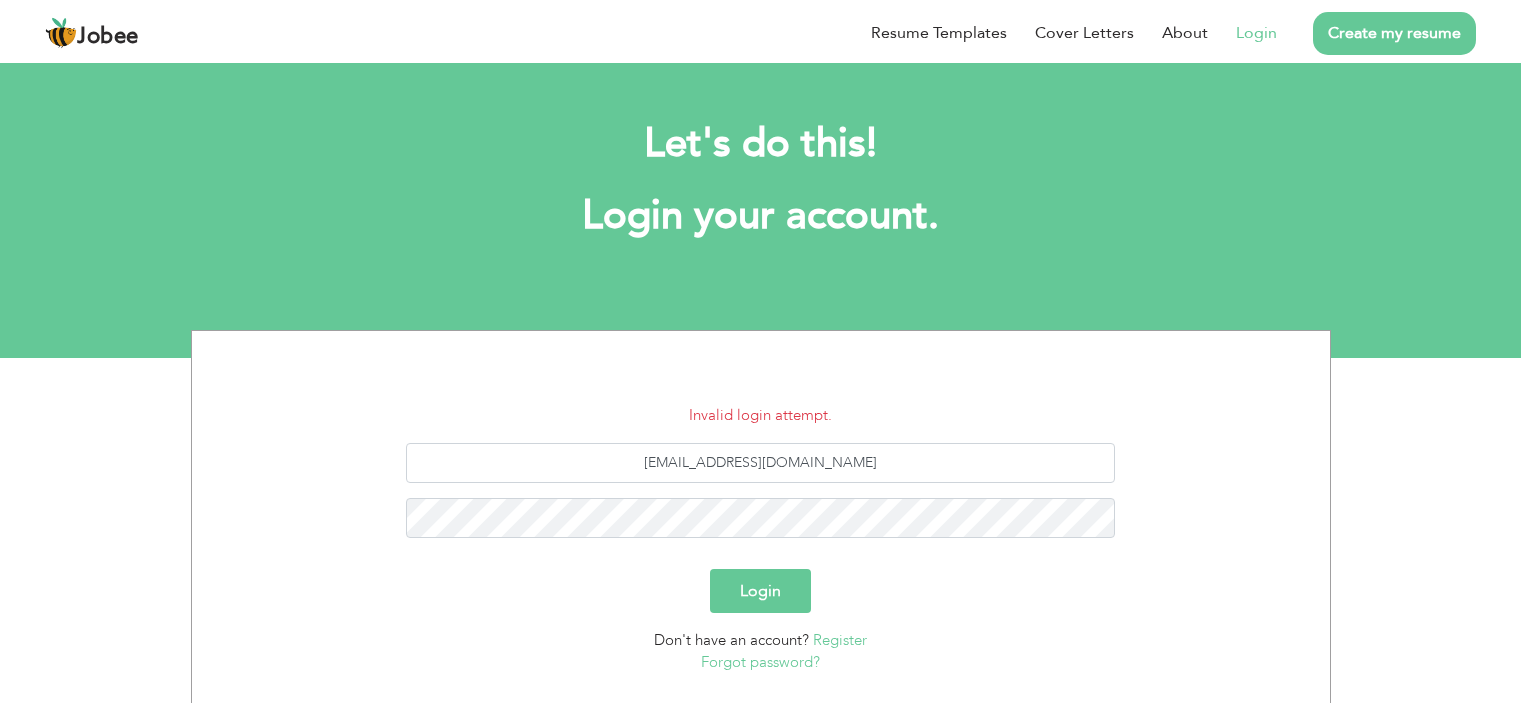 scroll, scrollTop: 0, scrollLeft: 0, axis: both 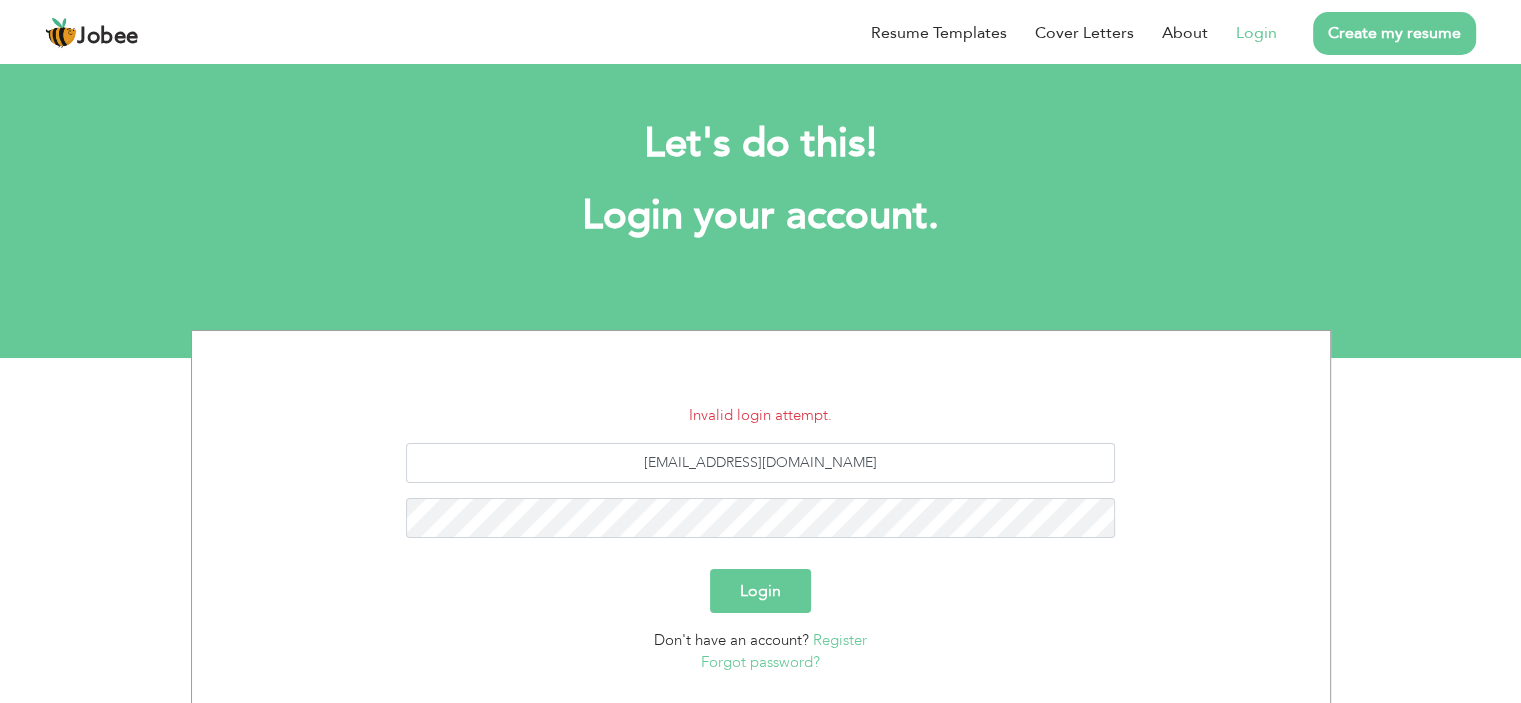 click on "Forgot password?" at bounding box center [760, 662] 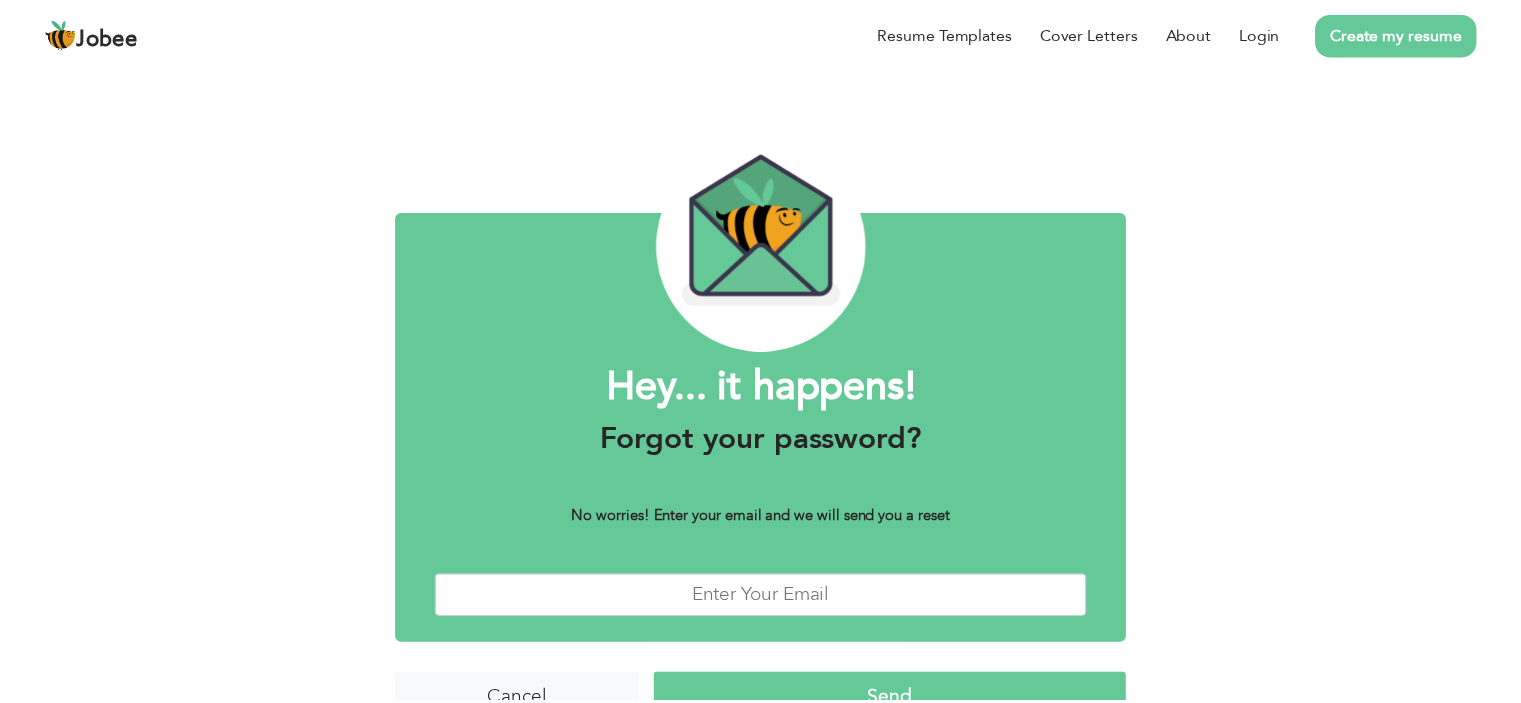 scroll, scrollTop: 0, scrollLeft: 0, axis: both 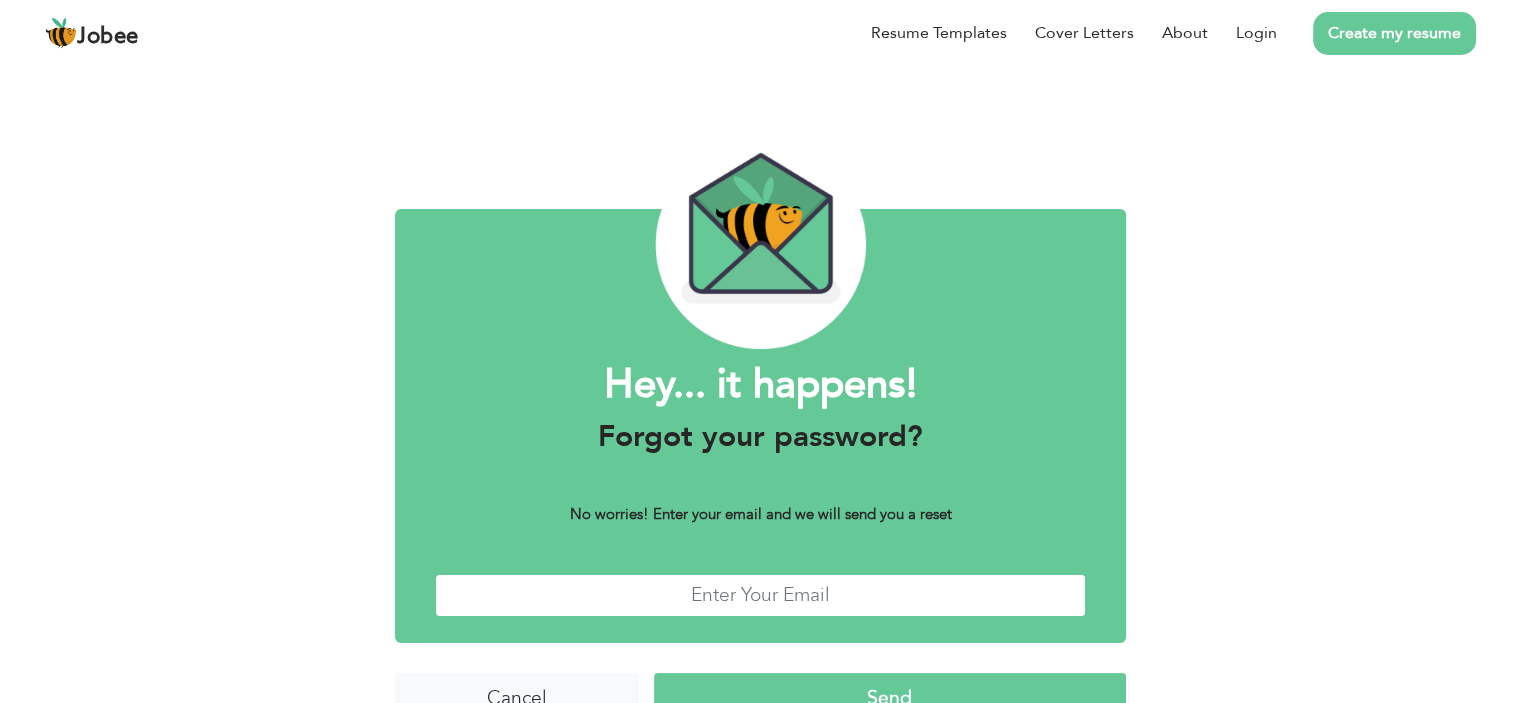click at bounding box center (760, 595) 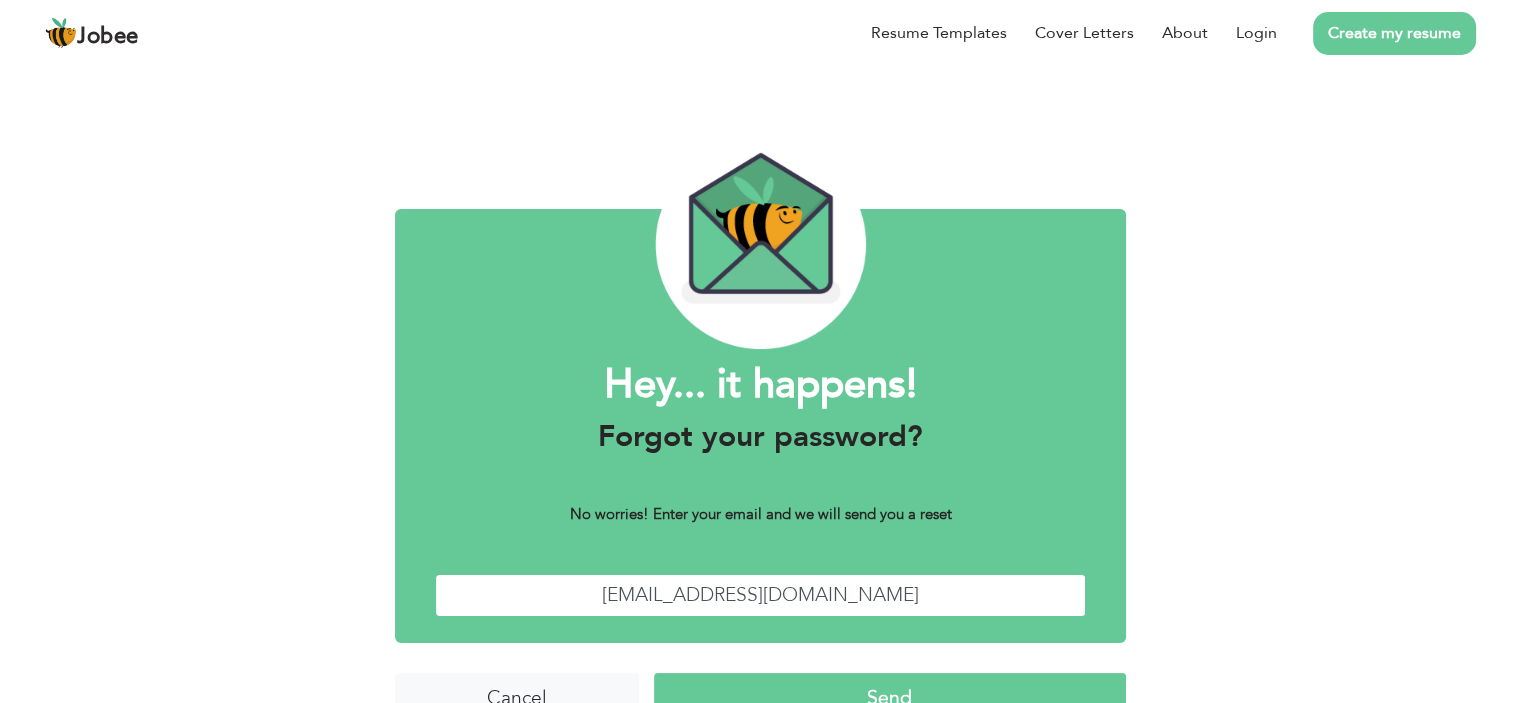 scroll, scrollTop: 42, scrollLeft: 0, axis: vertical 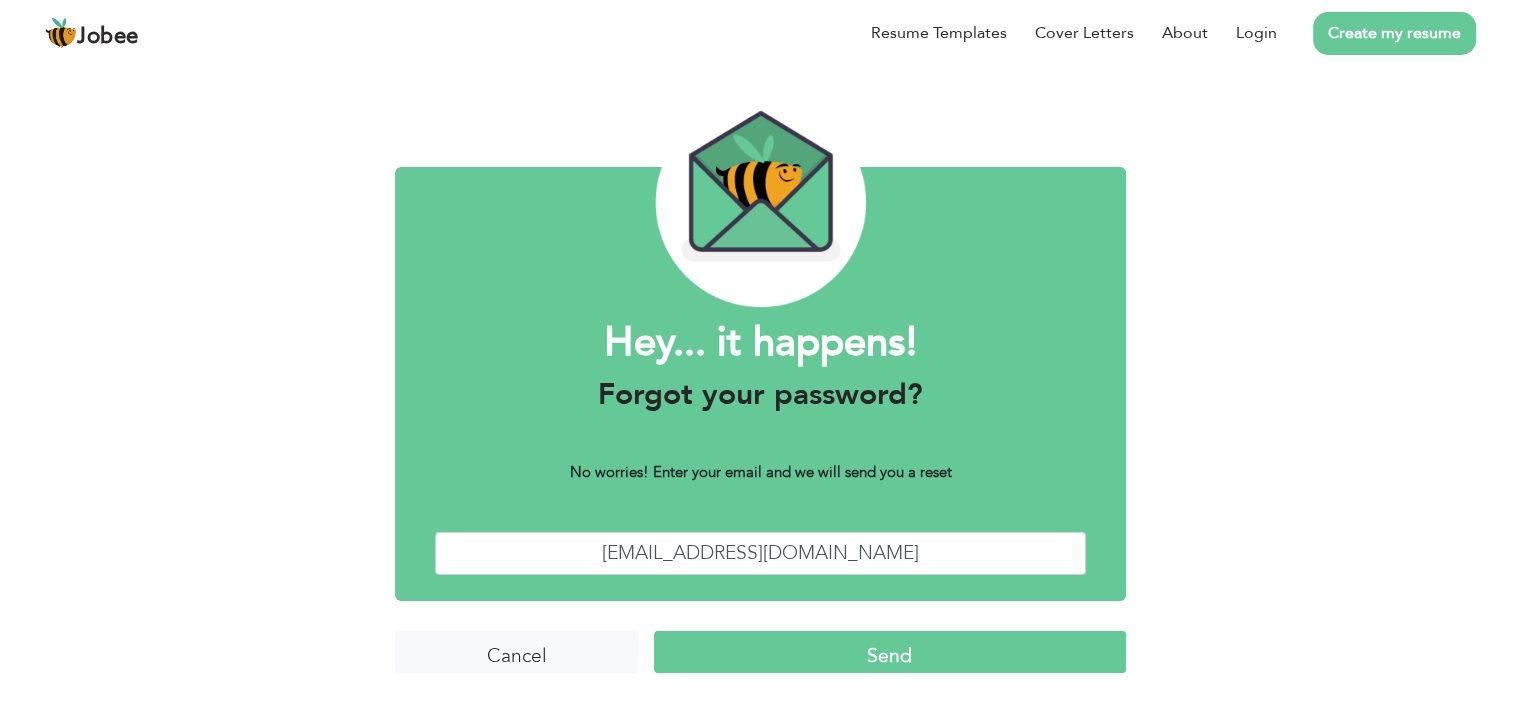 click on "Send" at bounding box center (890, 652) 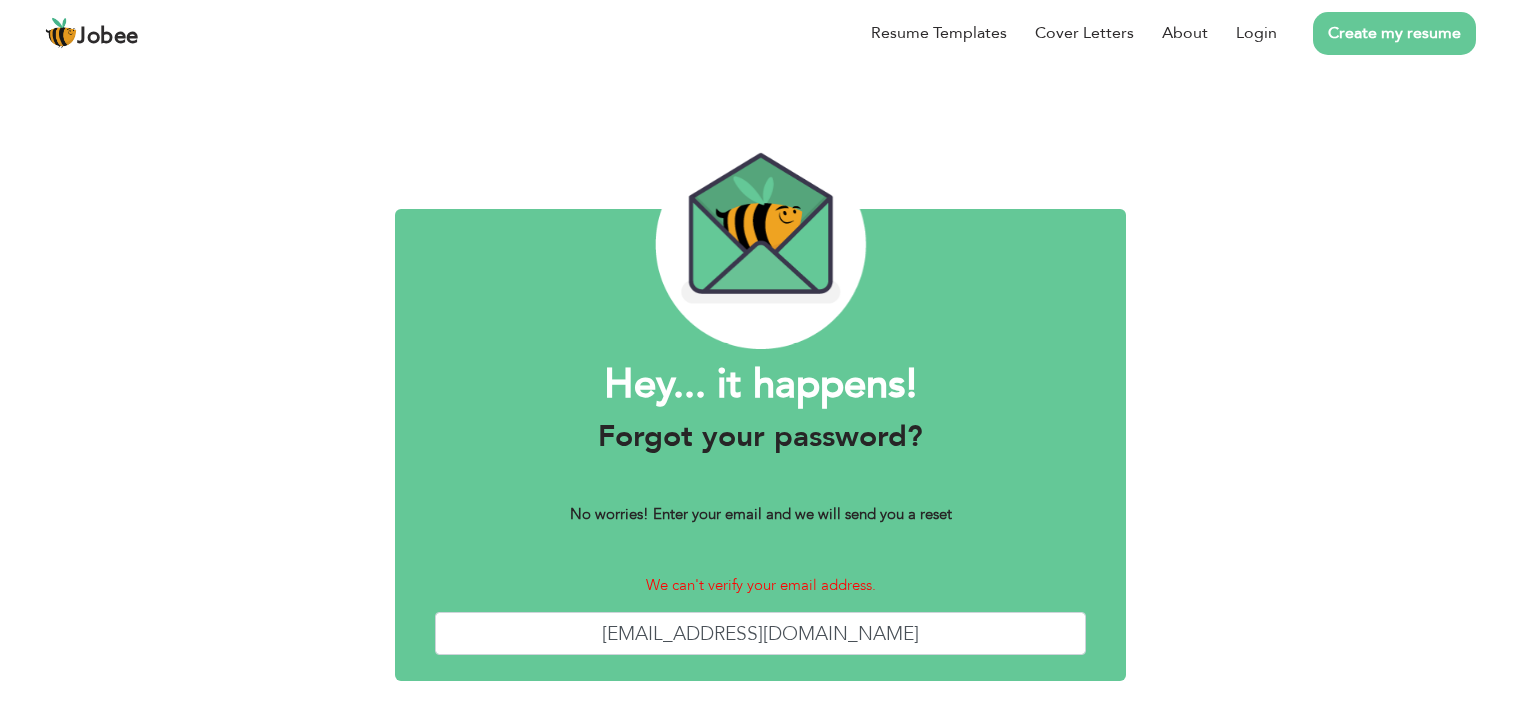 scroll, scrollTop: 0, scrollLeft: 0, axis: both 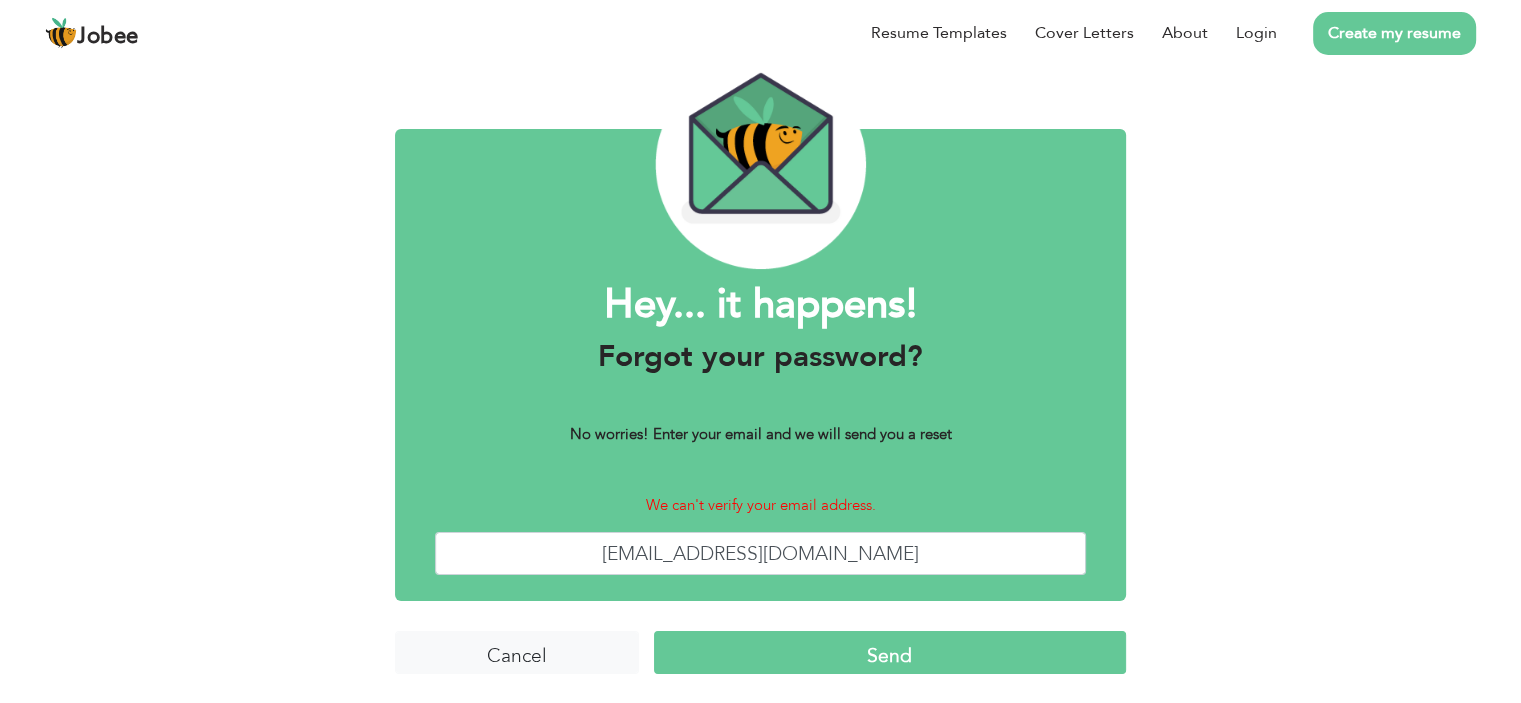 click on "Send" at bounding box center (890, 652) 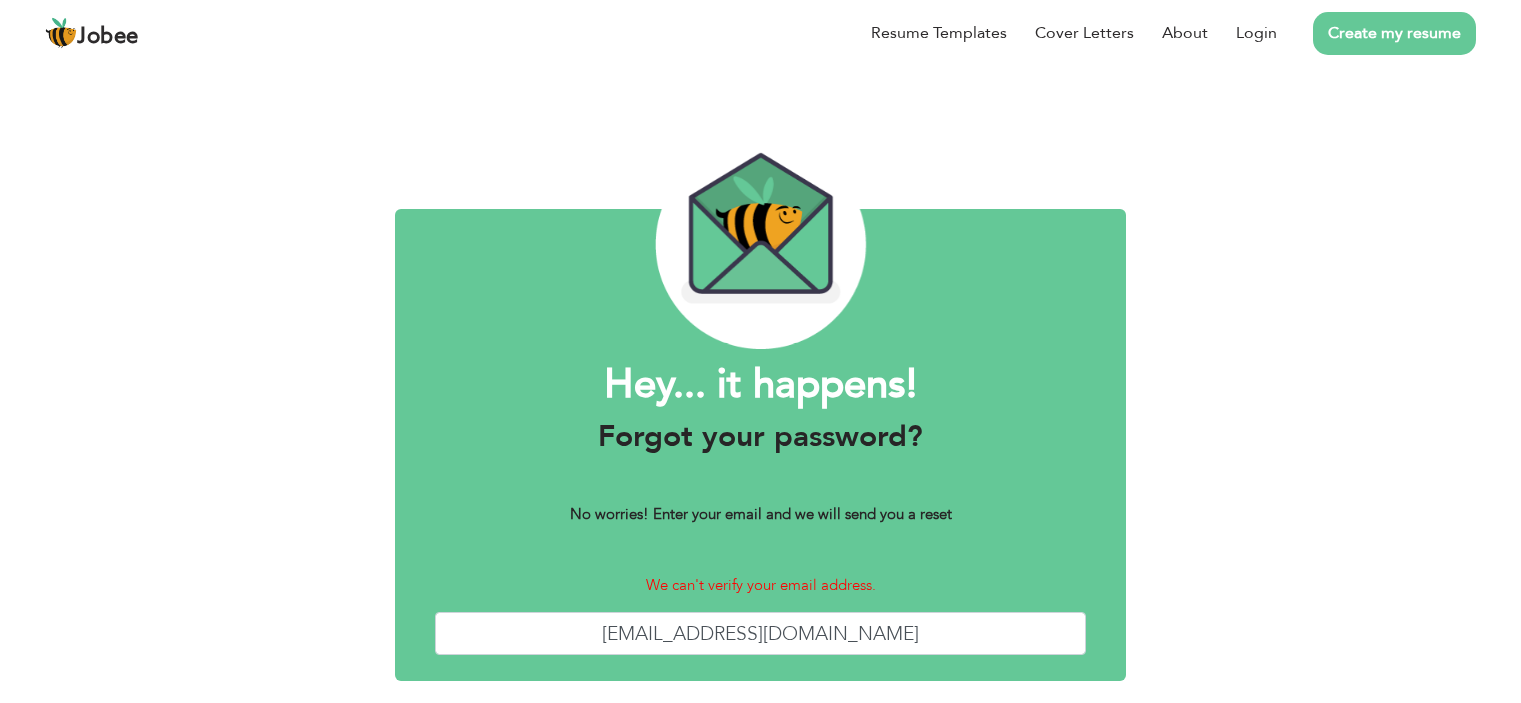scroll, scrollTop: 0, scrollLeft: 0, axis: both 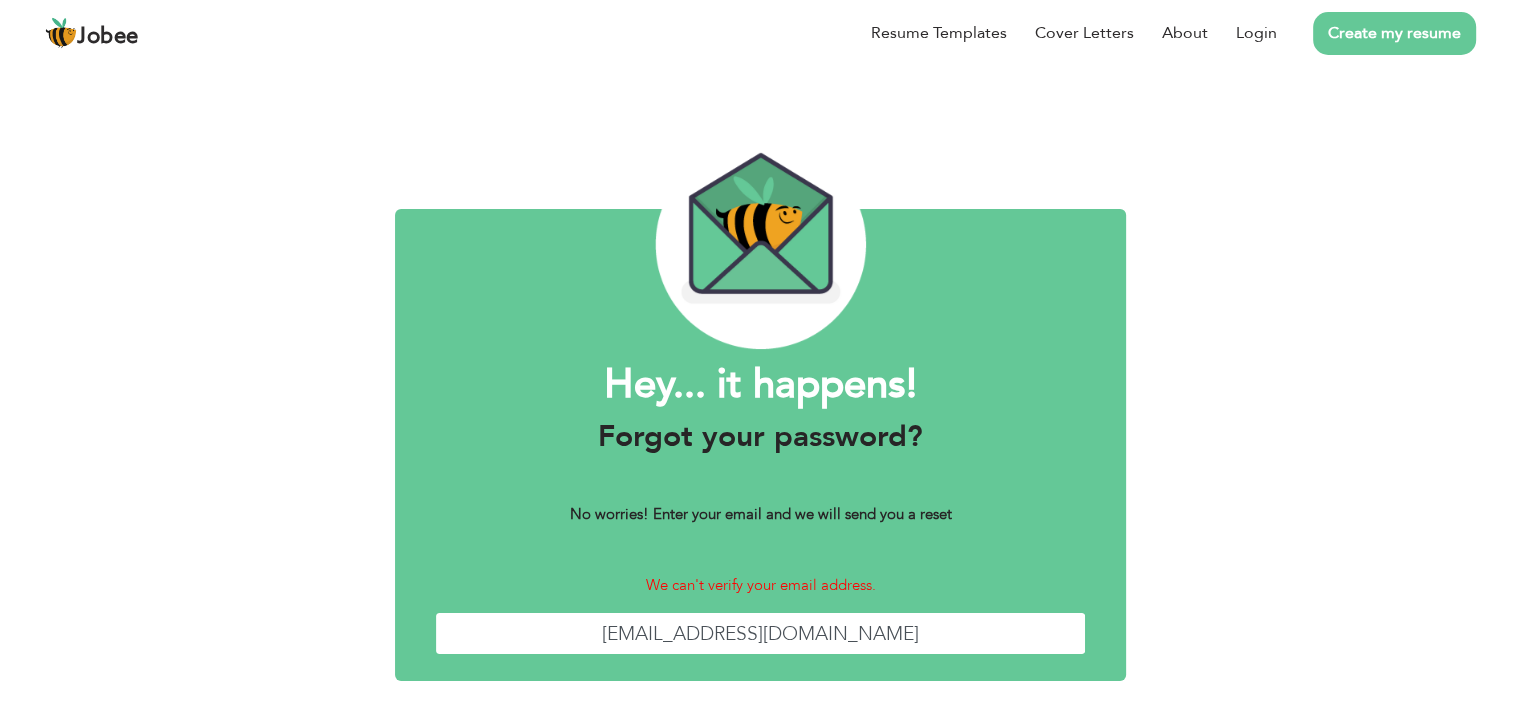 click on "[EMAIL_ADDRESS][DOMAIN_NAME]" at bounding box center (760, 633) 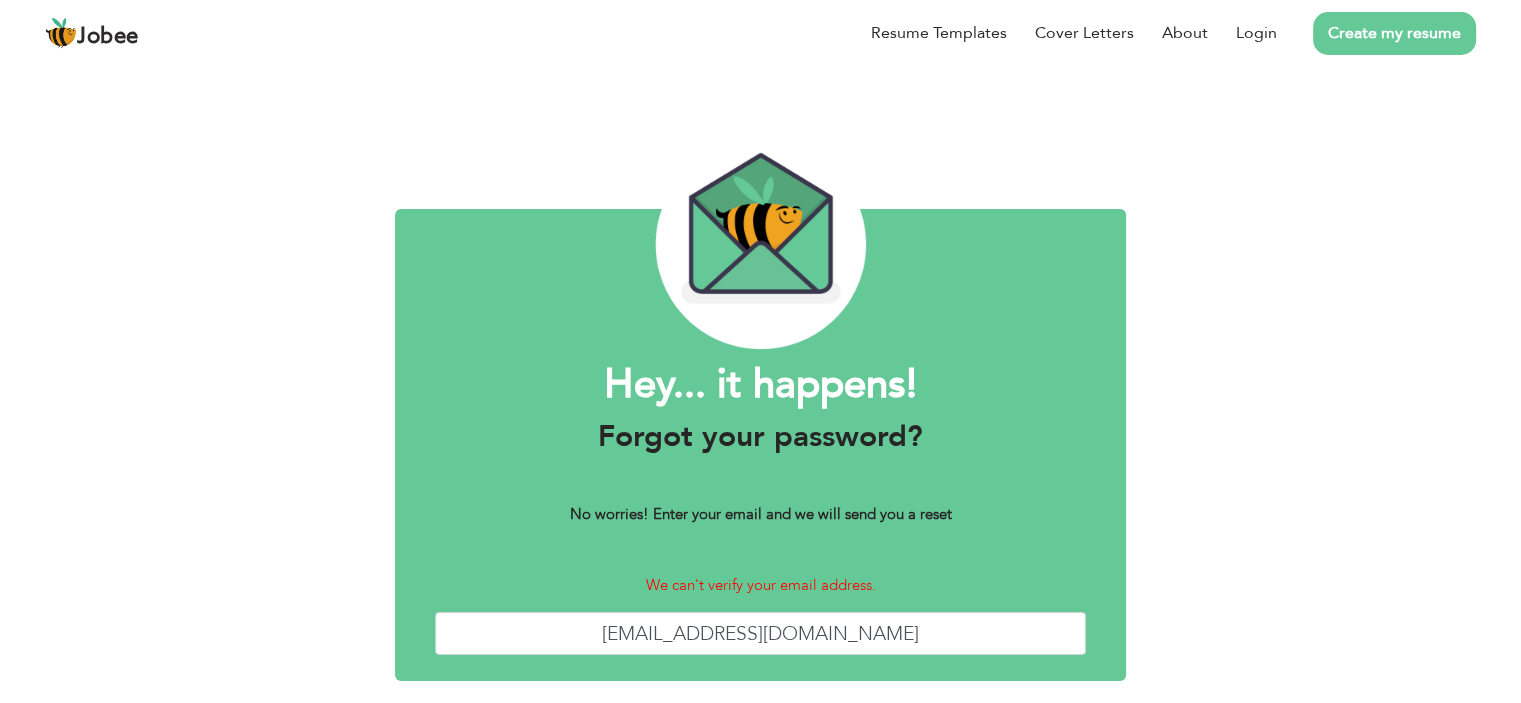 click on "We can't verify your email address." at bounding box center [760, 585] 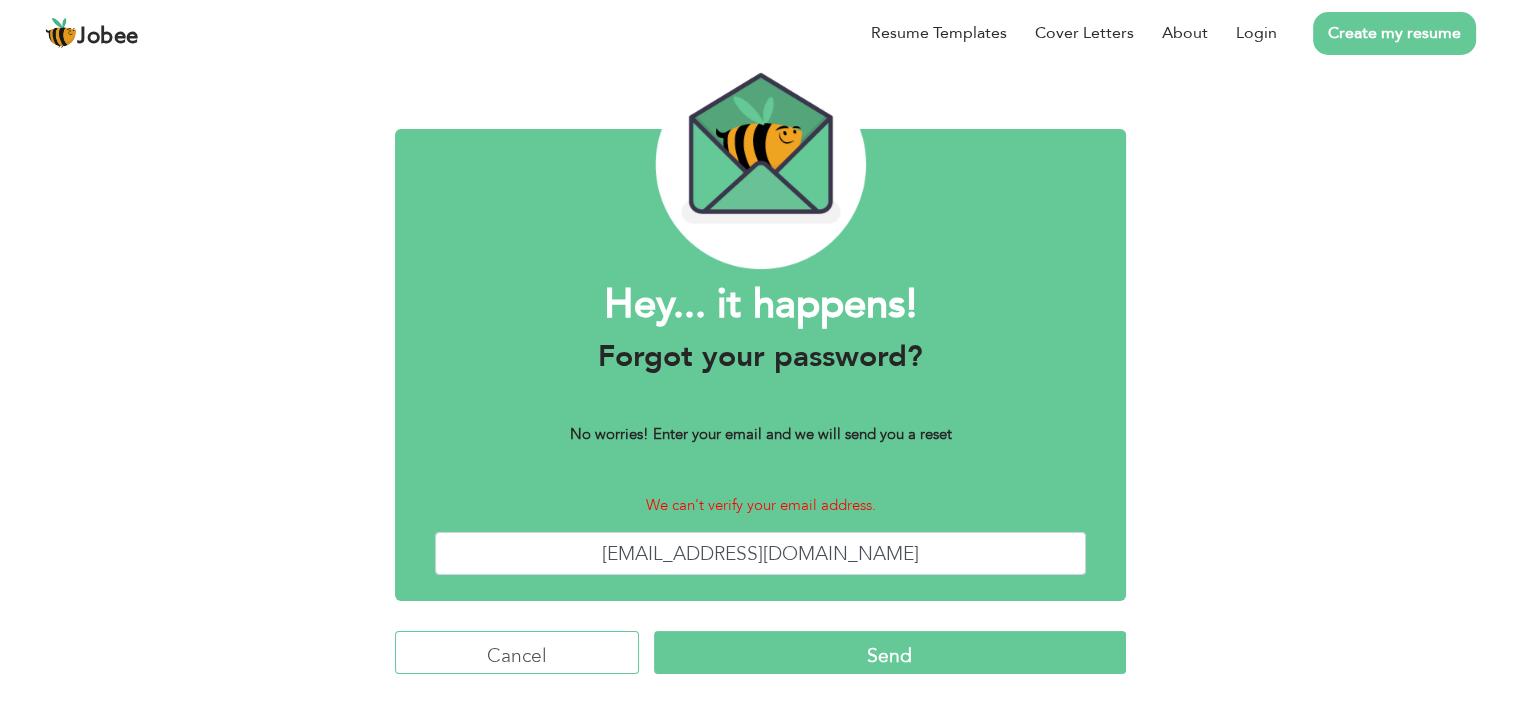 click on "Cancel" at bounding box center (517, 652) 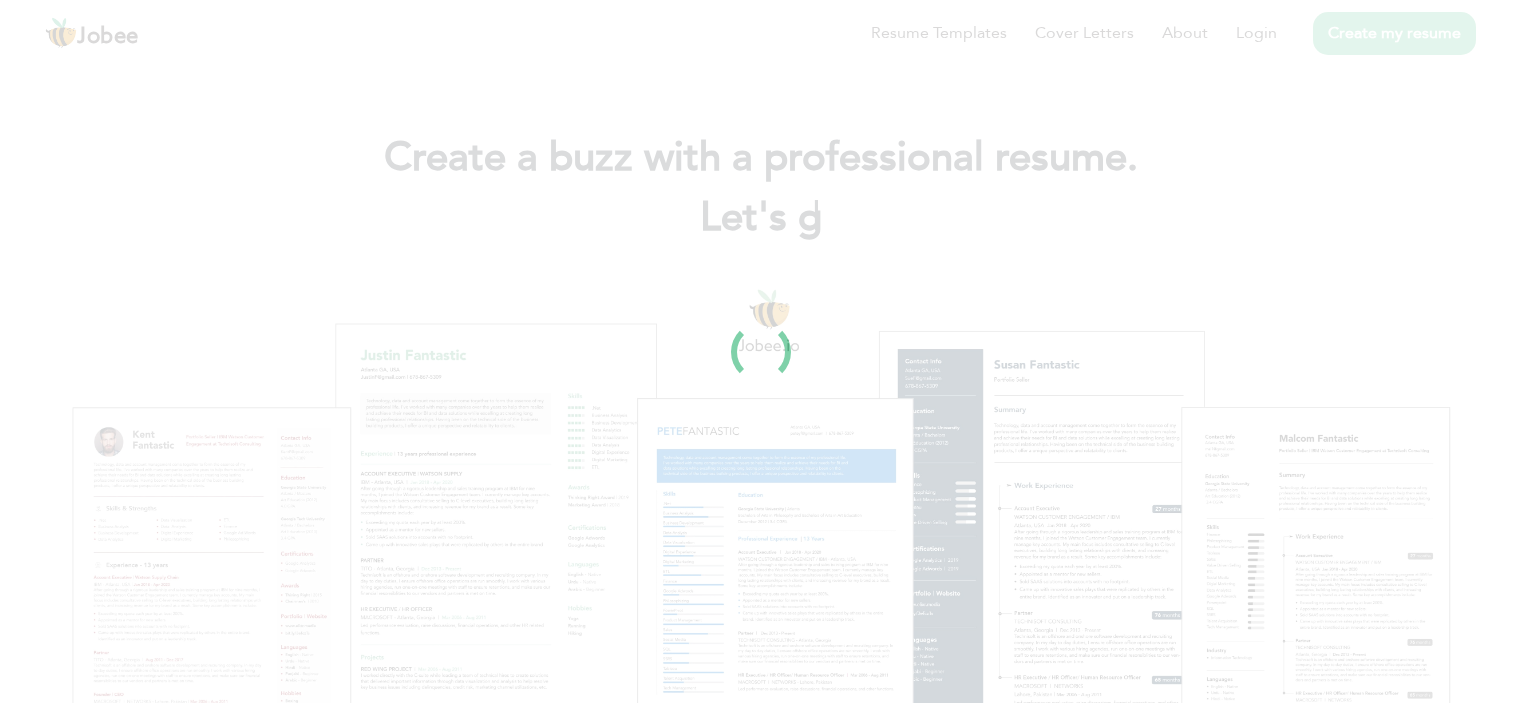 scroll, scrollTop: 0, scrollLeft: 0, axis: both 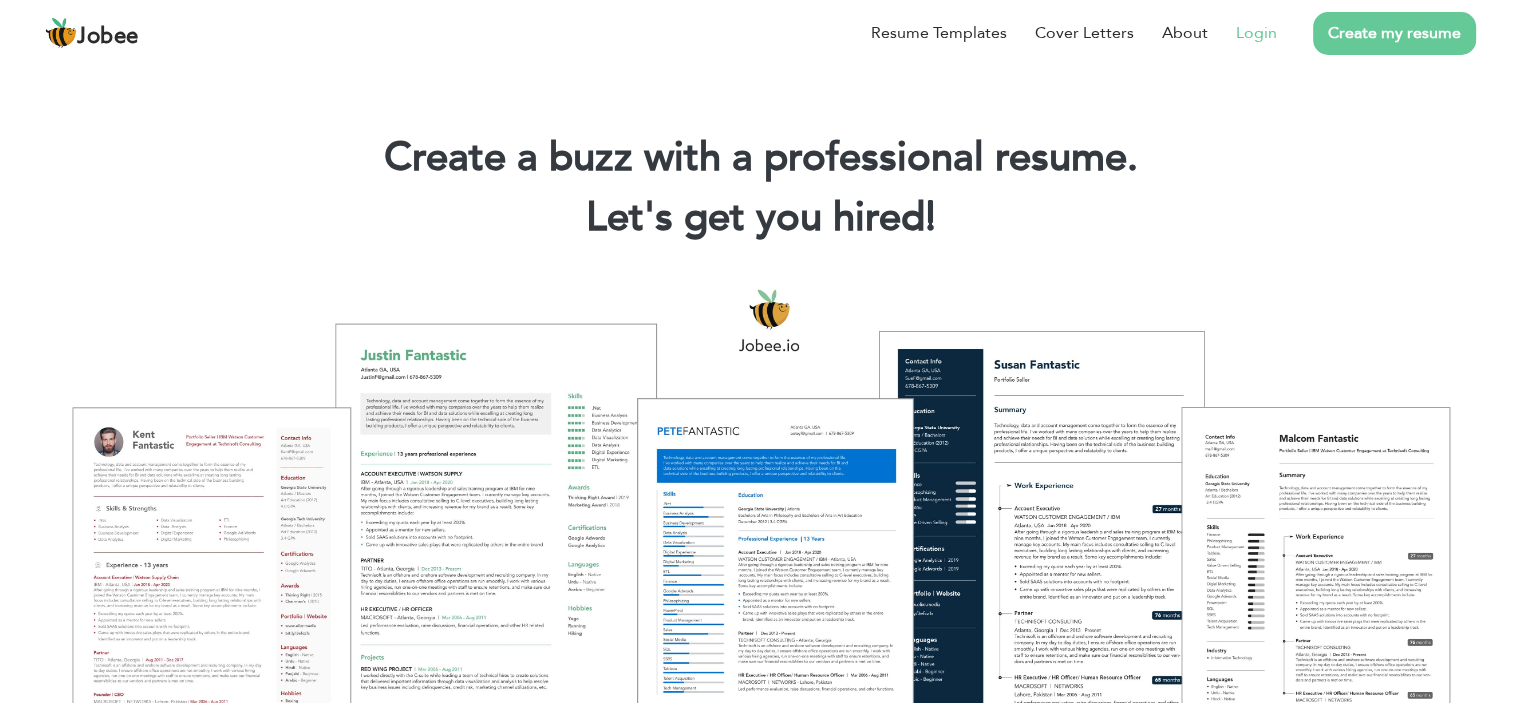 click on "Login" at bounding box center [1256, 33] 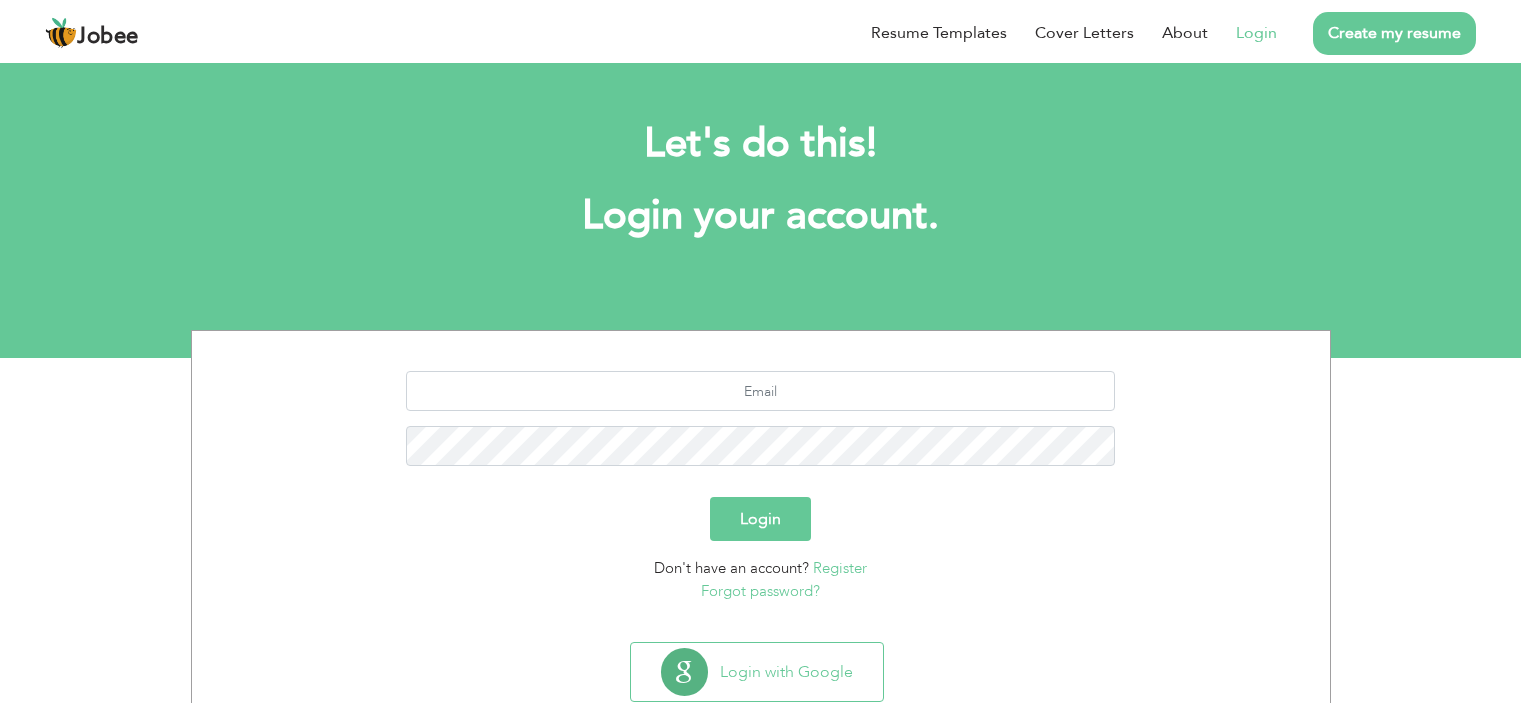 scroll, scrollTop: 0, scrollLeft: 0, axis: both 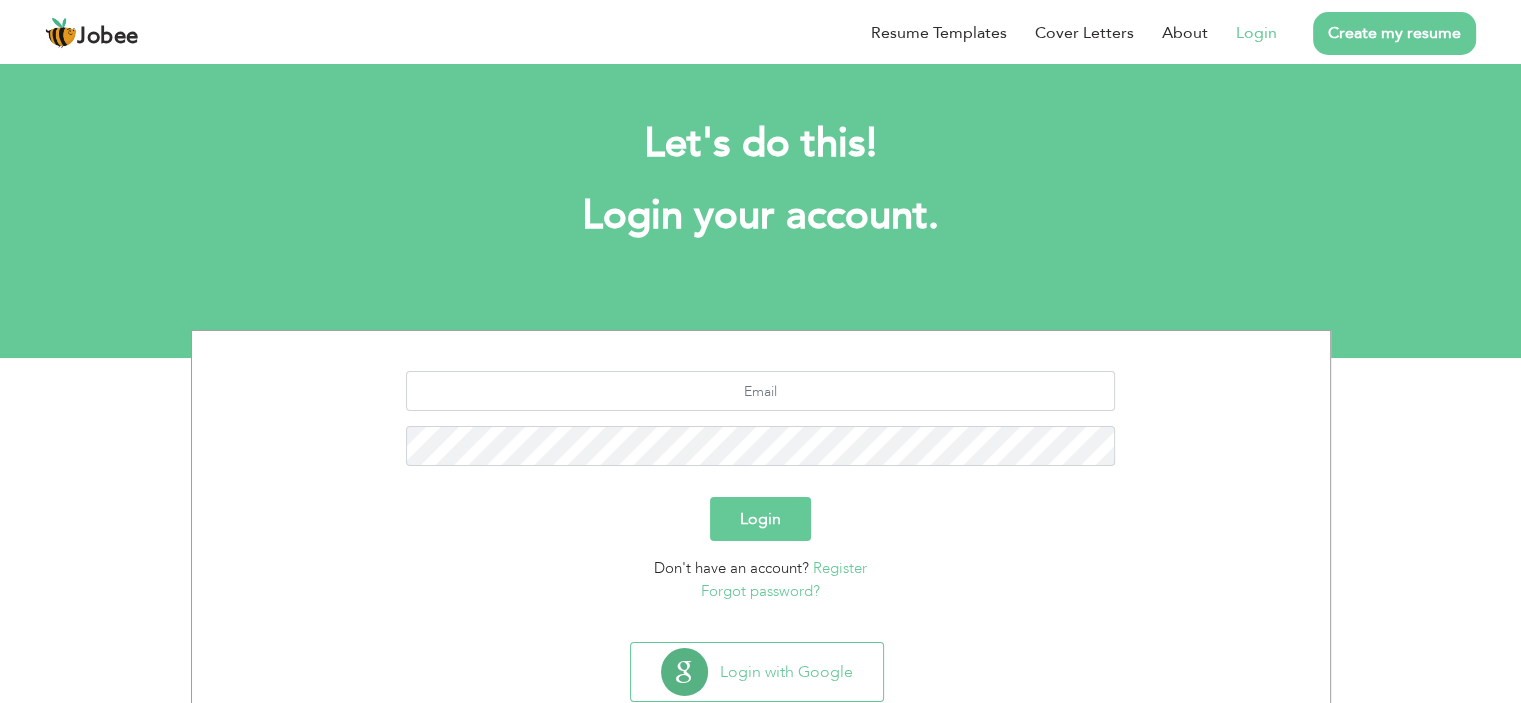 click on "Forgot password?" at bounding box center (760, 591) 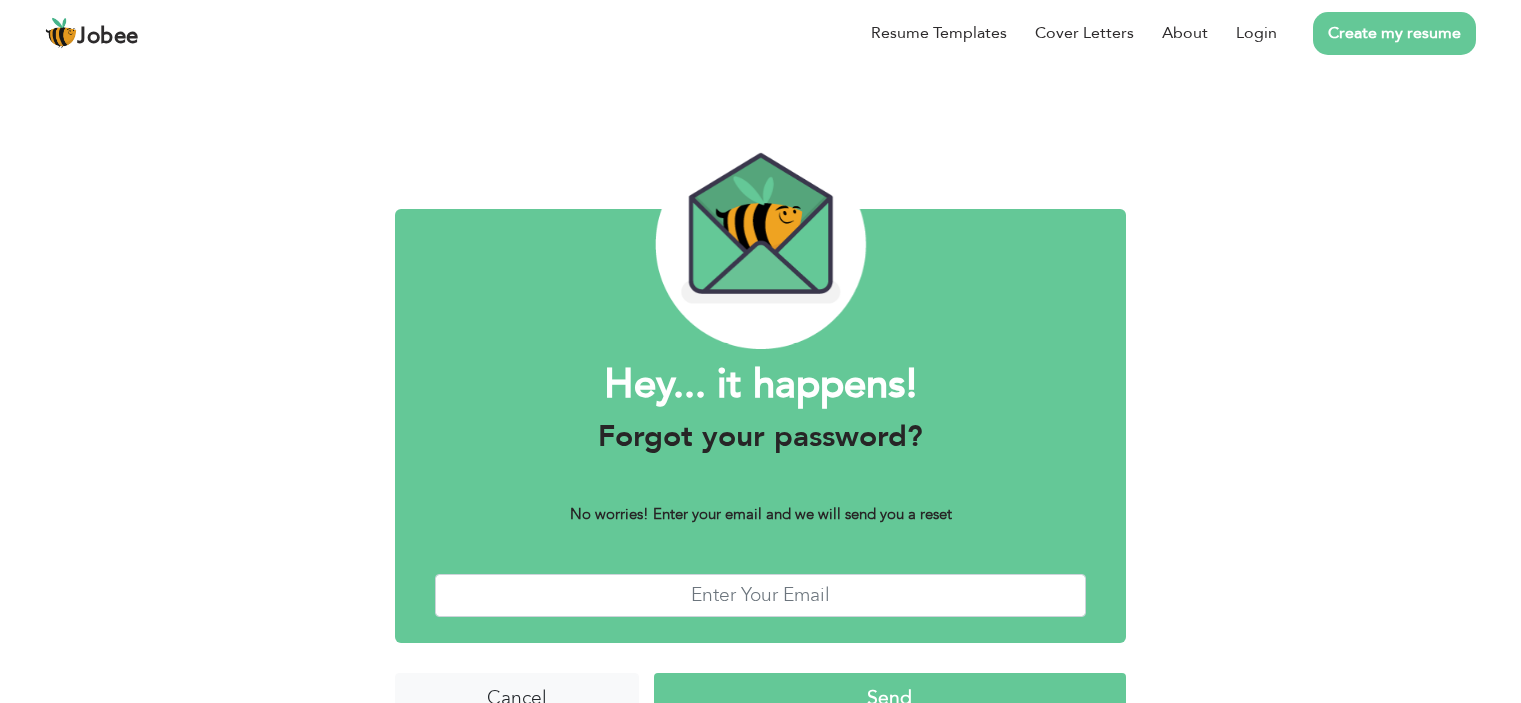 scroll, scrollTop: 0, scrollLeft: 0, axis: both 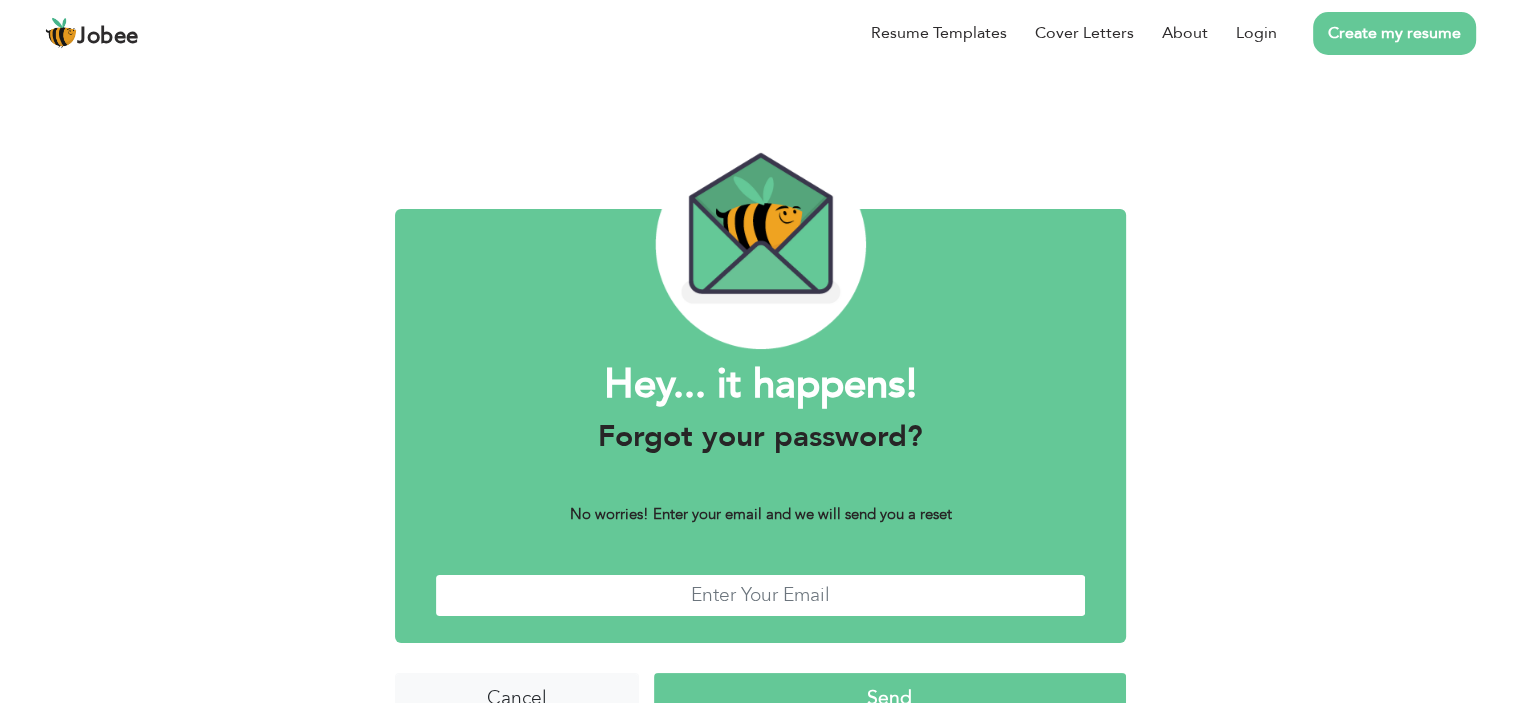 click at bounding box center (760, 595) 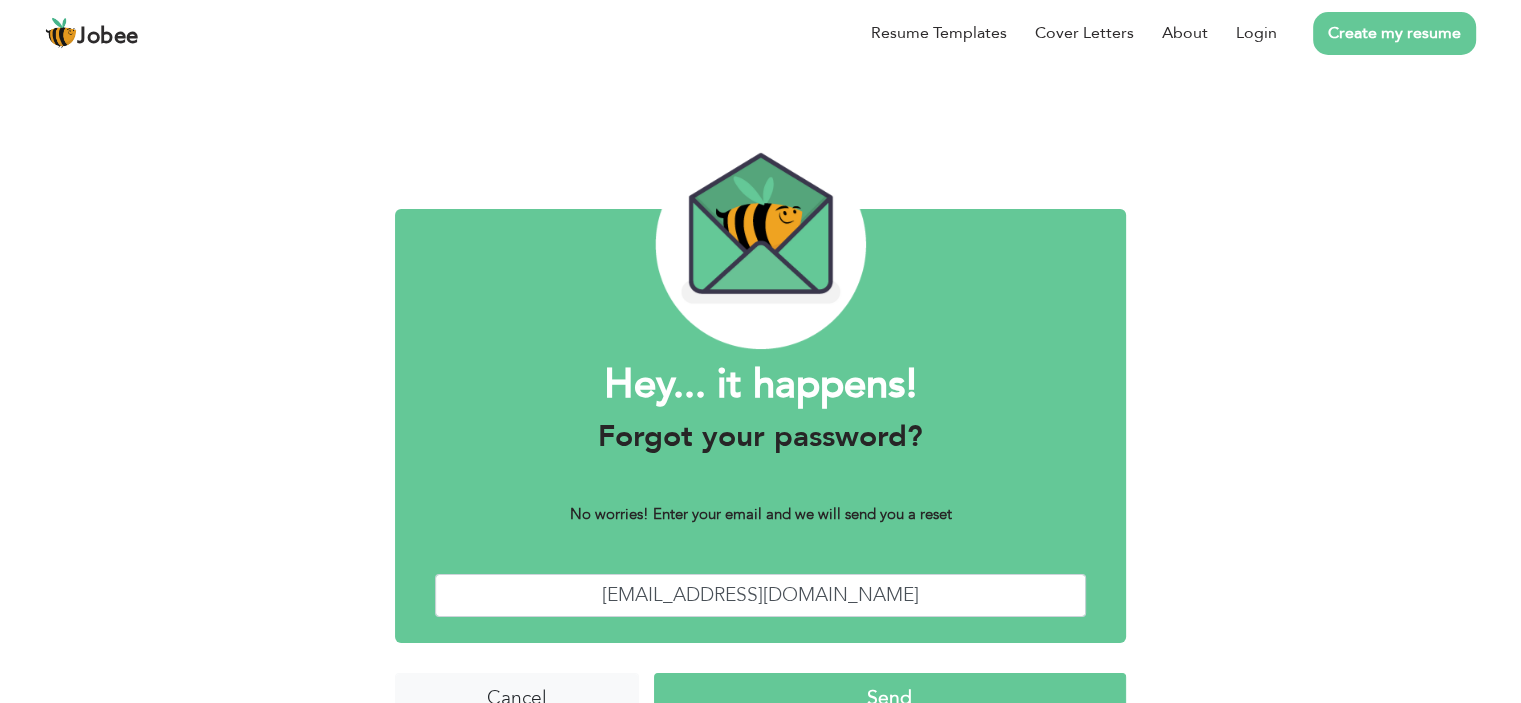 click on "Send" at bounding box center [890, 694] 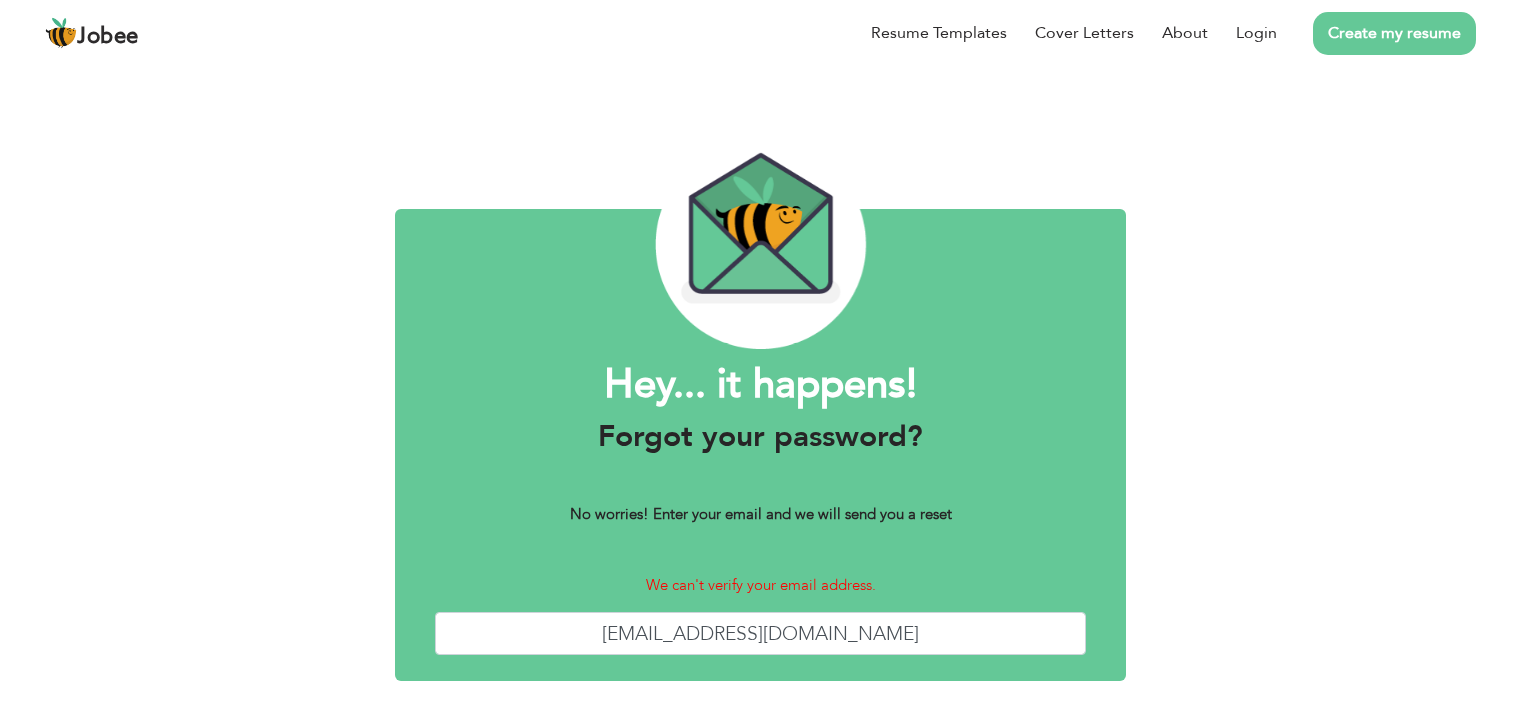 scroll, scrollTop: 0, scrollLeft: 0, axis: both 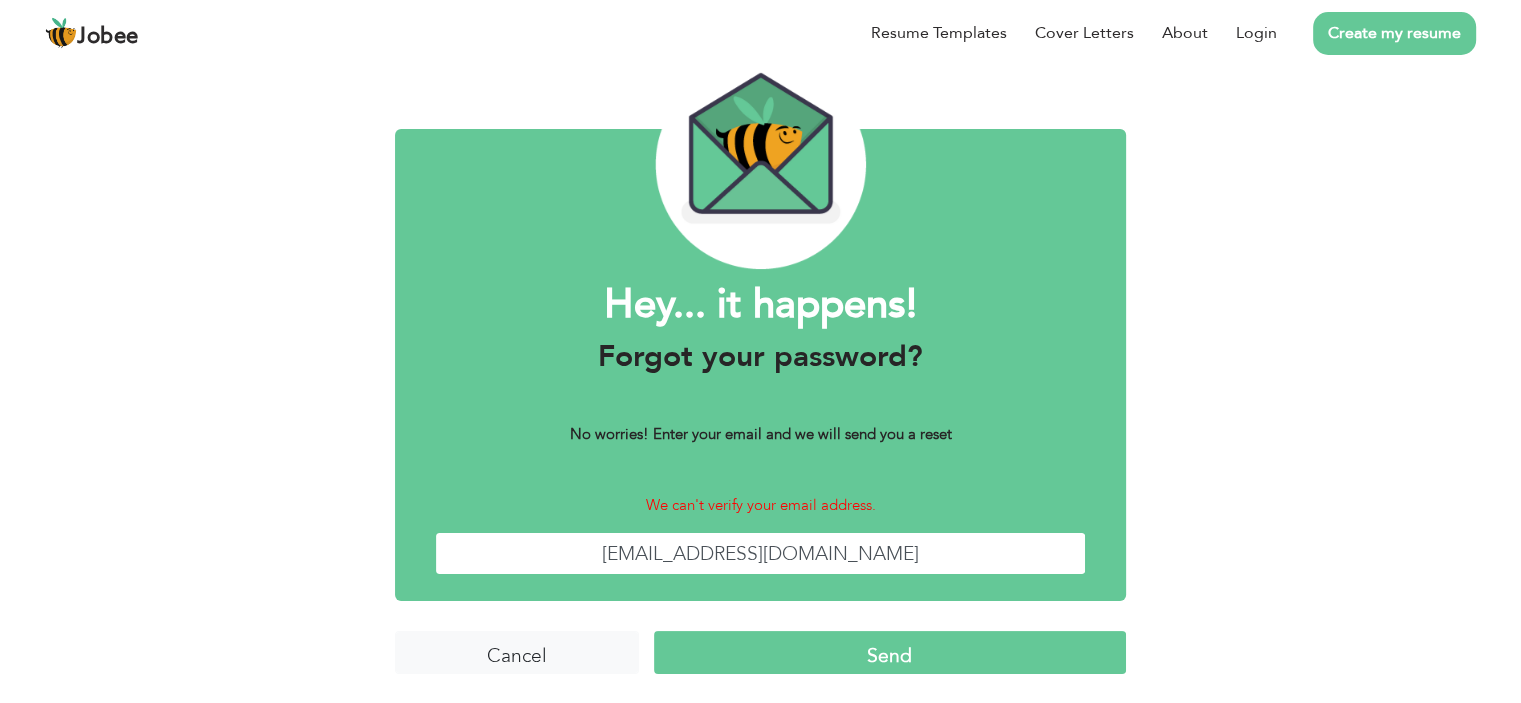 drag, startPoint x: 926, startPoint y: 568, endPoint x: 384, endPoint y: 552, distance: 542.2361 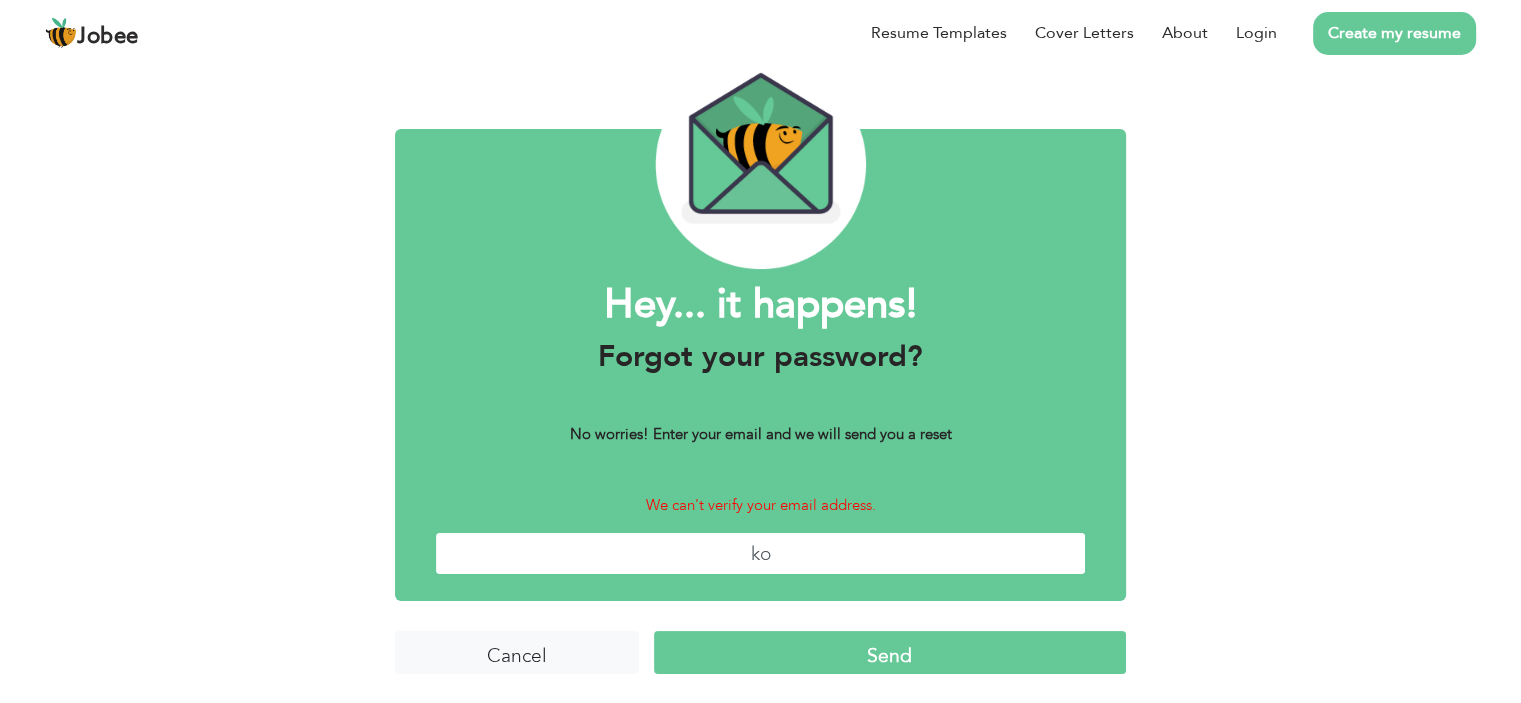 type on "konainnaqvi708@gmail.com" 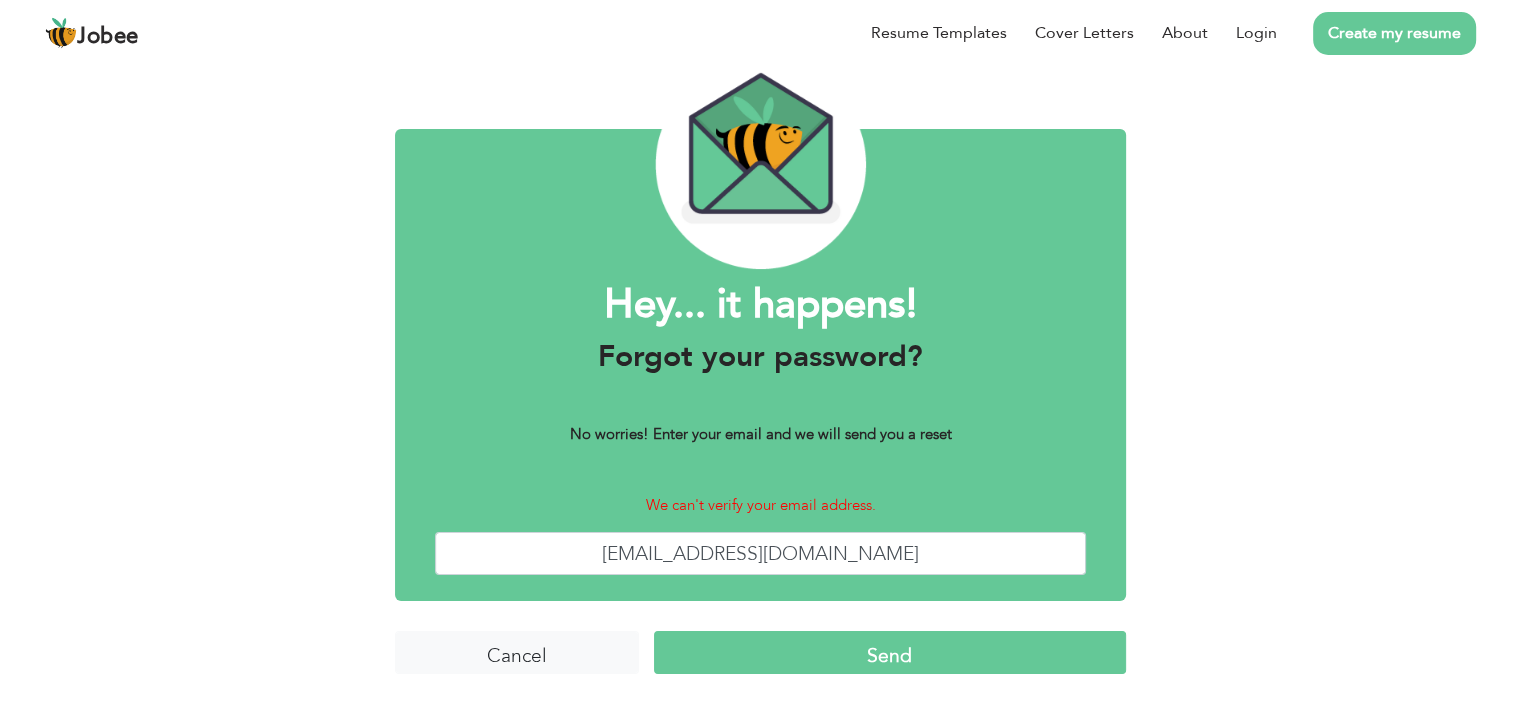 click on "Send" at bounding box center [890, 652] 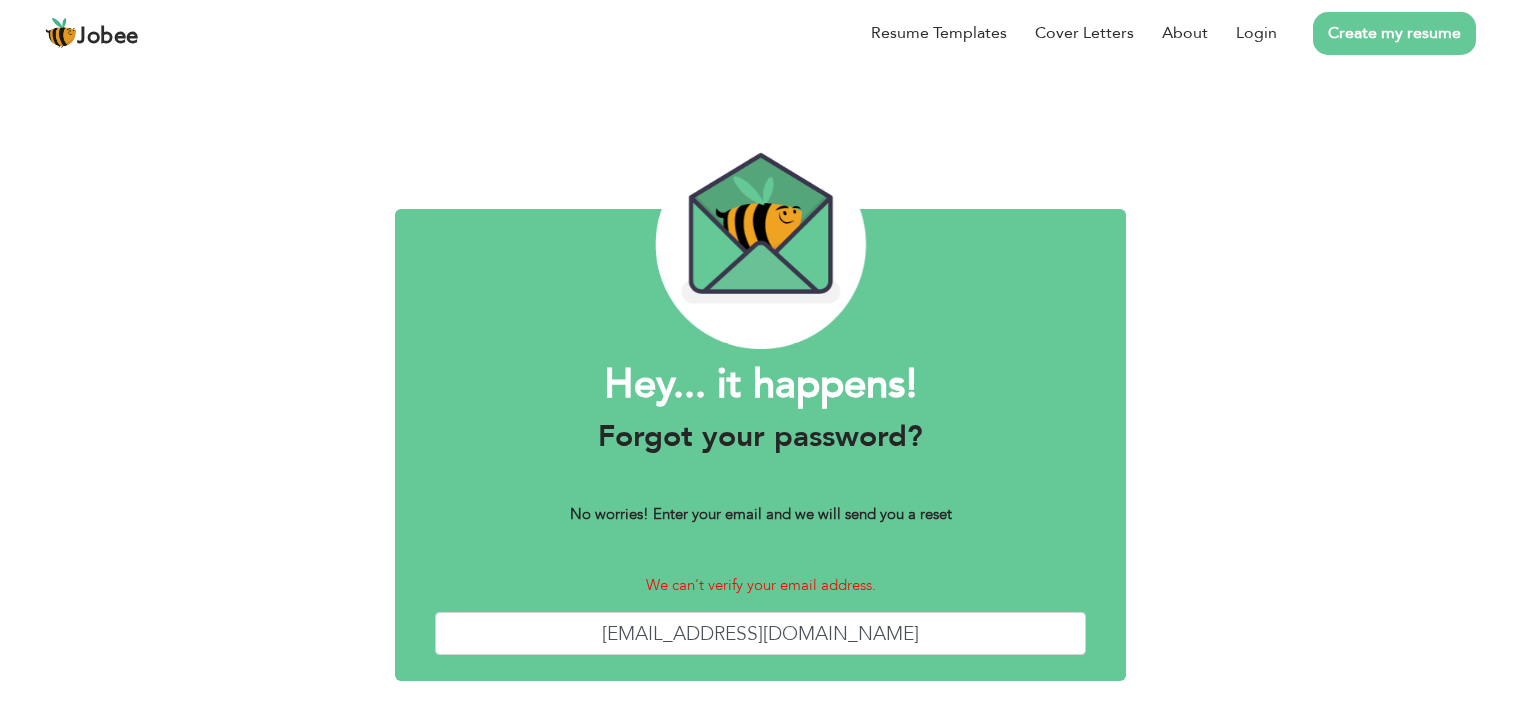 scroll, scrollTop: 0, scrollLeft: 0, axis: both 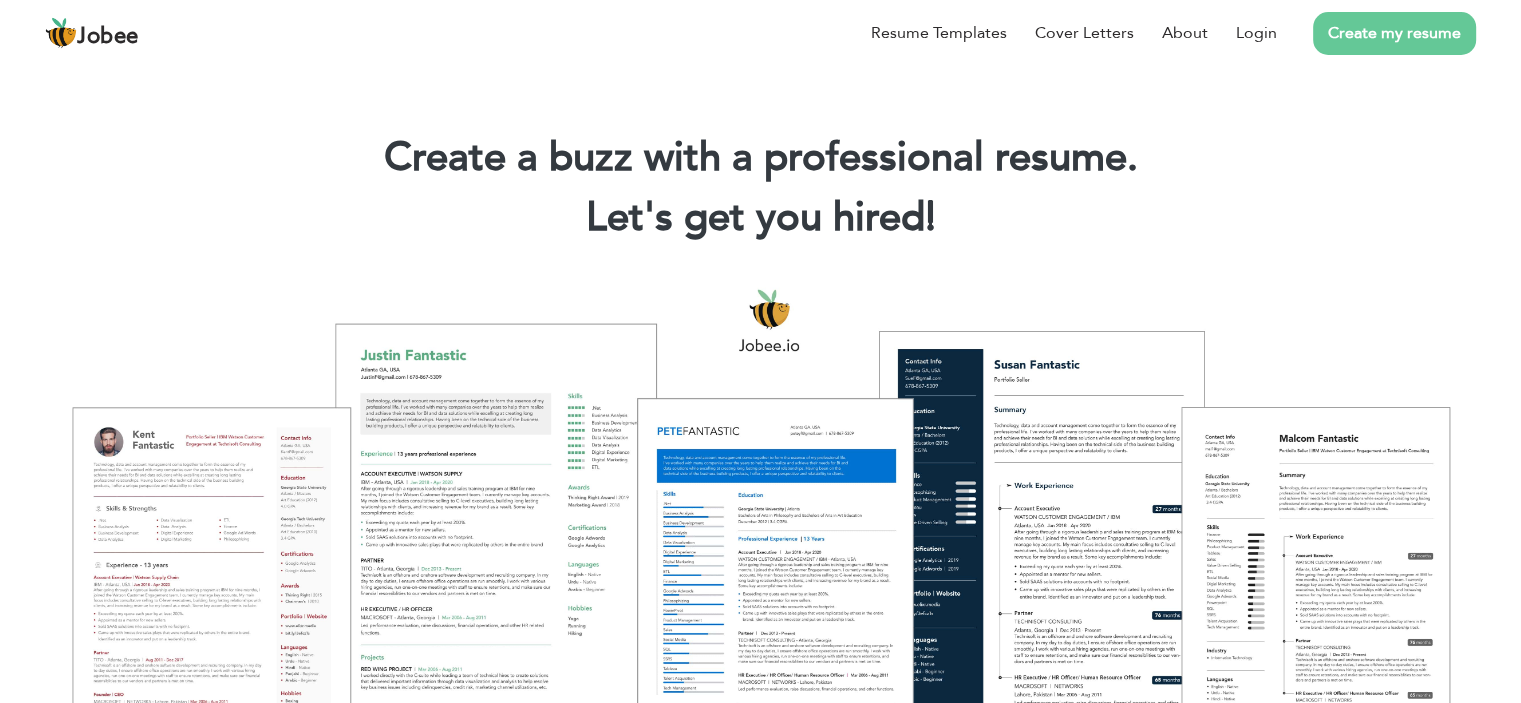 click on "Create my resume" at bounding box center [1394, 33] 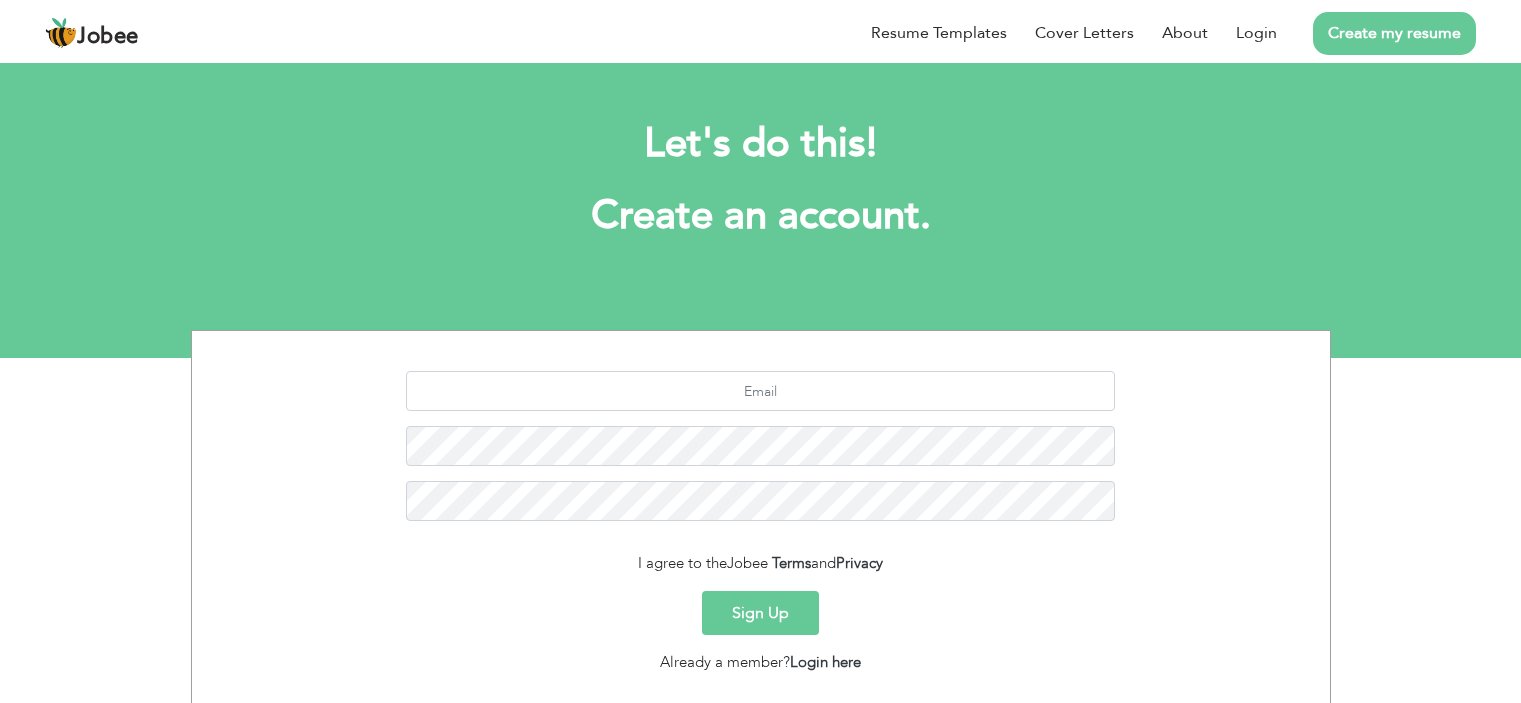 scroll, scrollTop: 0, scrollLeft: 0, axis: both 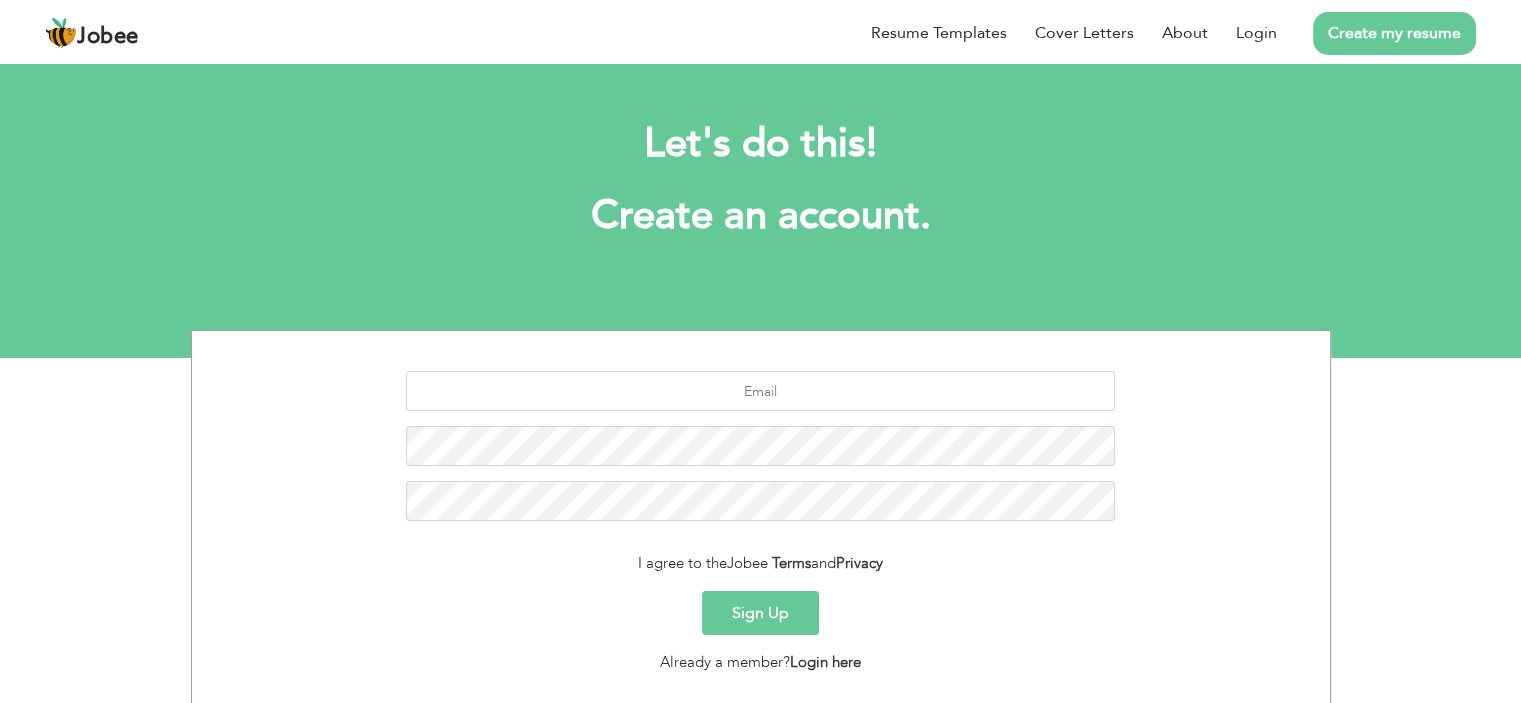 click on "Sign Up" at bounding box center (760, 613) 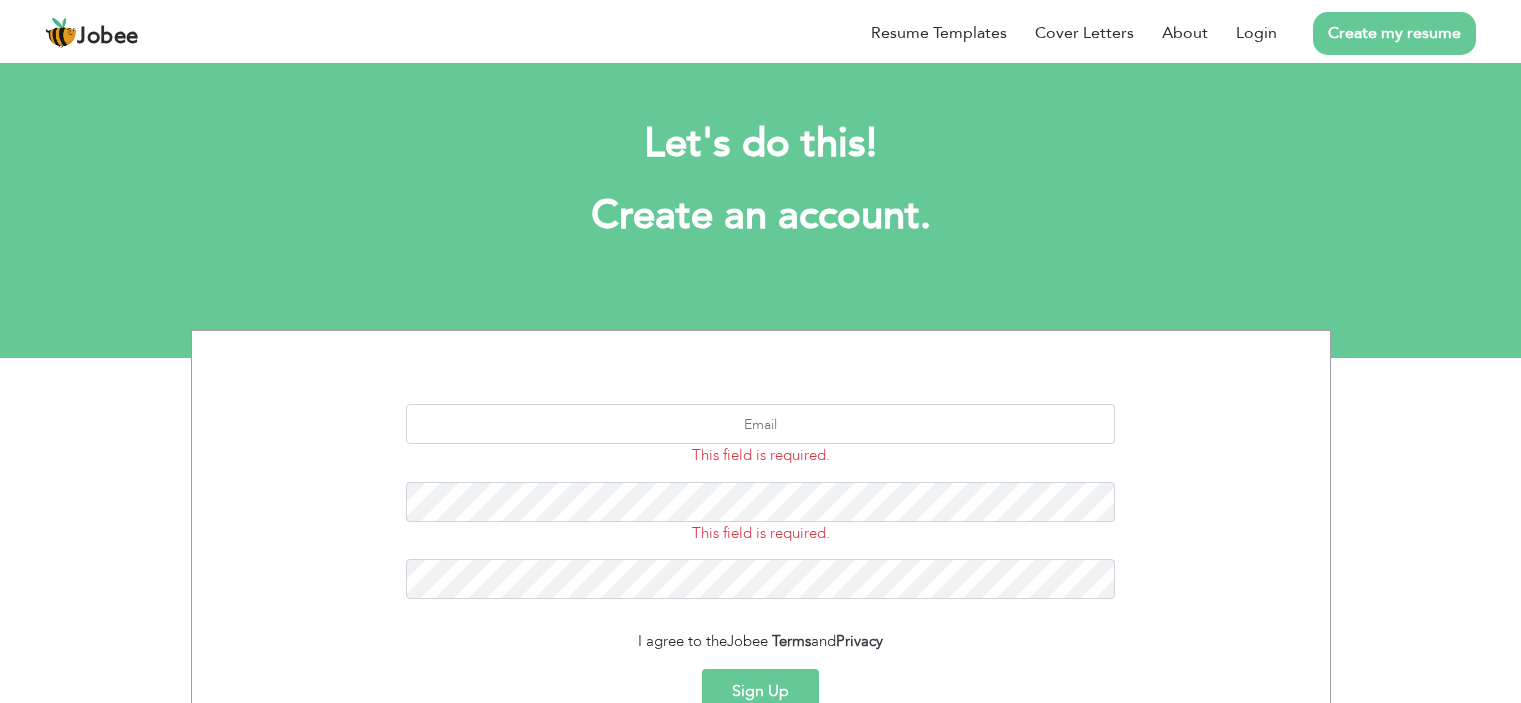 scroll, scrollTop: 0, scrollLeft: 0, axis: both 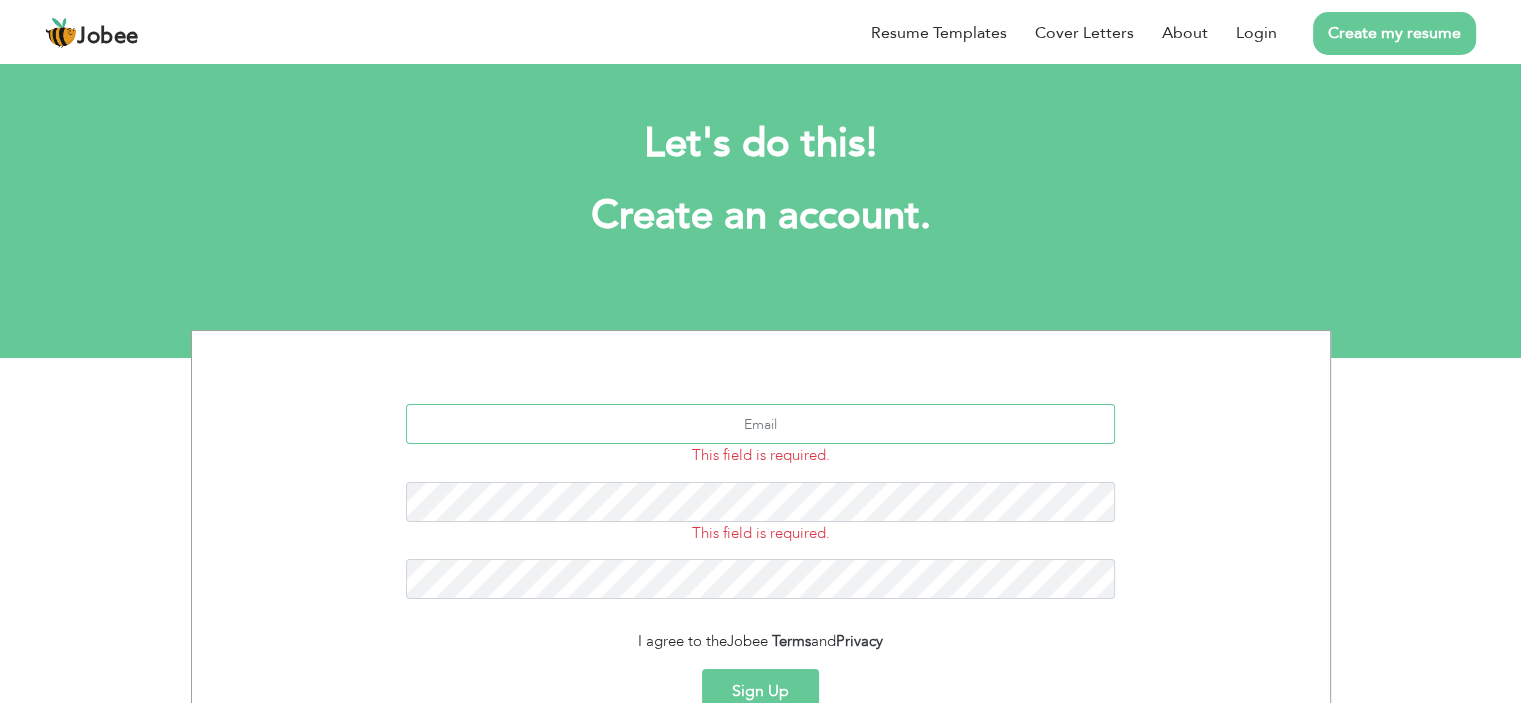 click at bounding box center [760, 424] 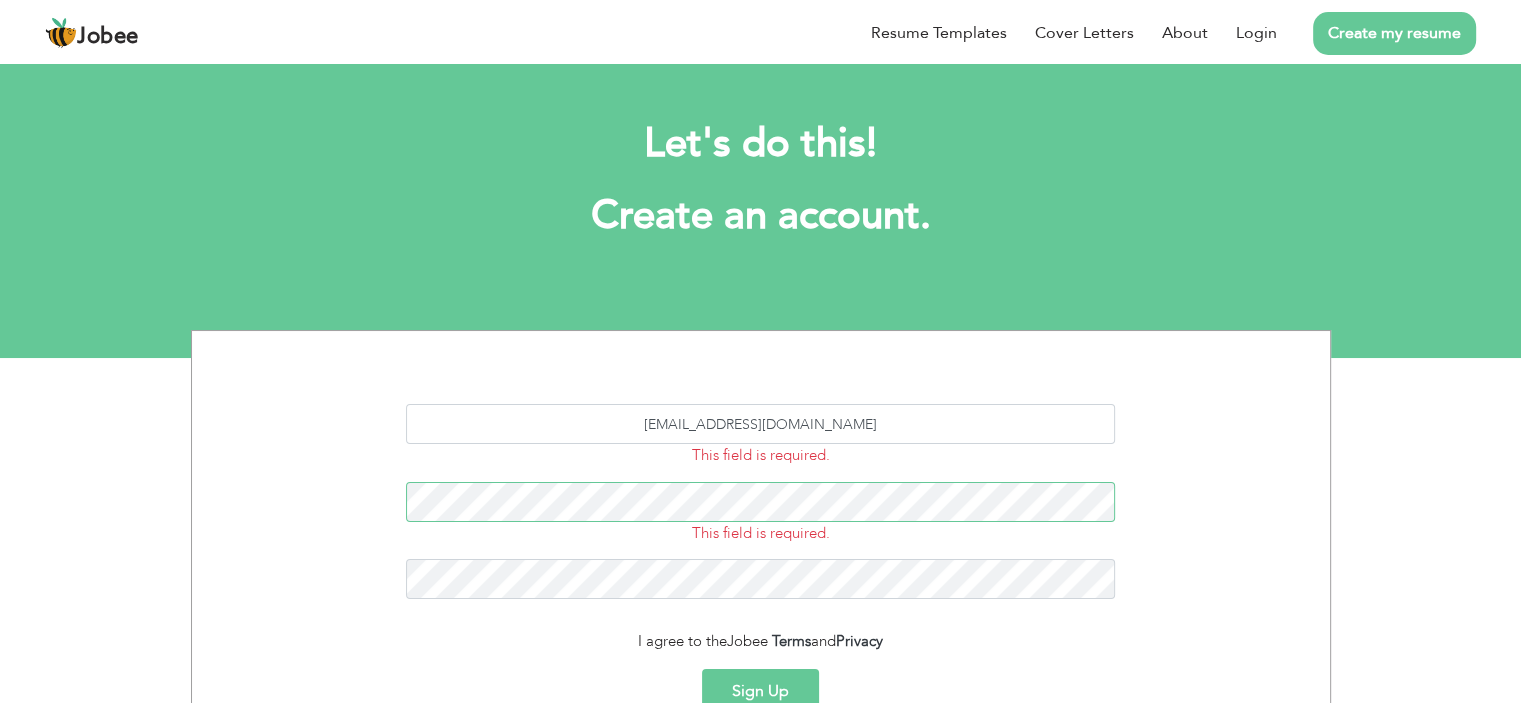 click on "This field is required." at bounding box center [760, 513] 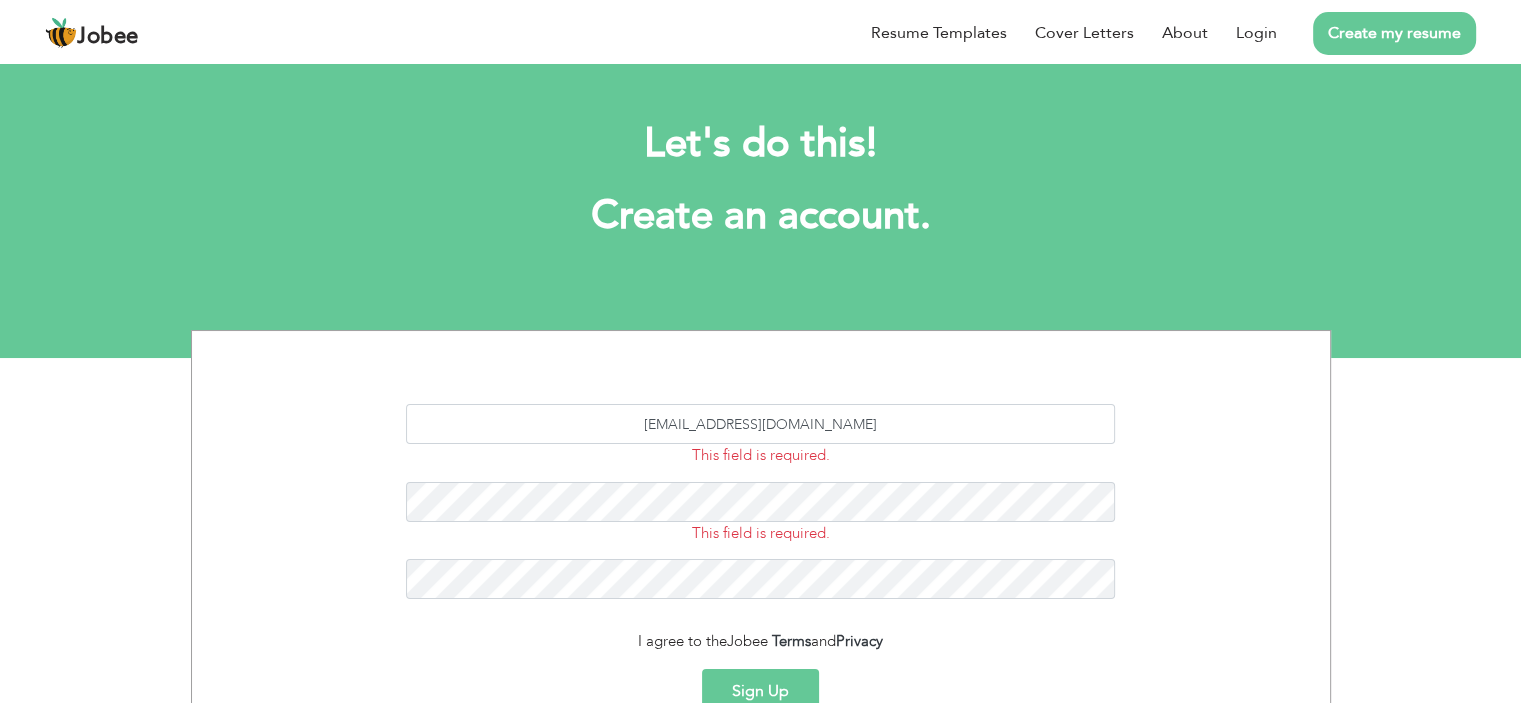 click on "Sign Up" at bounding box center [760, 691] 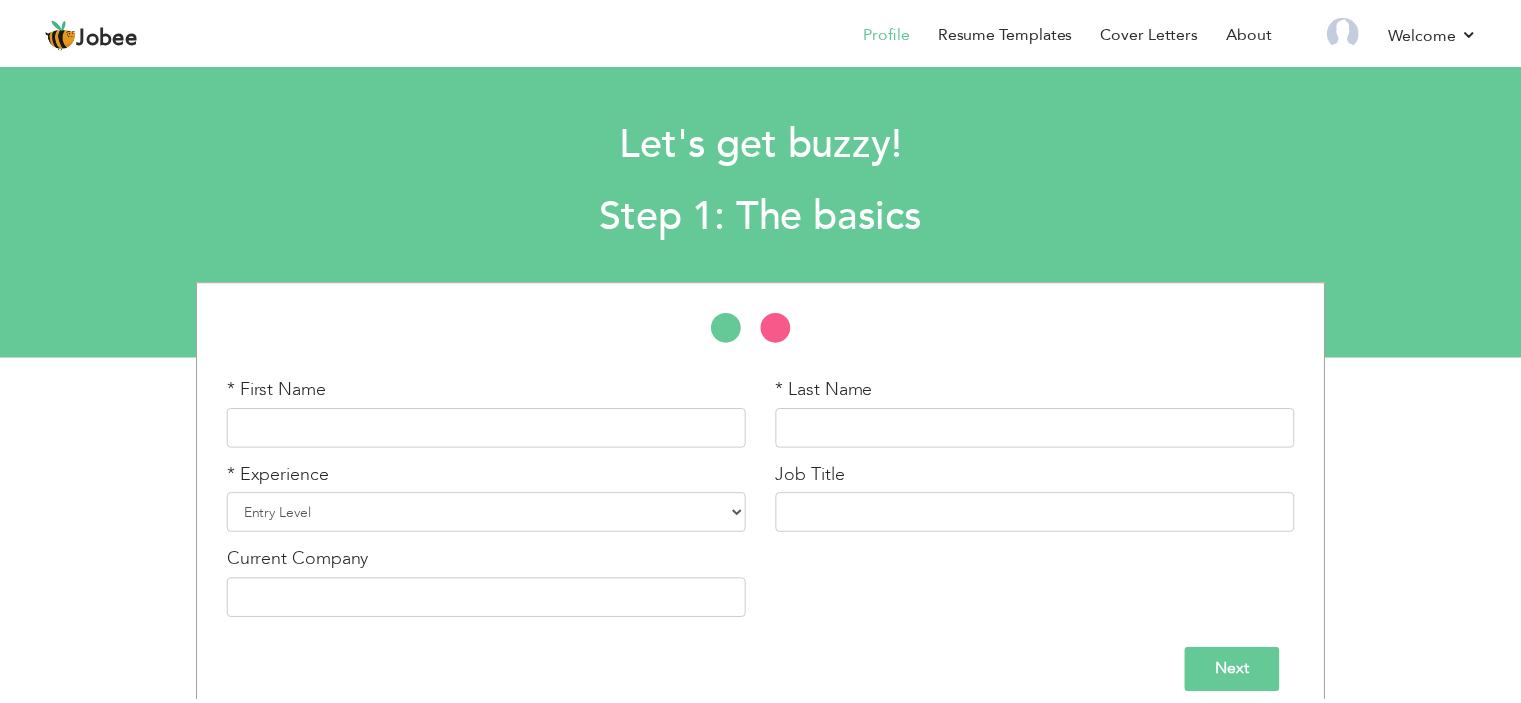 scroll, scrollTop: 0, scrollLeft: 0, axis: both 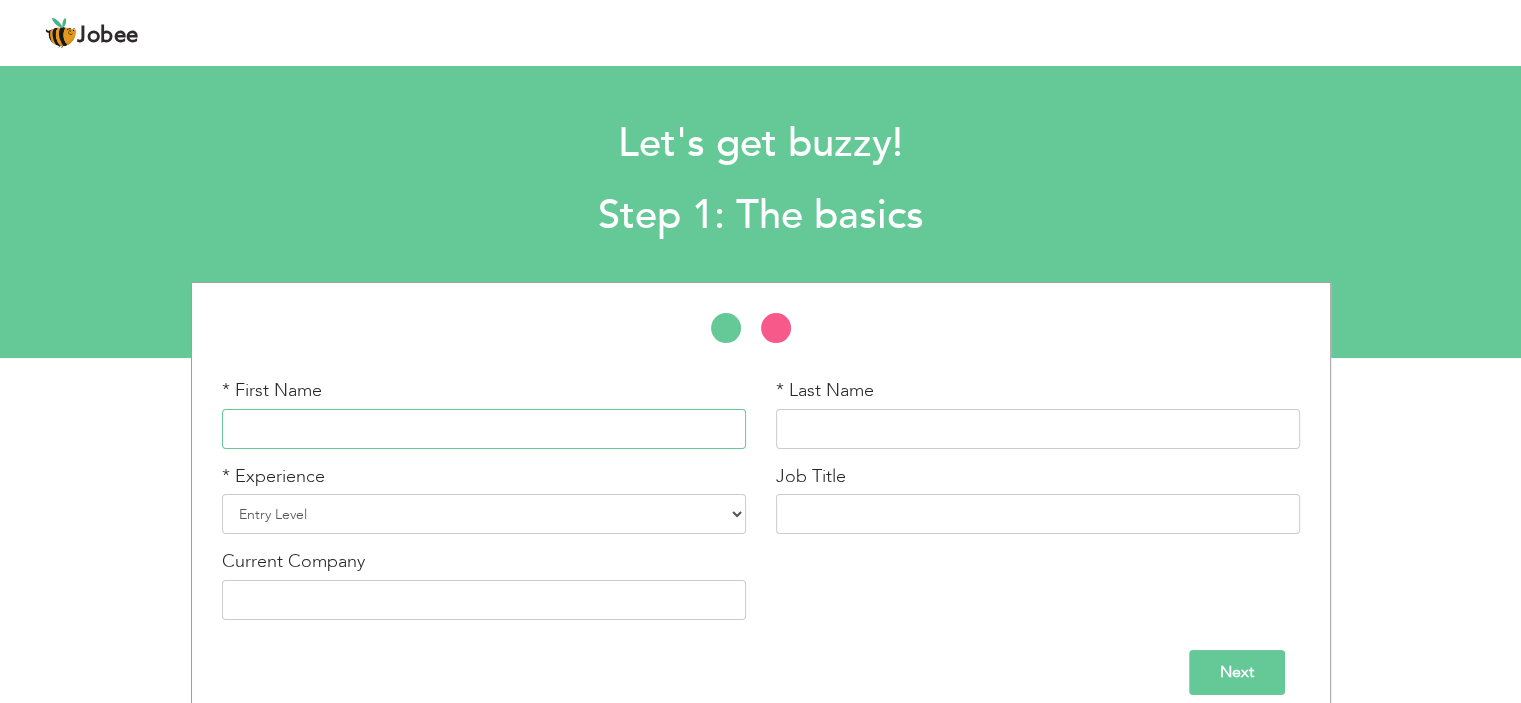 click at bounding box center (484, 429) 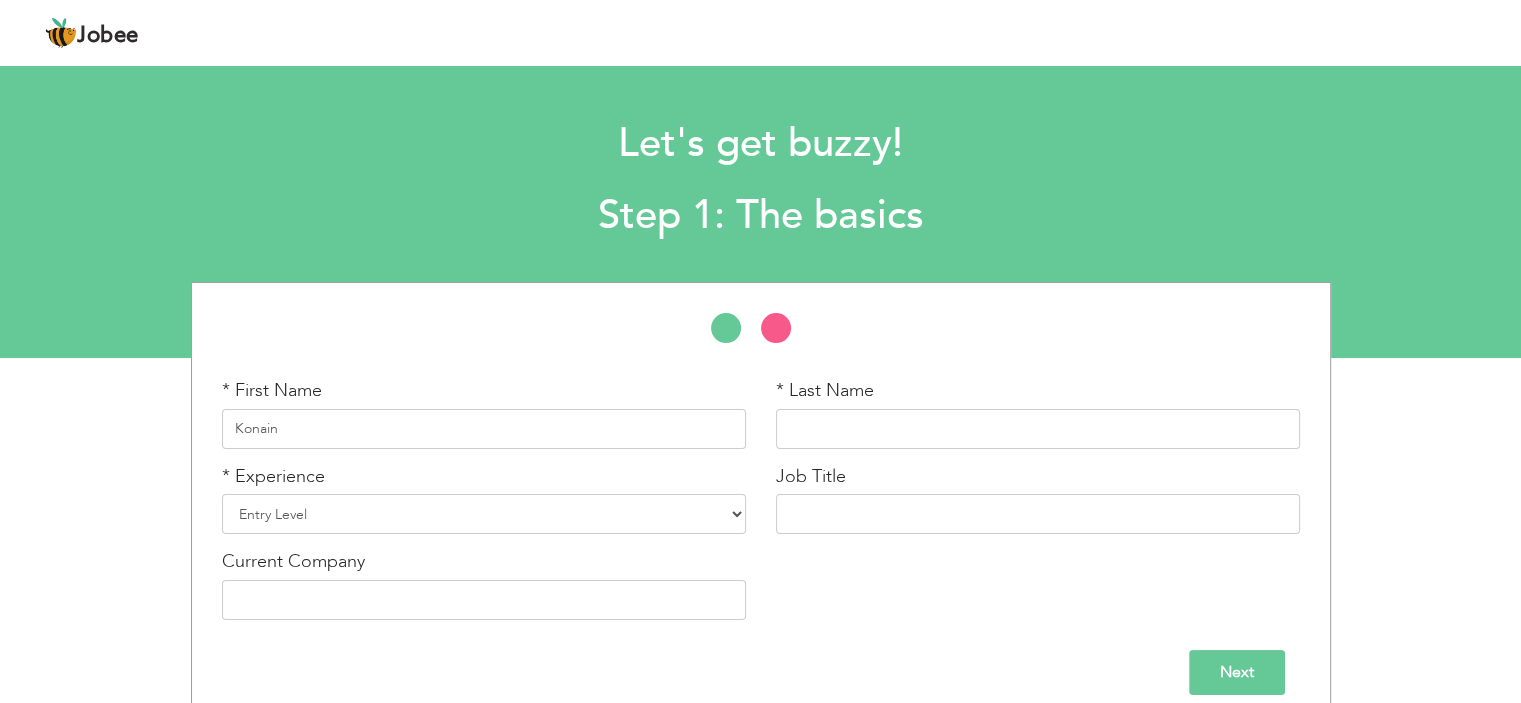 type on "[PERSON_NAME]" 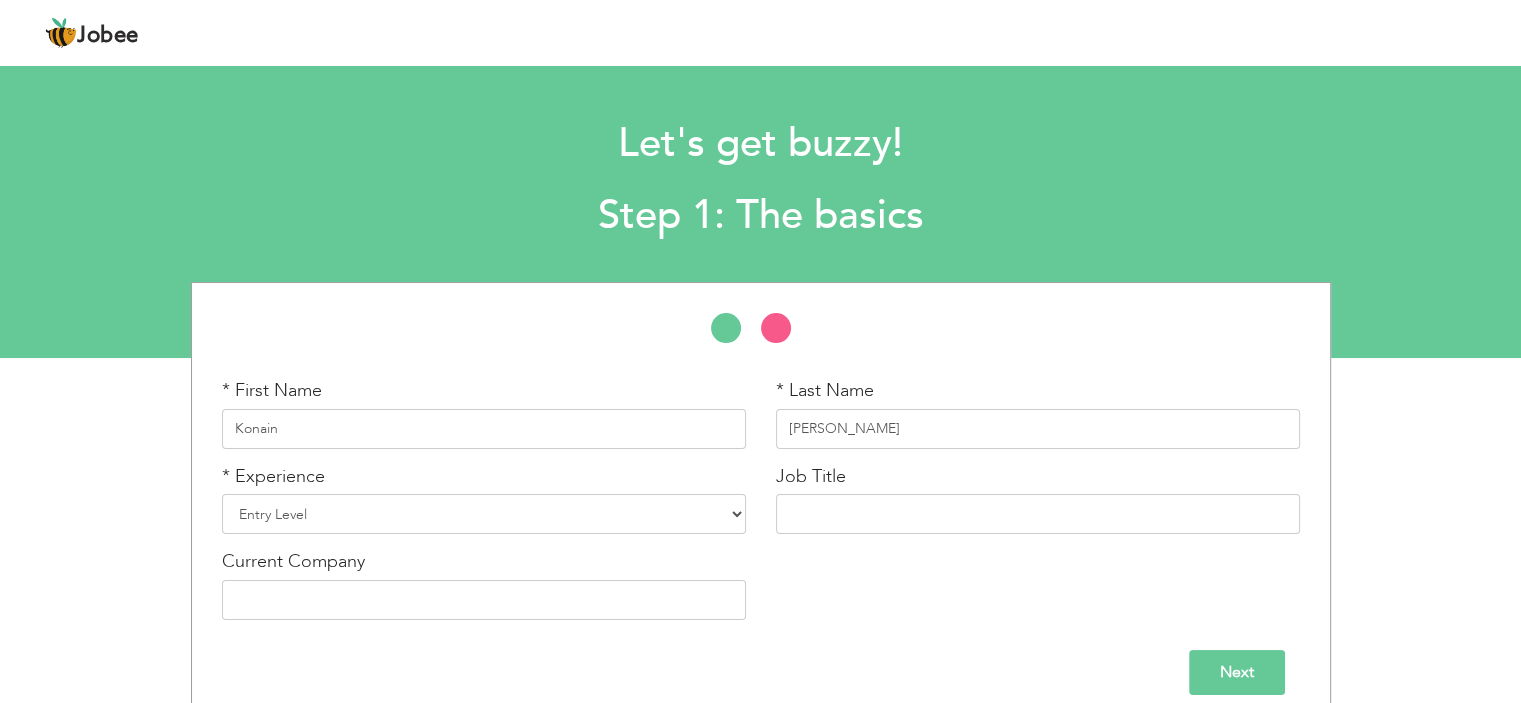 type on "Wah brands" 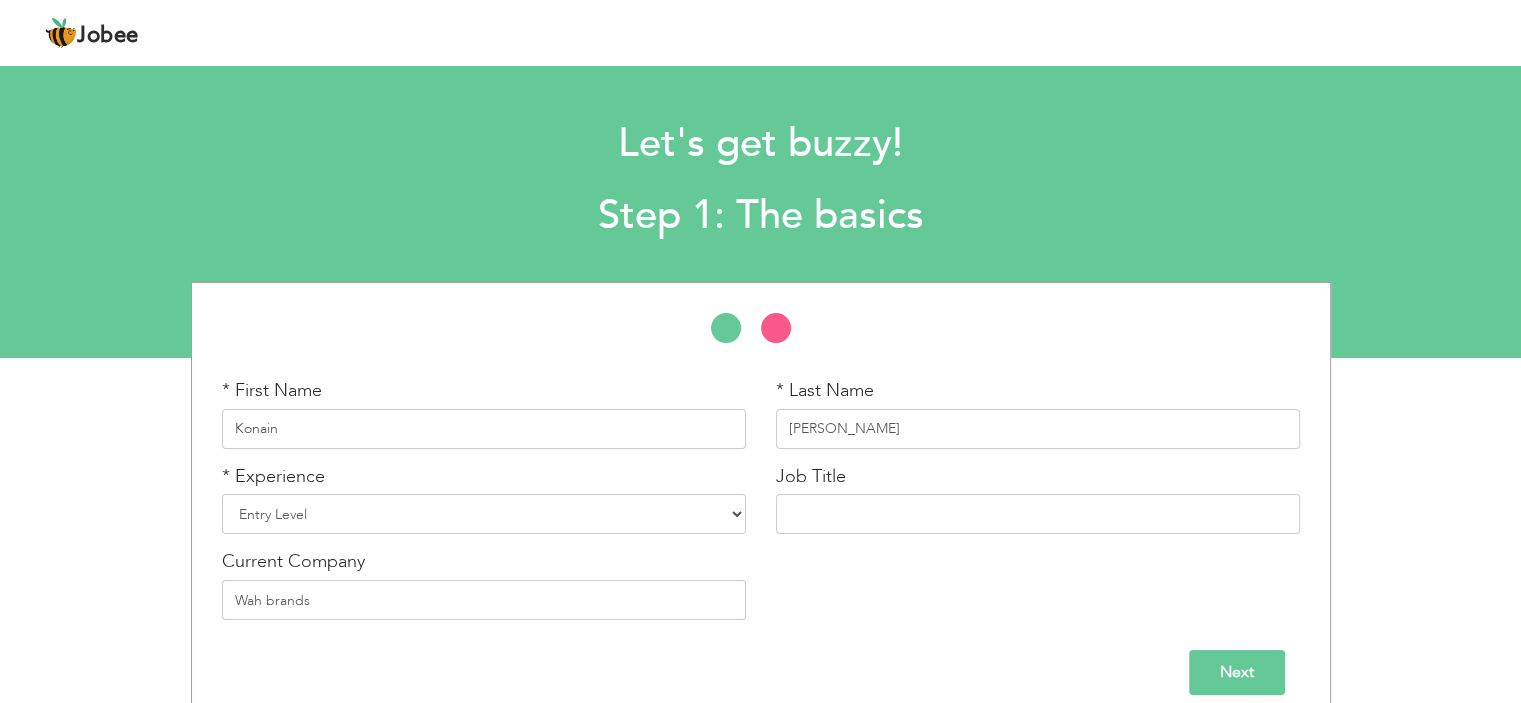 scroll, scrollTop: 21, scrollLeft: 0, axis: vertical 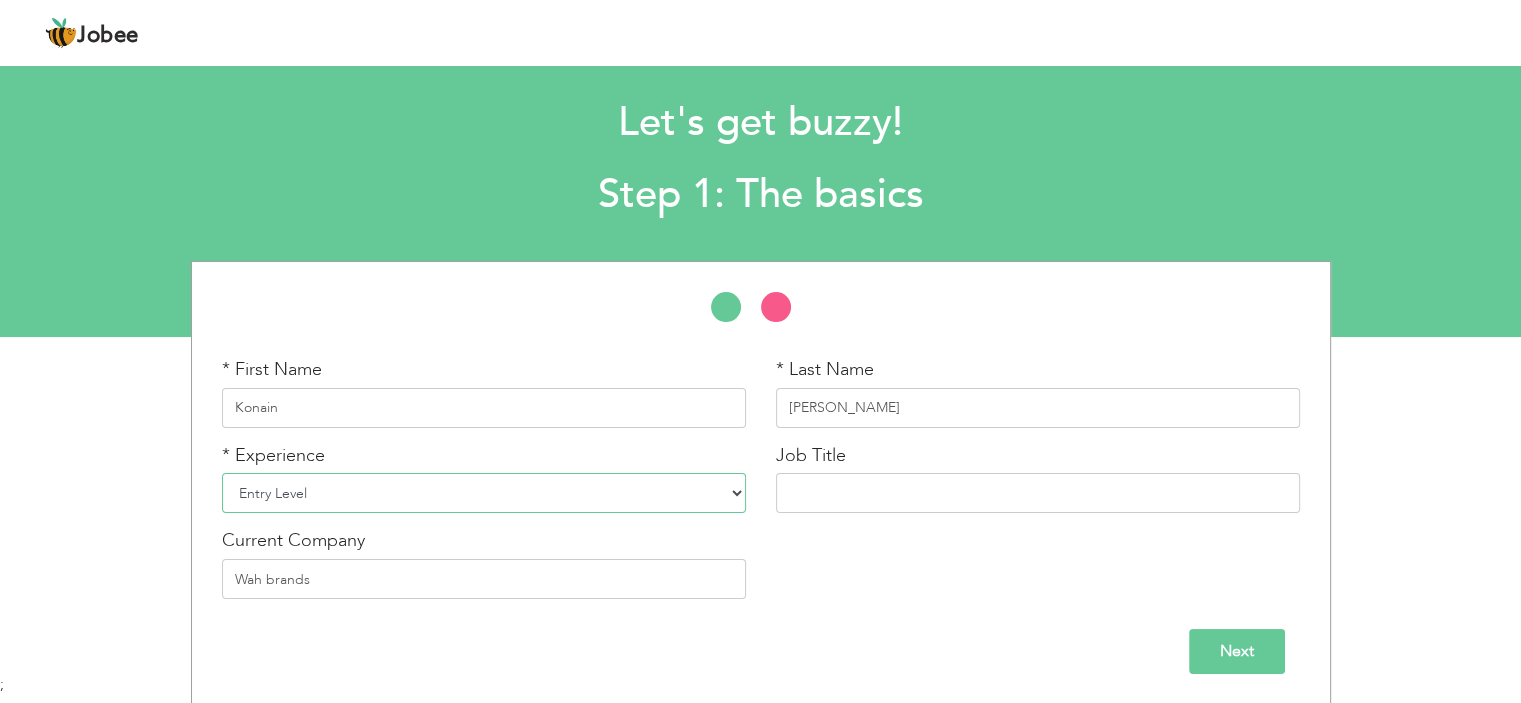click on "Entry Level
Less than 1 Year
1 Year
2 Years
3 Years
4 Years
5 Years
6 Years
7 Years
8 Years
9 Years
10 Years
11 Years
12 Years
13 Years
14 Years
15 Years
16 Years
17 Years
18 Years
19 Years
20 Years
21 Years
22 Years
23 Years
24 Years
25 Years
26 Years
27 Years
28 Years
29 Years
30 Years
31 Years
32 Years
33 Years
34 Years
35 Years
More than 35 Years" at bounding box center (484, 493) 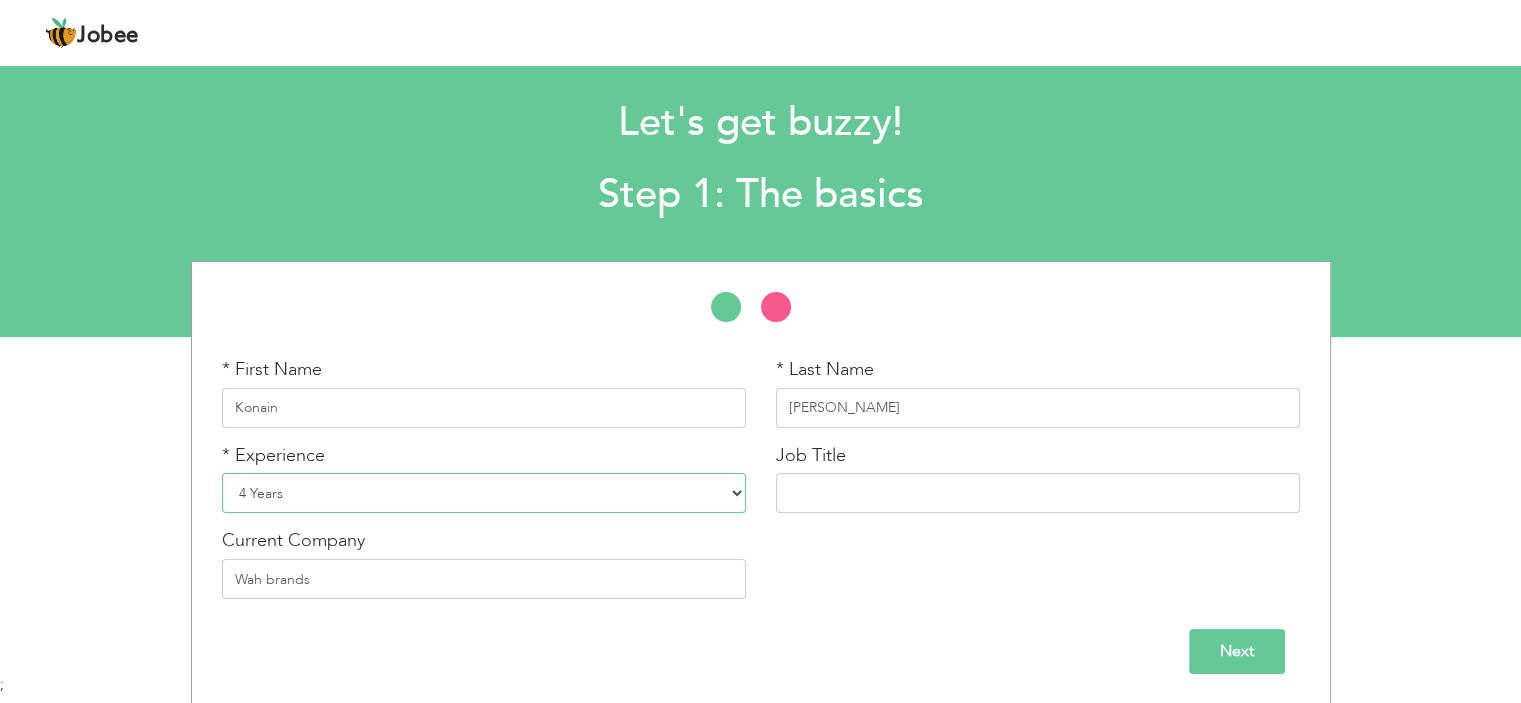 click on "Entry Level
Less than 1 Year
1 Year
2 Years
3 Years
4 Years
5 Years
6 Years
7 Years
8 Years
9 Years
10 Years
11 Years
12 Years
13 Years
14 Years
15 Years
16 Years
17 Years
18 Years
19 Years
20 Years
21 Years
22 Years
23 Years
24 Years
25 Years
26 Years
27 Years
28 Years
29 Years
30 Years
31 Years
32 Years
33 Years
34 Years
35 Years
More than 35 Years" at bounding box center [484, 493] 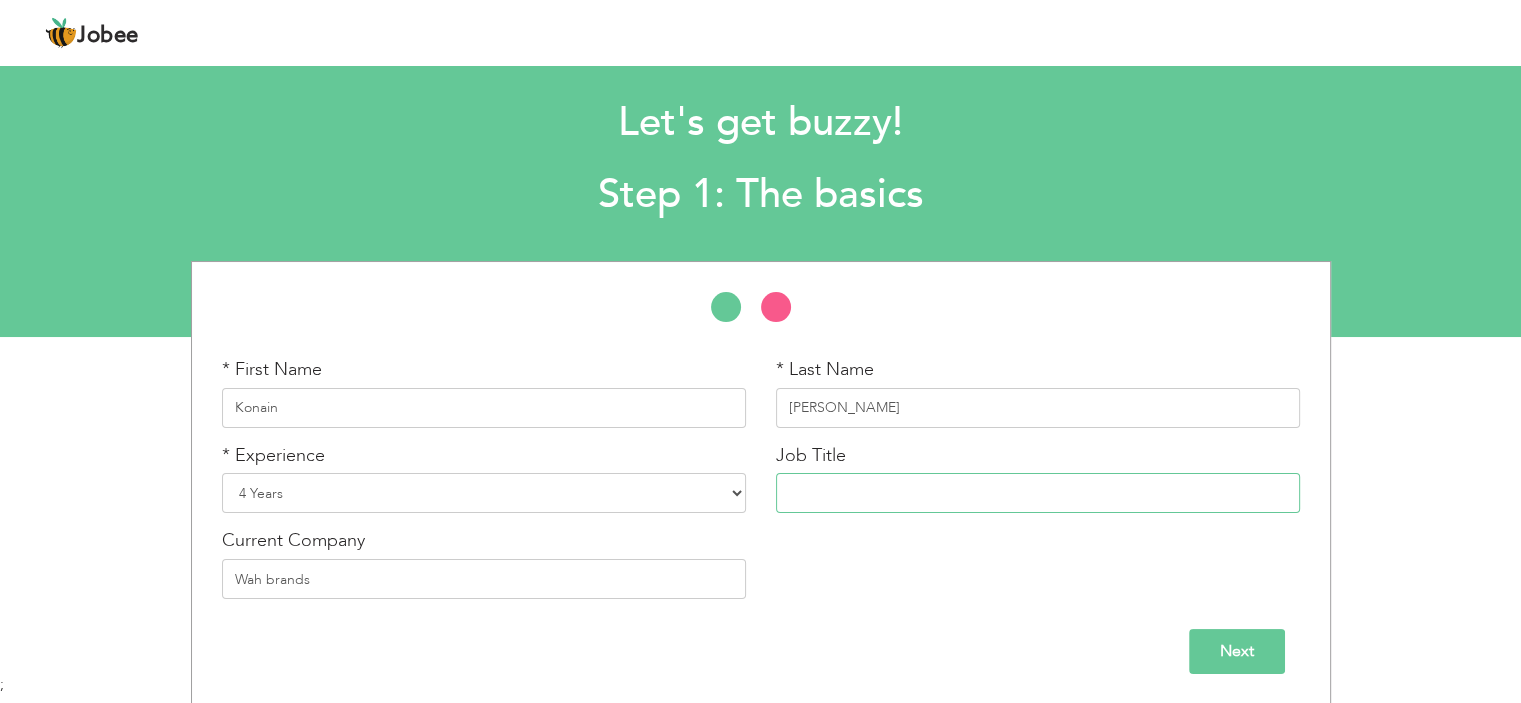 click at bounding box center [1038, 493] 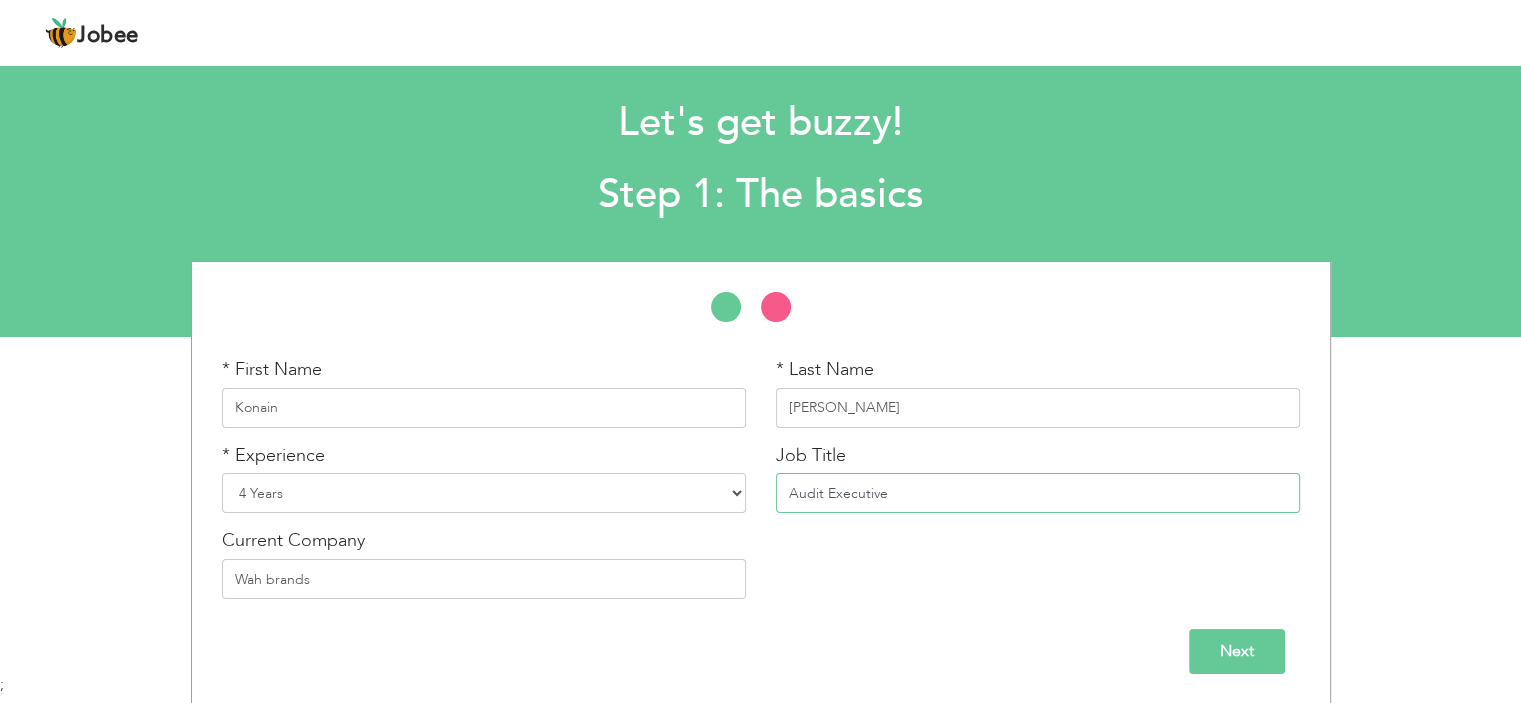 click on "Audit Executive" at bounding box center (1038, 493) 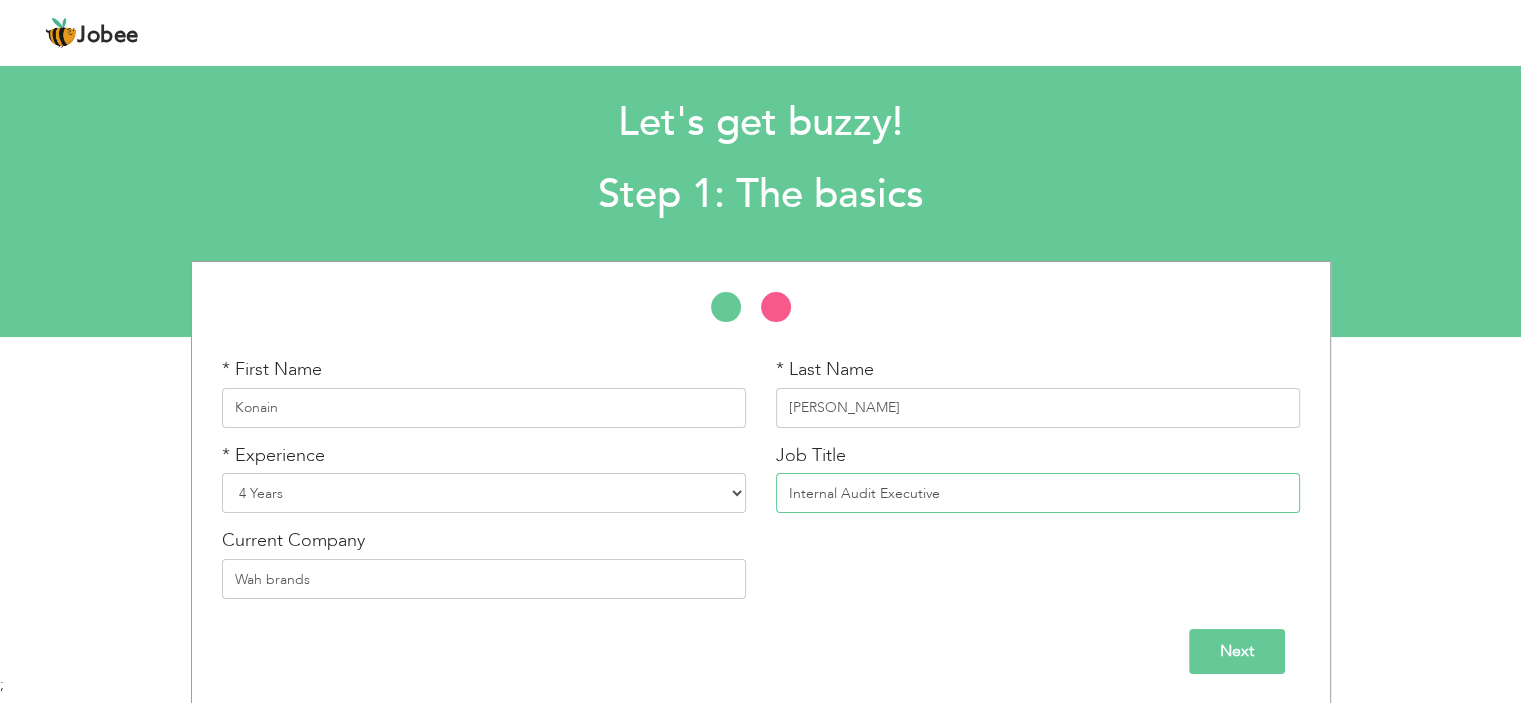 type on "Internal Audit Executive" 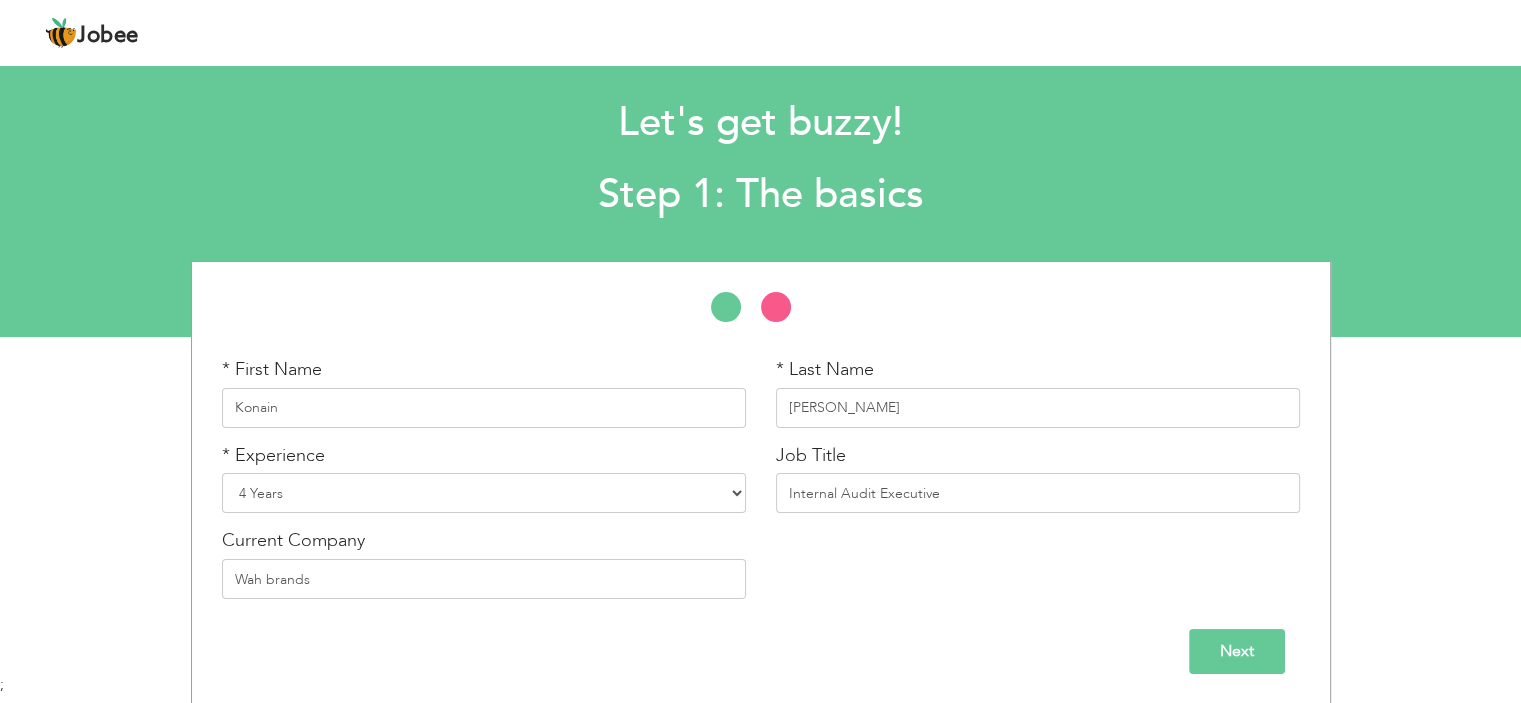 click on "Next" at bounding box center (1237, 651) 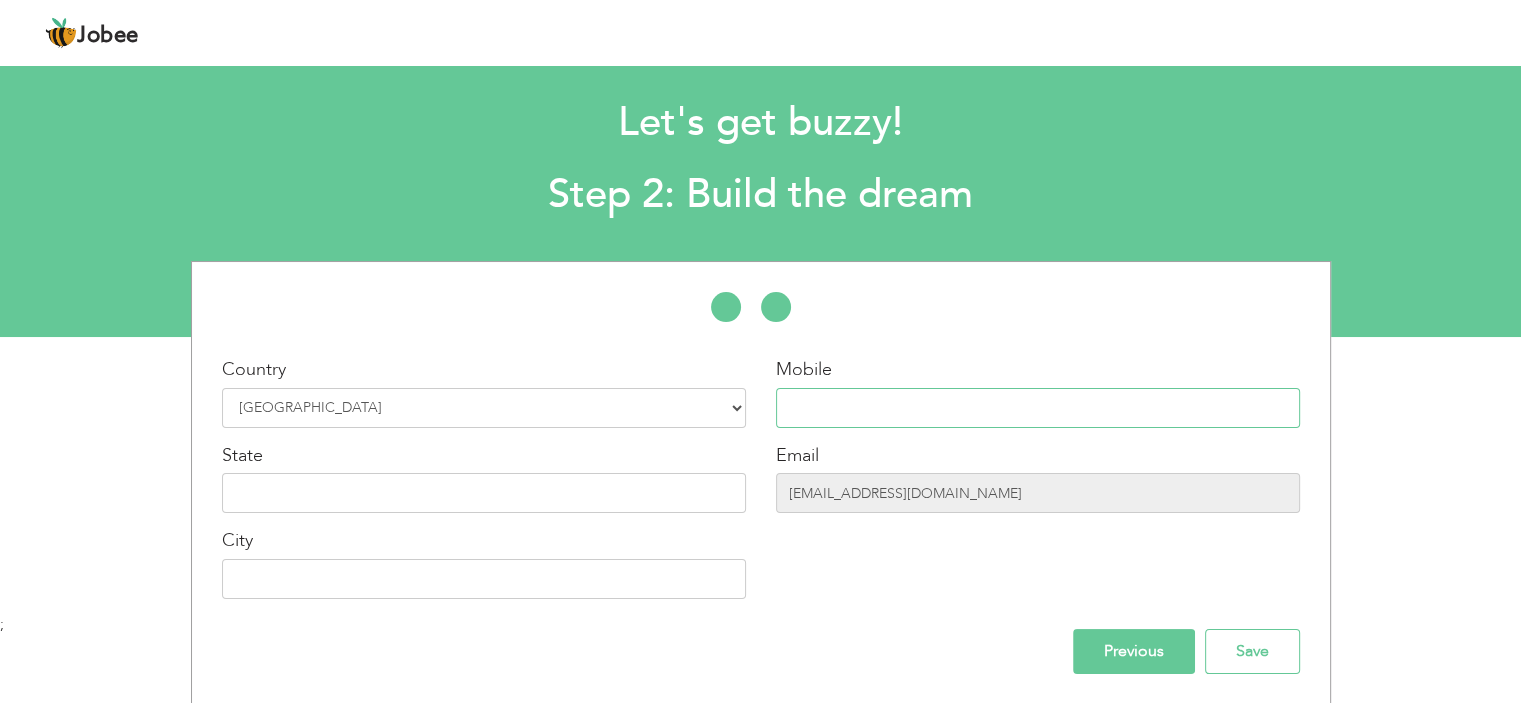 click at bounding box center [1038, 408] 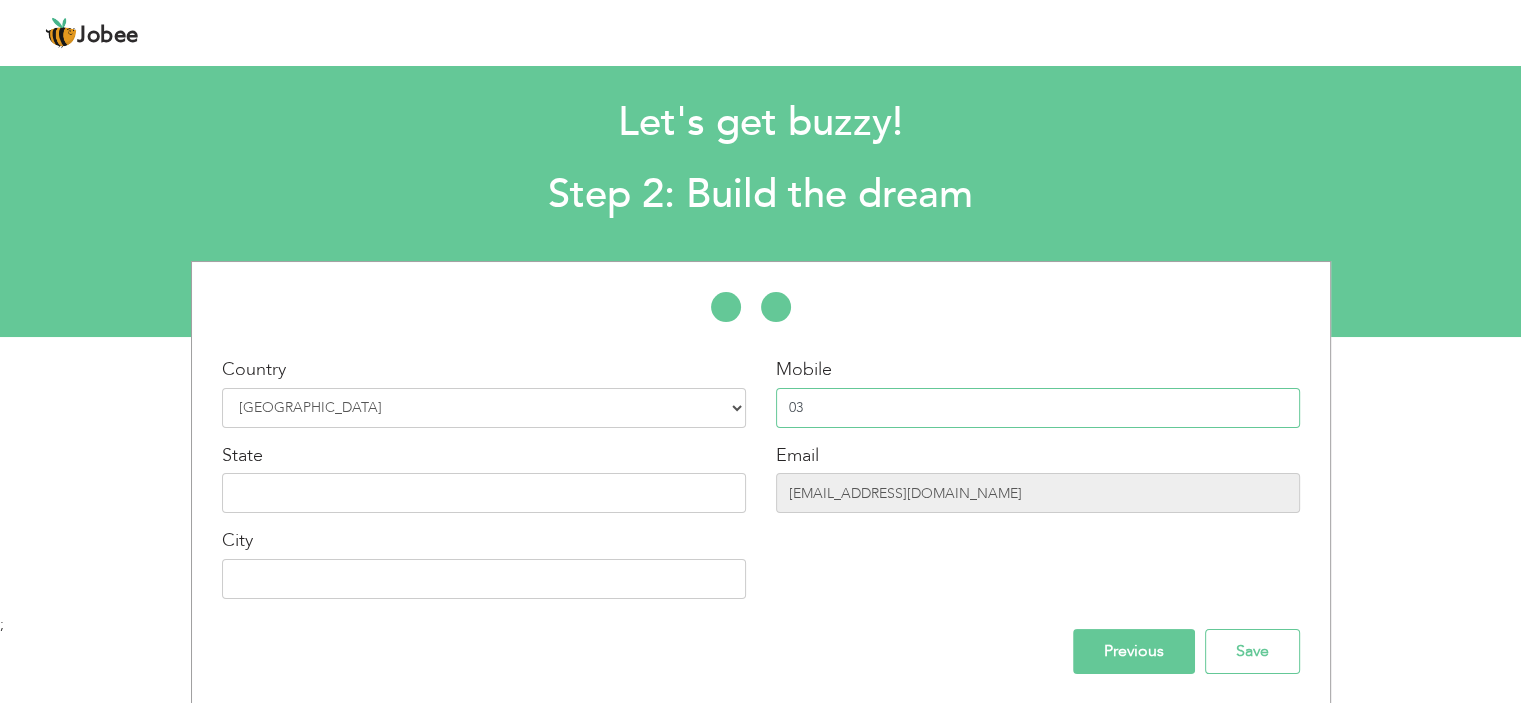type on "03312514414" 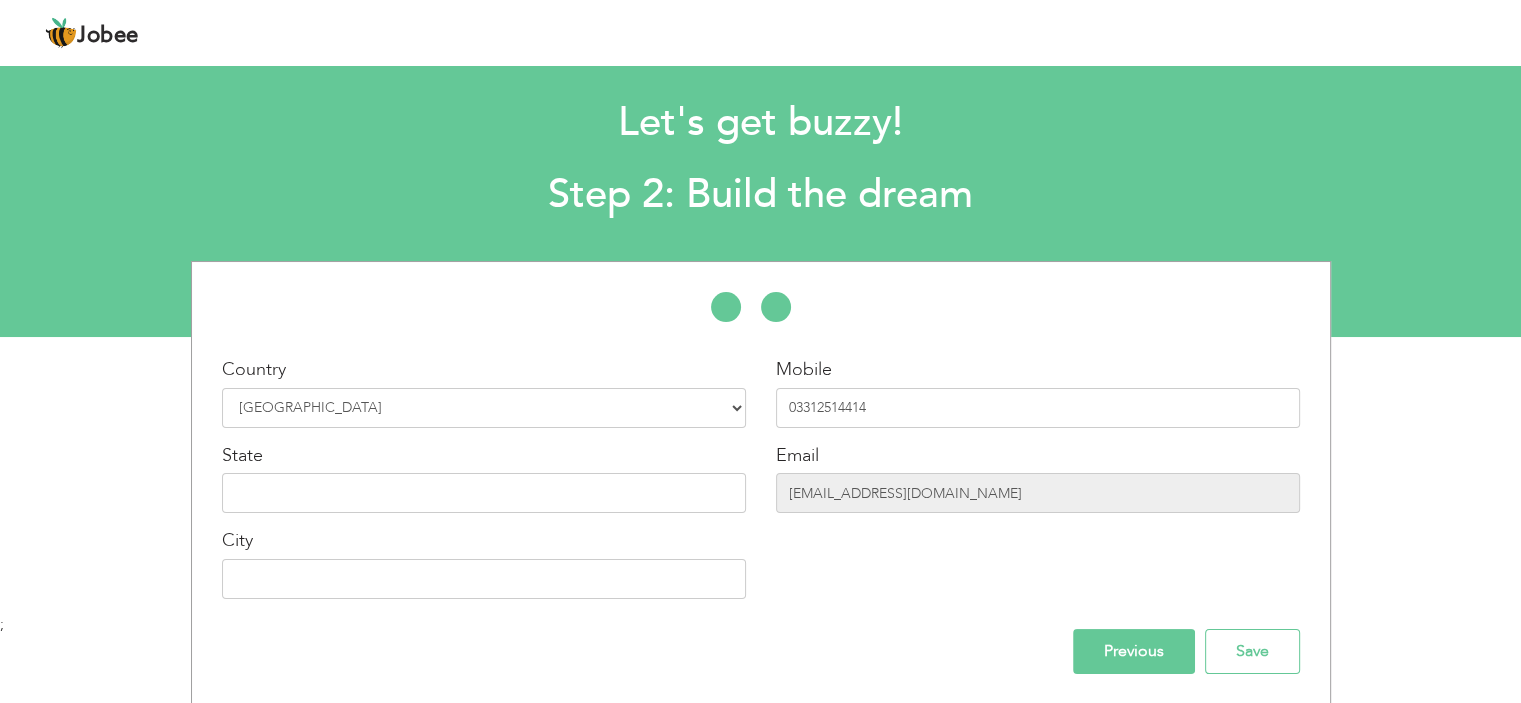 type on "[GEOGRAPHIC_DATA]" 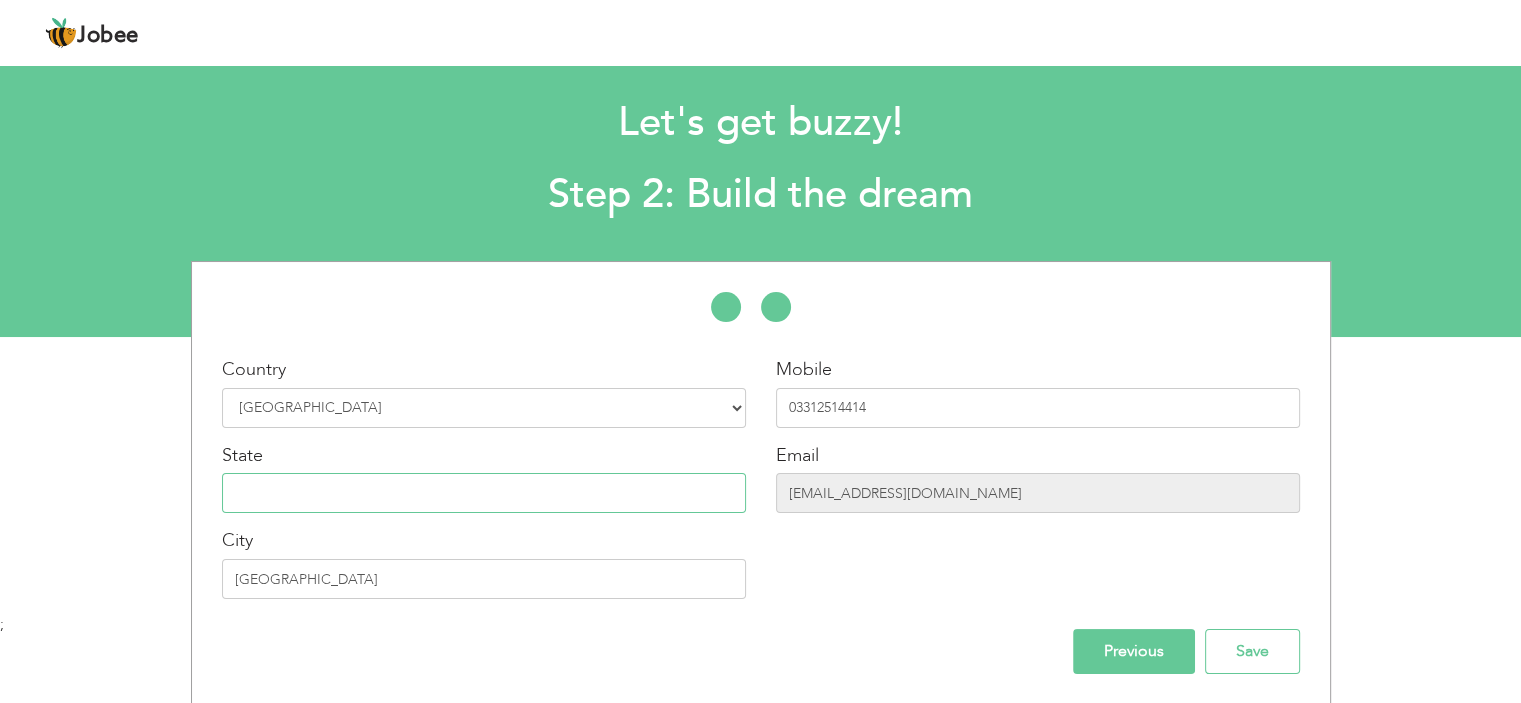 click at bounding box center (484, 493) 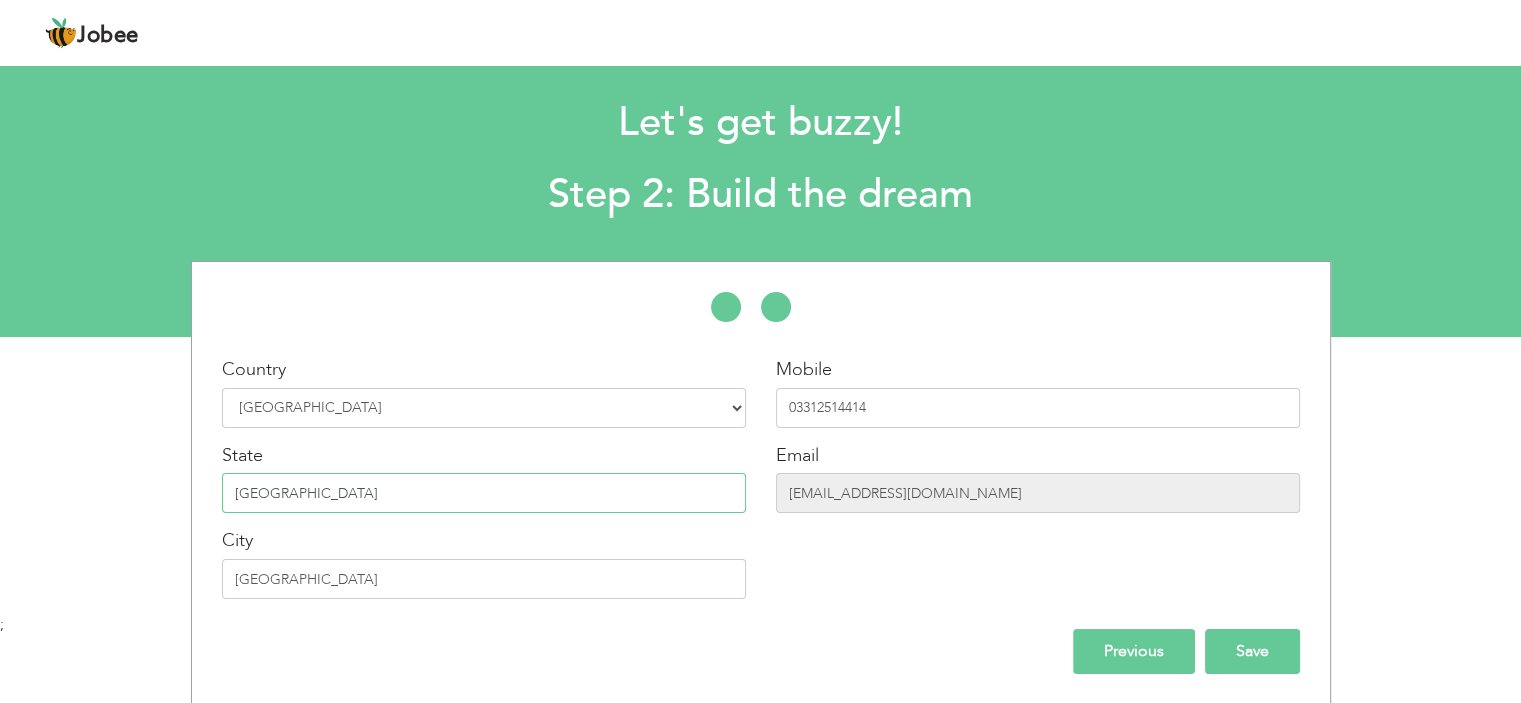 type on "[GEOGRAPHIC_DATA]" 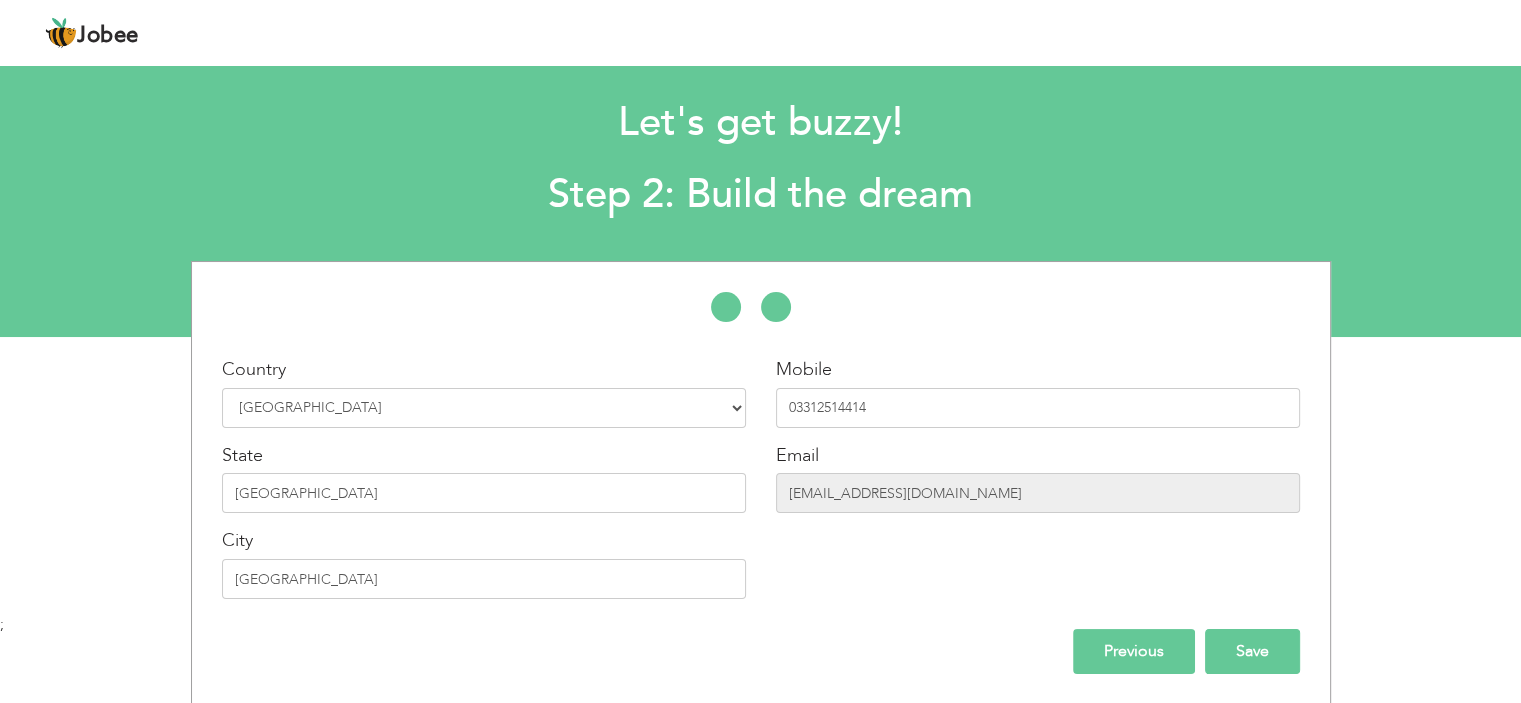 click on "Save" at bounding box center (1252, 651) 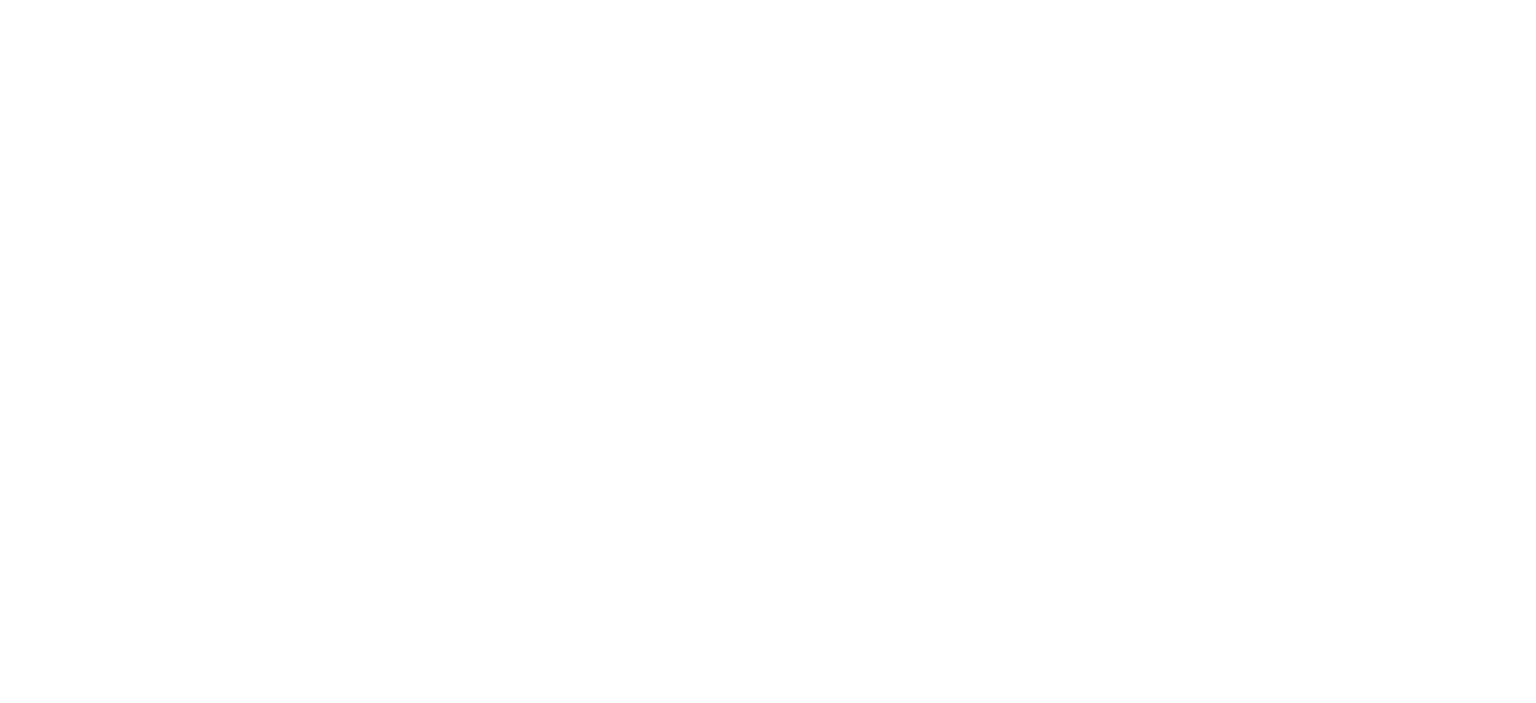scroll, scrollTop: 0, scrollLeft: 0, axis: both 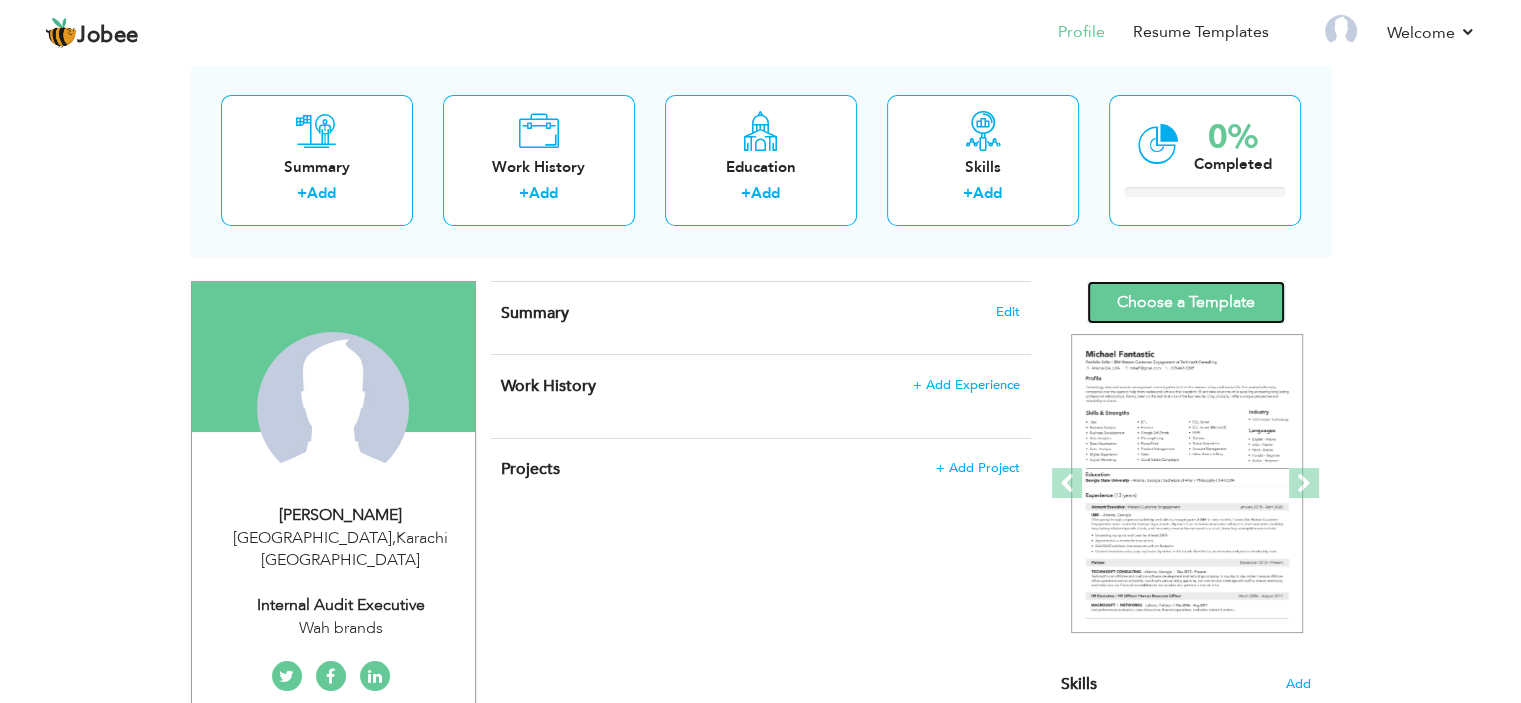 click on "Choose a Template" at bounding box center (1186, 302) 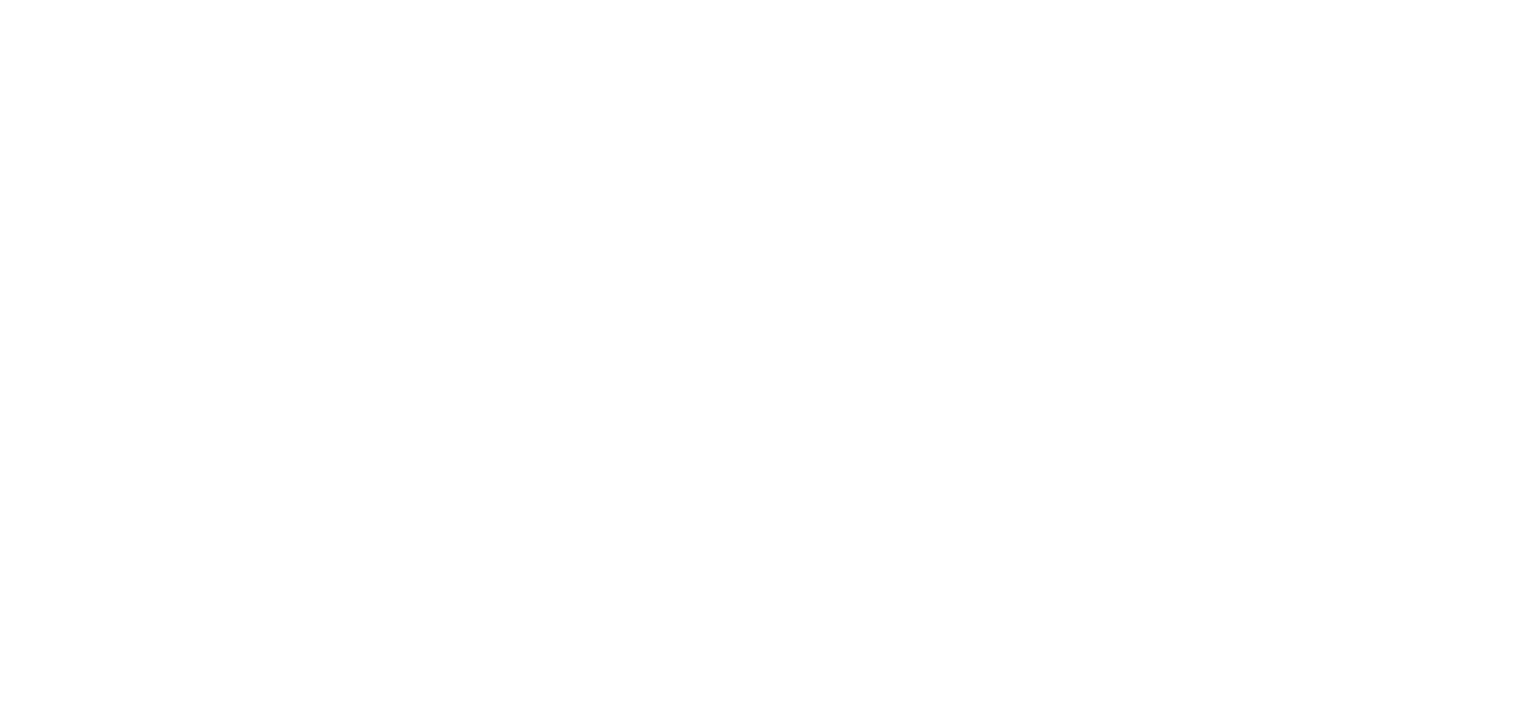 scroll, scrollTop: 0, scrollLeft: 0, axis: both 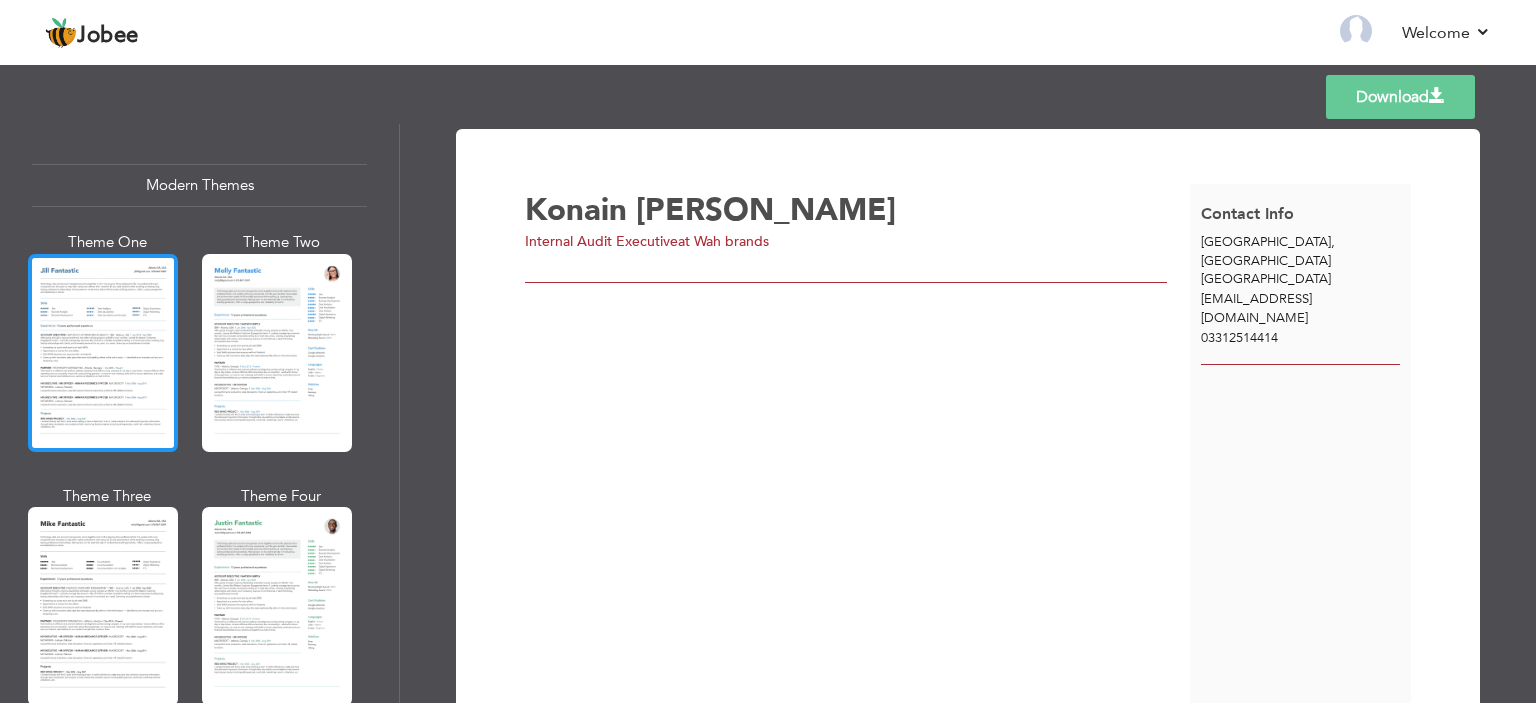 click at bounding box center [103, 353] 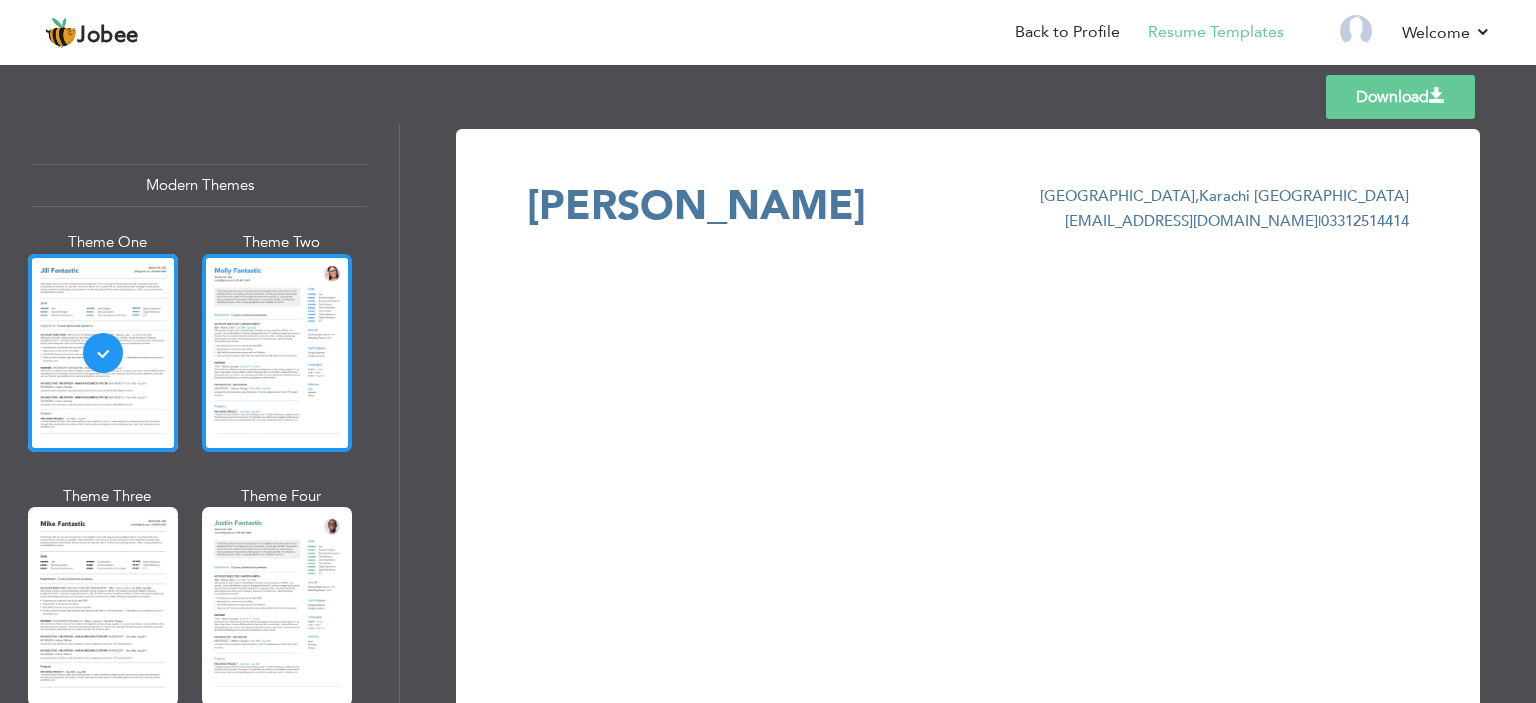 click at bounding box center [277, 353] 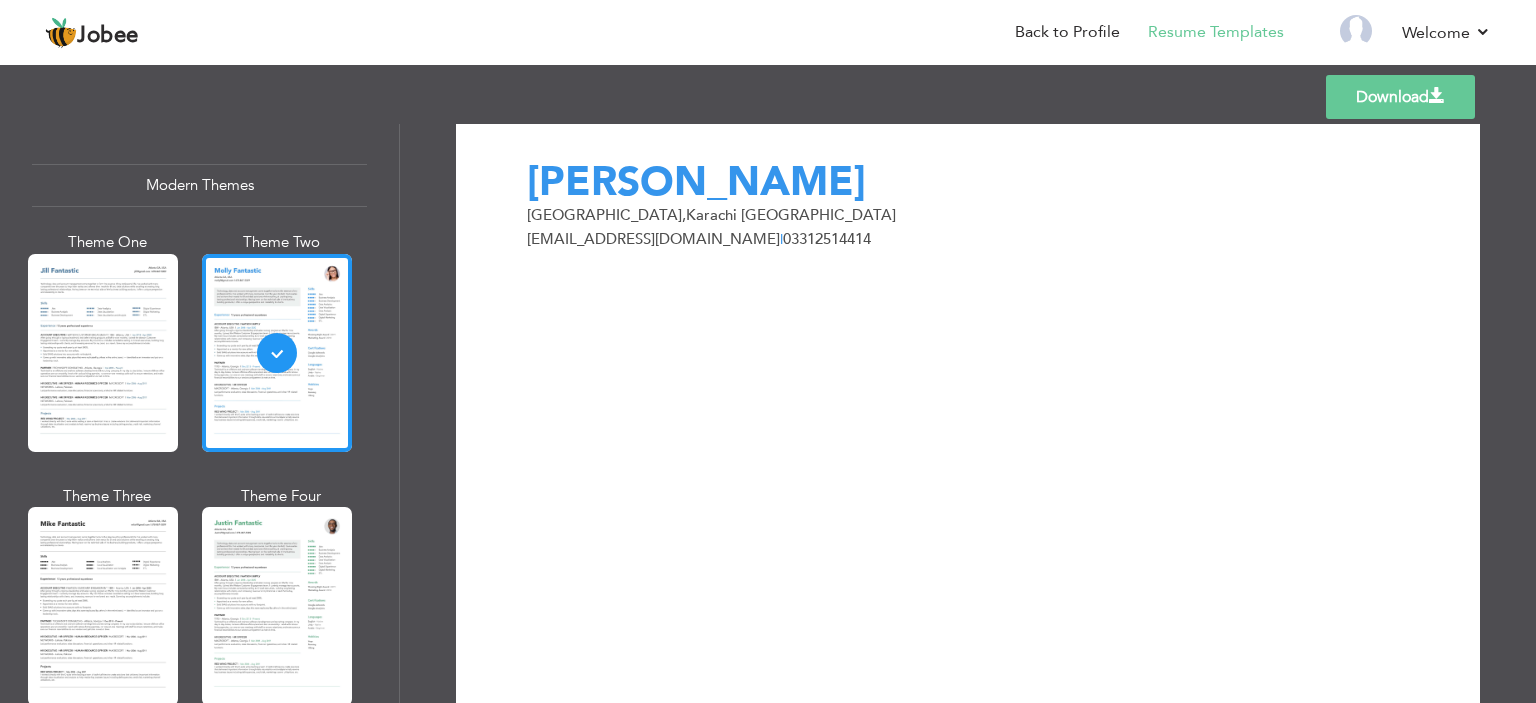 scroll, scrollTop: 0, scrollLeft: 0, axis: both 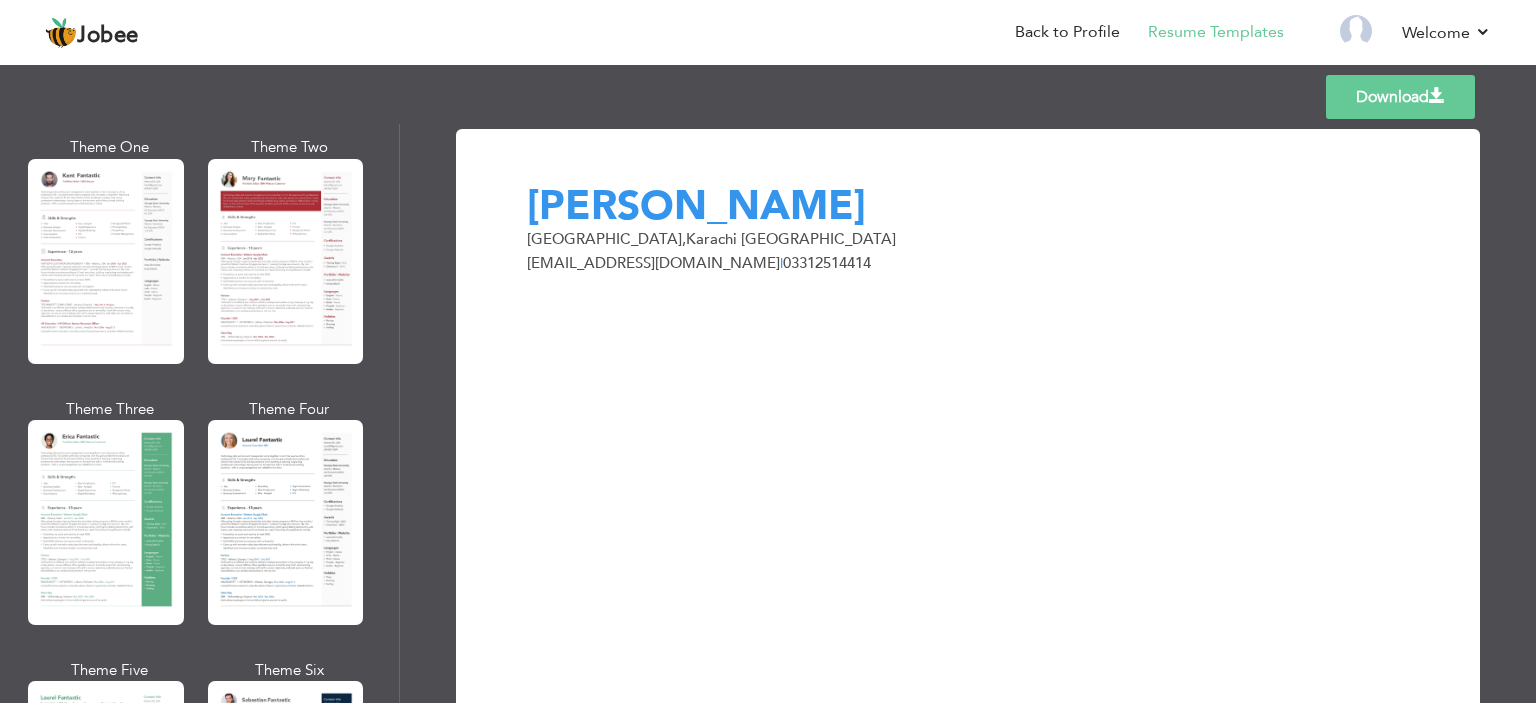 drag, startPoint x: 392, startPoint y: 175, endPoint x: 391, endPoint y: 207, distance: 32.01562 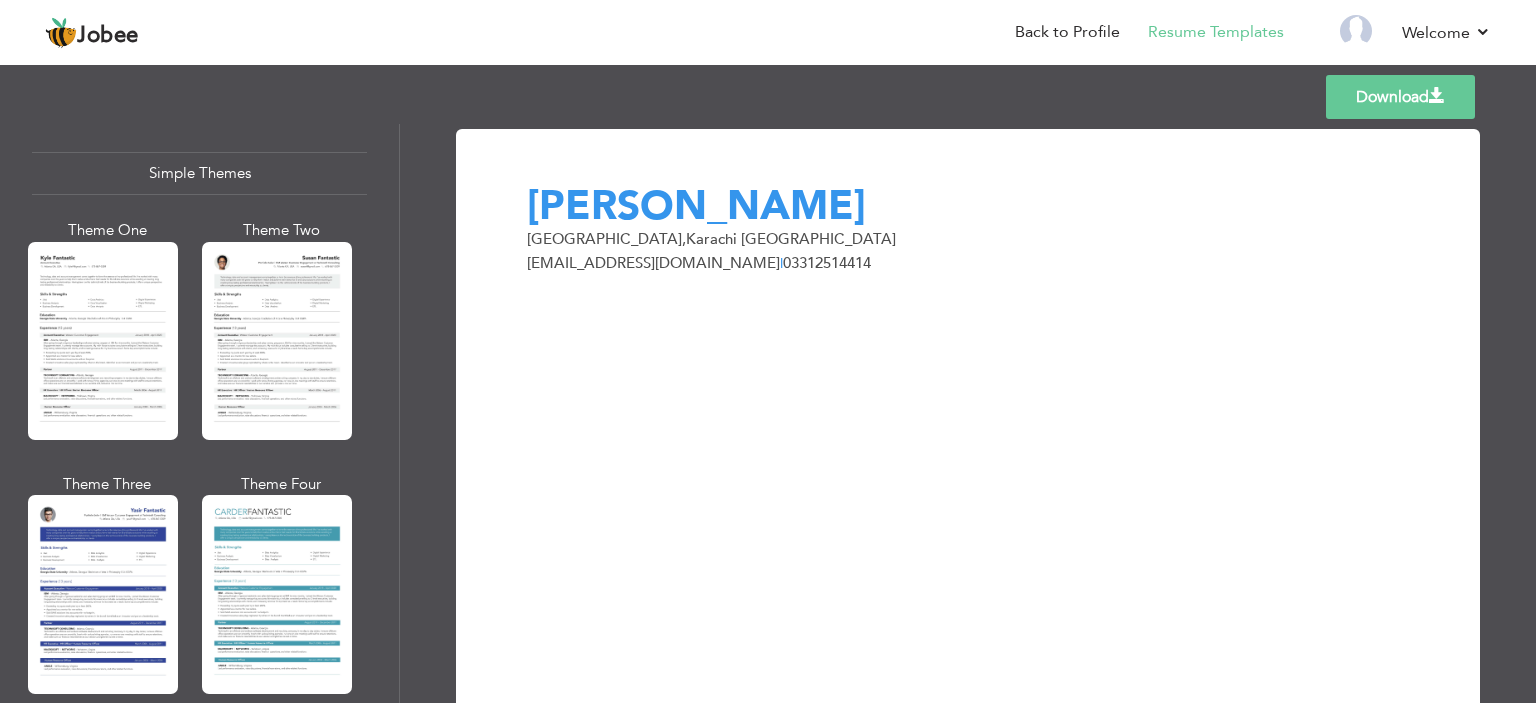scroll, scrollTop: 3501, scrollLeft: 0, axis: vertical 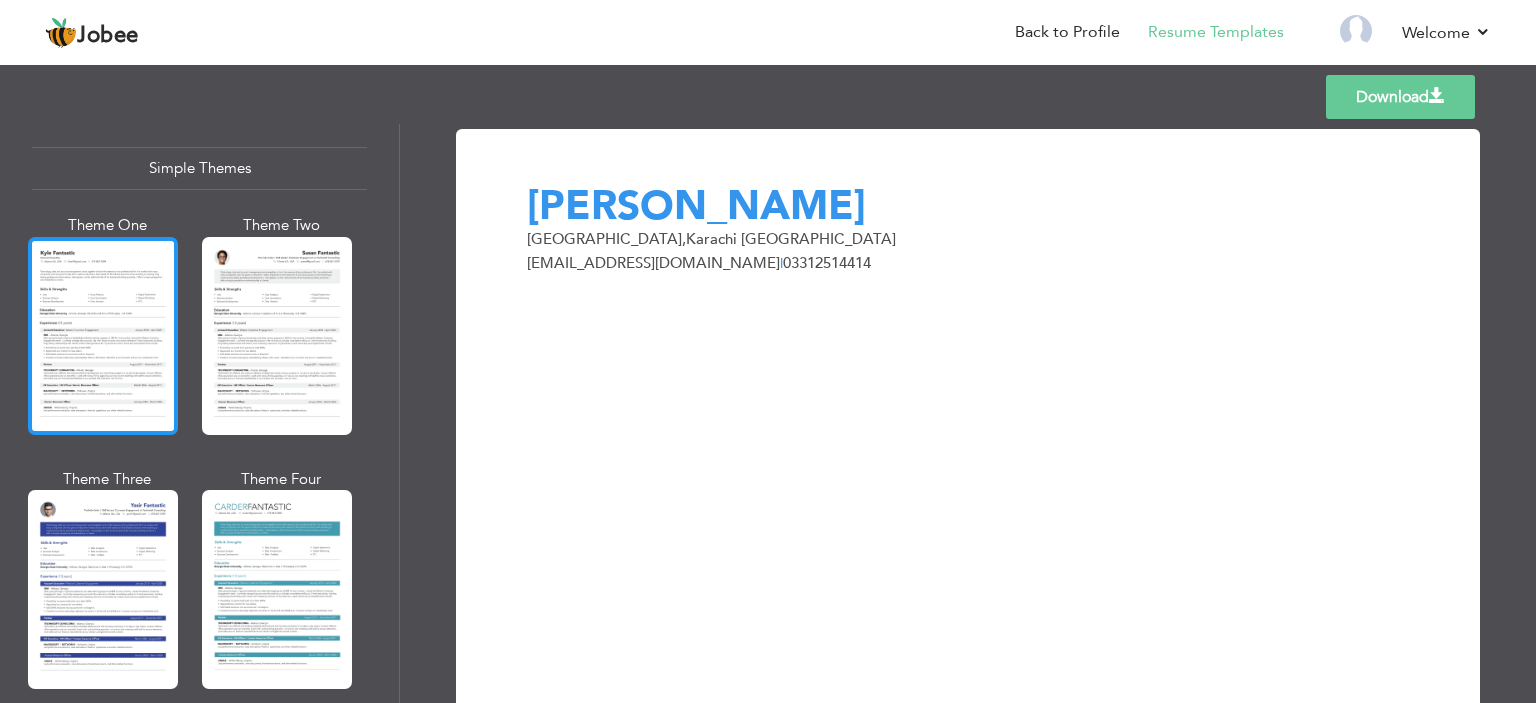 click at bounding box center [103, 336] 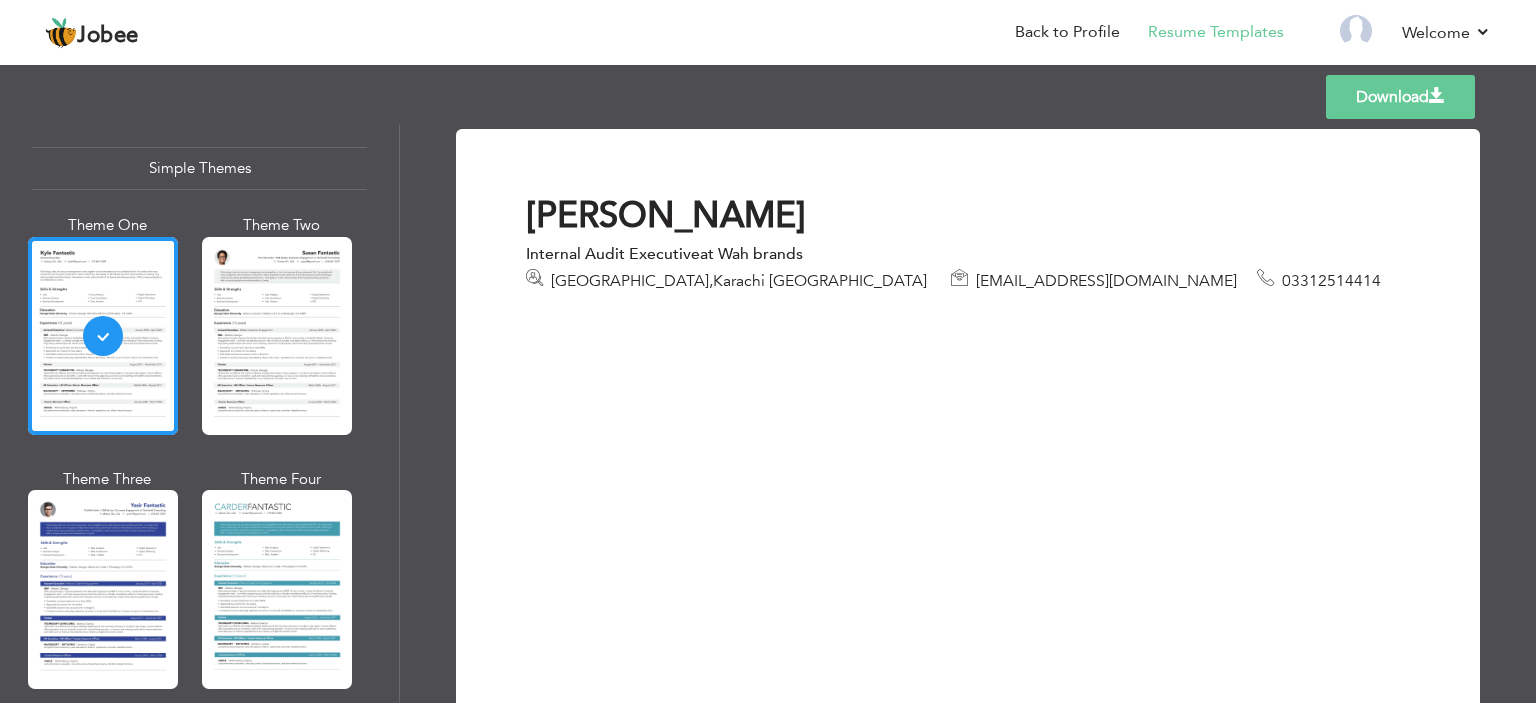 drag, startPoint x: 392, startPoint y: 661, endPoint x: 415, endPoint y: 475, distance: 187.41664 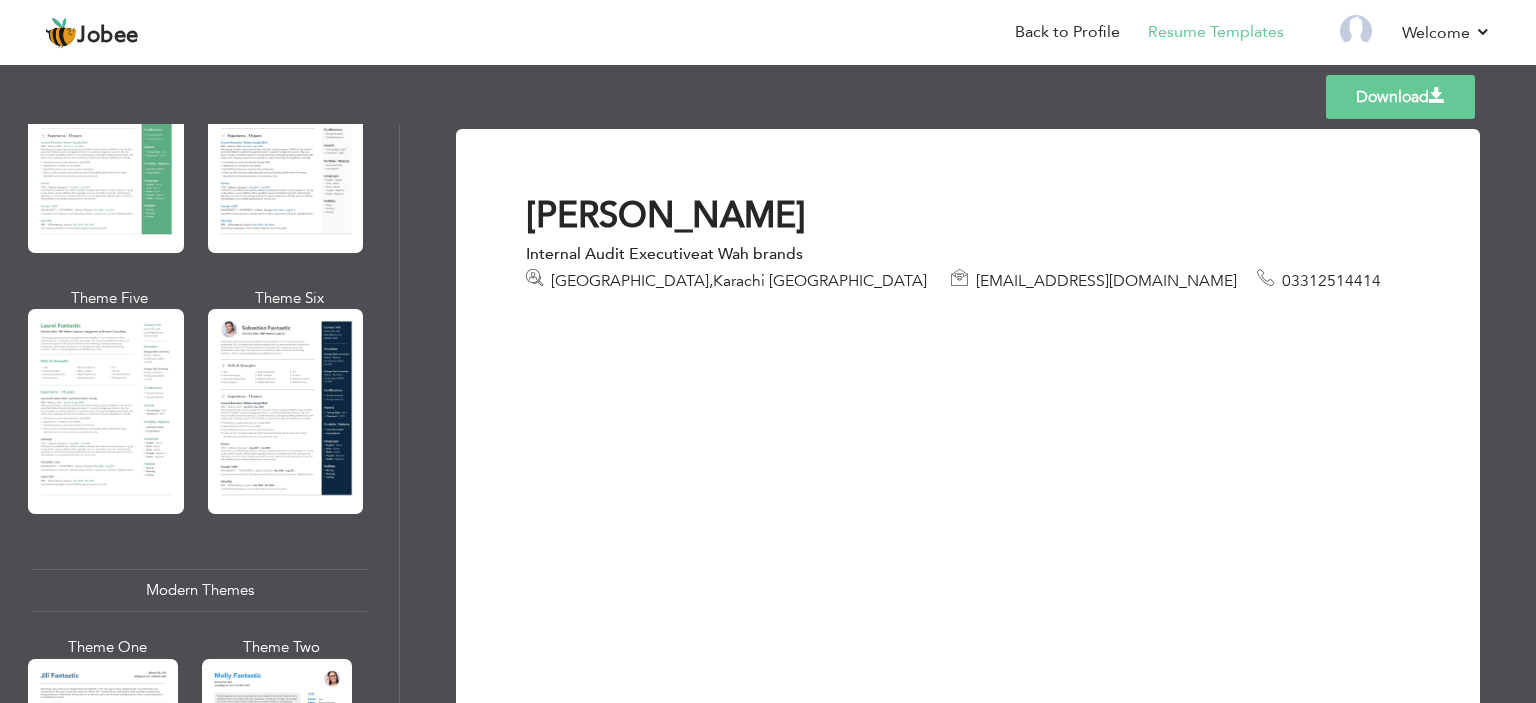 scroll, scrollTop: 394, scrollLeft: 0, axis: vertical 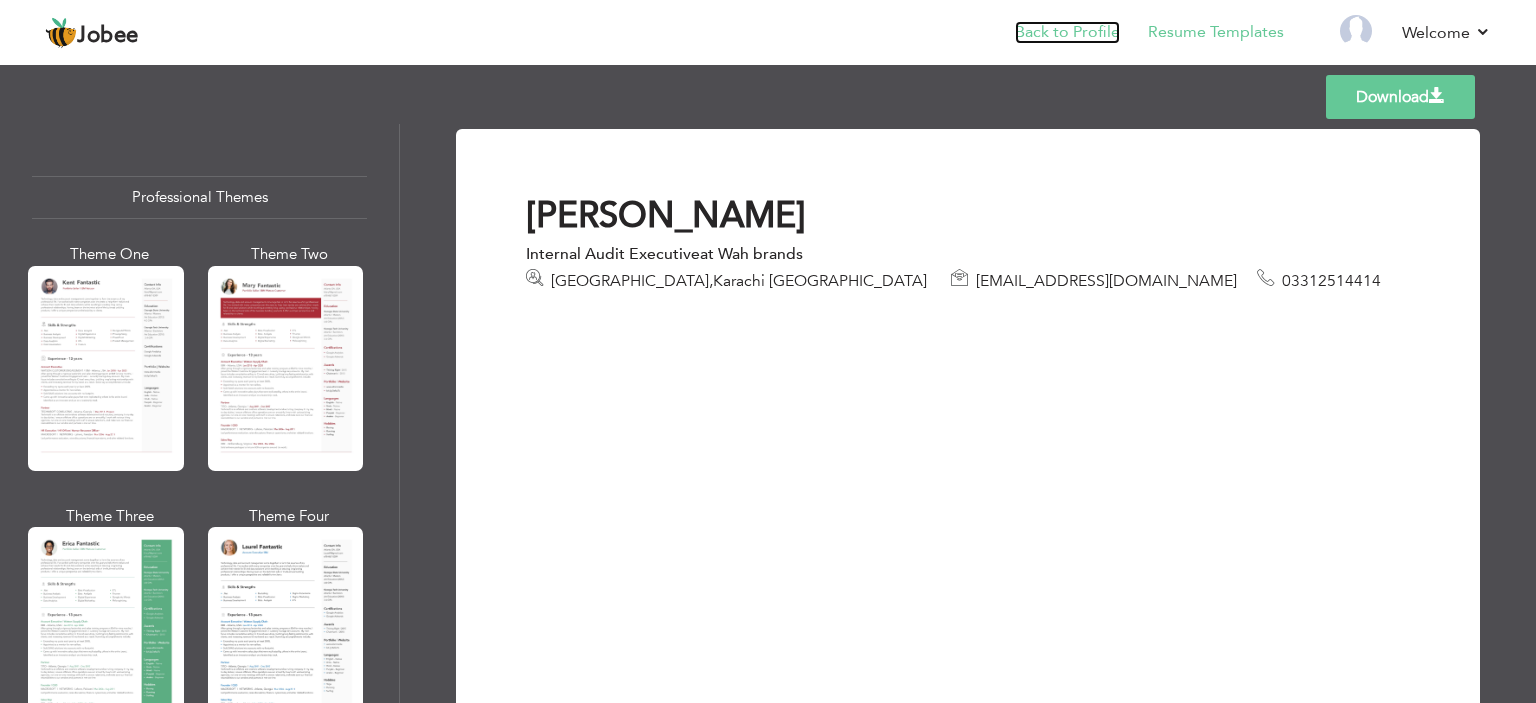 click on "Back to Profile" at bounding box center [1067, 32] 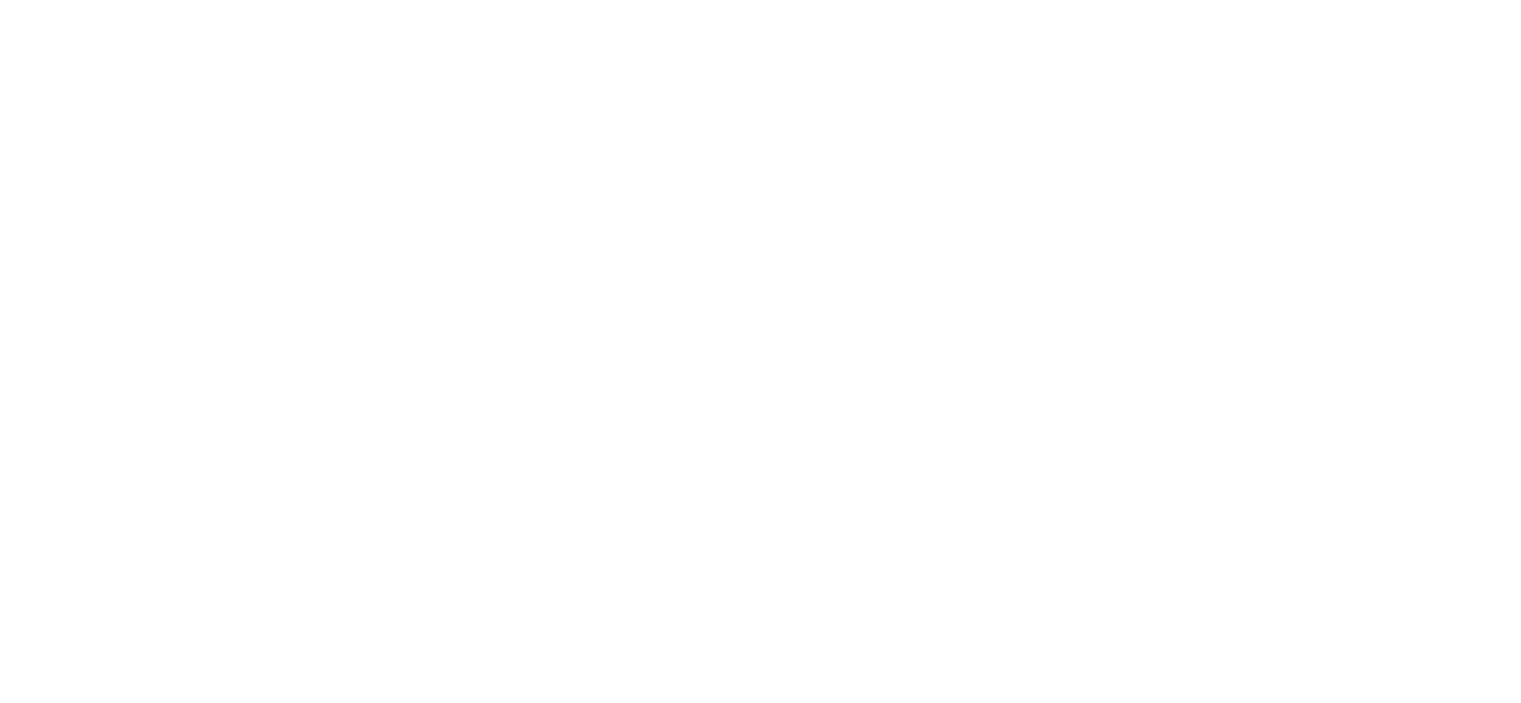 scroll, scrollTop: 0, scrollLeft: 0, axis: both 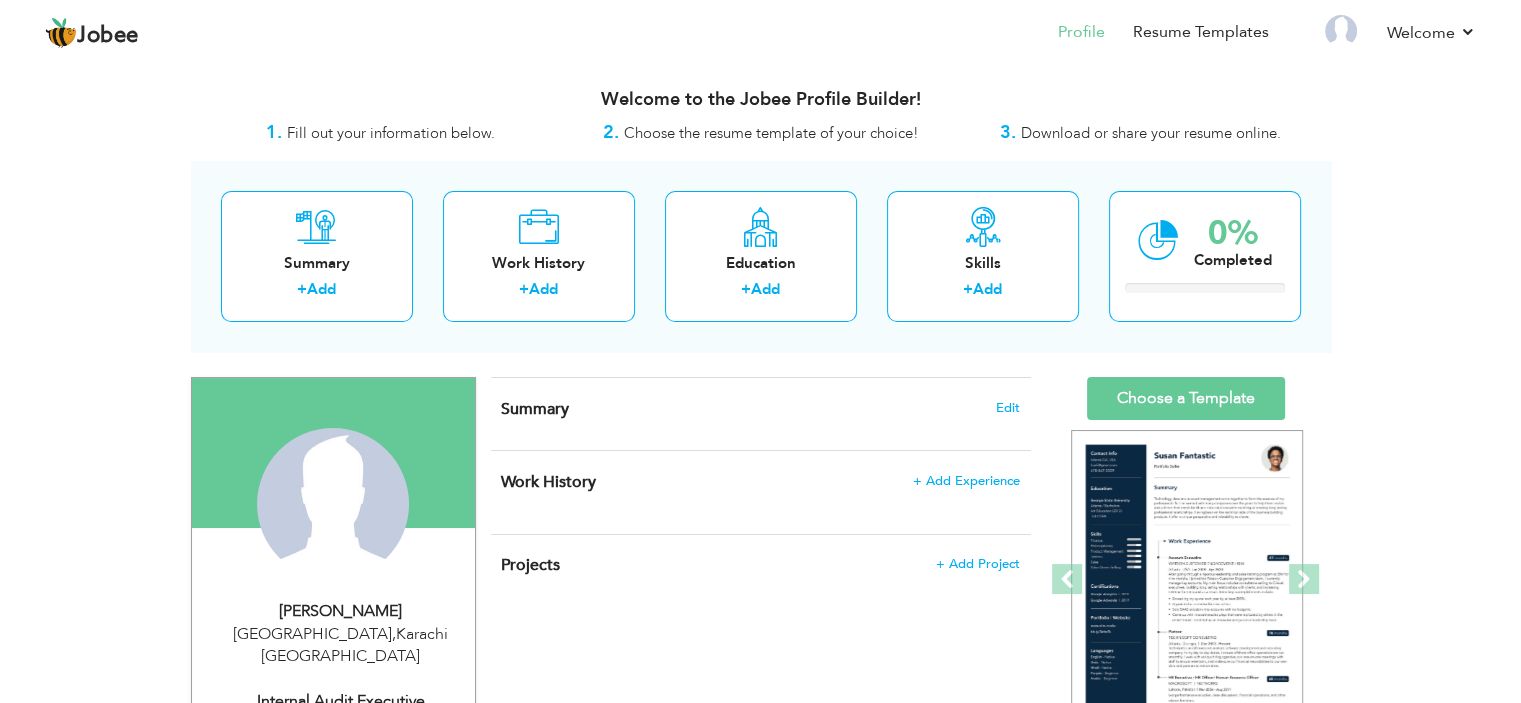 click on "Summary
Edit" at bounding box center (760, 409) 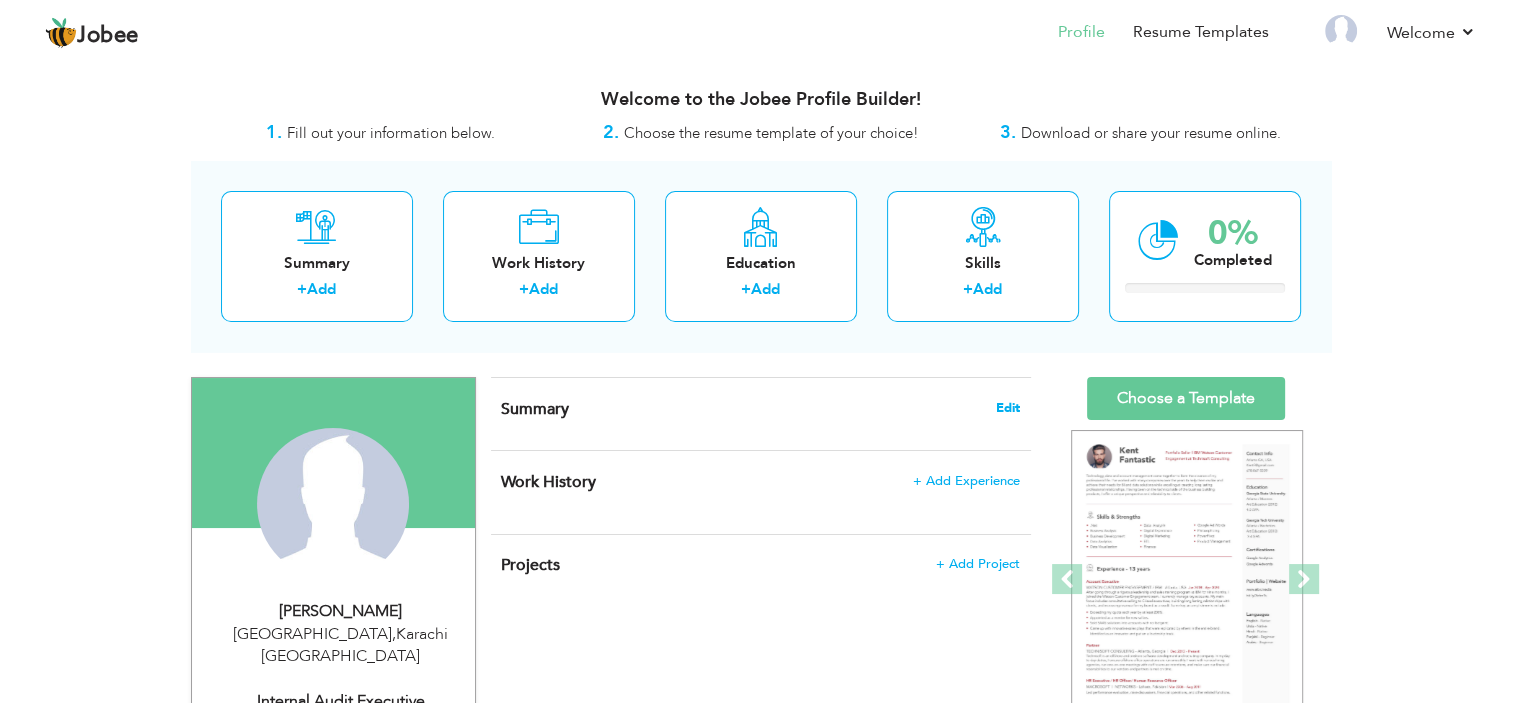 click on "Edit" at bounding box center [1008, 408] 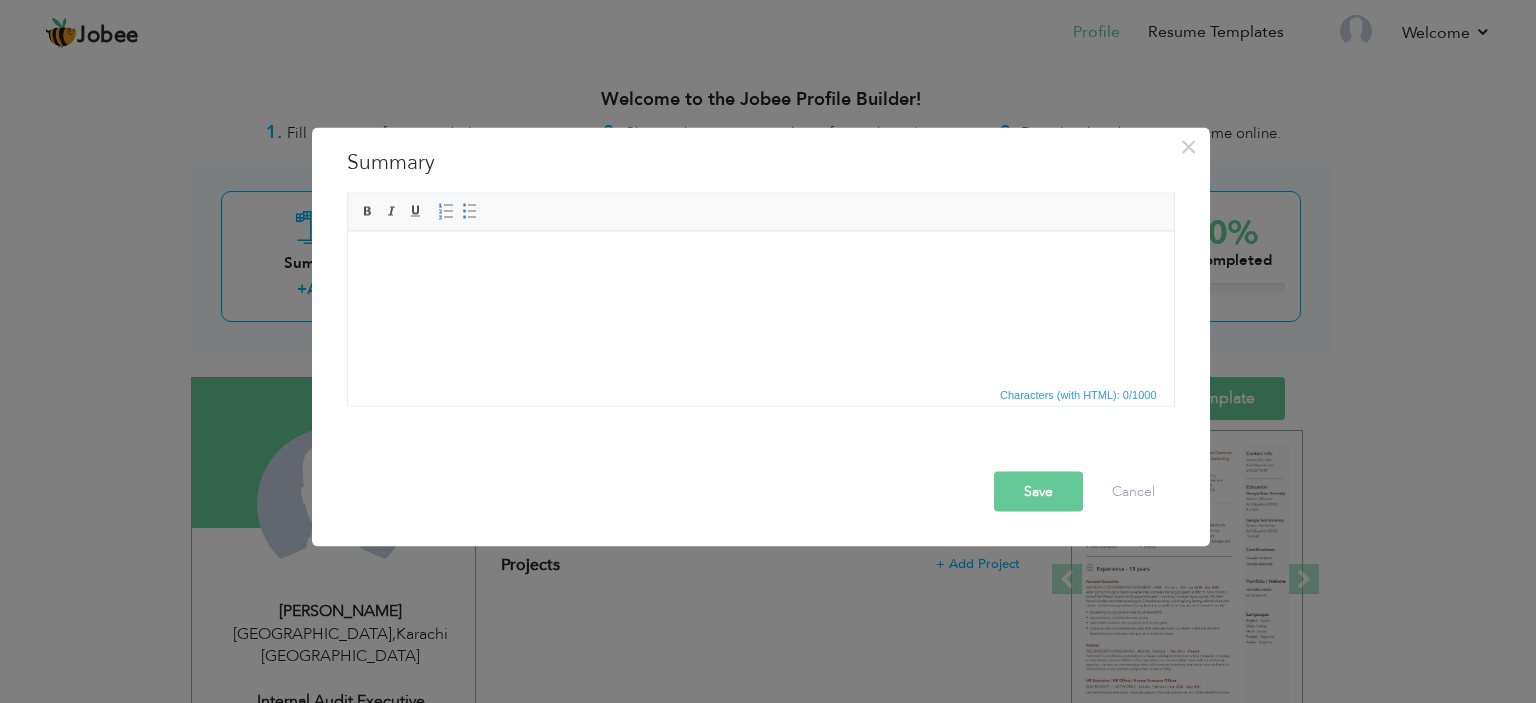 click at bounding box center (760, 261) 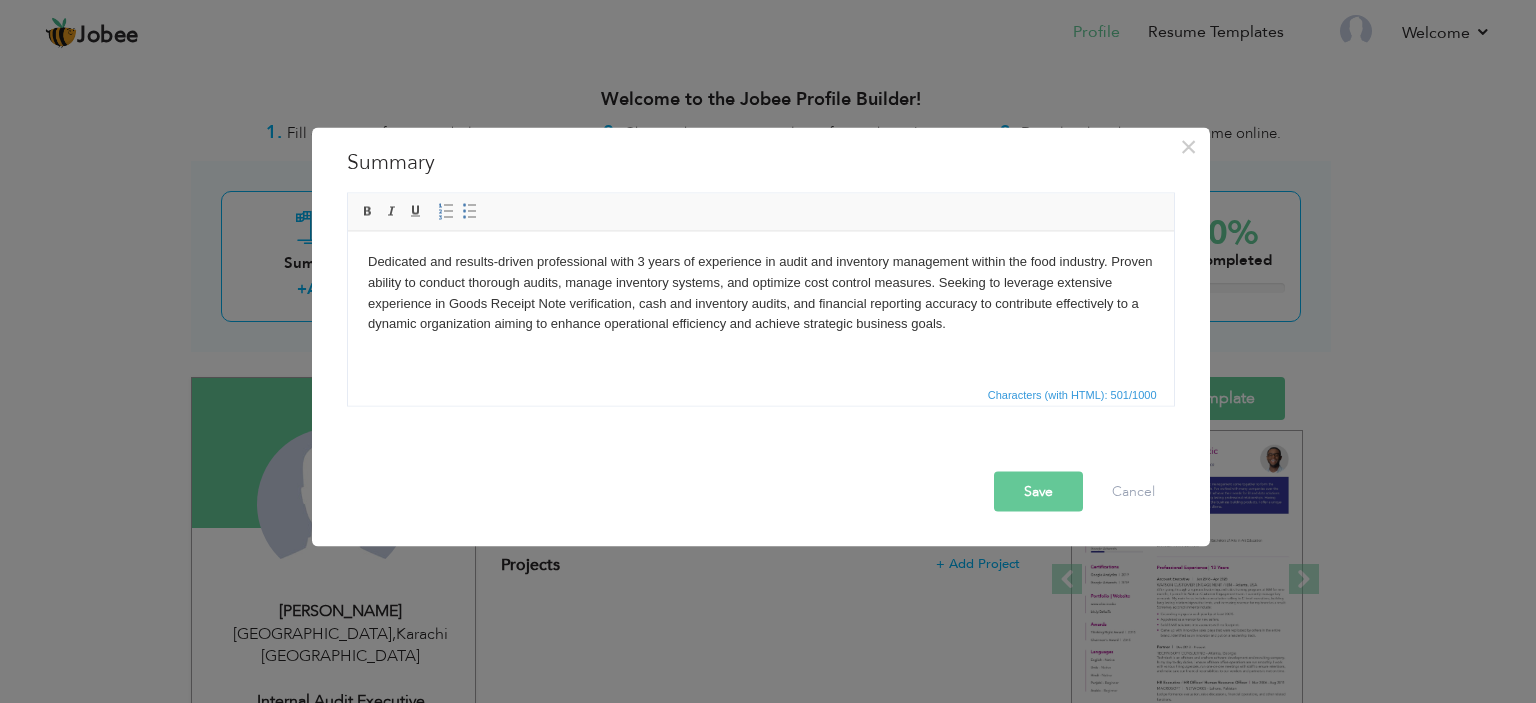 click on "Save" at bounding box center [1038, 491] 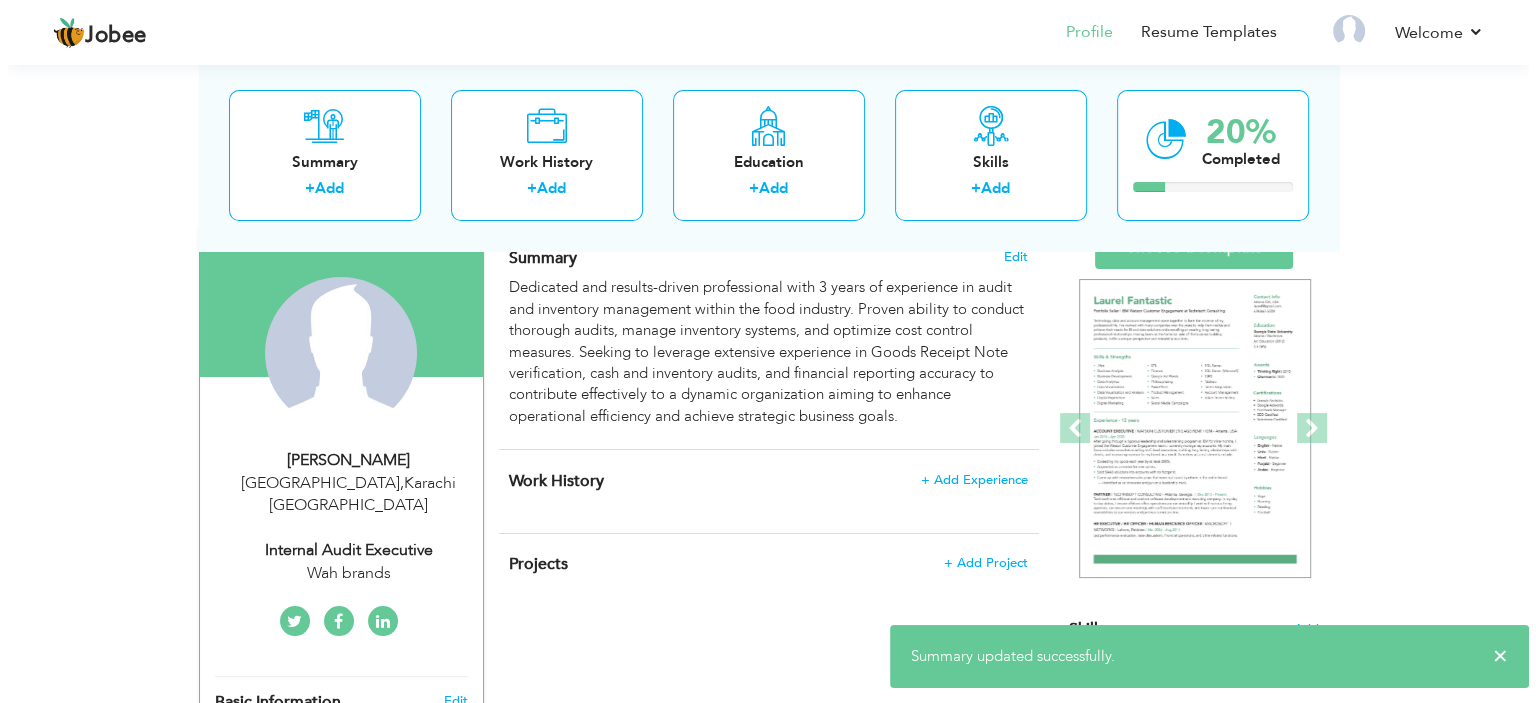 scroll, scrollTop: 164, scrollLeft: 0, axis: vertical 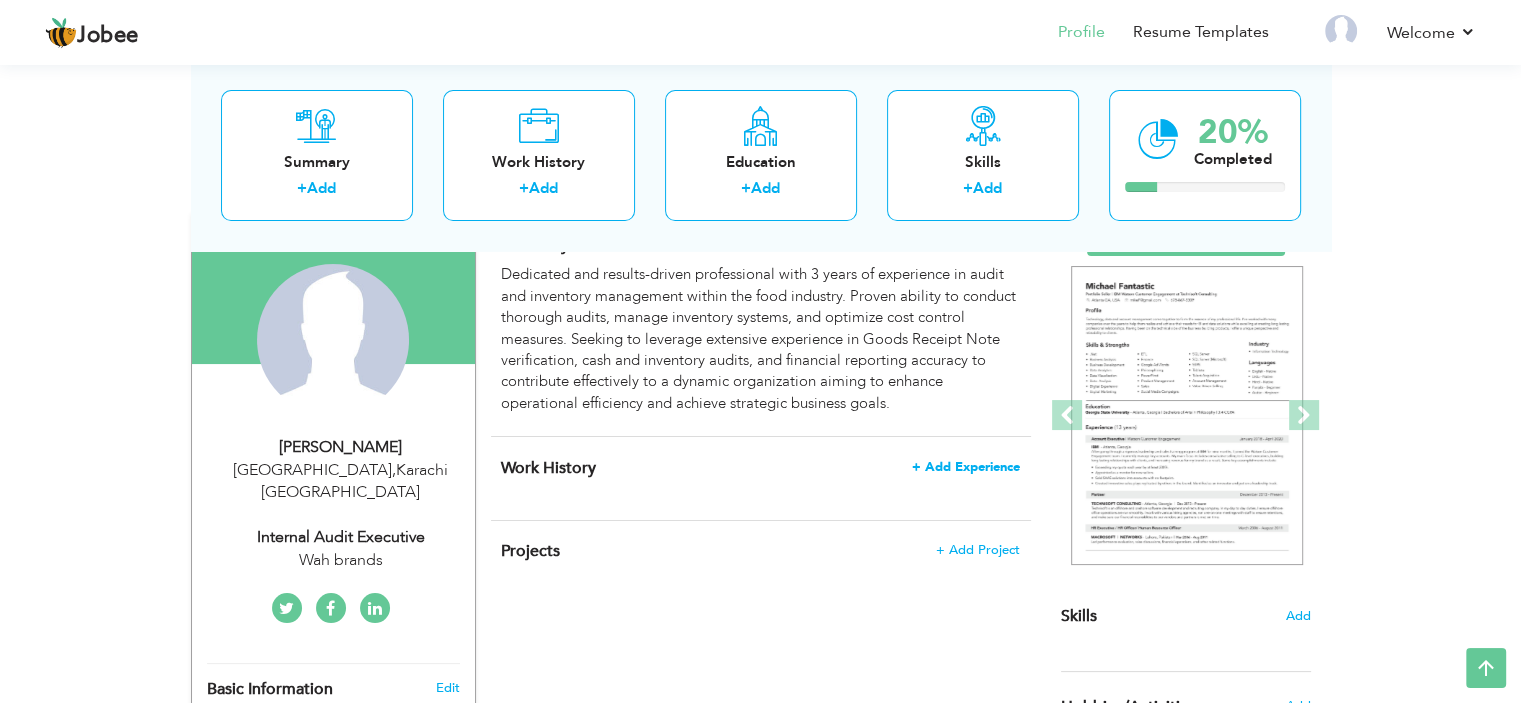 click on "+ Add Experience" at bounding box center (966, 467) 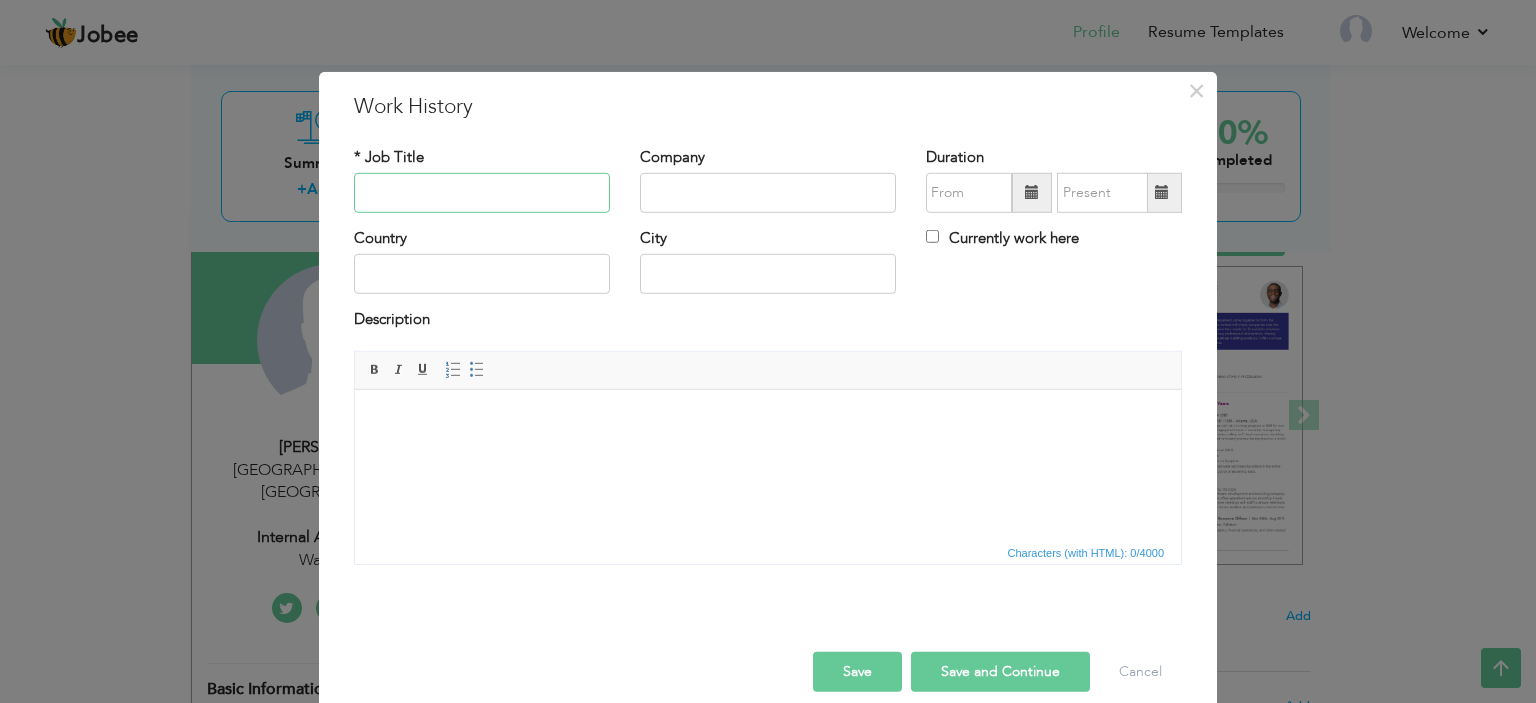 paste on "Audit Executive" 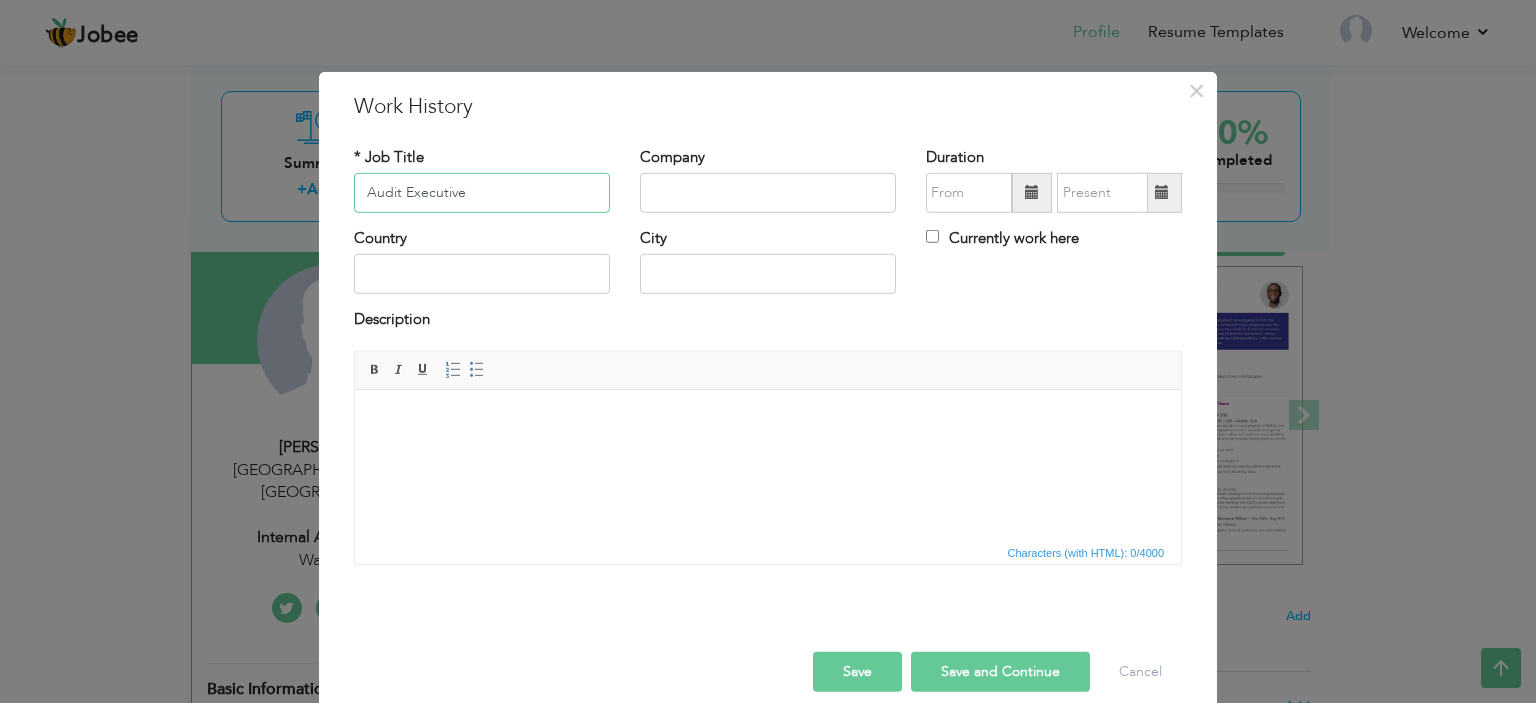 type on "Audit Executive" 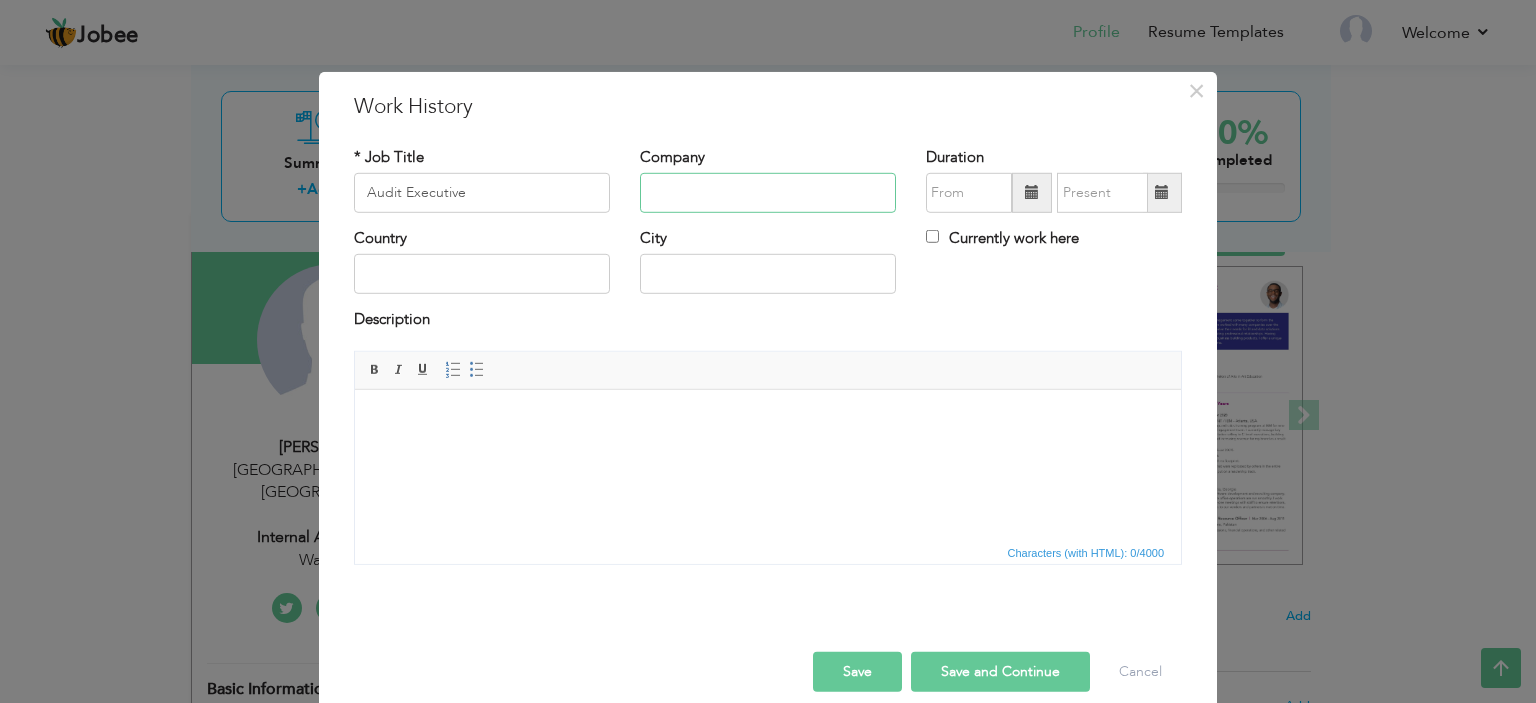 click at bounding box center (768, 193) 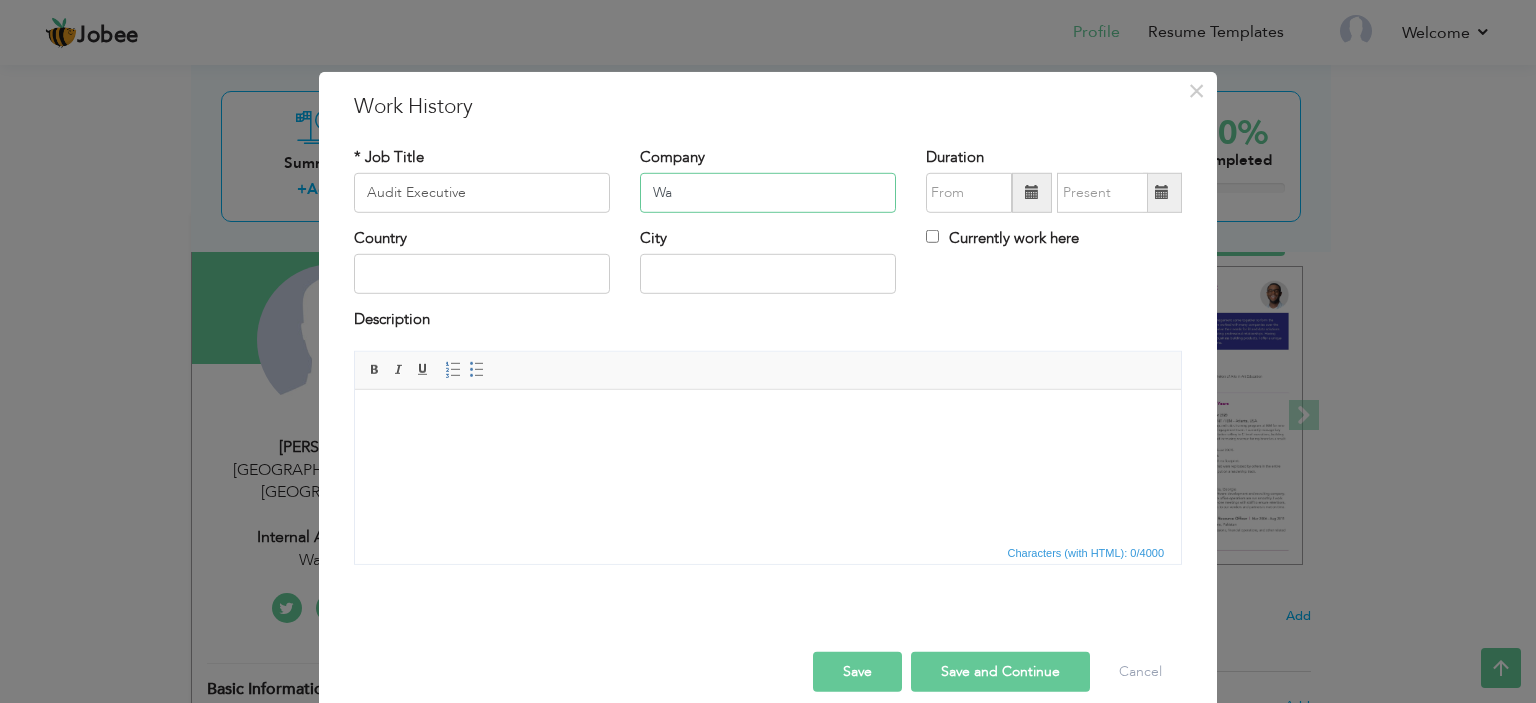 type on "Wah brands" 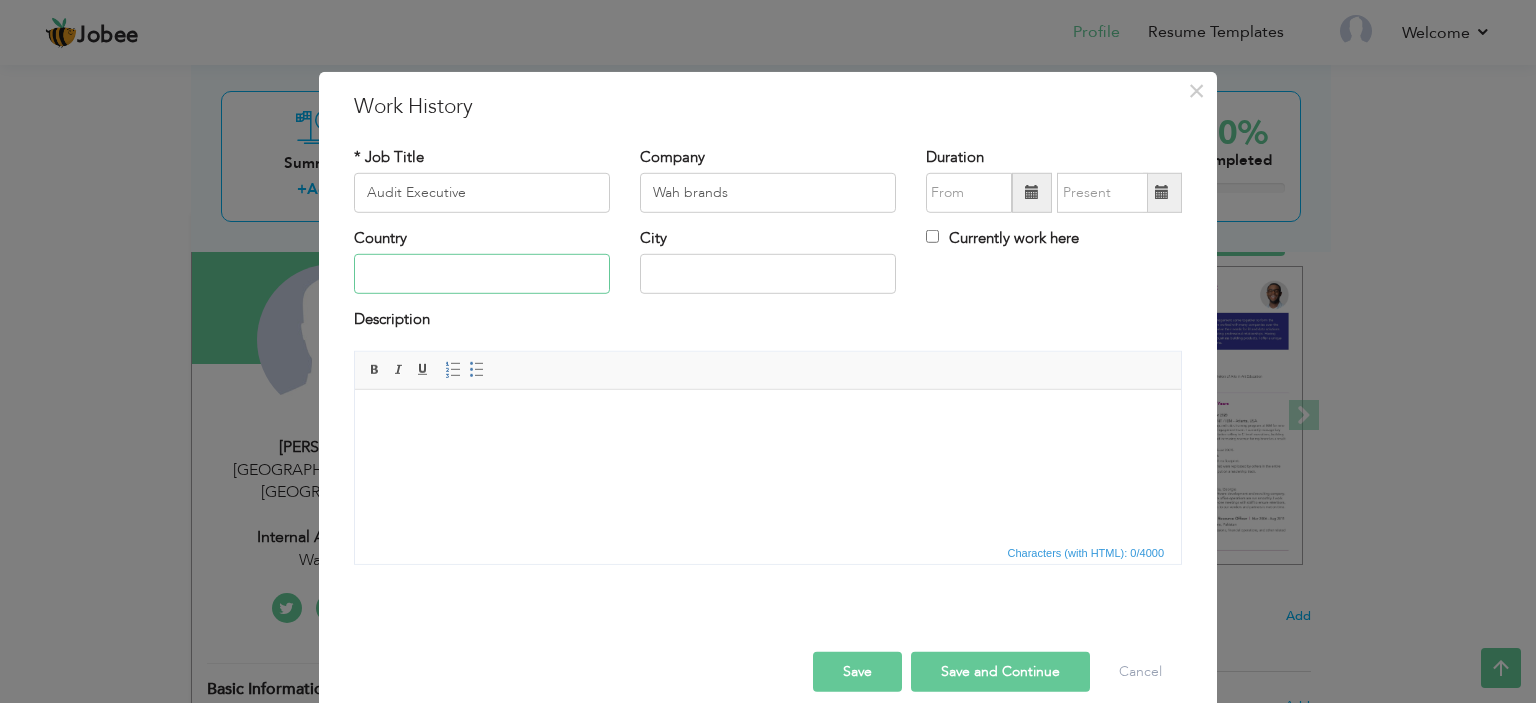 type on "[GEOGRAPHIC_DATA]" 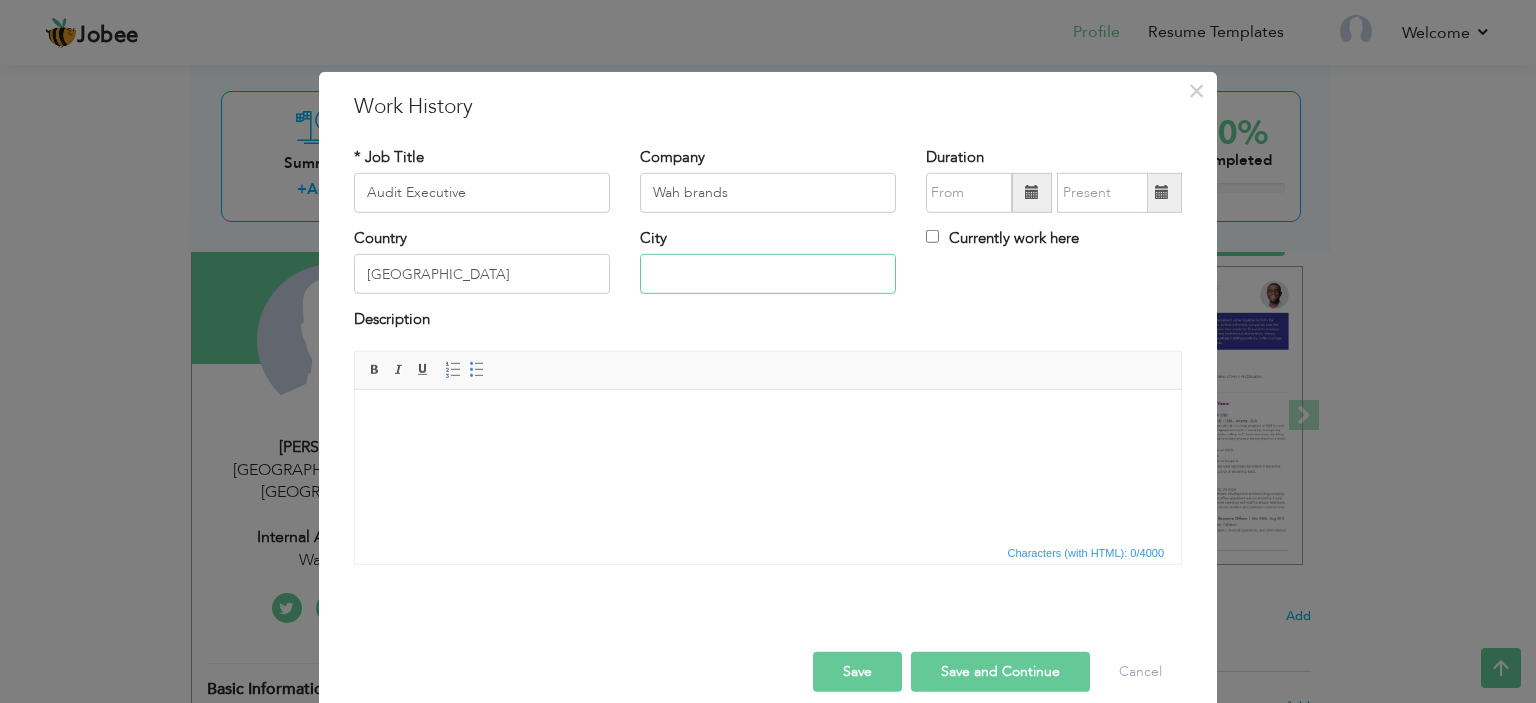type on "[GEOGRAPHIC_DATA]" 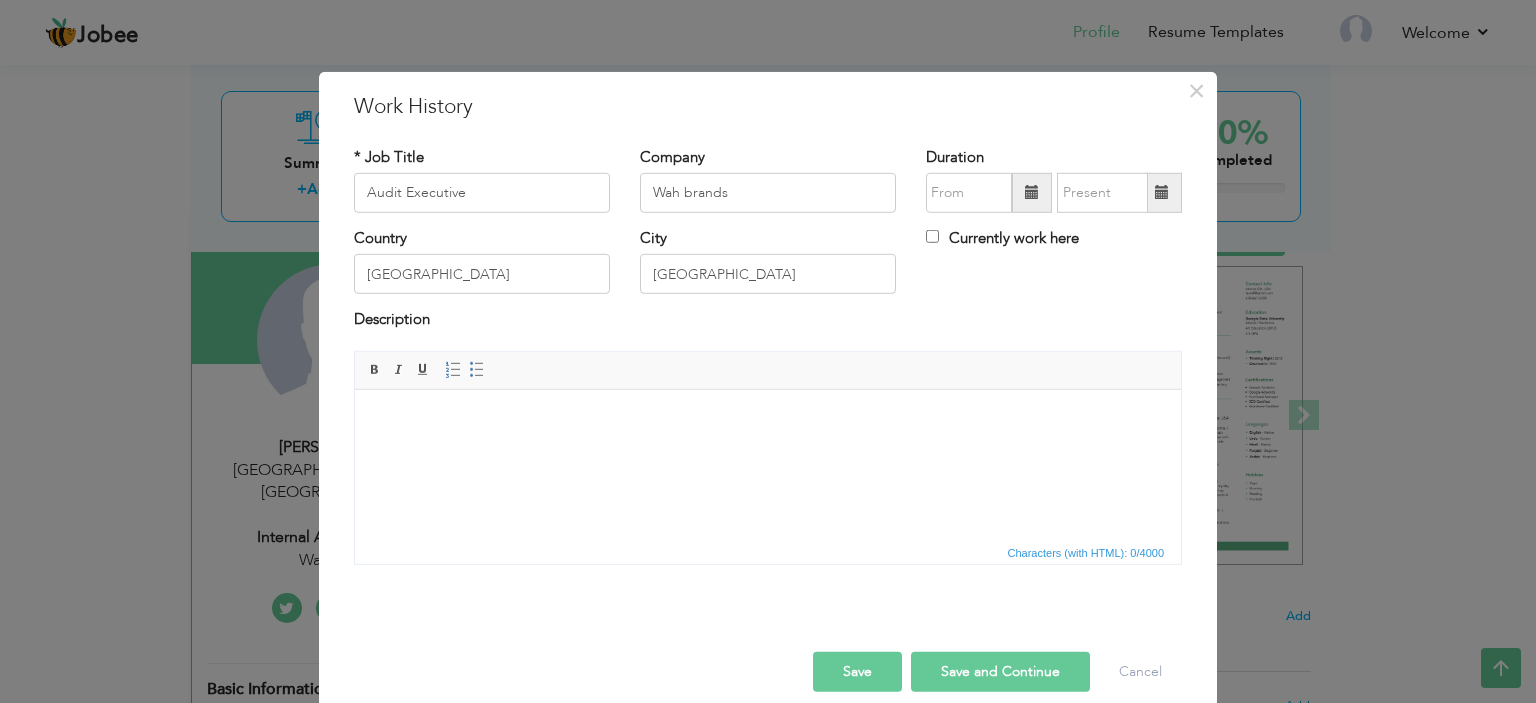 click at bounding box center [1032, 192] 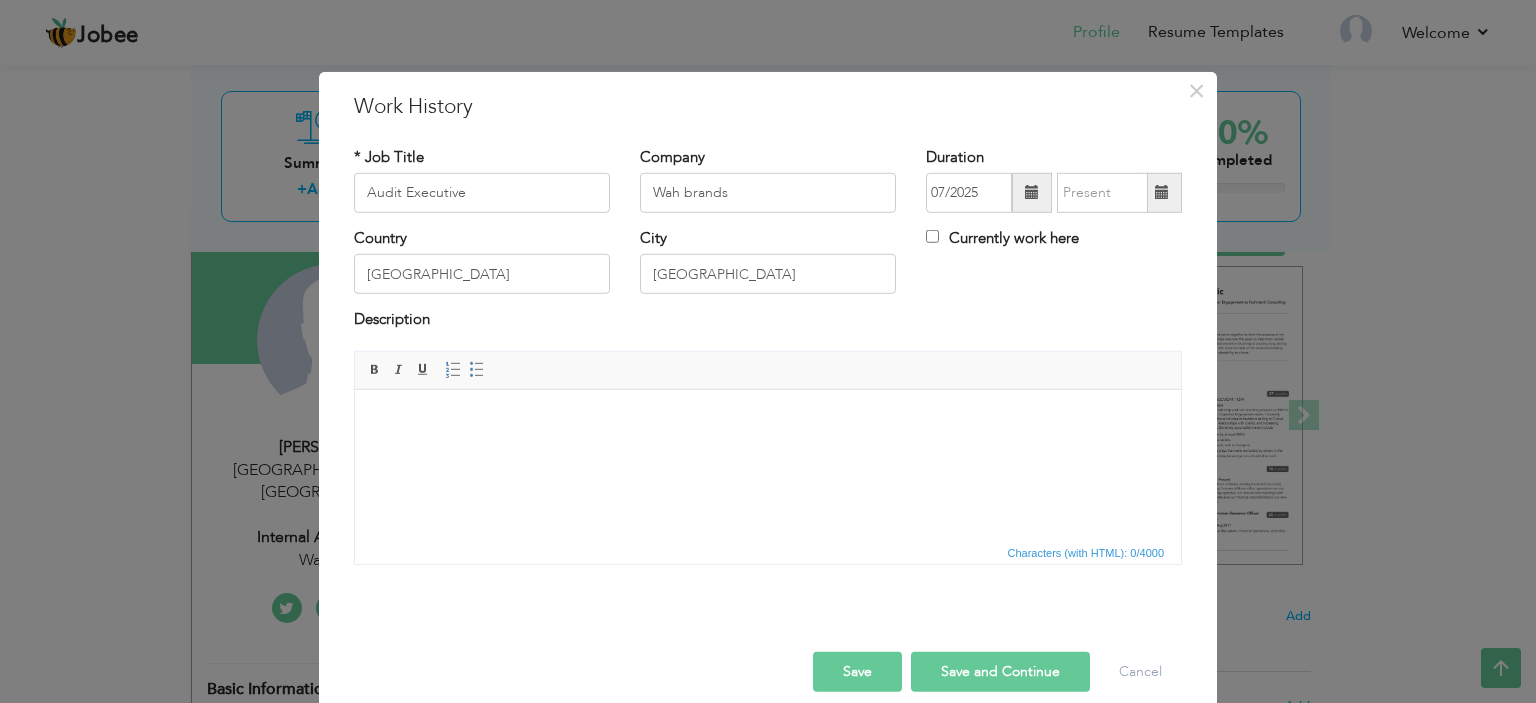 click at bounding box center (1032, 192) 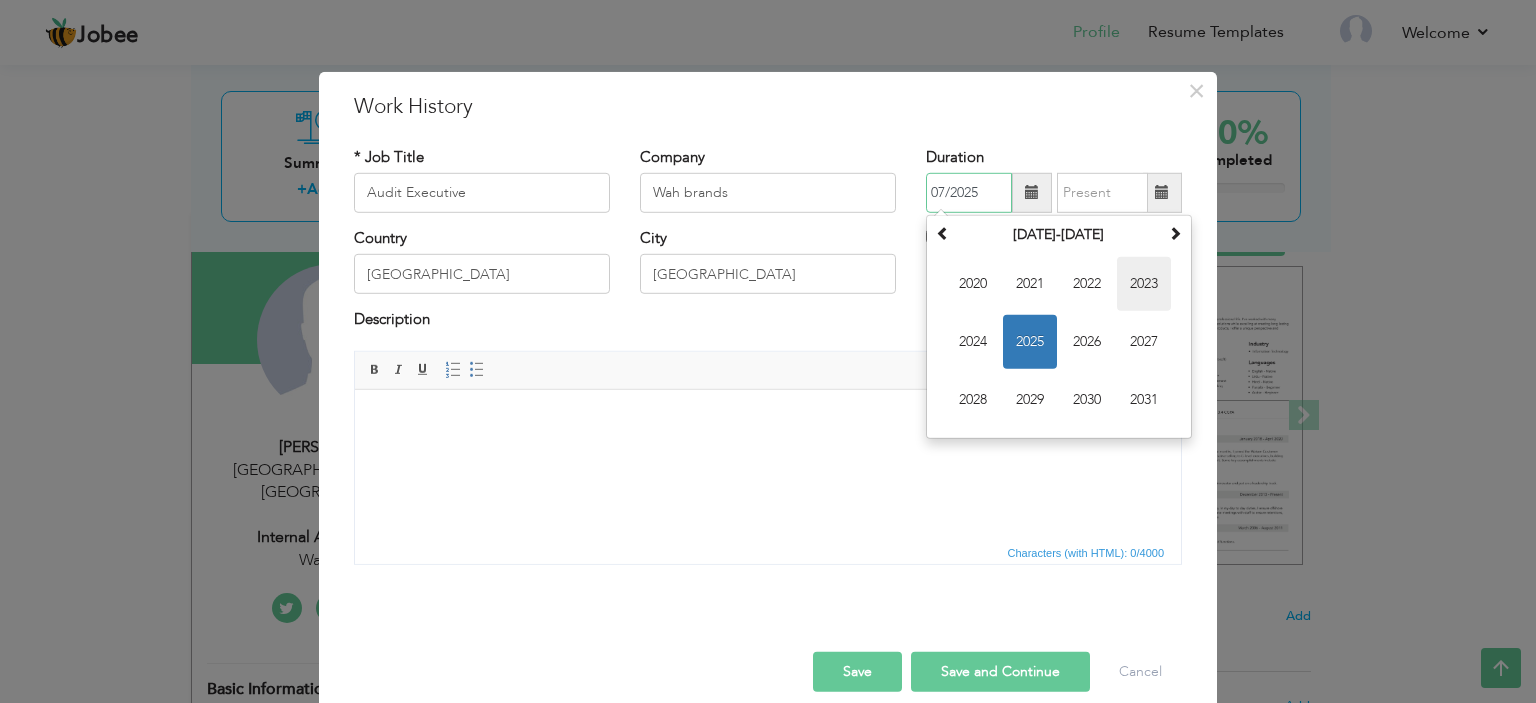 click on "2023" at bounding box center (1144, 284) 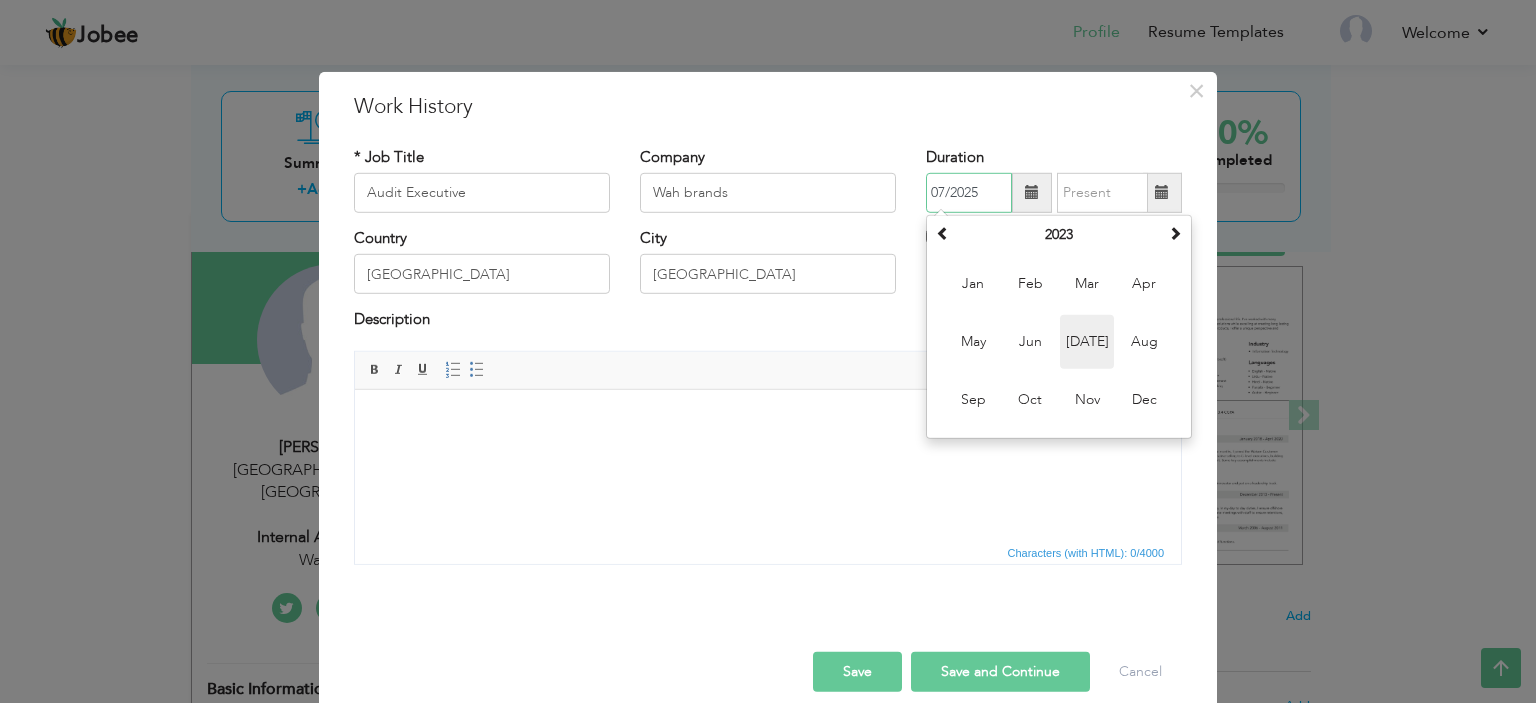 click on "Jul" at bounding box center [1087, 342] 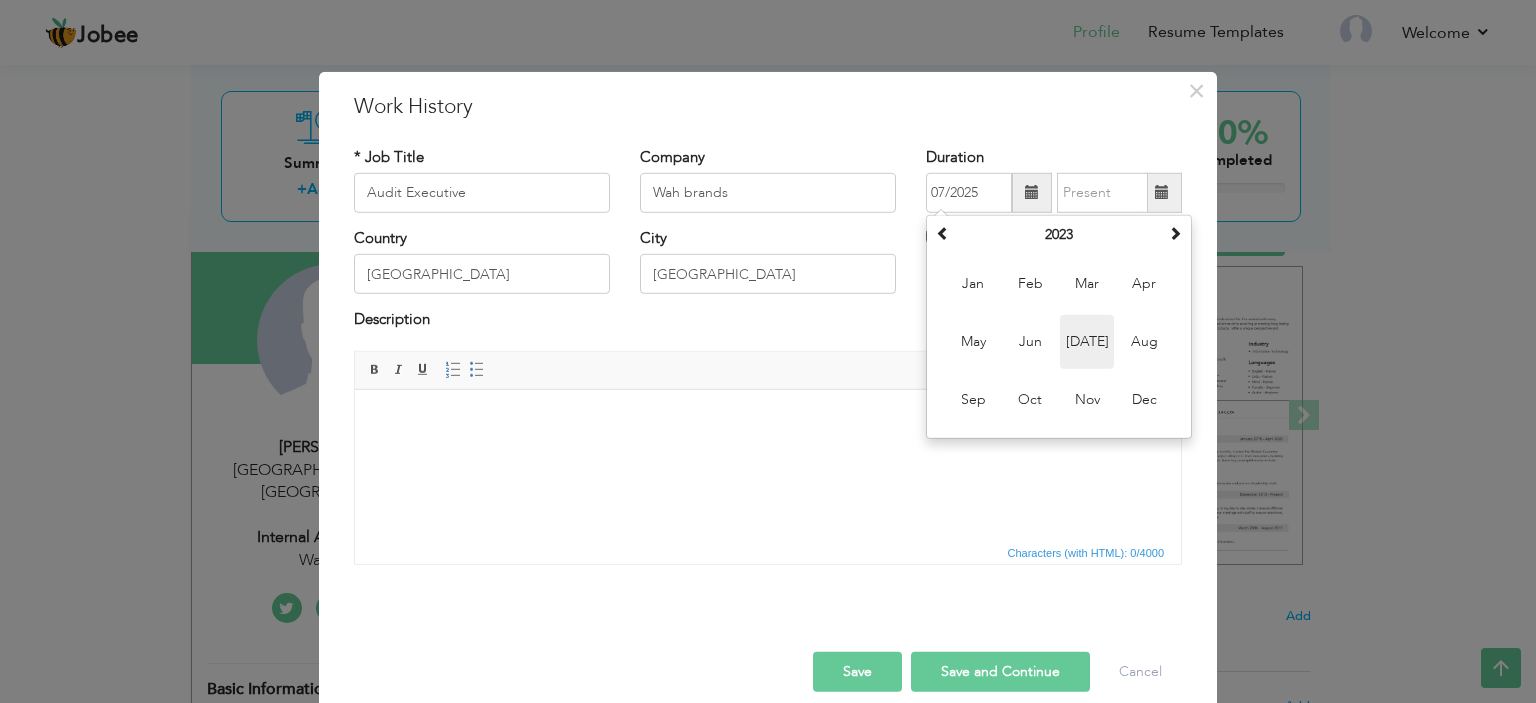 type on "07/2023" 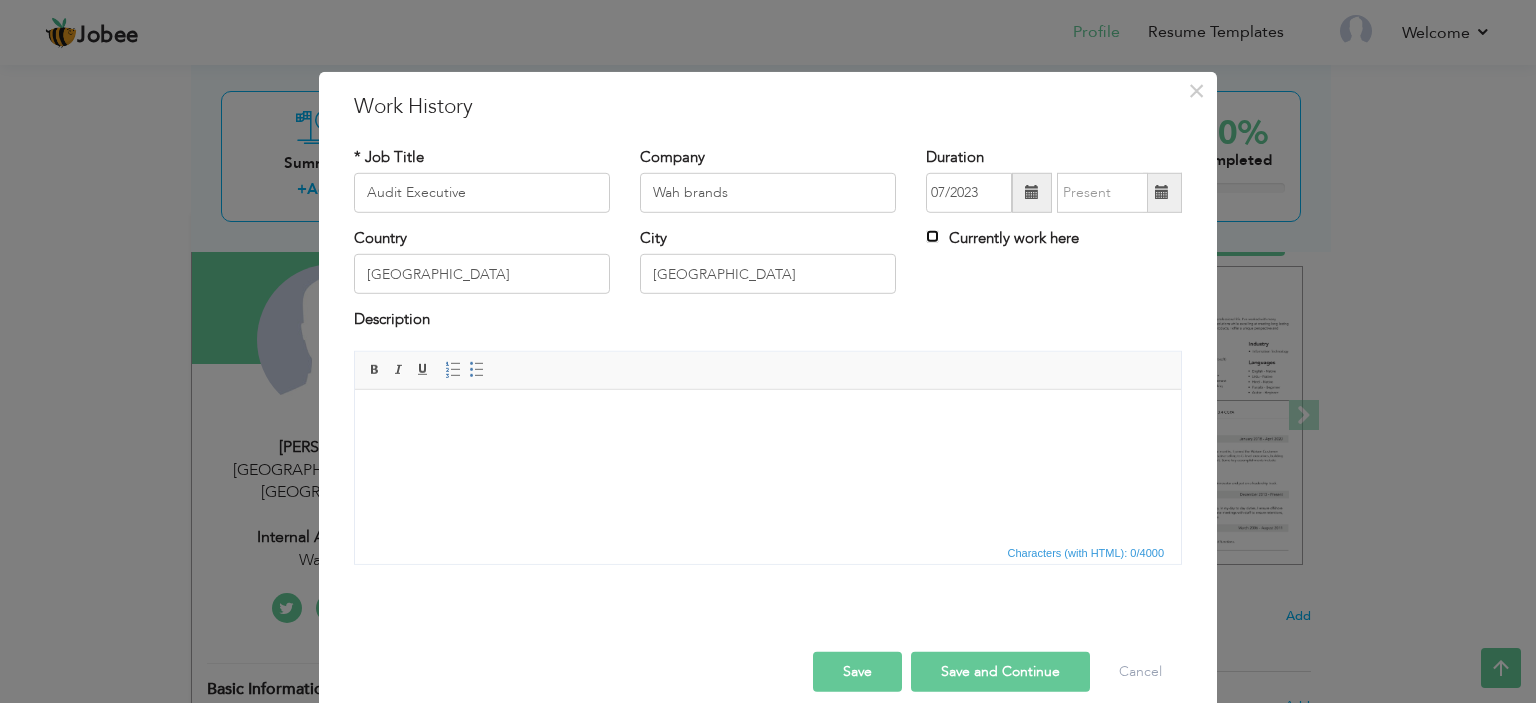 click on "Currently work here" at bounding box center [932, 236] 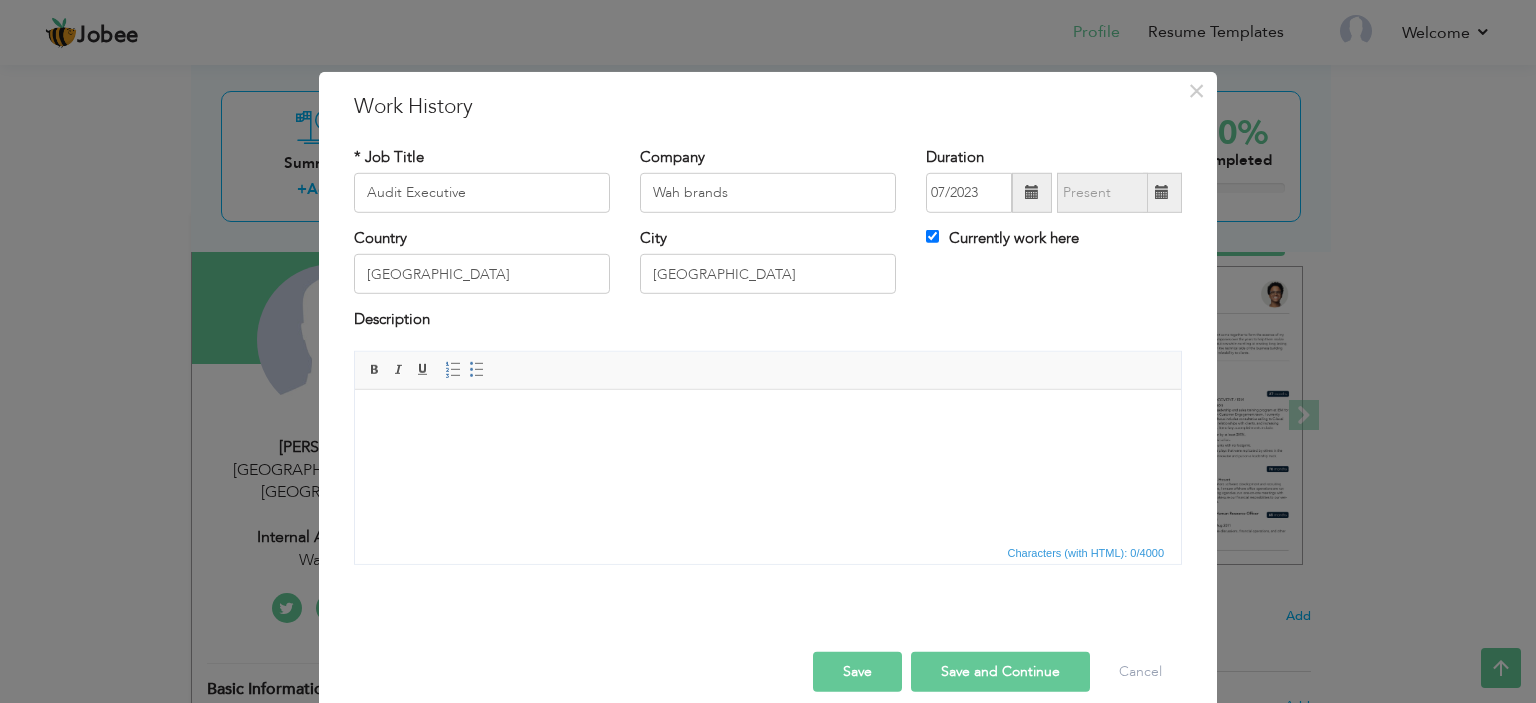 click at bounding box center [768, 419] 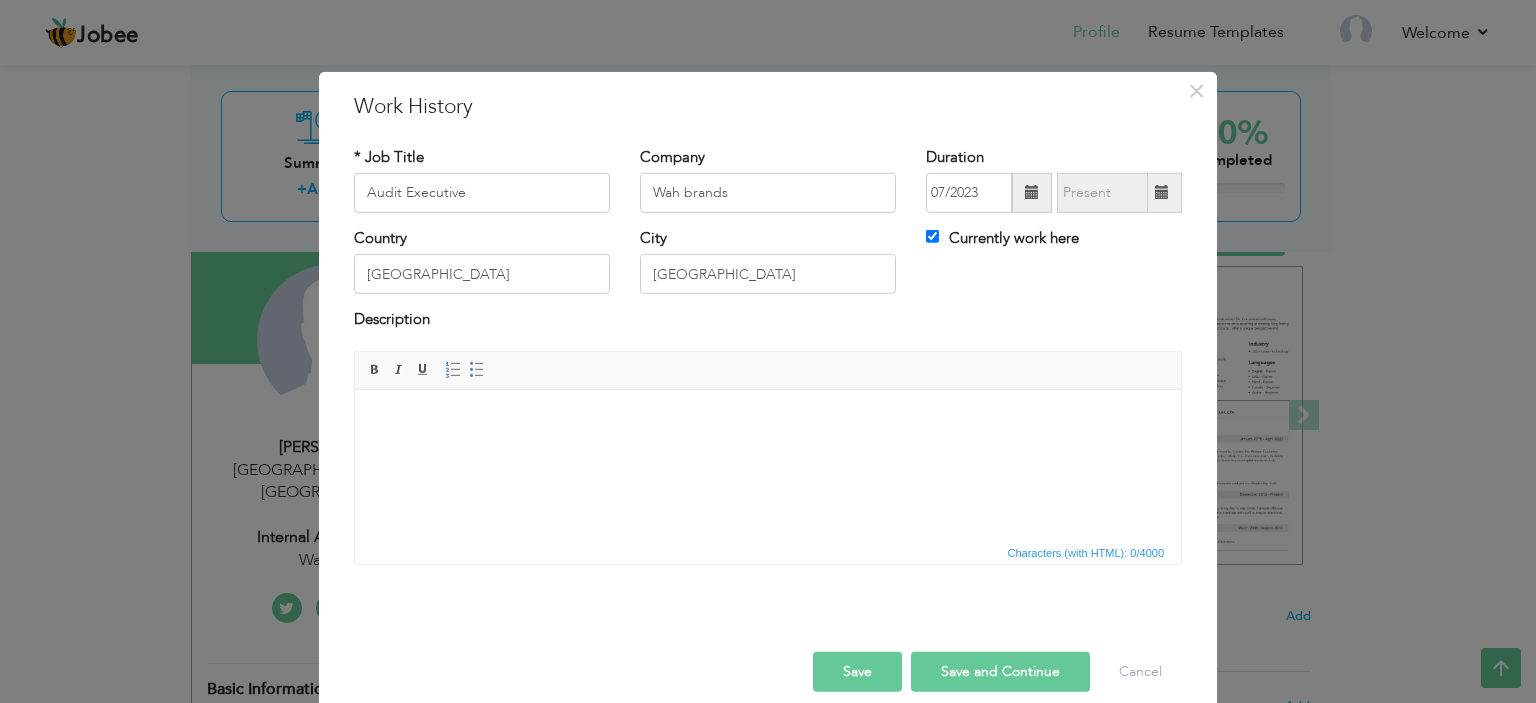 click at bounding box center (768, 419) 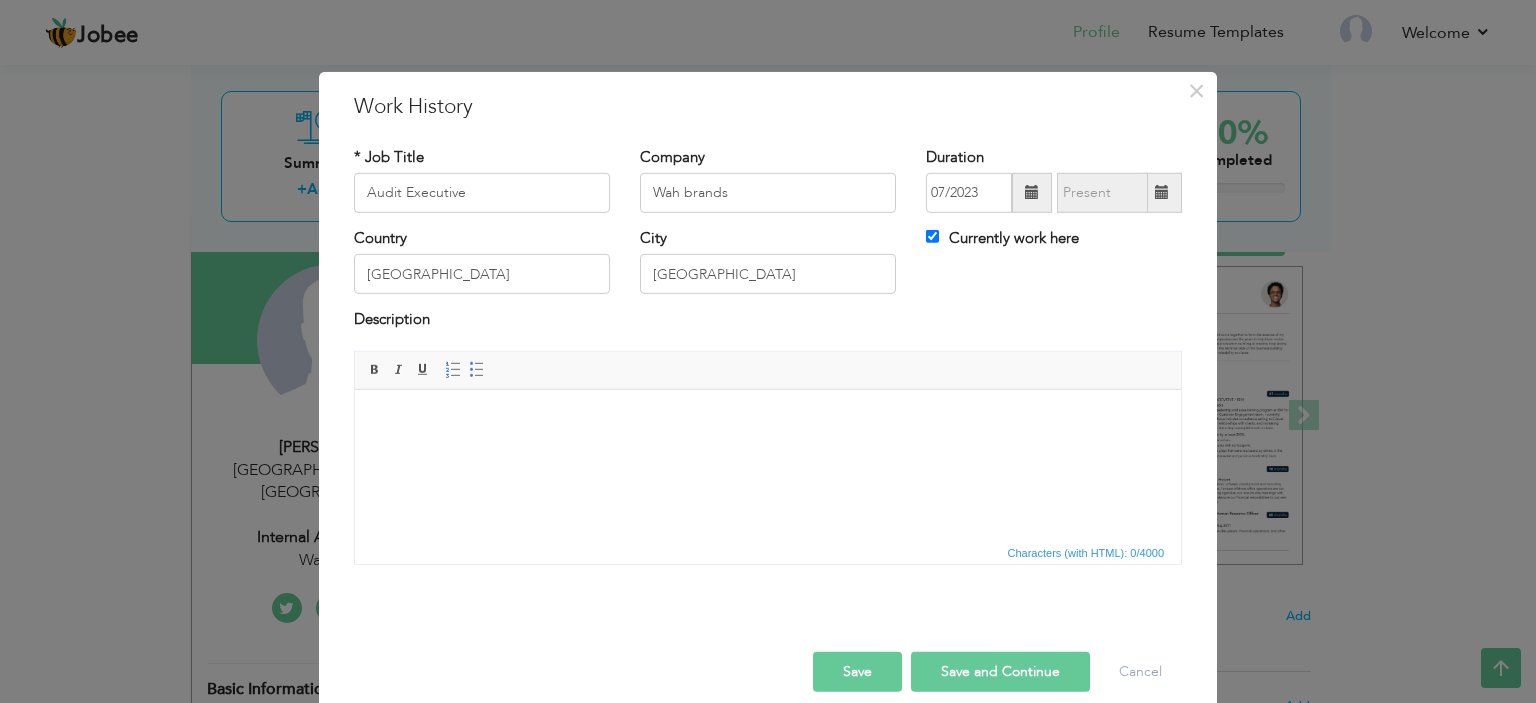 click at bounding box center [768, 419] 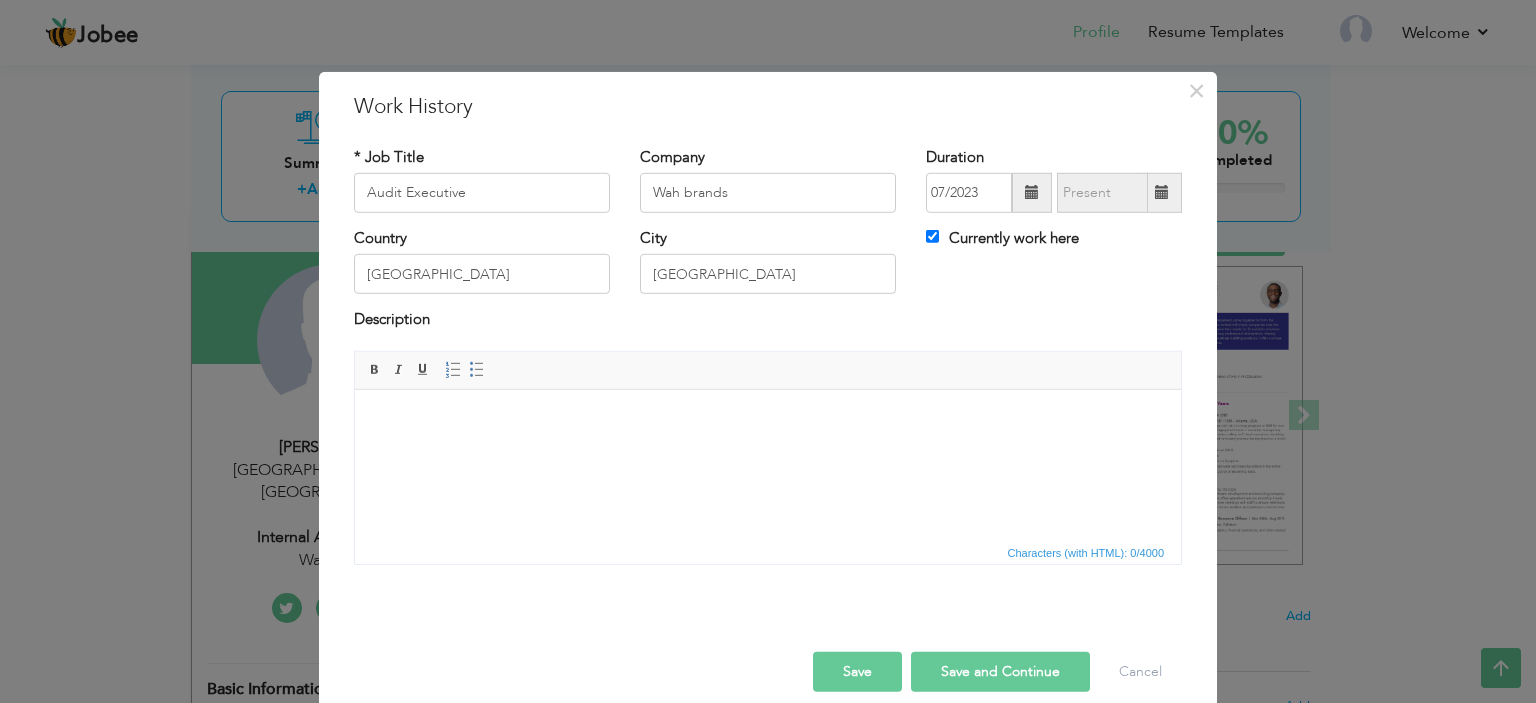 click at bounding box center [768, 419] 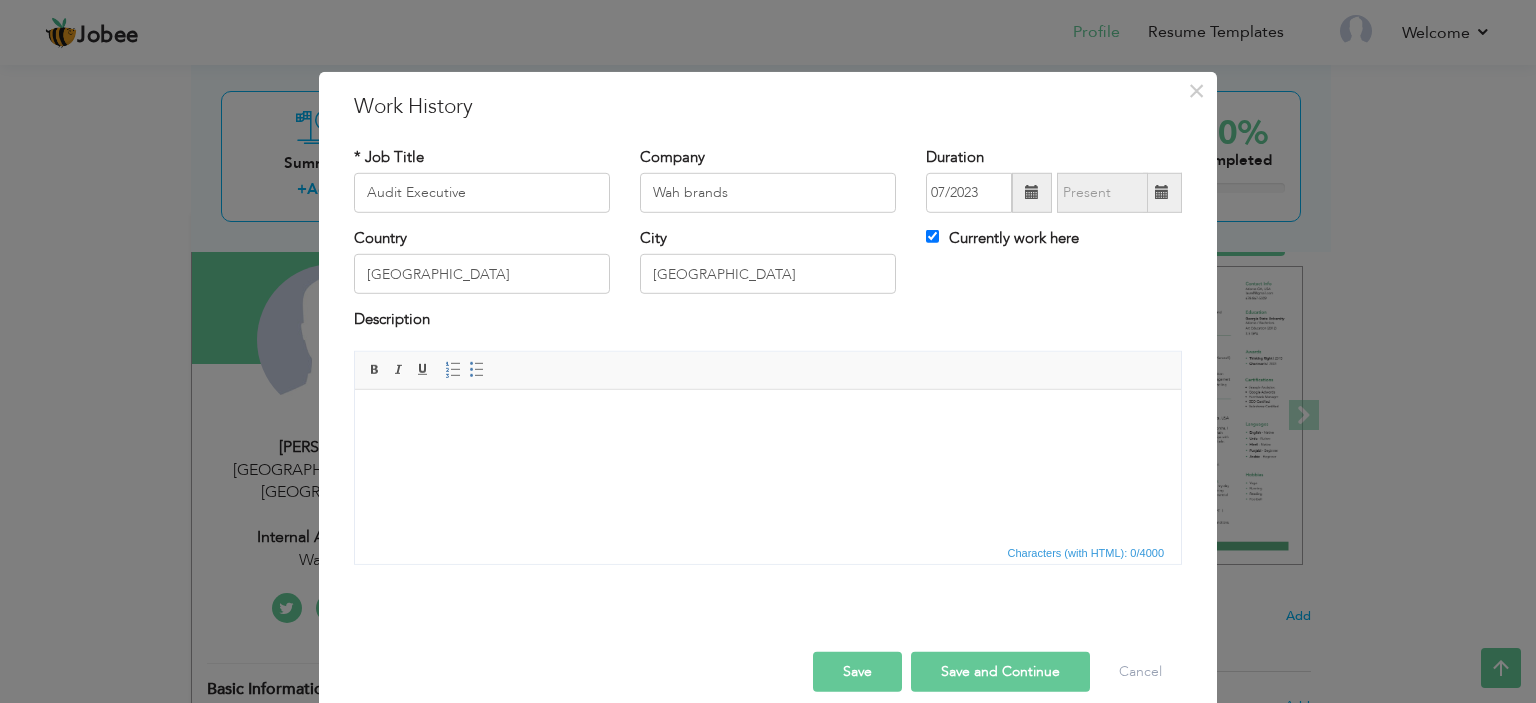 type 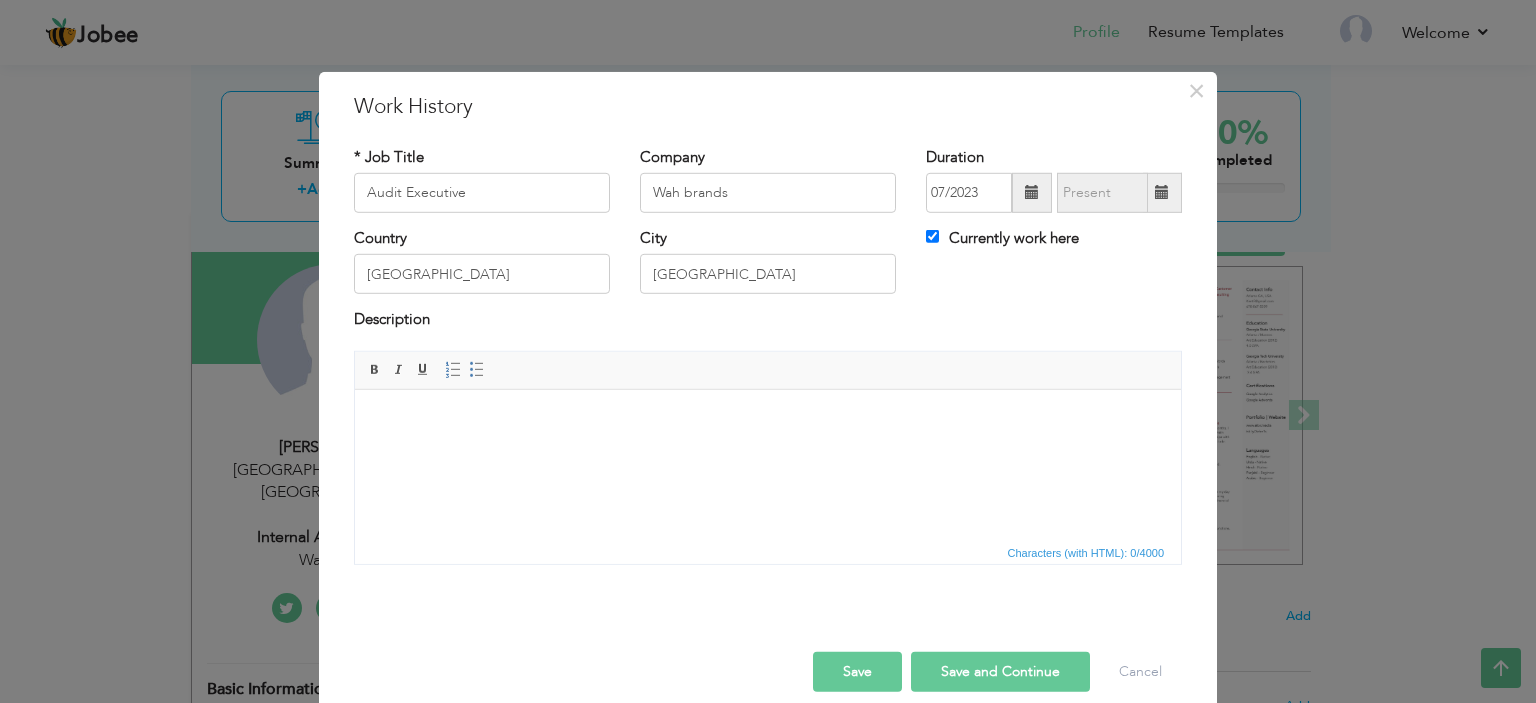 click at bounding box center [768, 419] 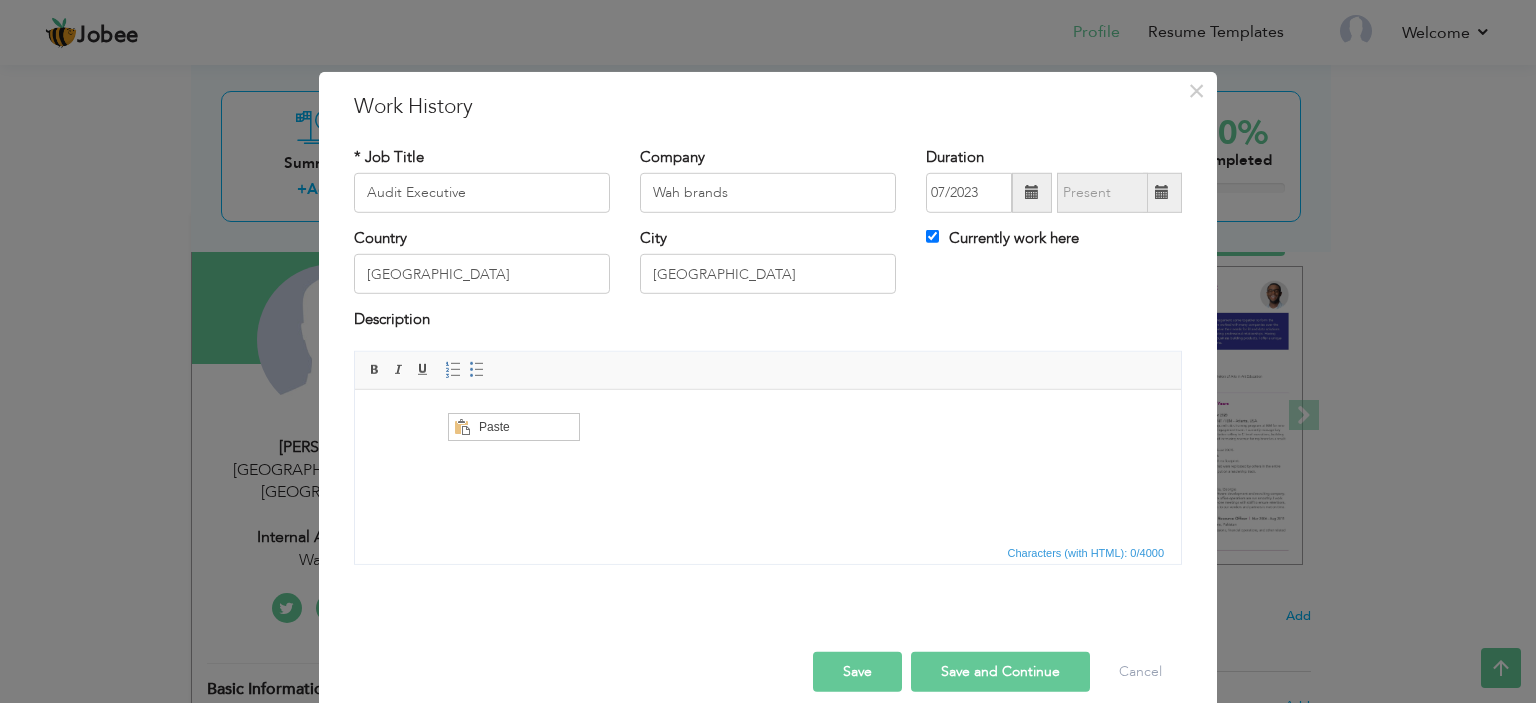 scroll, scrollTop: 0, scrollLeft: 0, axis: both 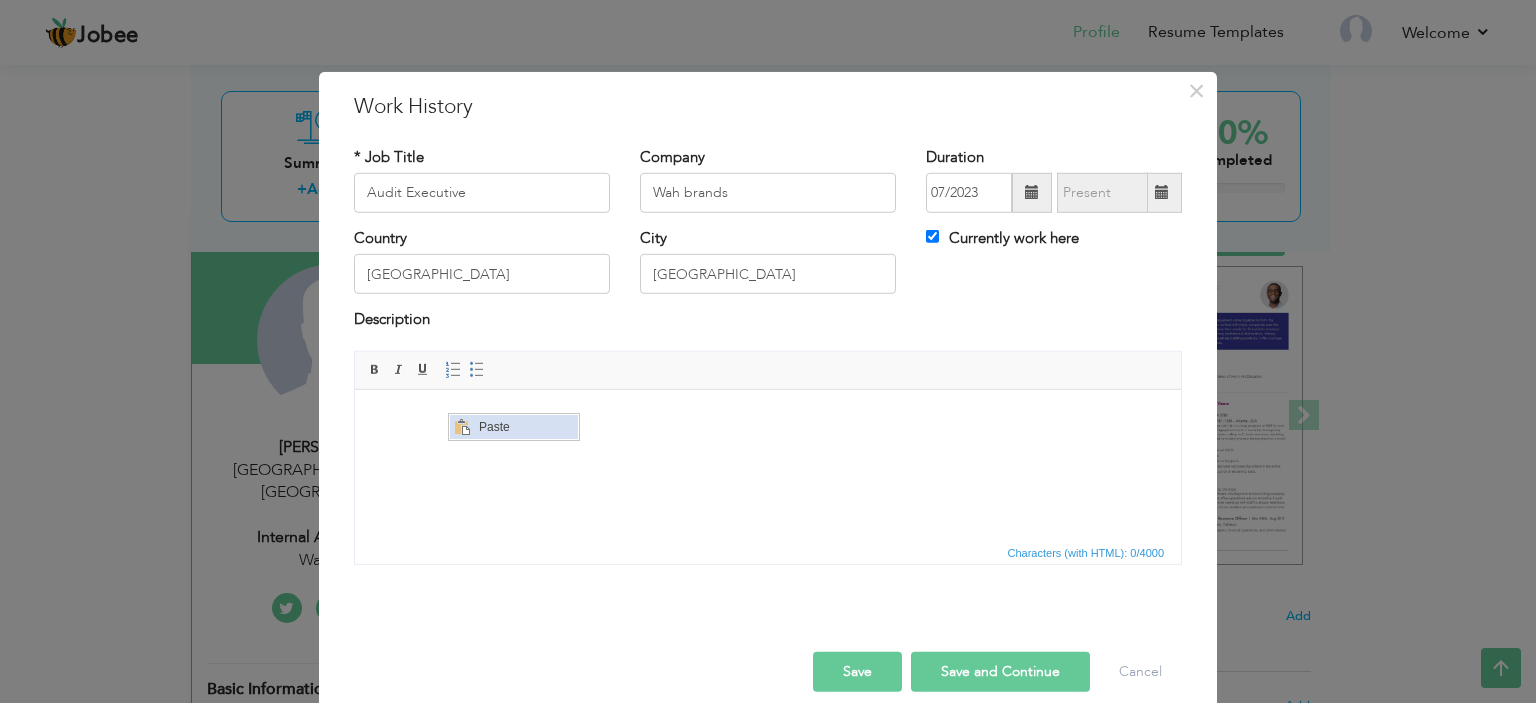click on "Paste" at bounding box center (526, 427) 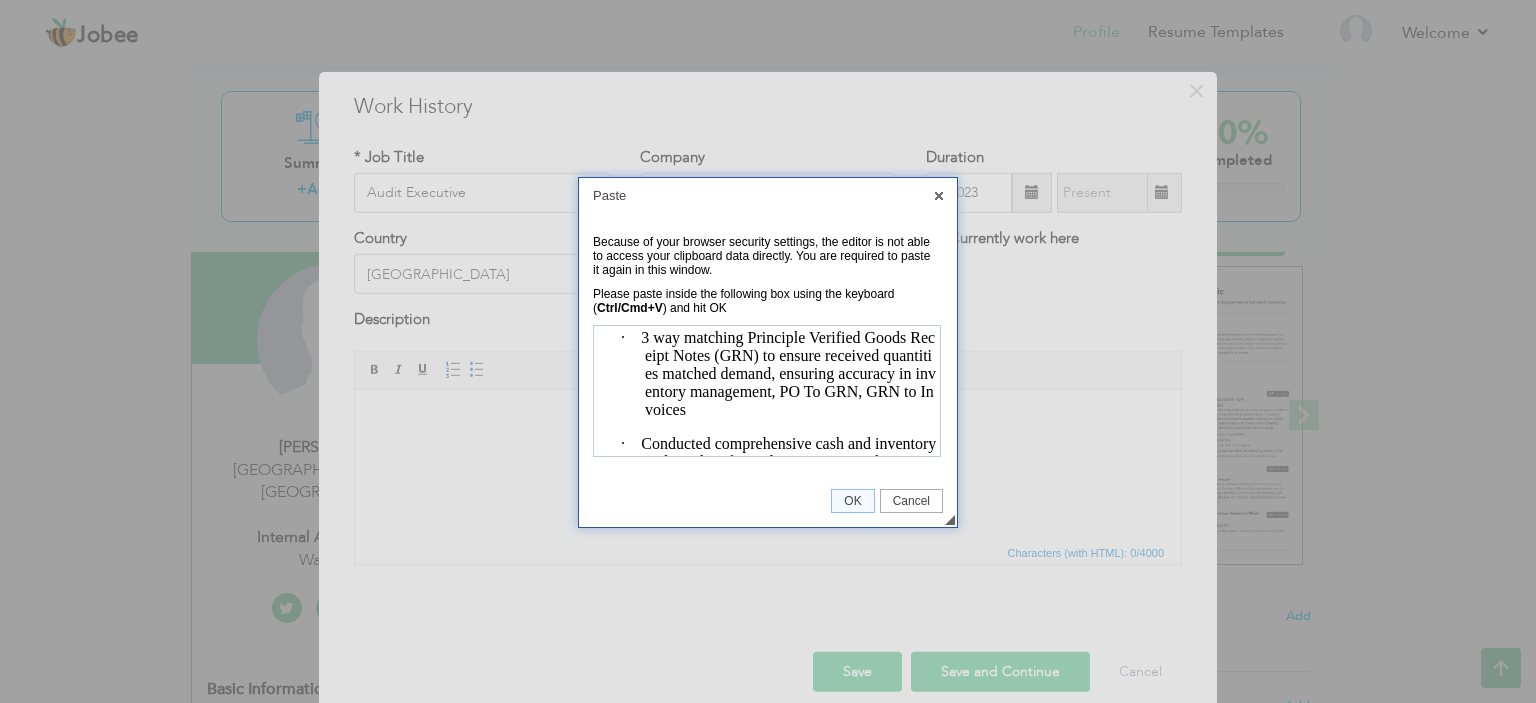 scroll, scrollTop: 0, scrollLeft: 0, axis: both 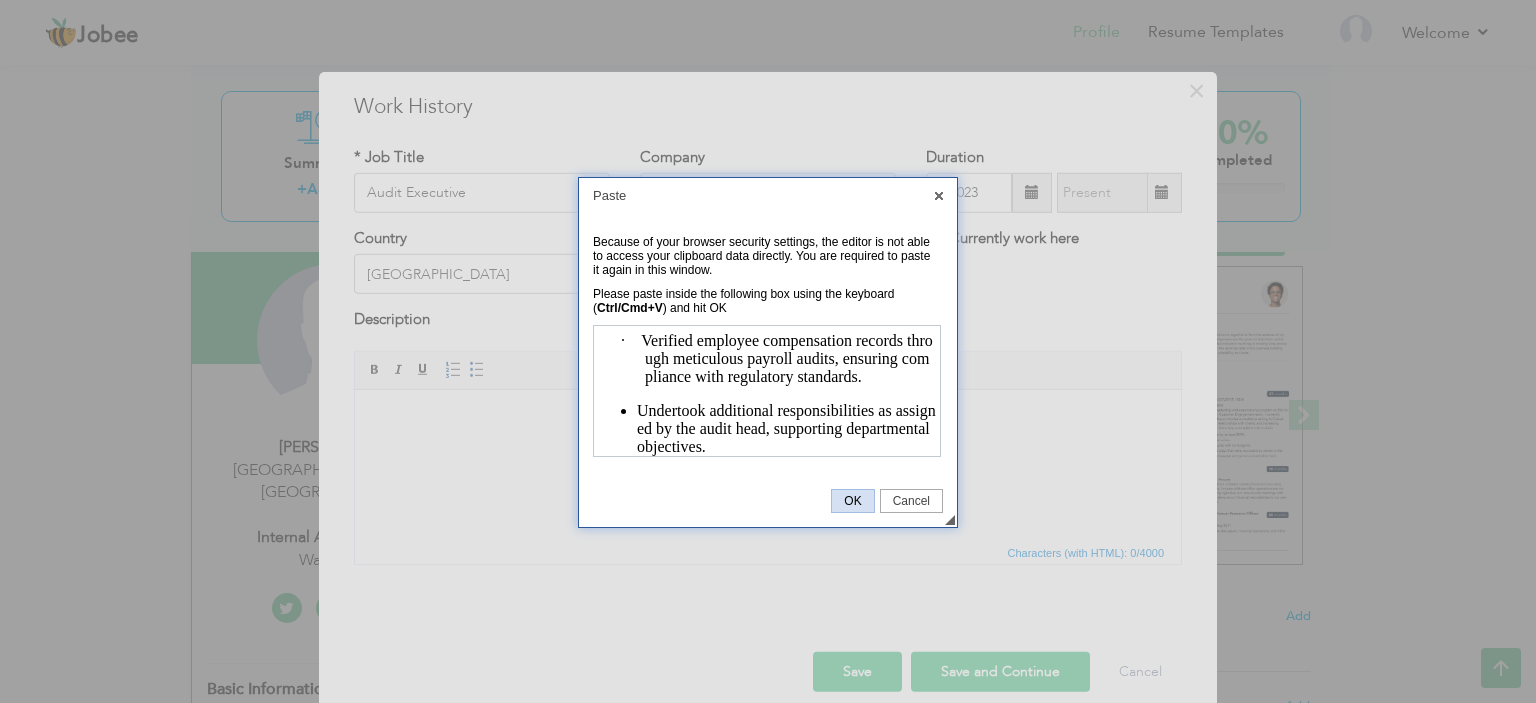 click on "OK" at bounding box center (852, 501) 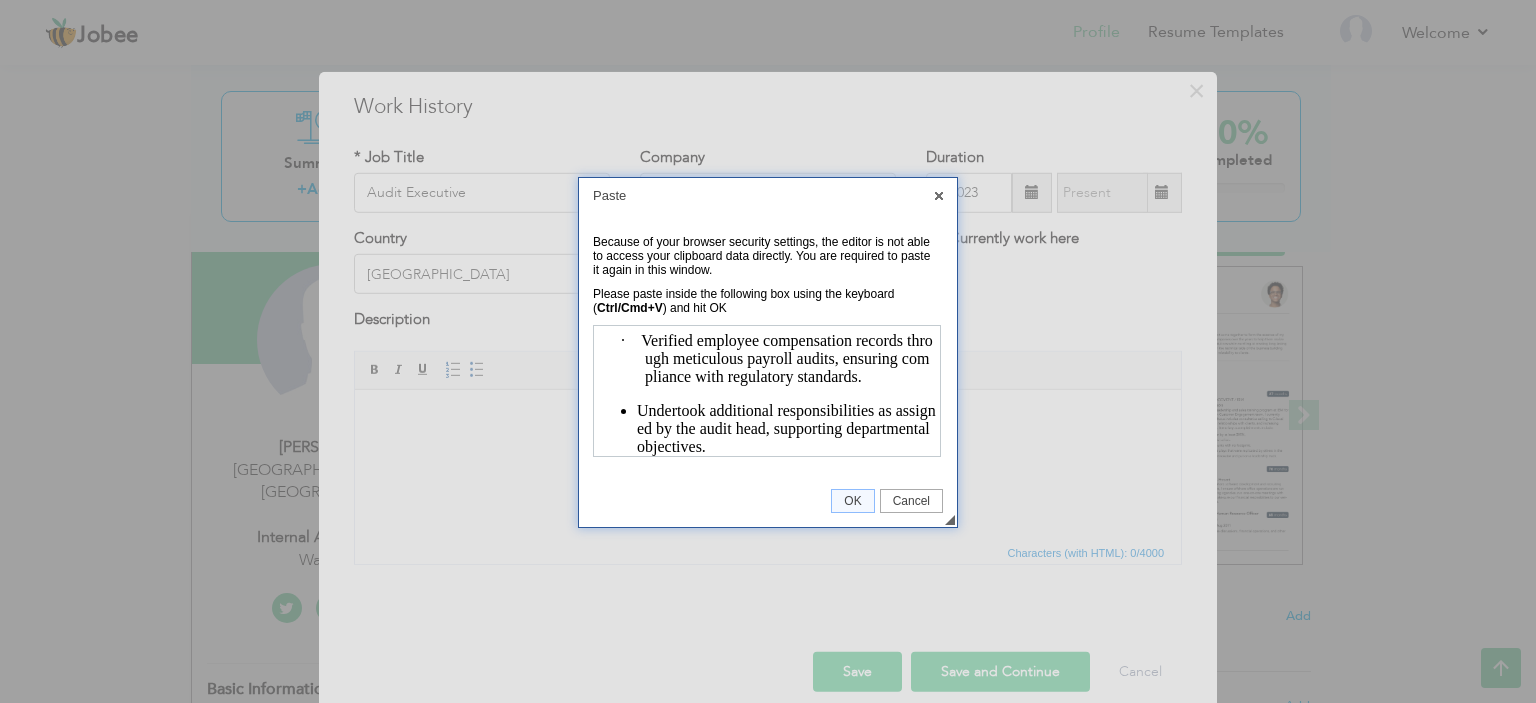 scroll, scrollTop: 0, scrollLeft: 0, axis: both 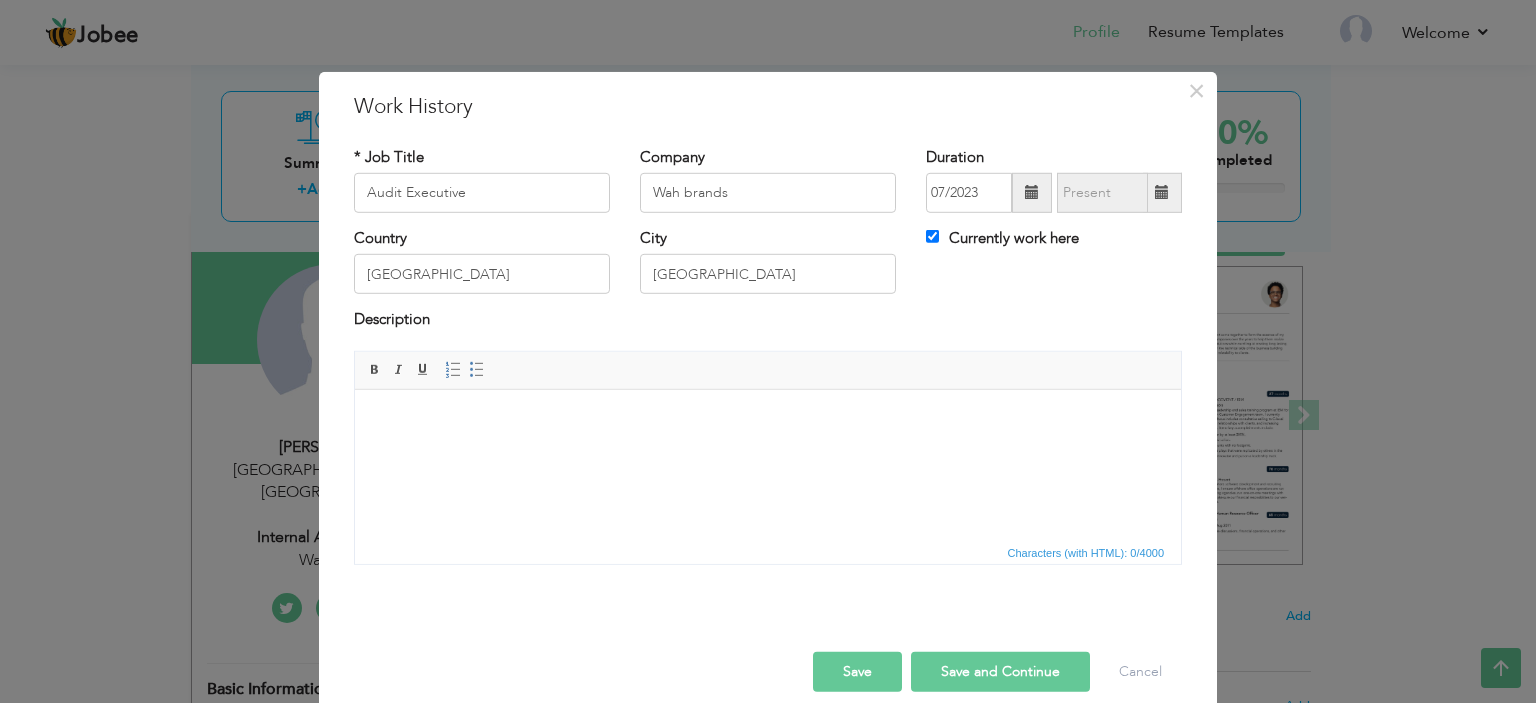 click at bounding box center (768, 419) 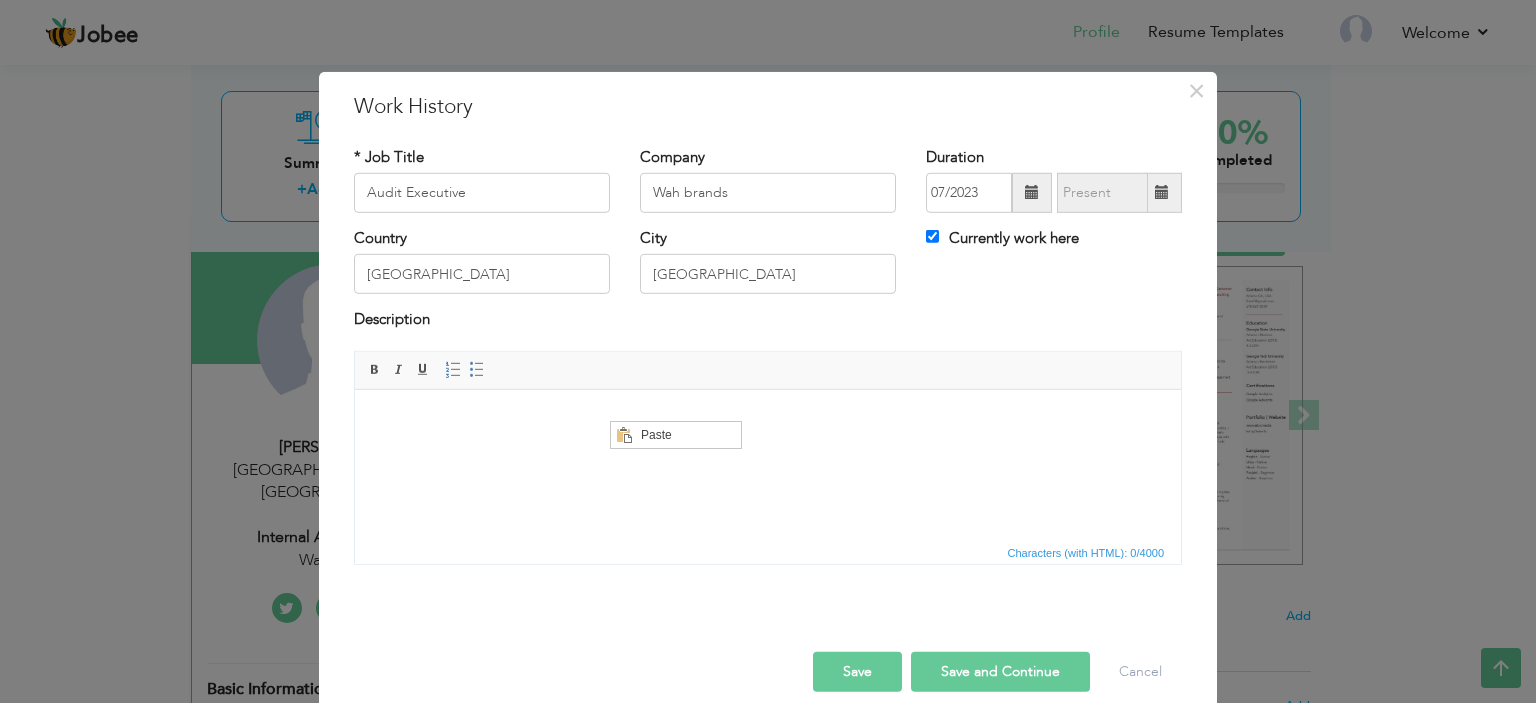 click on "Characters (with HTML): 0/4000" at bounding box center [1086, 553] 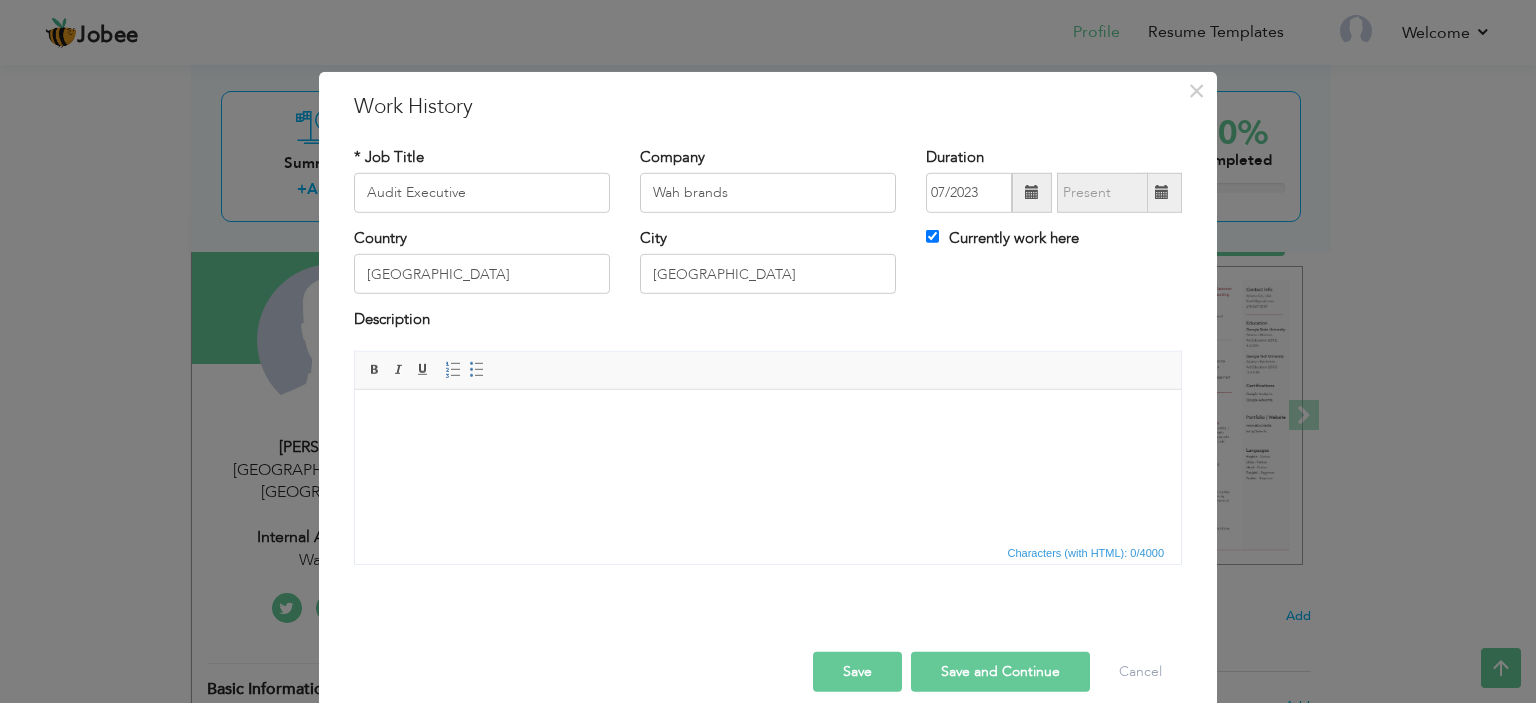 click on "Characters (with HTML): 0/4000" at bounding box center (1086, 553) 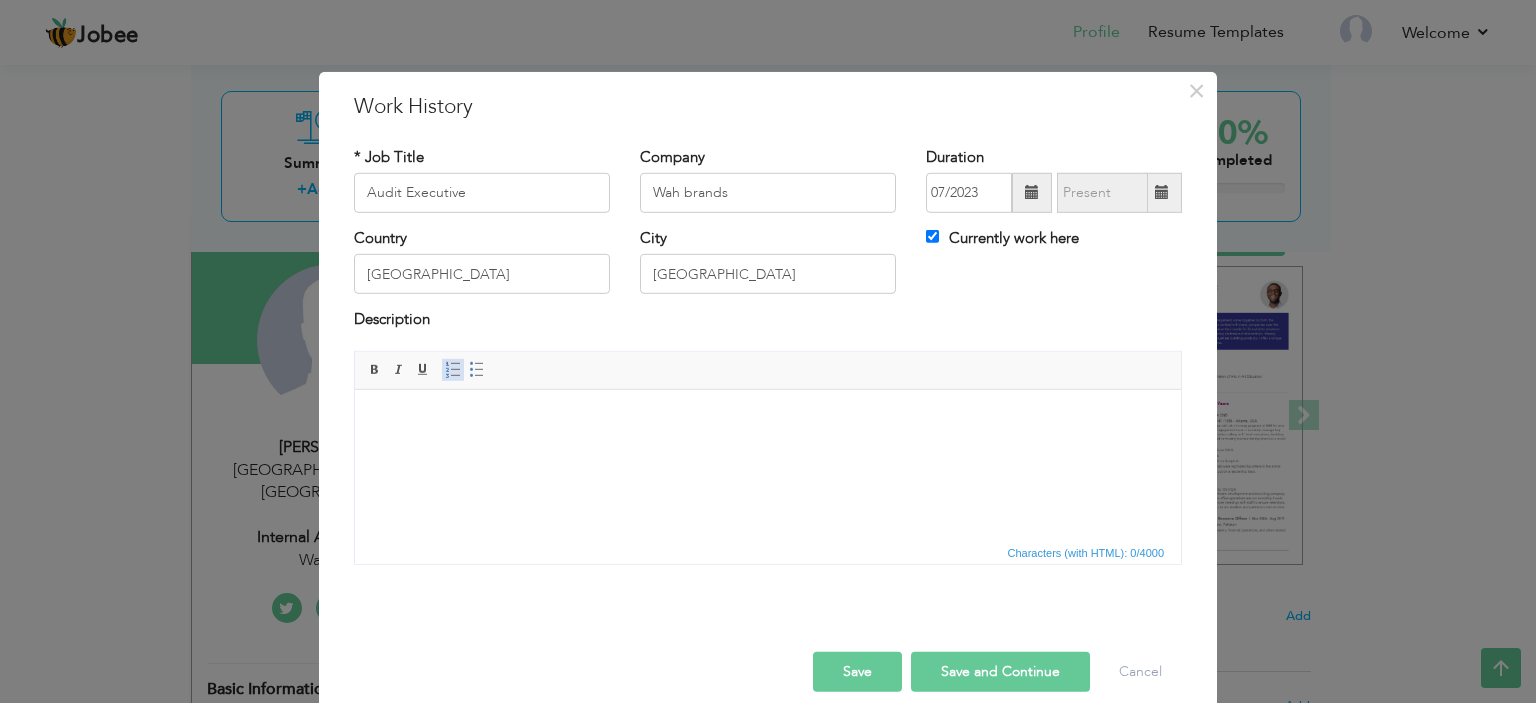 click at bounding box center (453, 370) 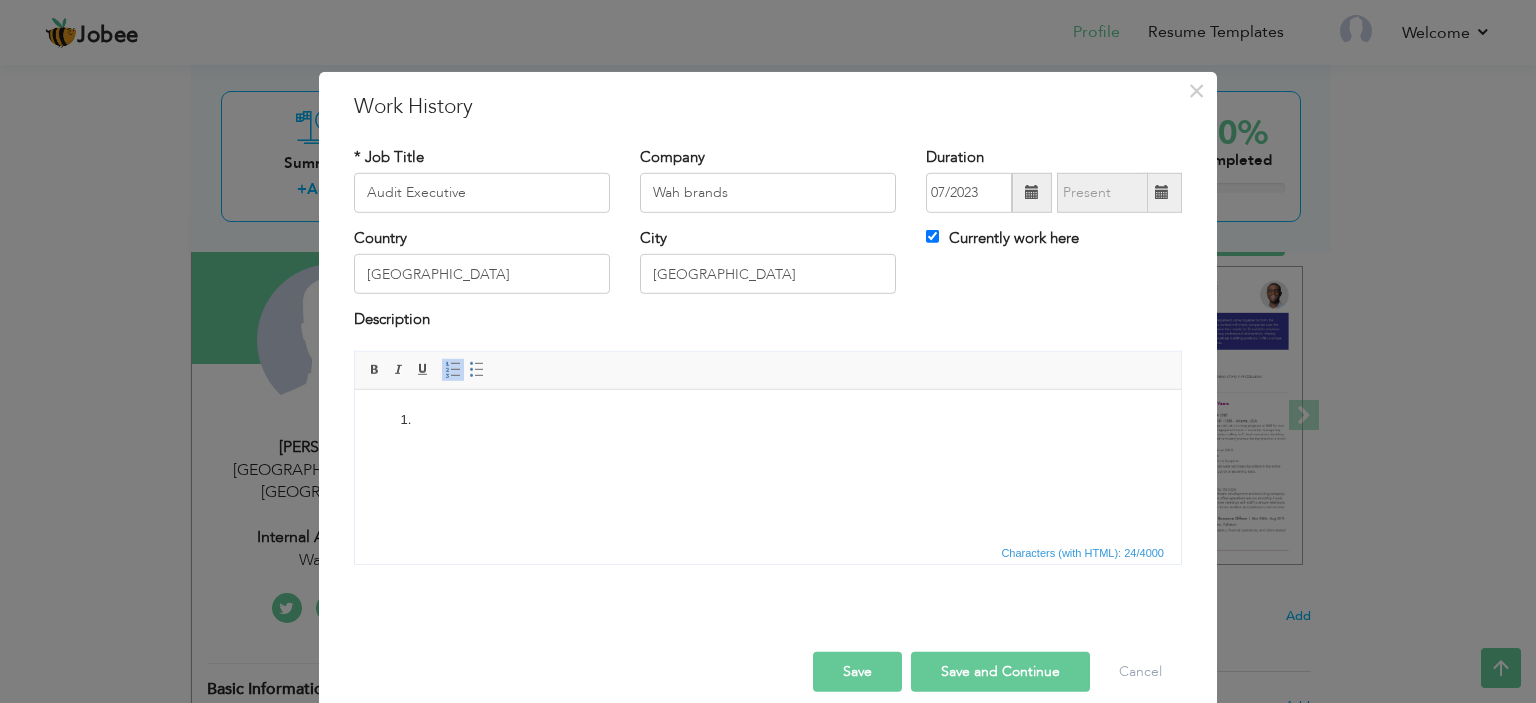 click at bounding box center (453, 370) 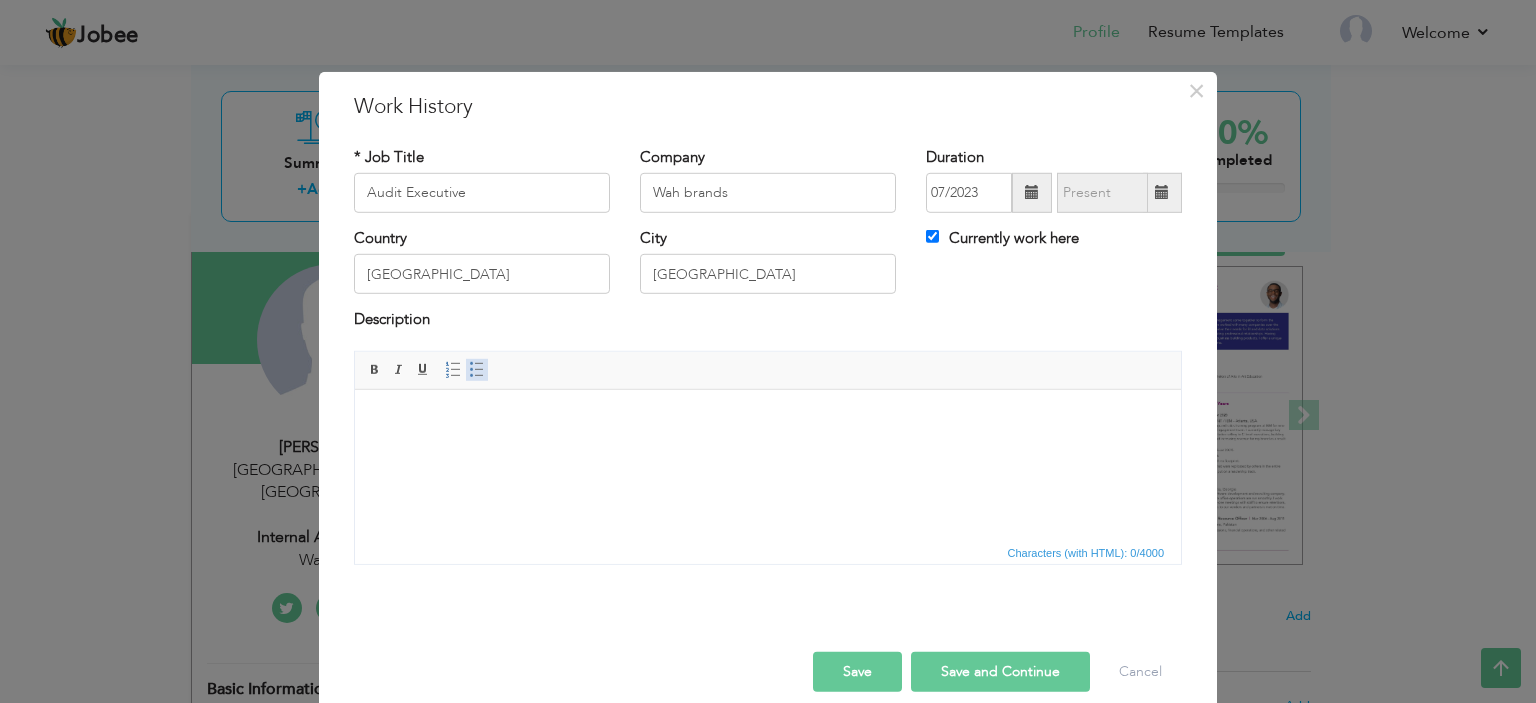 click on "Insert/Remove Bulleted List" at bounding box center (477, 370) 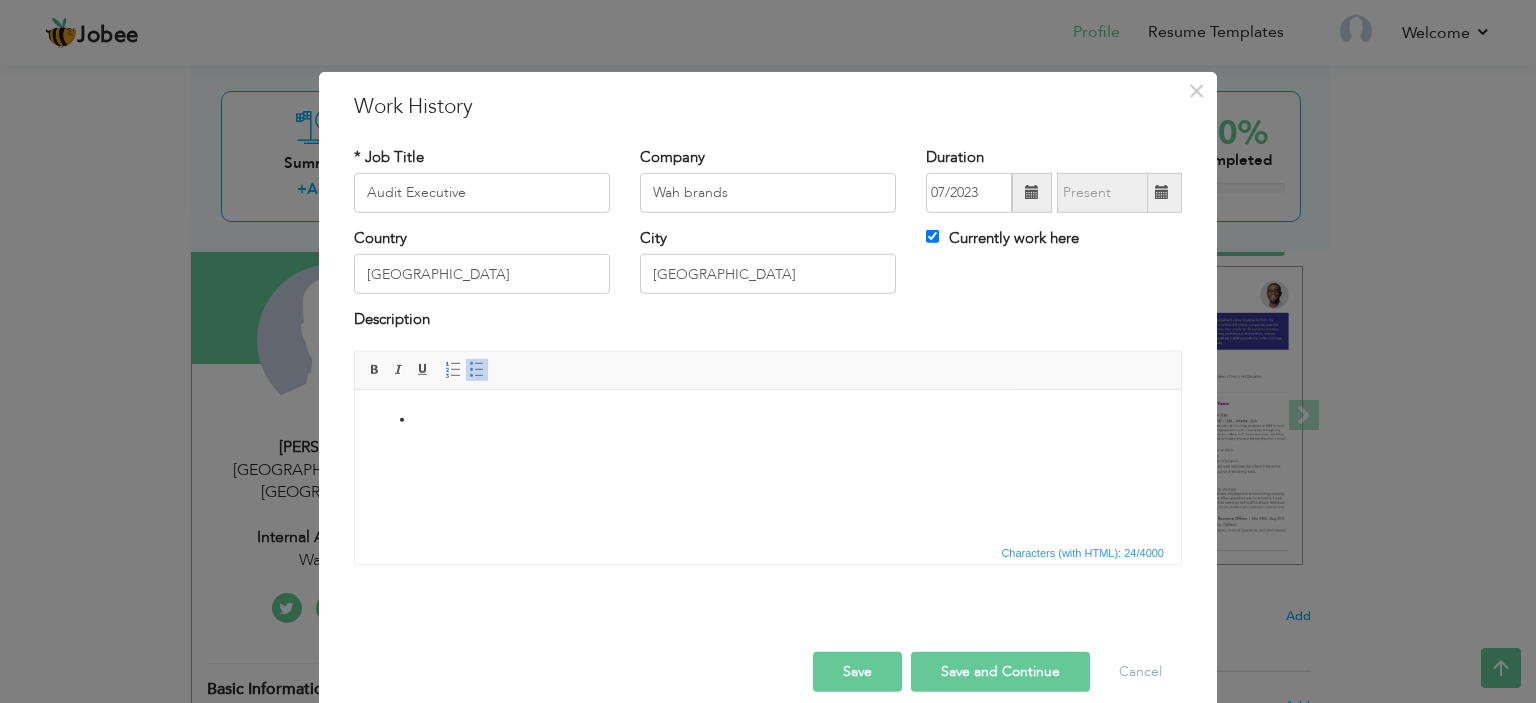 click on "Insert/Remove Bulleted List" at bounding box center (477, 370) 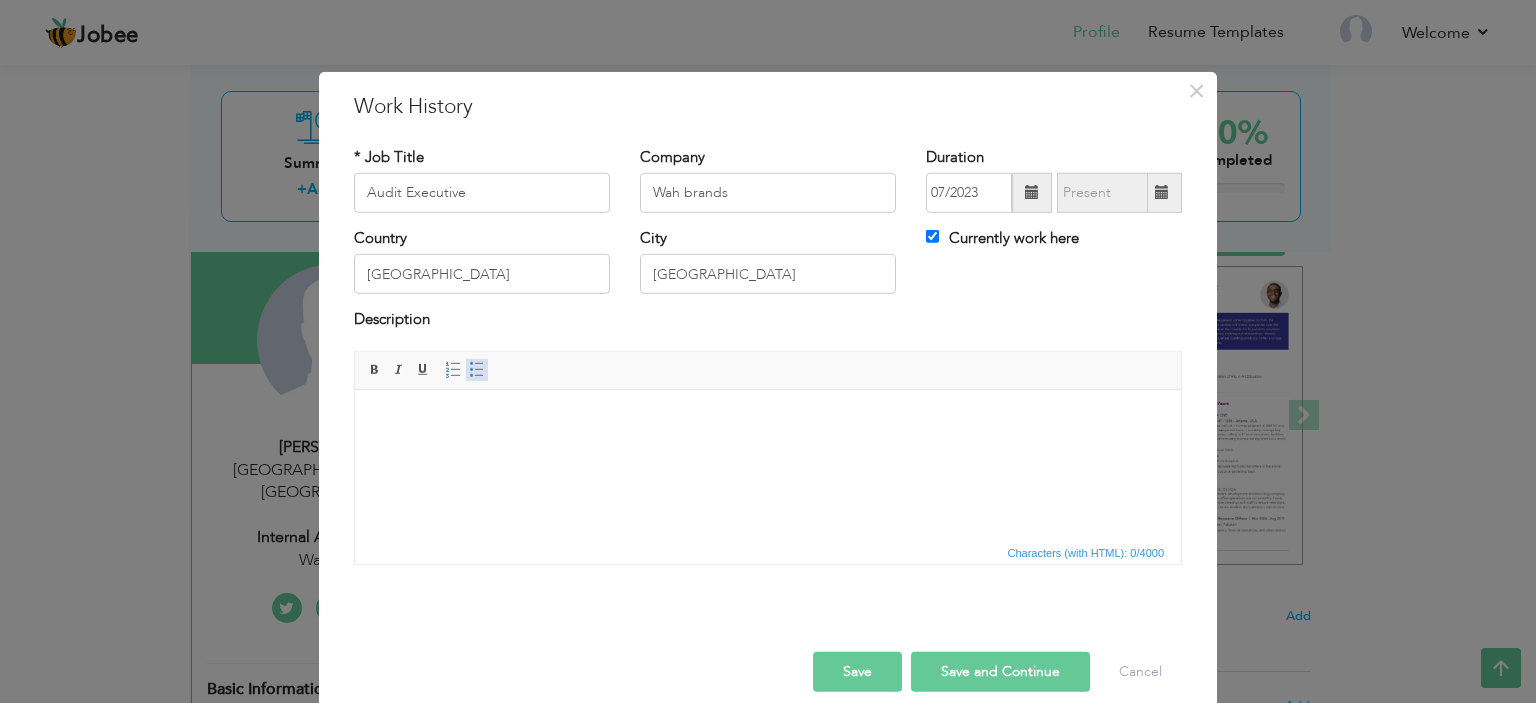 click on "Insert/Remove Bulleted List" at bounding box center (477, 370) 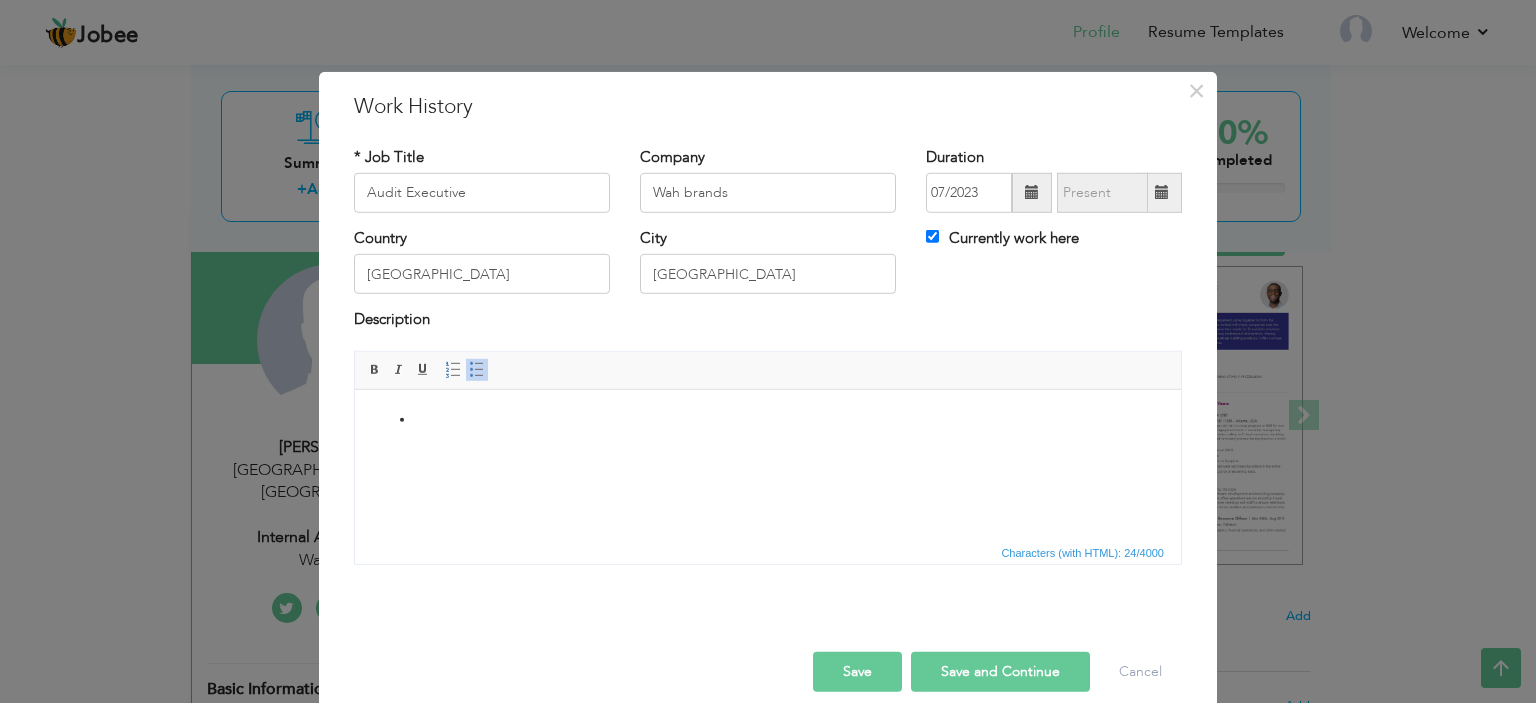 click at bounding box center [768, 419] 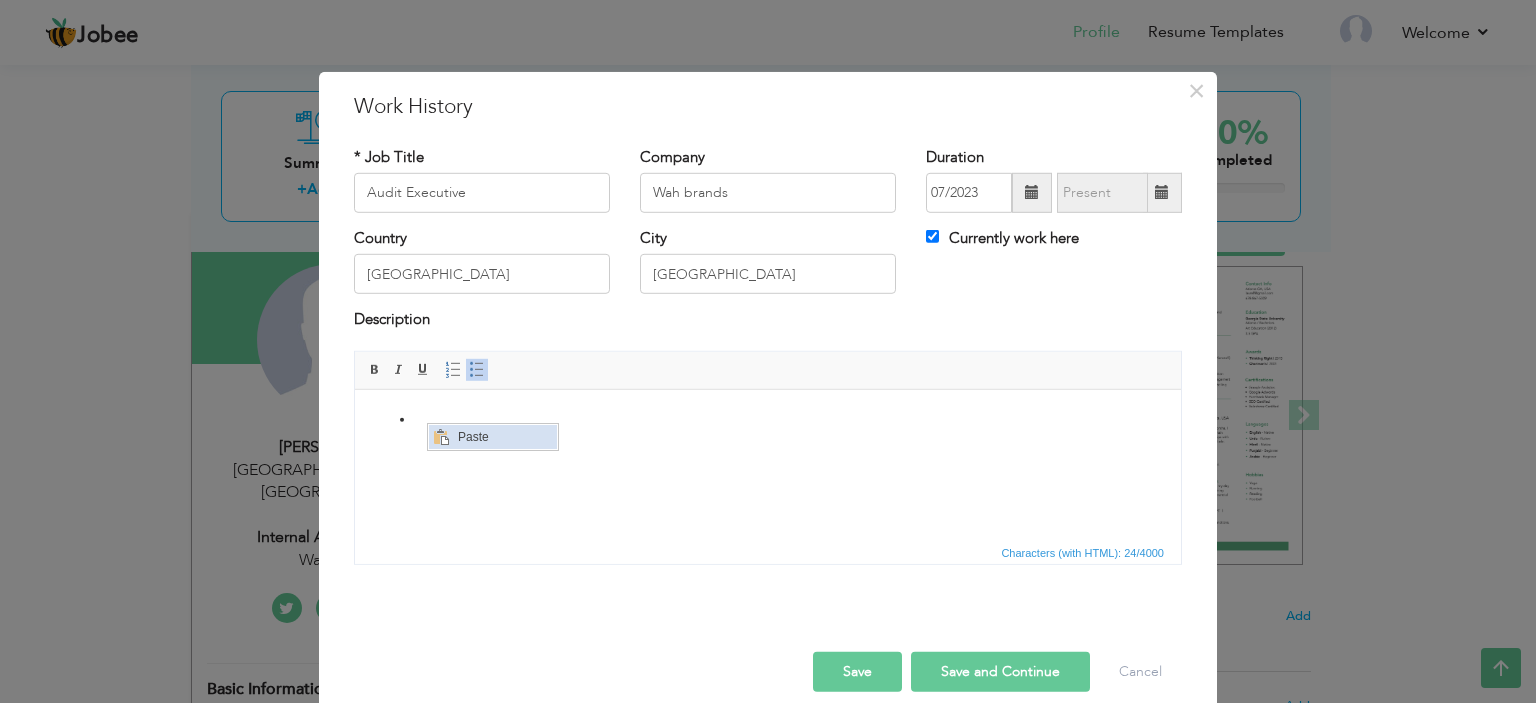 click on "Paste" at bounding box center (505, 437) 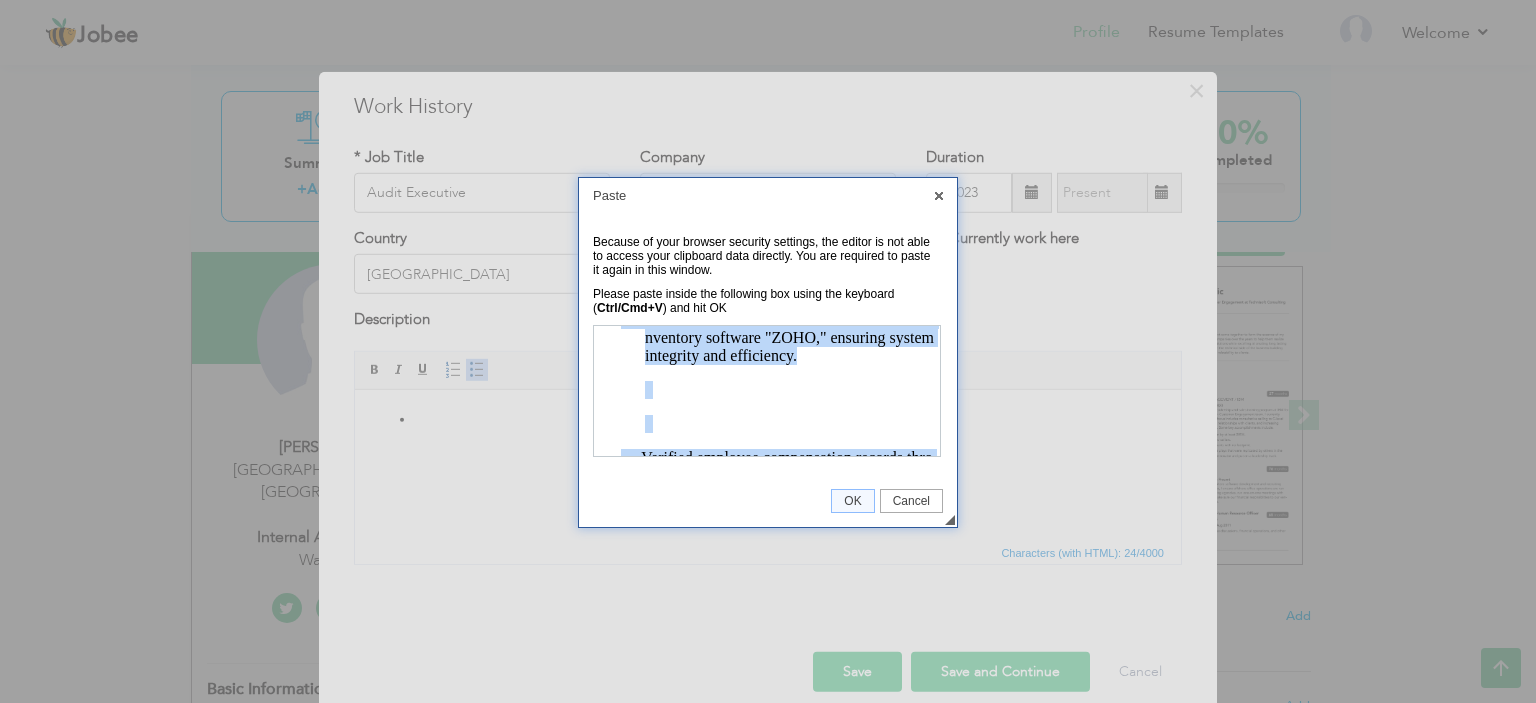 scroll, scrollTop: 980, scrollLeft: 0, axis: vertical 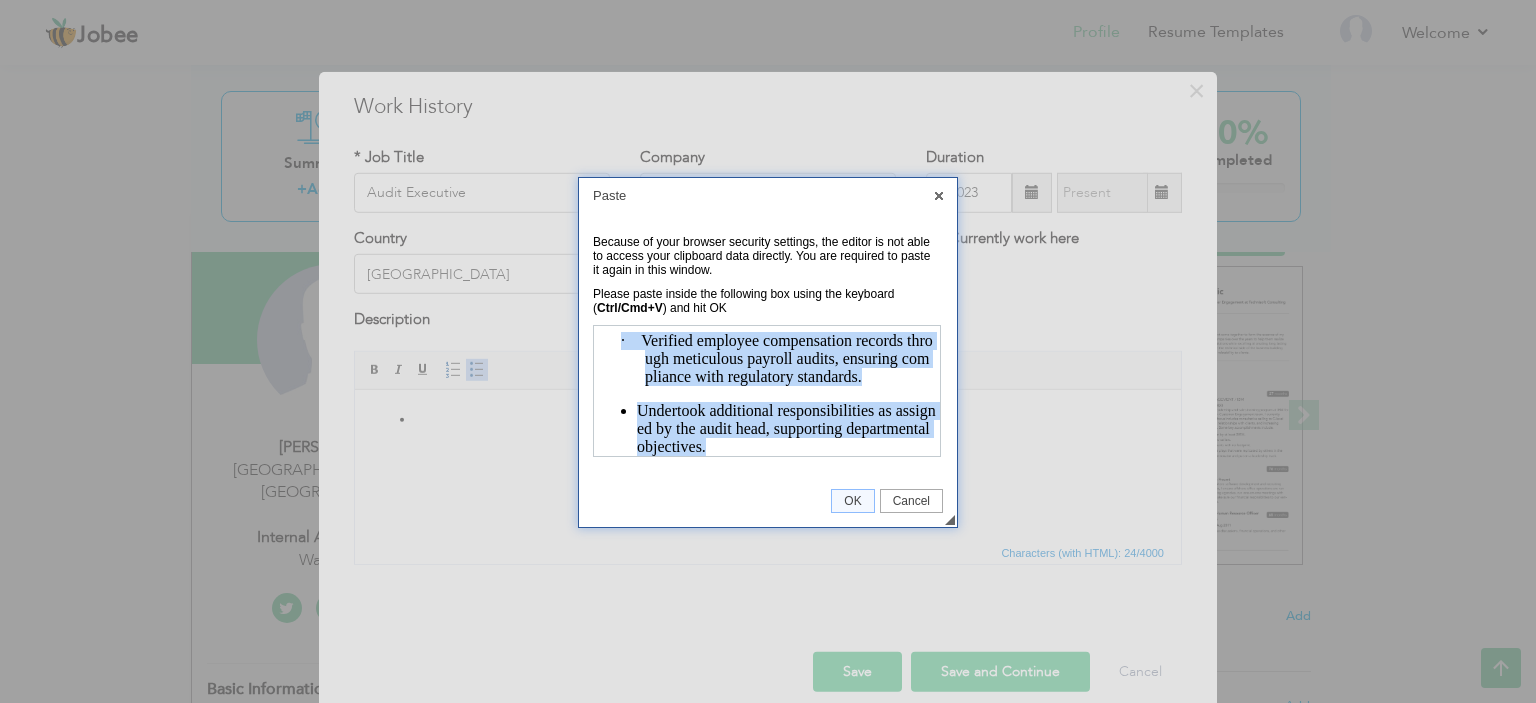 drag, startPoint x: 620, startPoint y: 335, endPoint x: 864, endPoint y: 482, distance: 284.85962 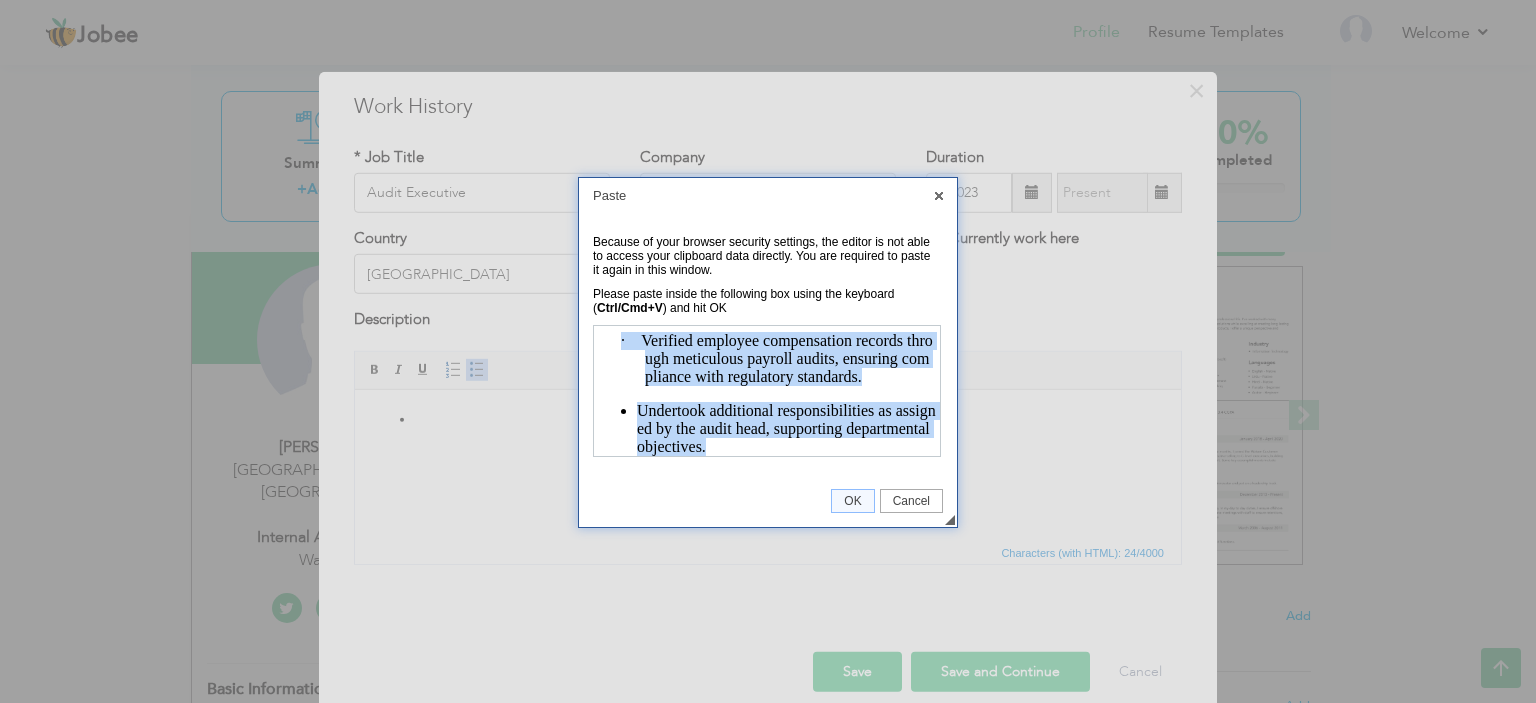 copy on "·         3 way matching Principle Verified
Goods Receipt Notes (GRN) to ensure received quantities matched demand,
ensuring accuracy in inventory management, PO To GRN, GRN to Invoices
·         Conducted comprehensive cash
and inventory audits, identifying discrepancies and recommending operational
improvements.
·         Prepared detailed food
costing reports and meticulously checked variances to maintain financial
reporting accuracy.
·         Lead warehouse and outlet
audits, ensuring precise inventory tracking and compliance with company
standards/Policies.
·         Developed and implemented
recipe costing methodologies, optimizing cost control measures for continuous
operations.
·         Fostered effective
communication with management and the audit head, facilitating seamless audit
processes.
·         Documented audit procedures
and meticulously prepared audit finding memos, guiding corrective actions.
·         Conducted thorough pre- and
post-audit reviews of payment vouchers, en..." 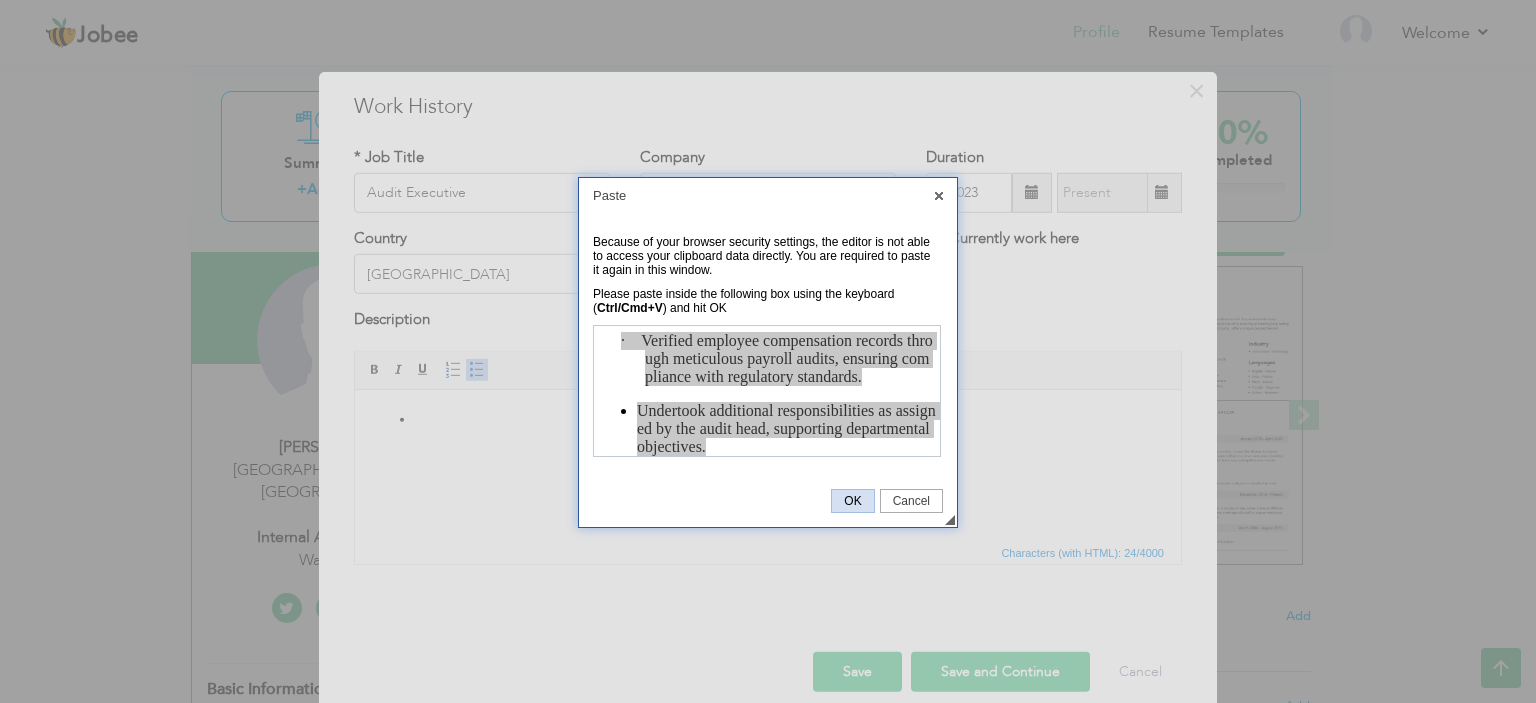 click on "OK" at bounding box center (852, 501) 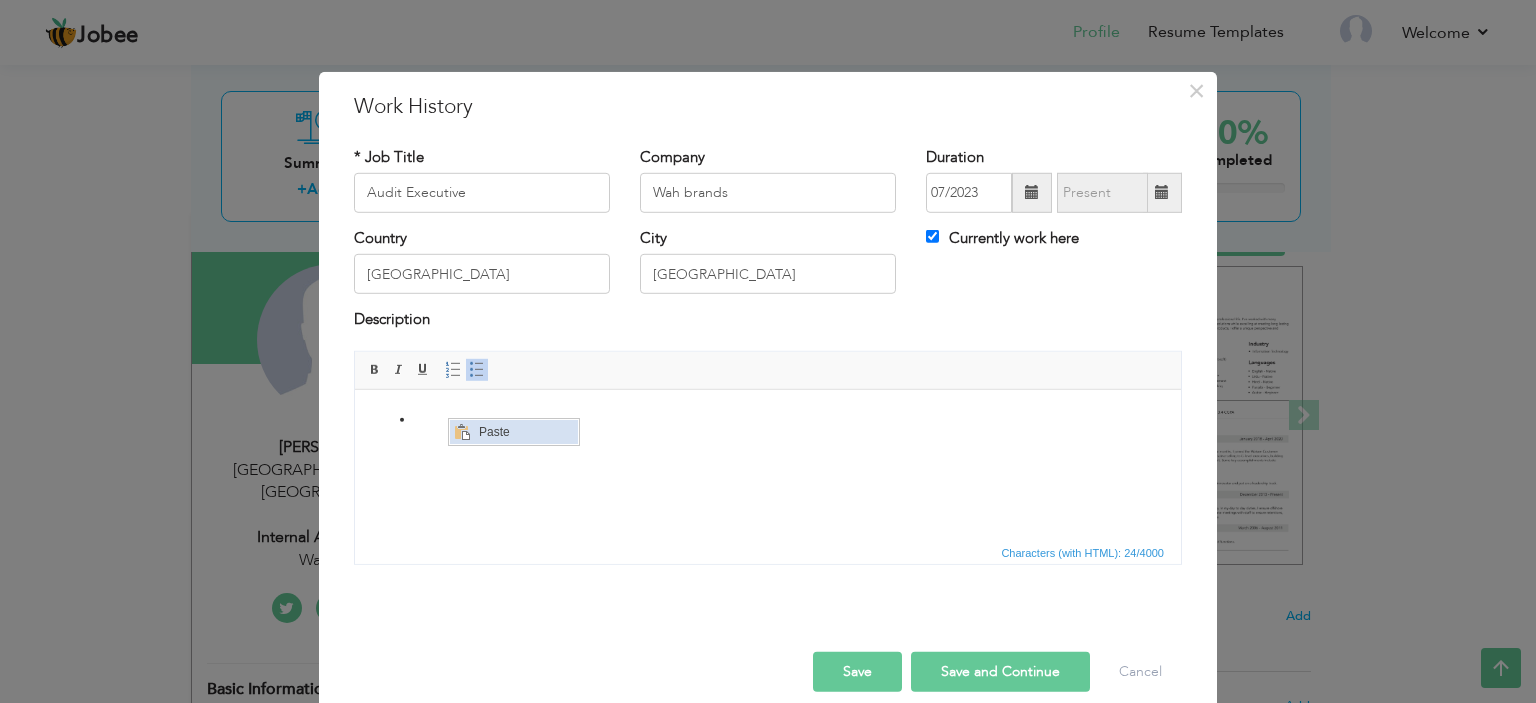 click on "Paste" at bounding box center [526, 432] 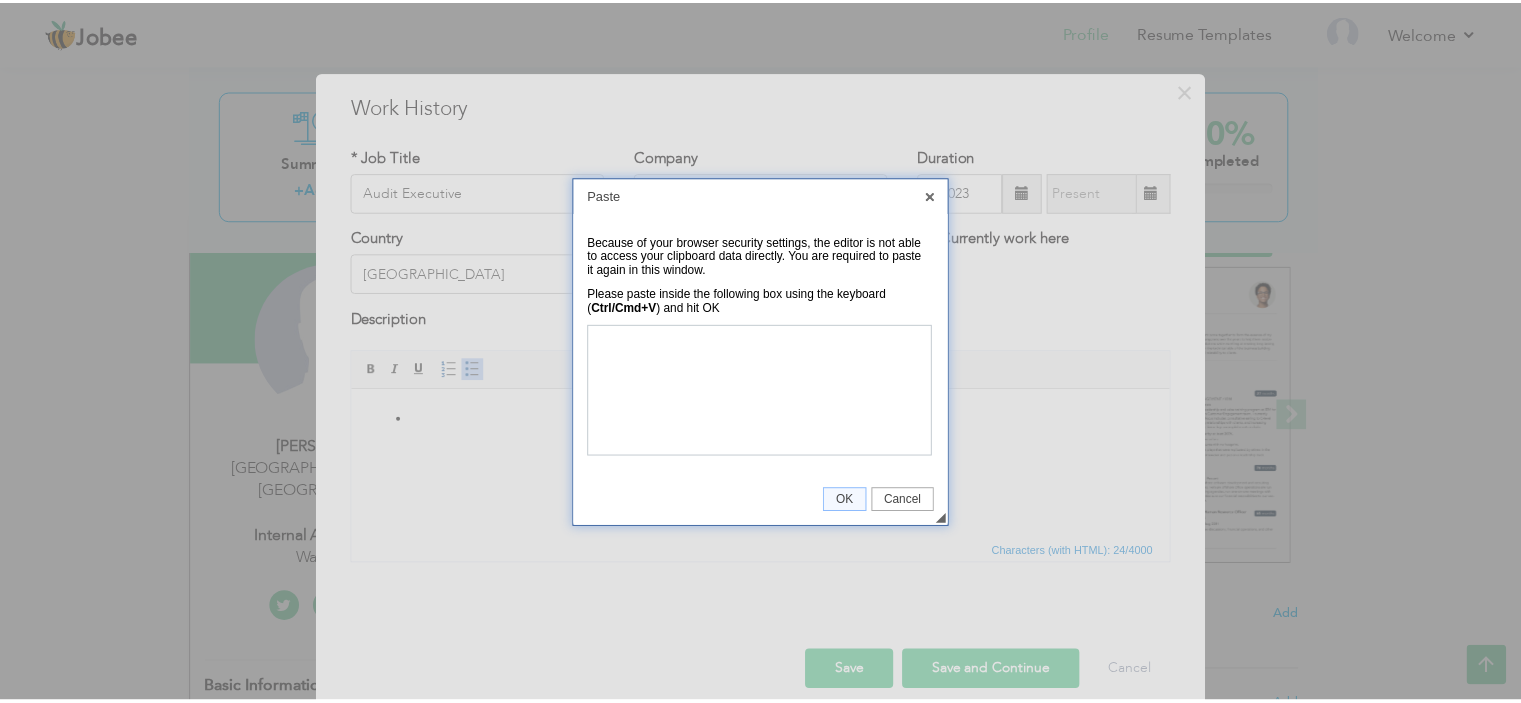 scroll, scrollTop: 0, scrollLeft: 0, axis: both 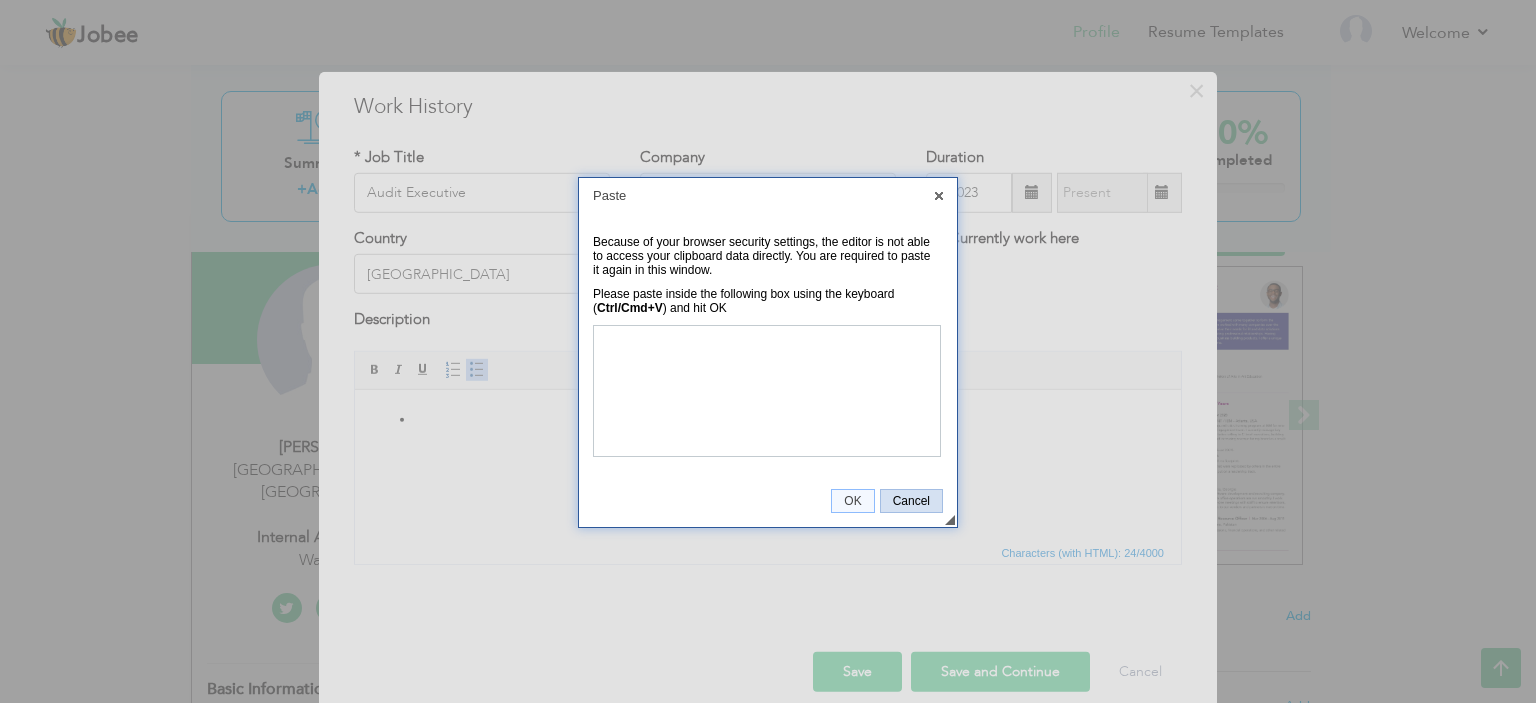 click on "Cancel" at bounding box center [911, 501] 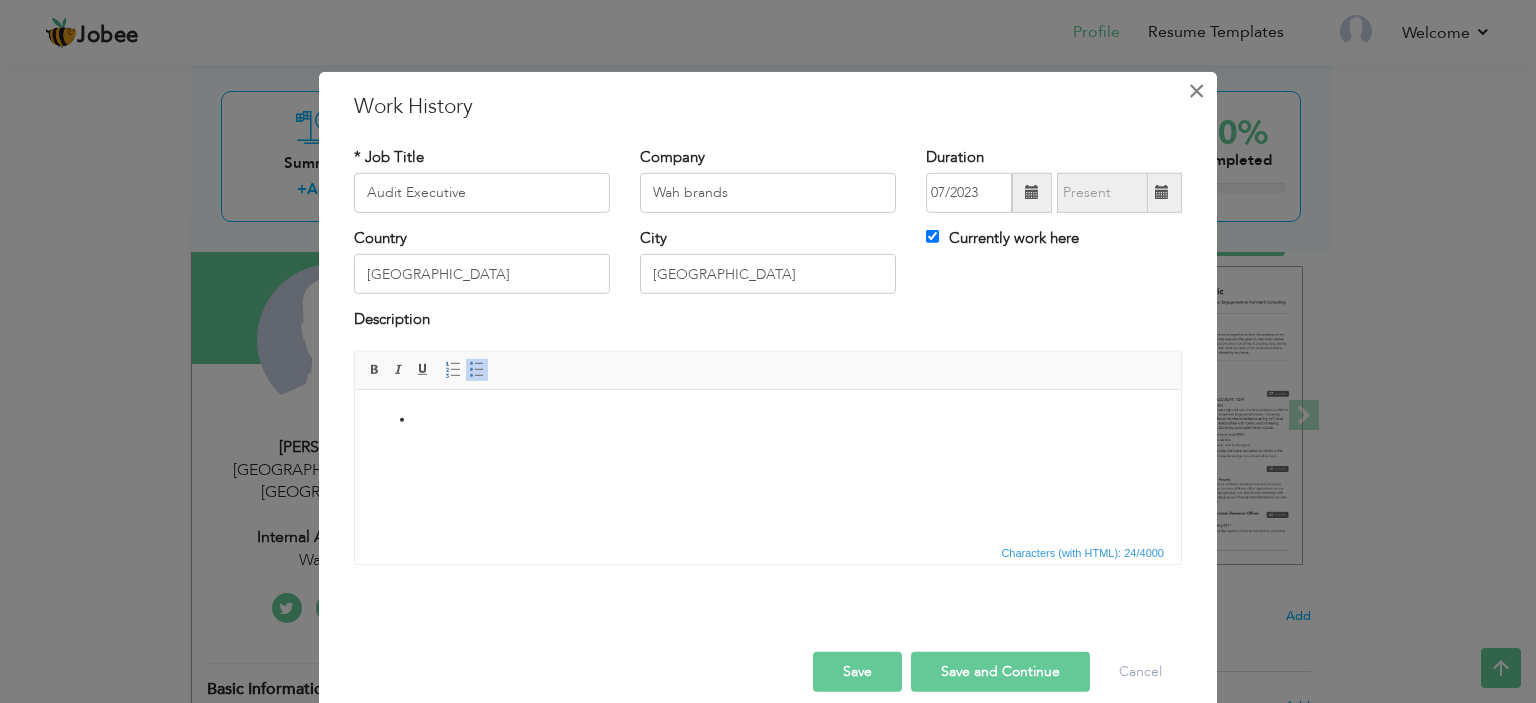 click on "×" at bounding box center (1196, 90) 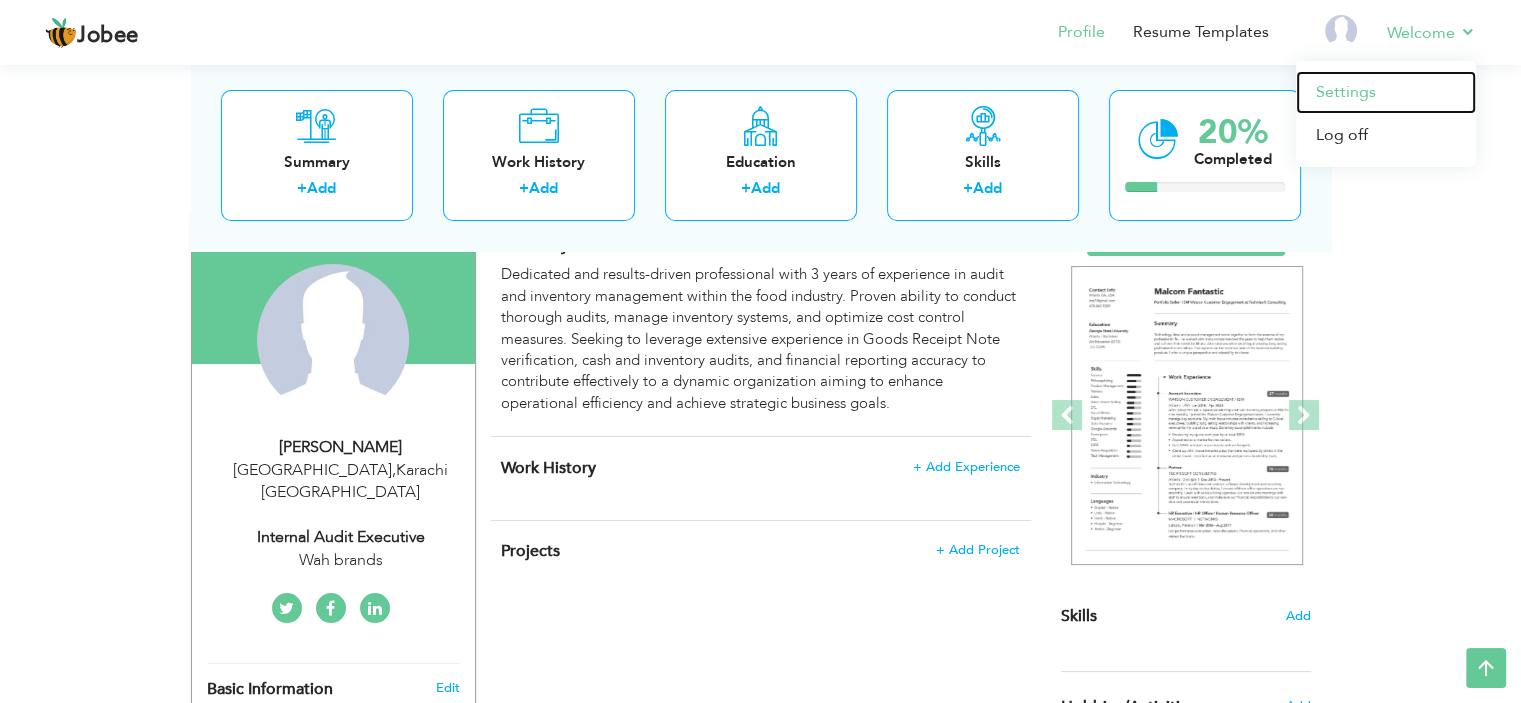 click on "Settings" at bounding box center (1386, 92) 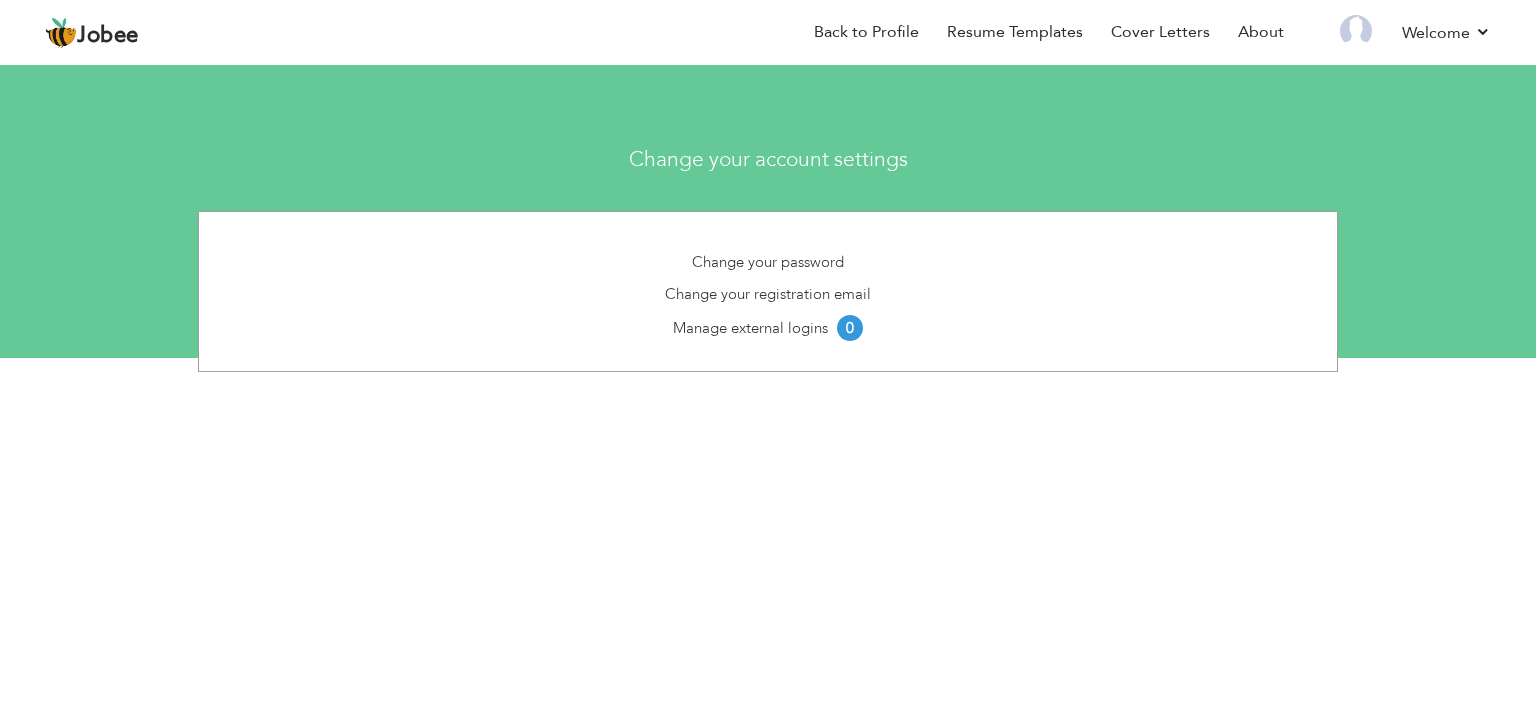 scroll, scrollTop: 0, scrollLeft: 0, axis: both 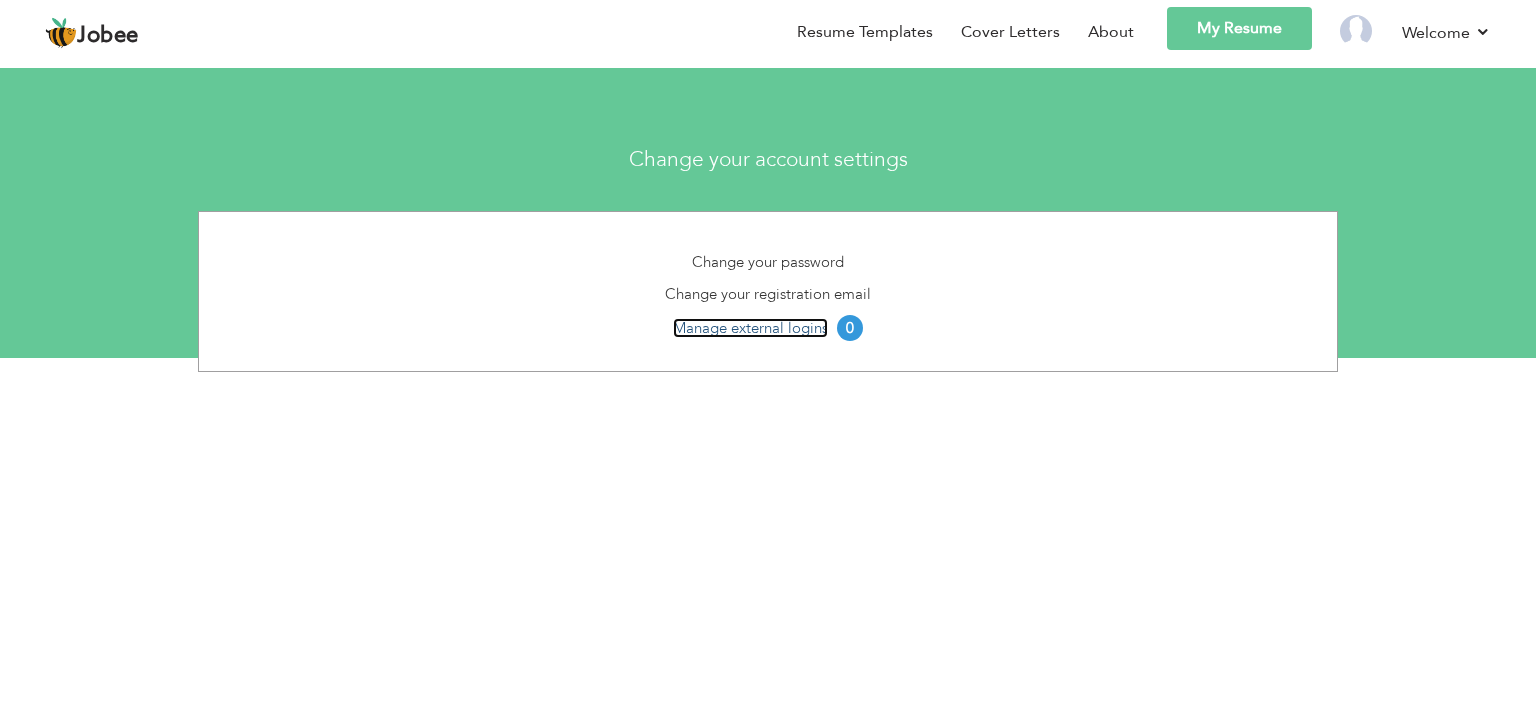 click on "Manage external logins" at bounding box center [750, 328] 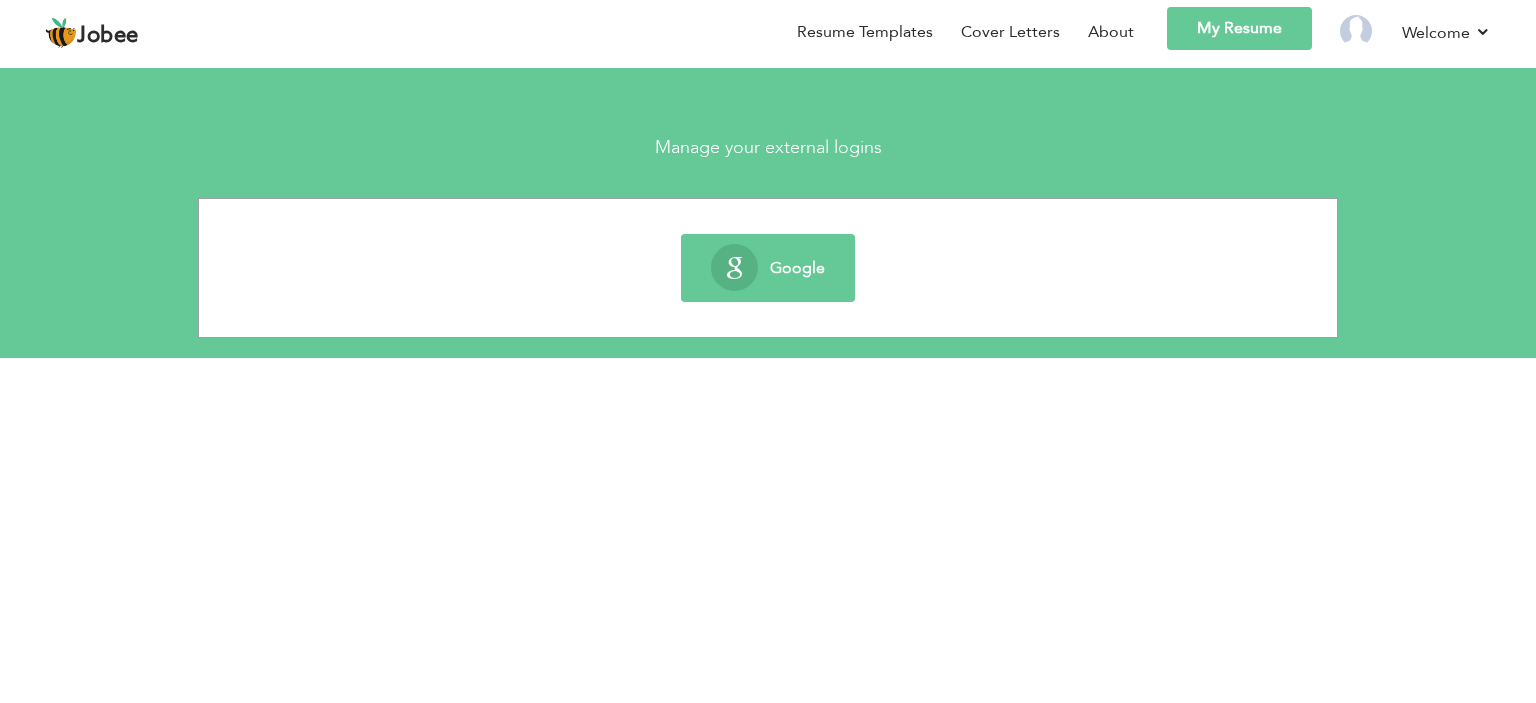scroll, scrollTop: 0, scrollLeft: 0, axis: both 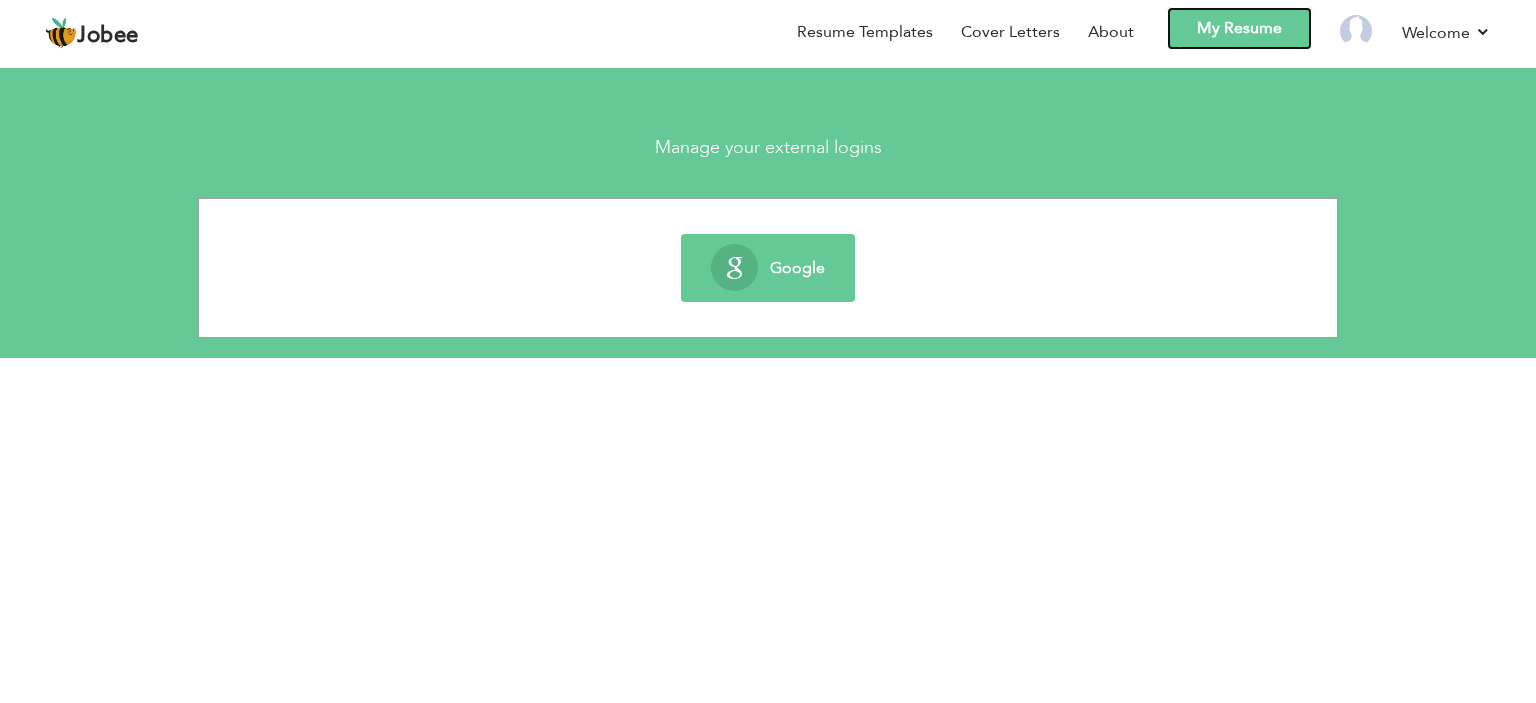 click on "My Resume" at bounding box center [1239, 28] 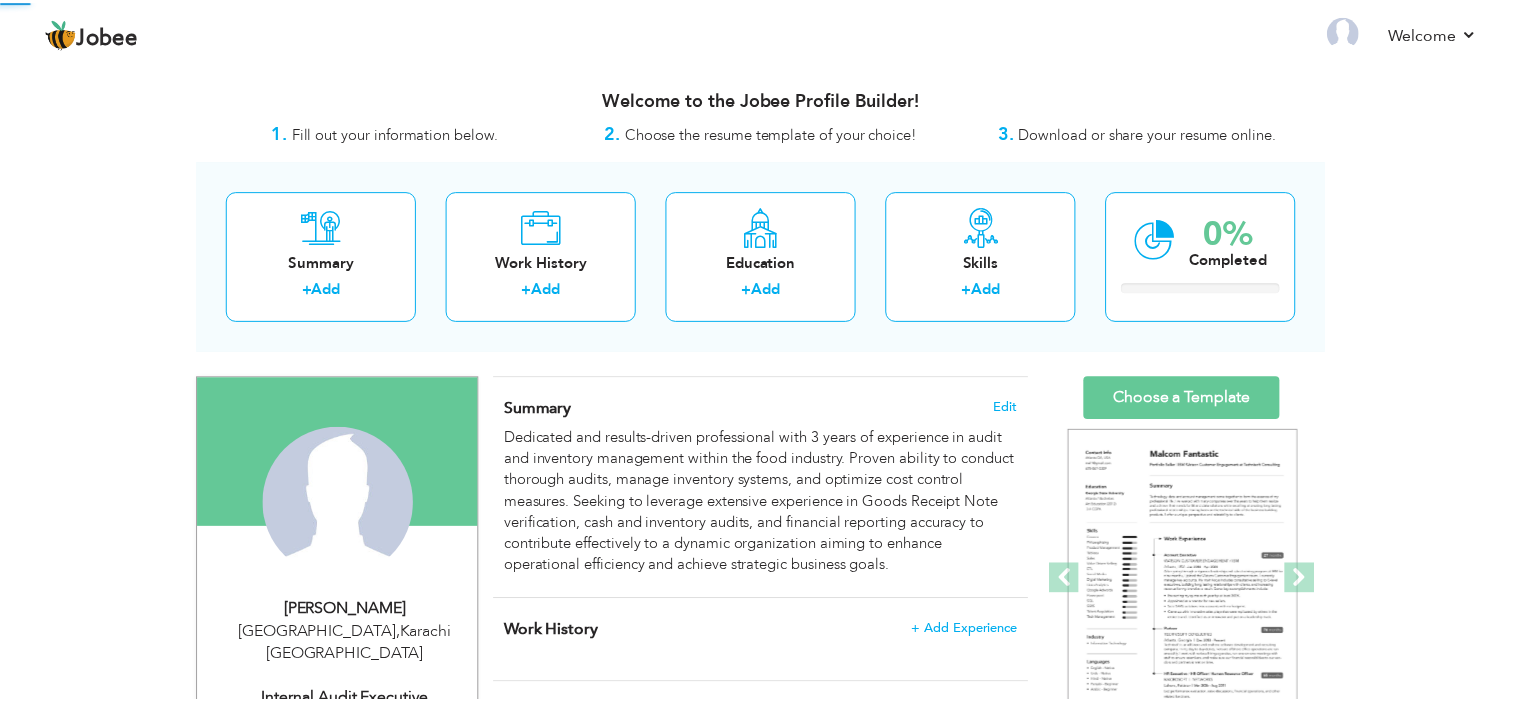 scroll, scrollTop: 0, scrollLeft: 0, axis: both 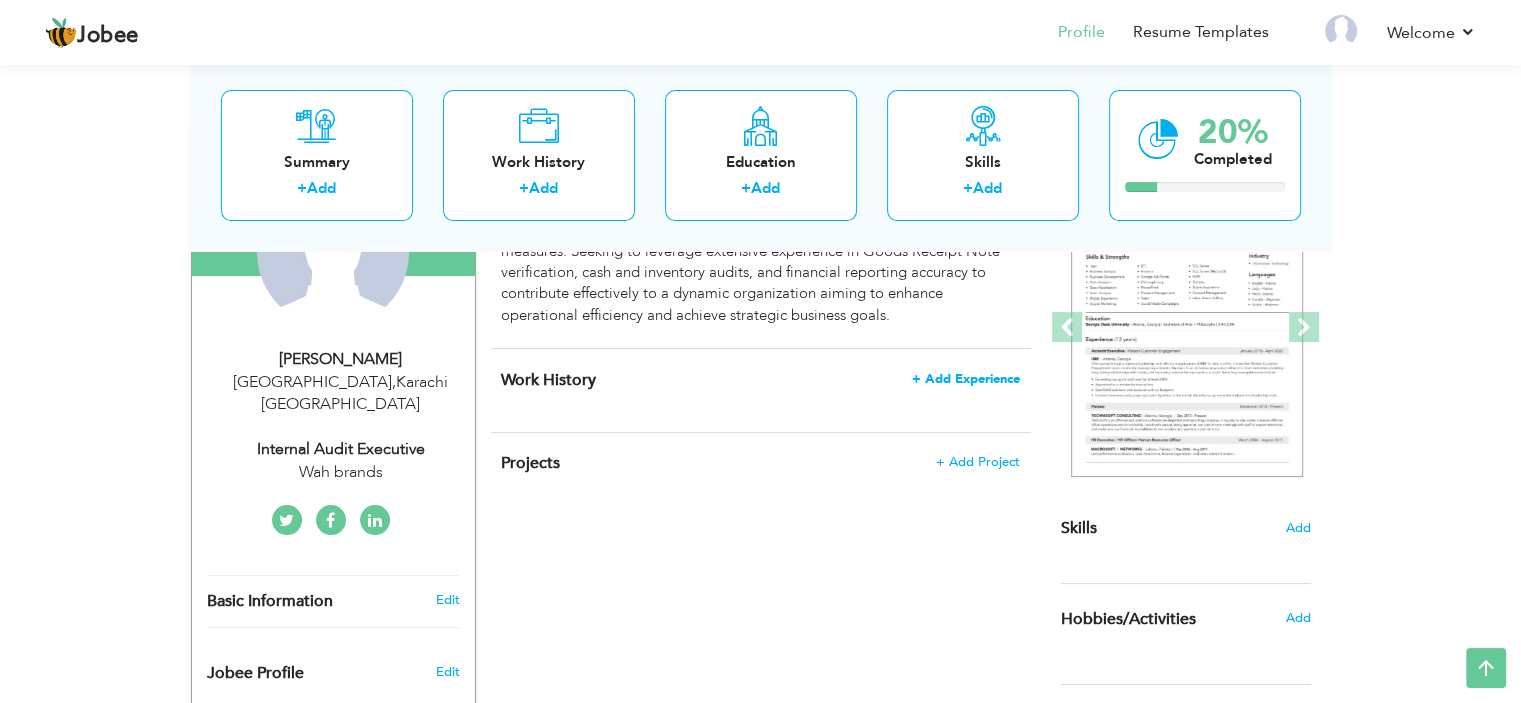 click on "+ Add Experience" at bounding box center (966, 379) 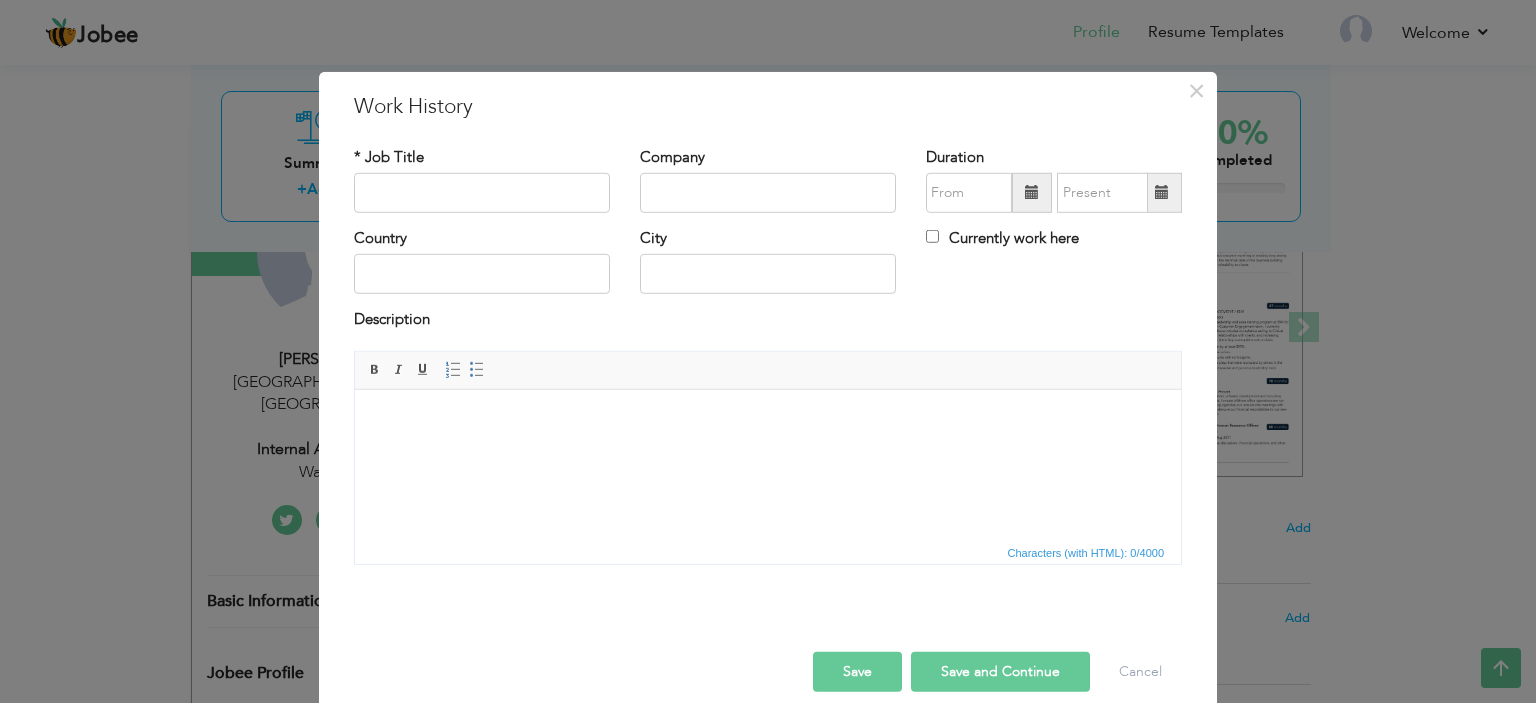 click at bounding box center (768, 419) 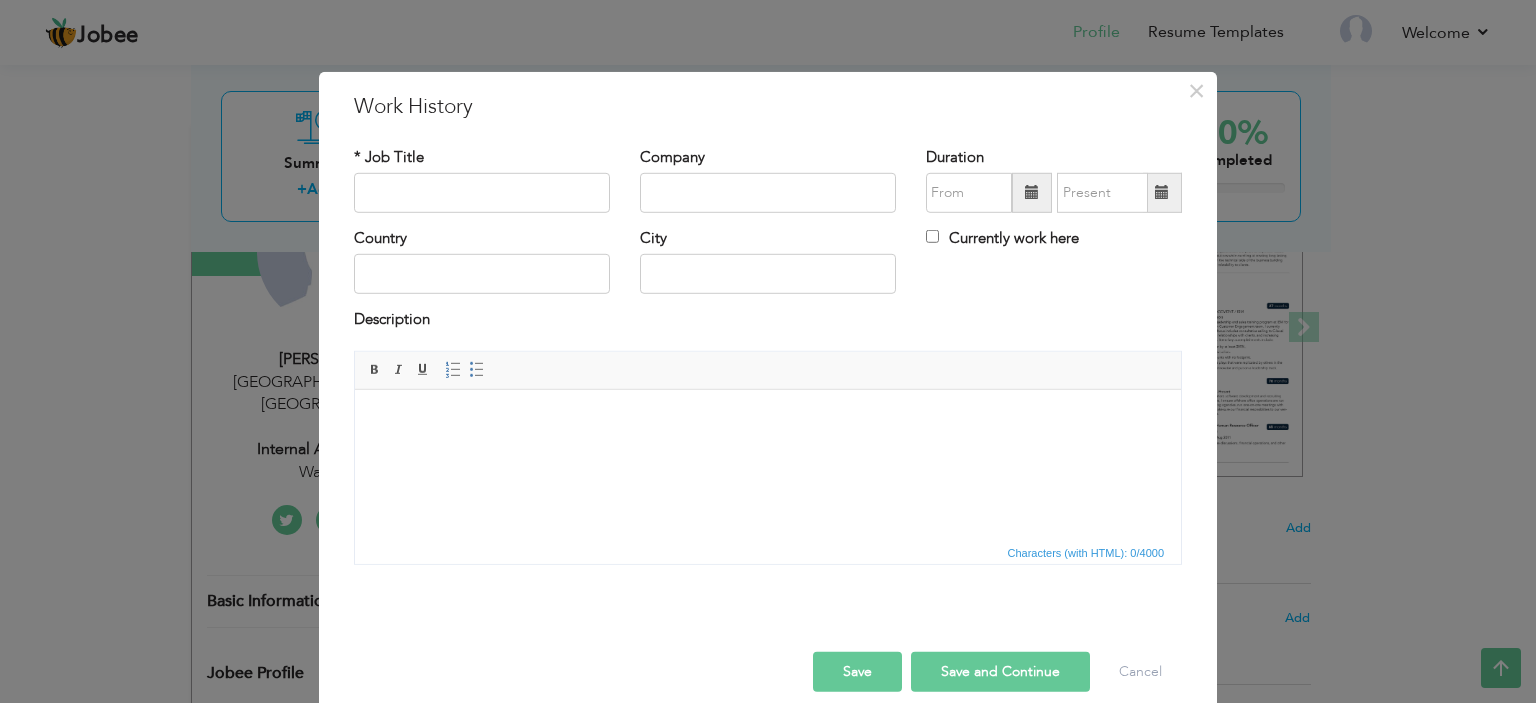 scroll, scrollTop: 0, scrollLeft: 0, axis: both 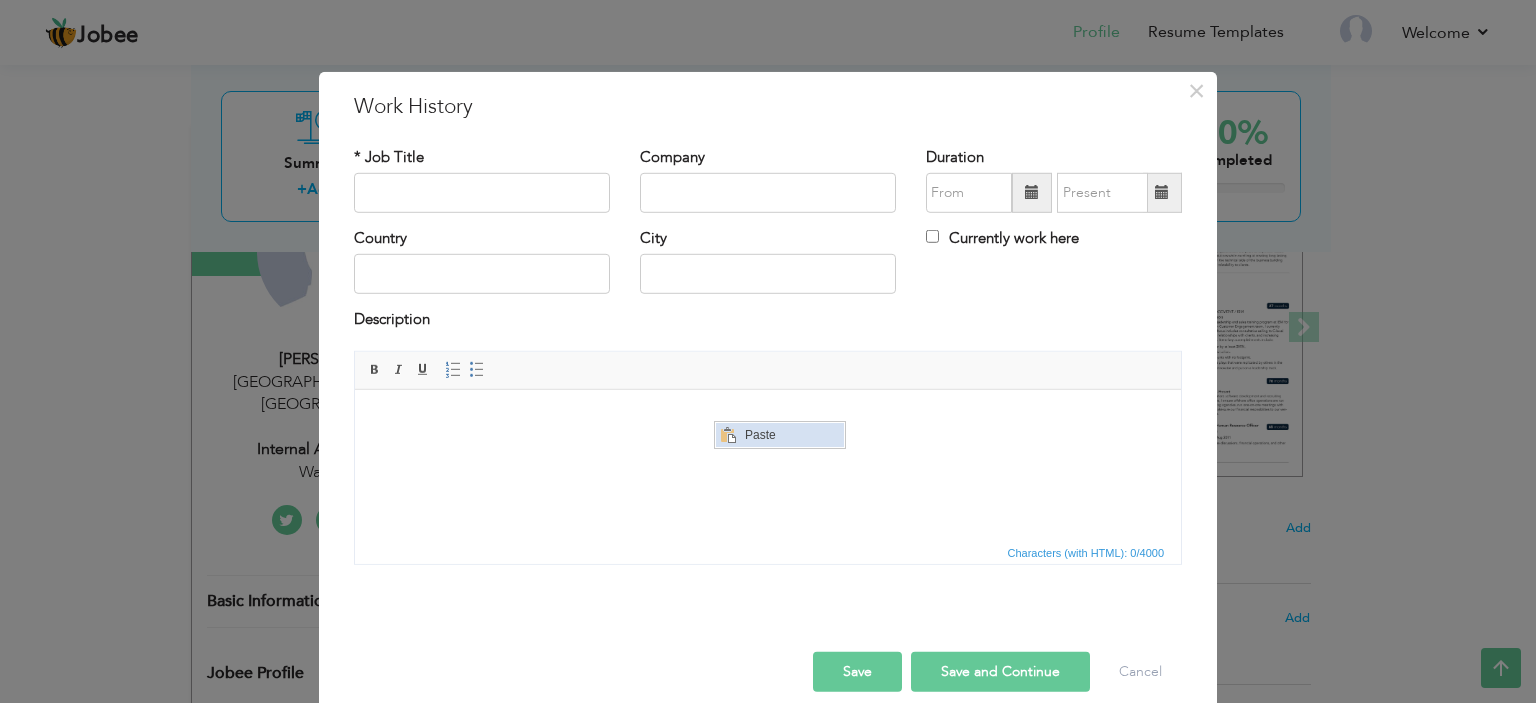 click on "Paste" at bounding box center (792, 435) 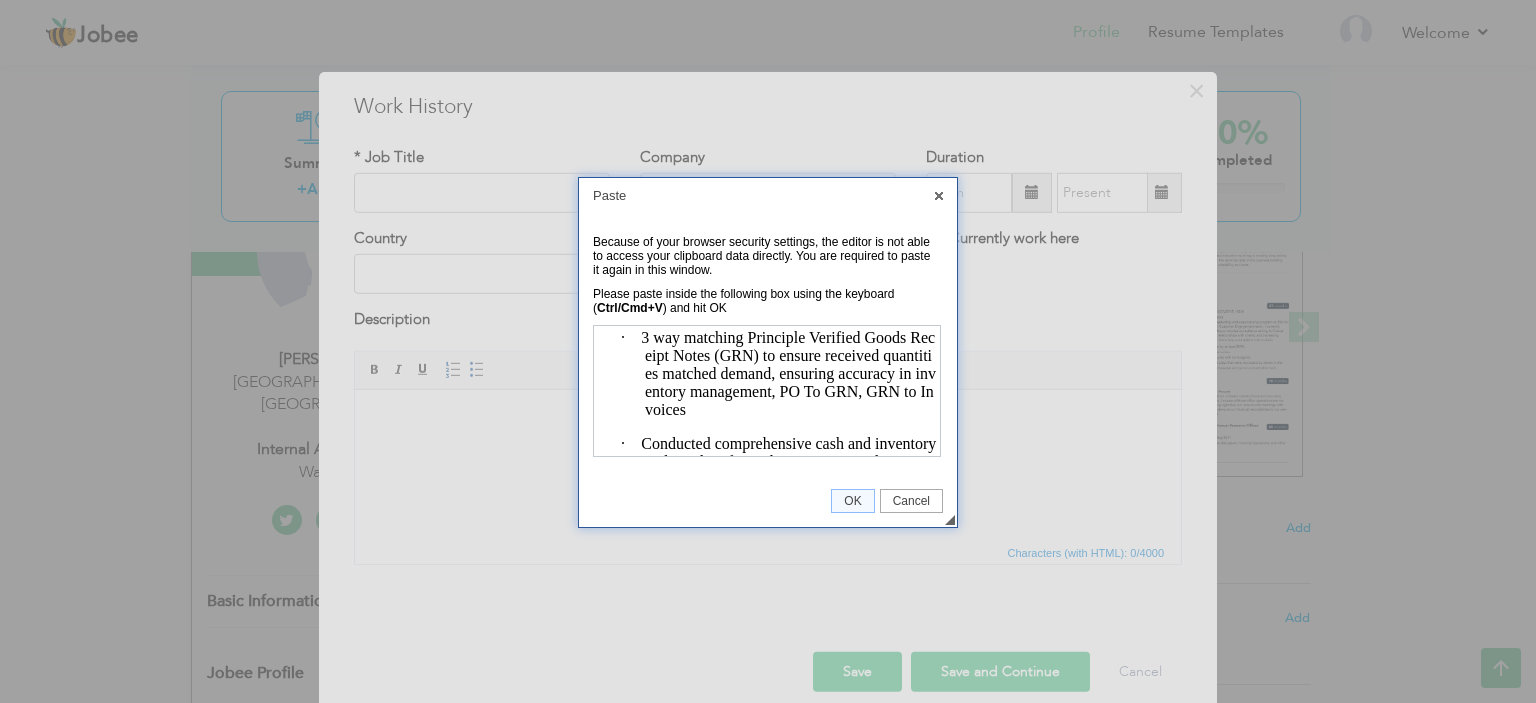 scroll, scrollTop: 979, scrollLeft: 0, axis: vertical 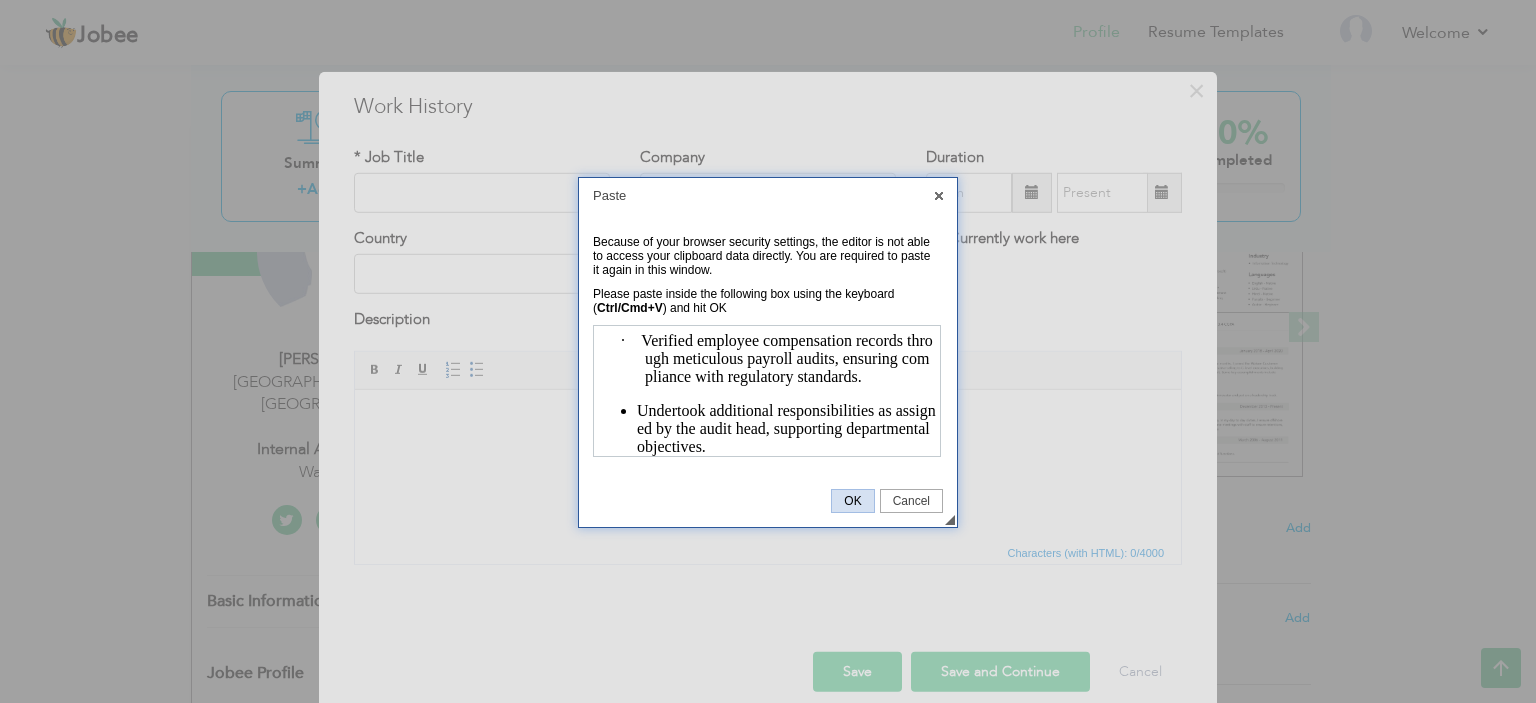 click on "OK" at bounding box center (852, 501) 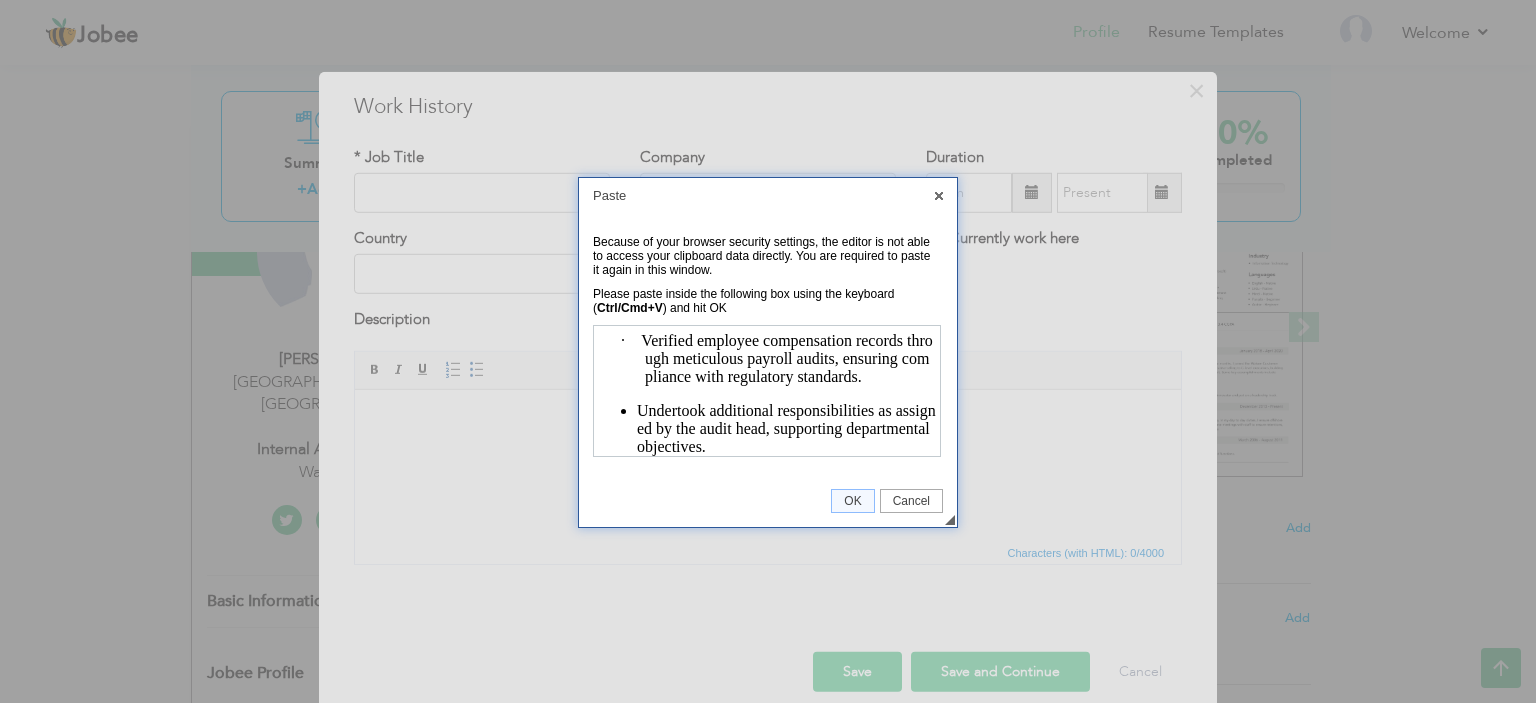 scroll, scrollTop: 0, scrollLeft: 0, axis: both 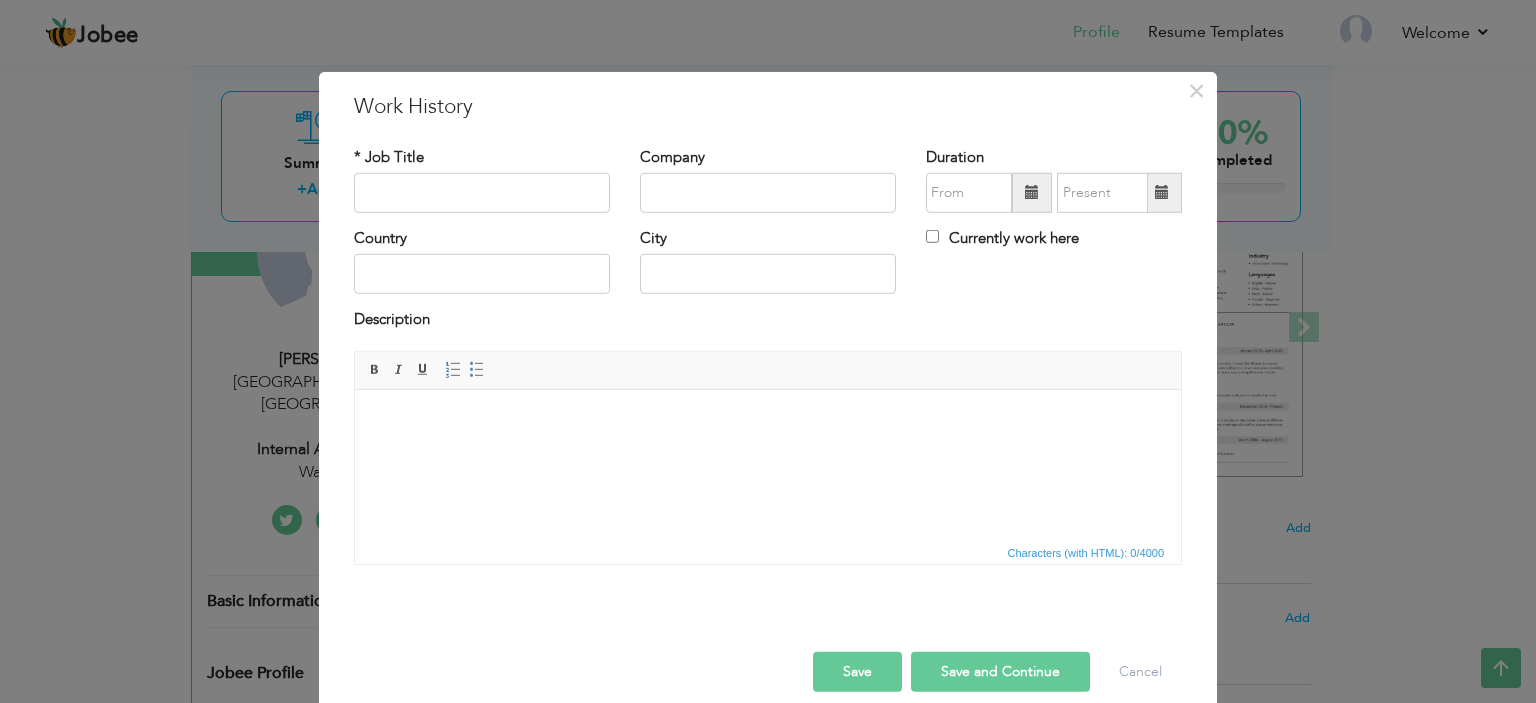 click at bounding box center (768, 419) 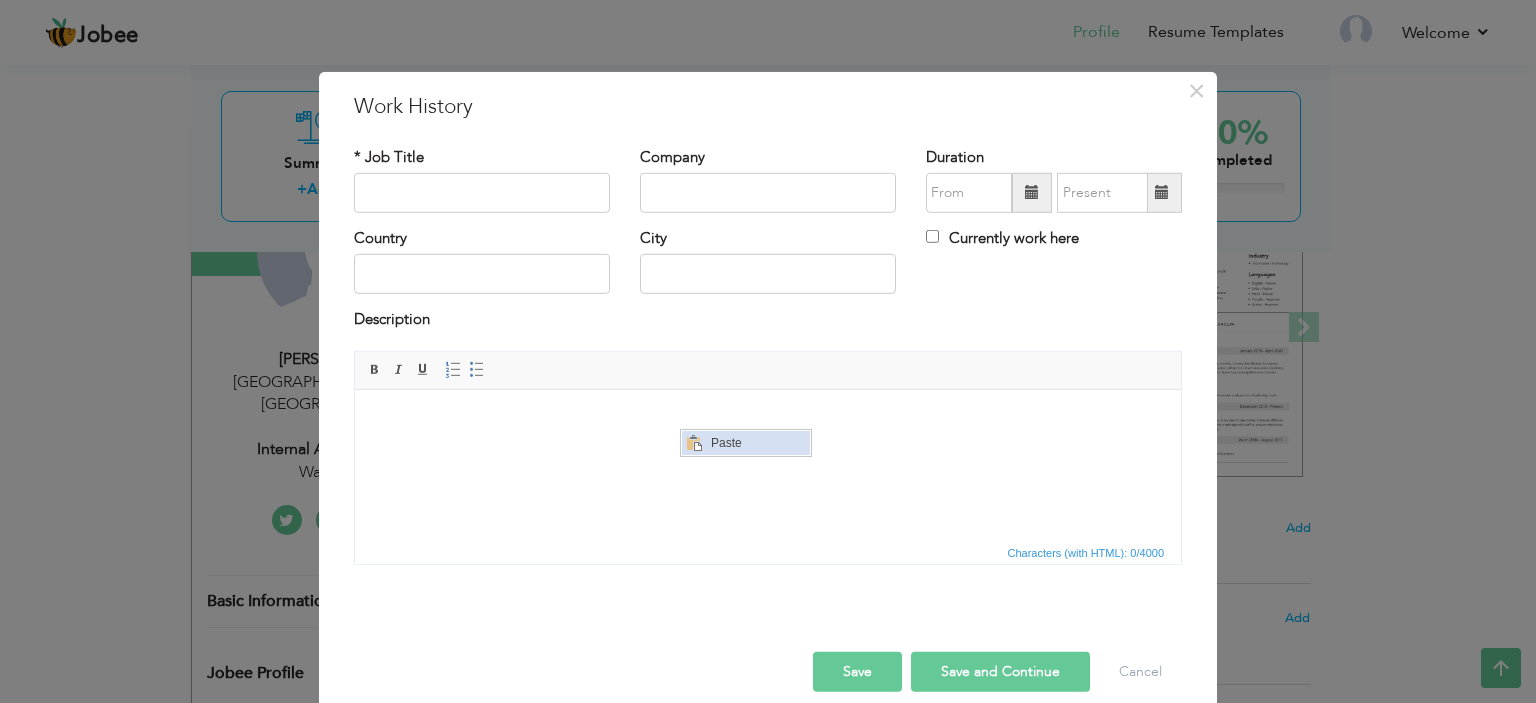 click on "Paste" at bounding box center [758, 443] 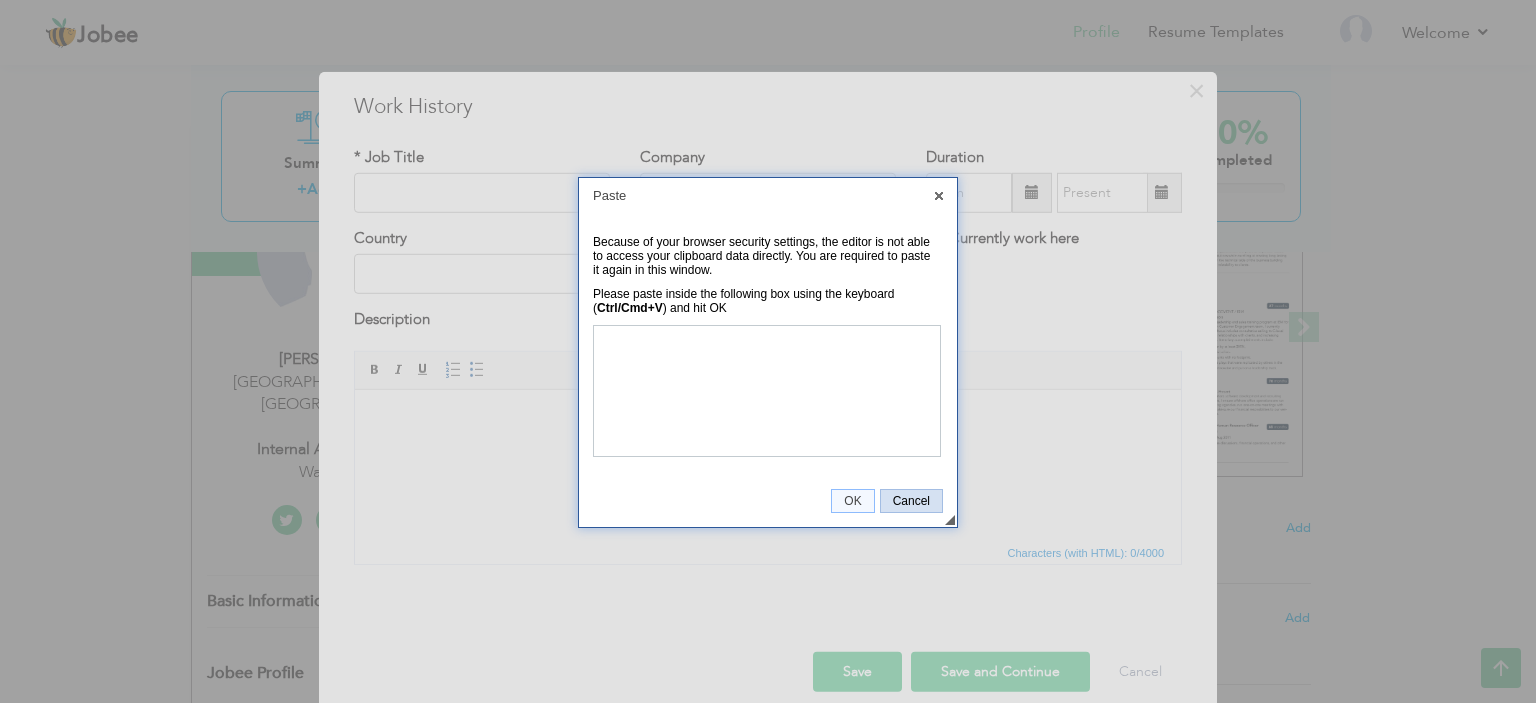 click on "Cancel" at bounding box center [911, 501] 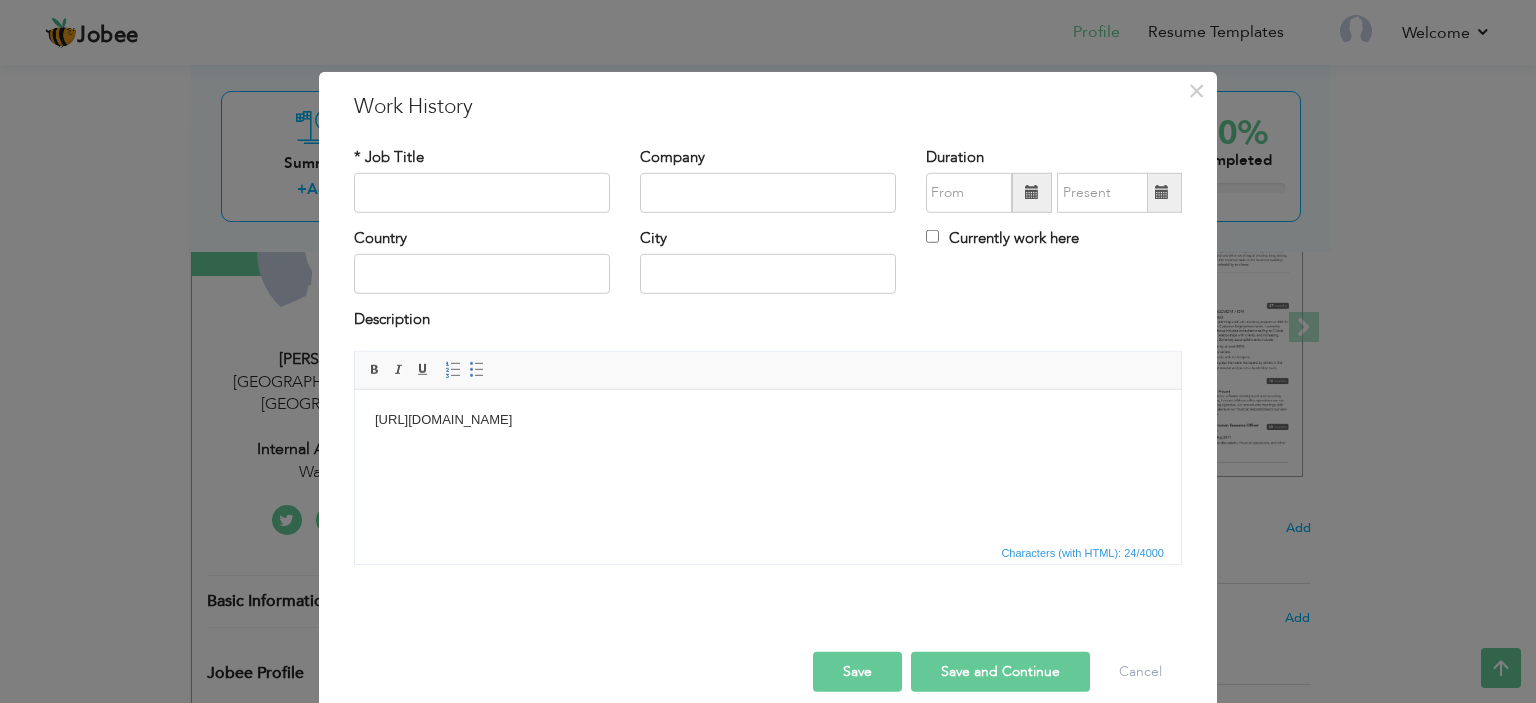 type 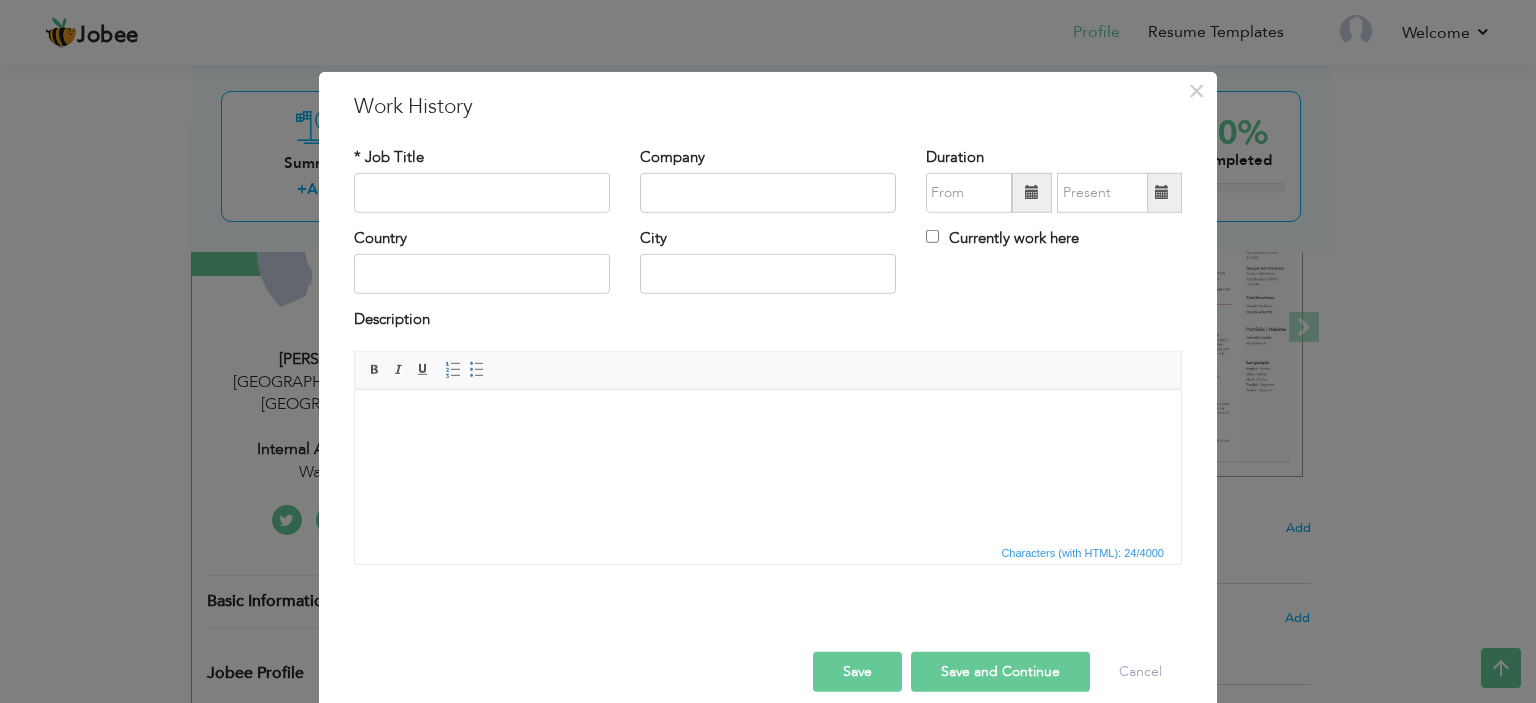 click at bounding box center (768, 419) 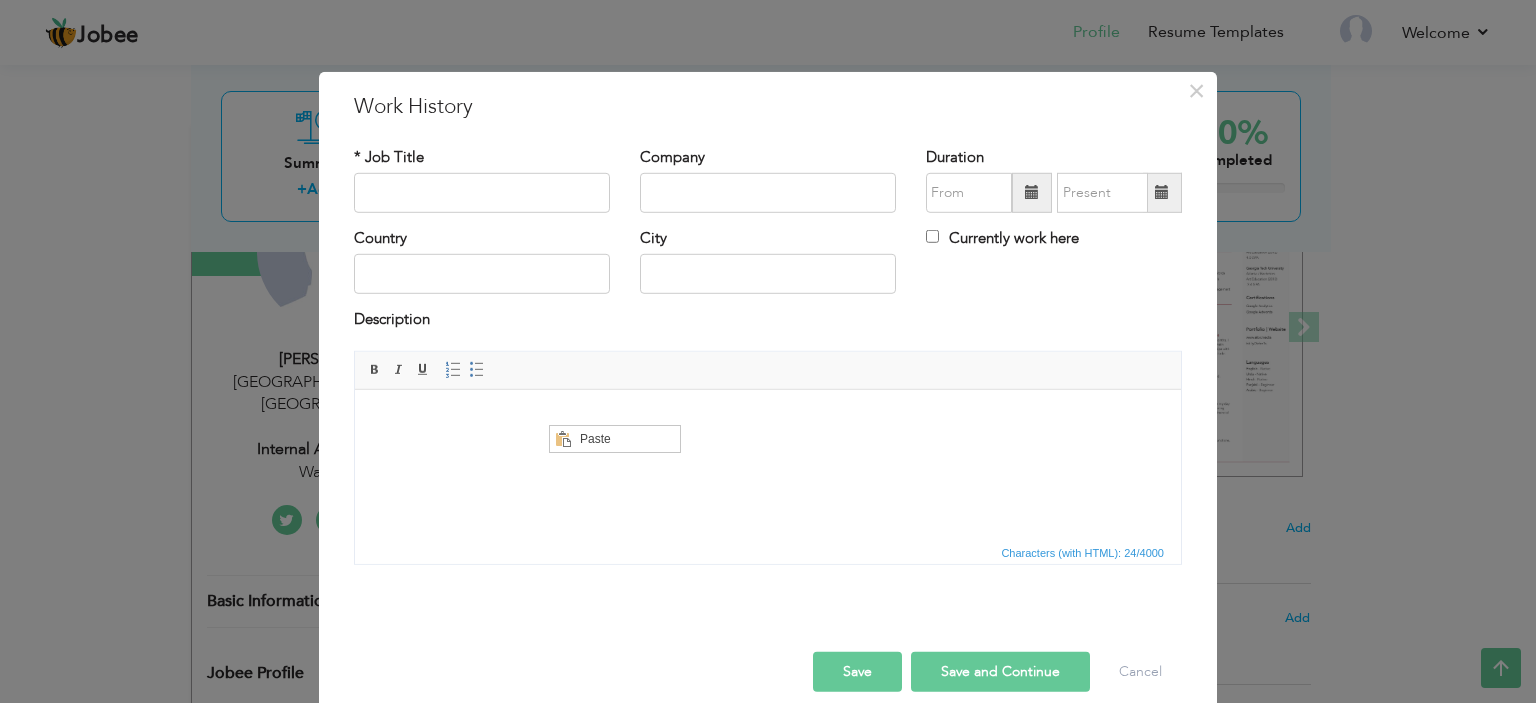 click on "Paste" at bounding box center (615, 439) 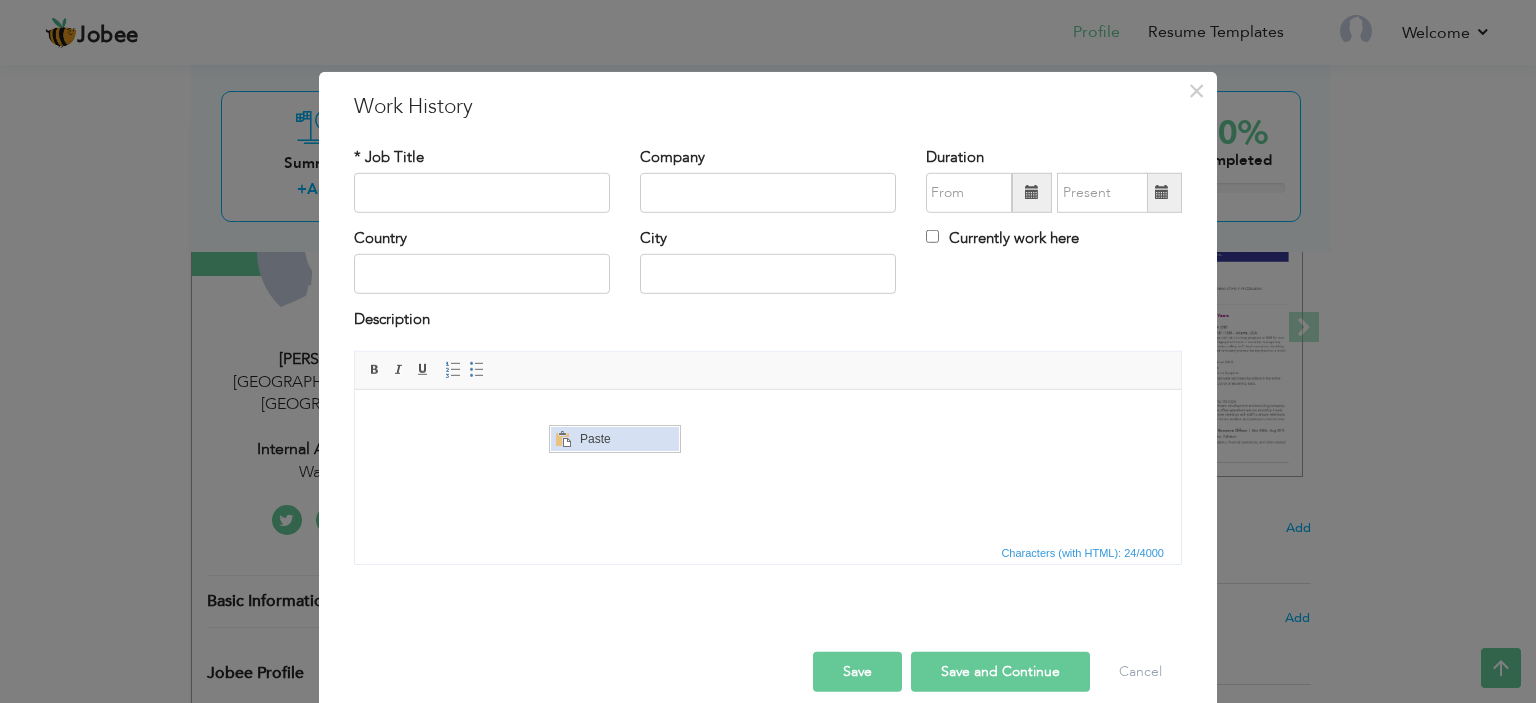 click on "Paste" at bounding box center [627, 439] 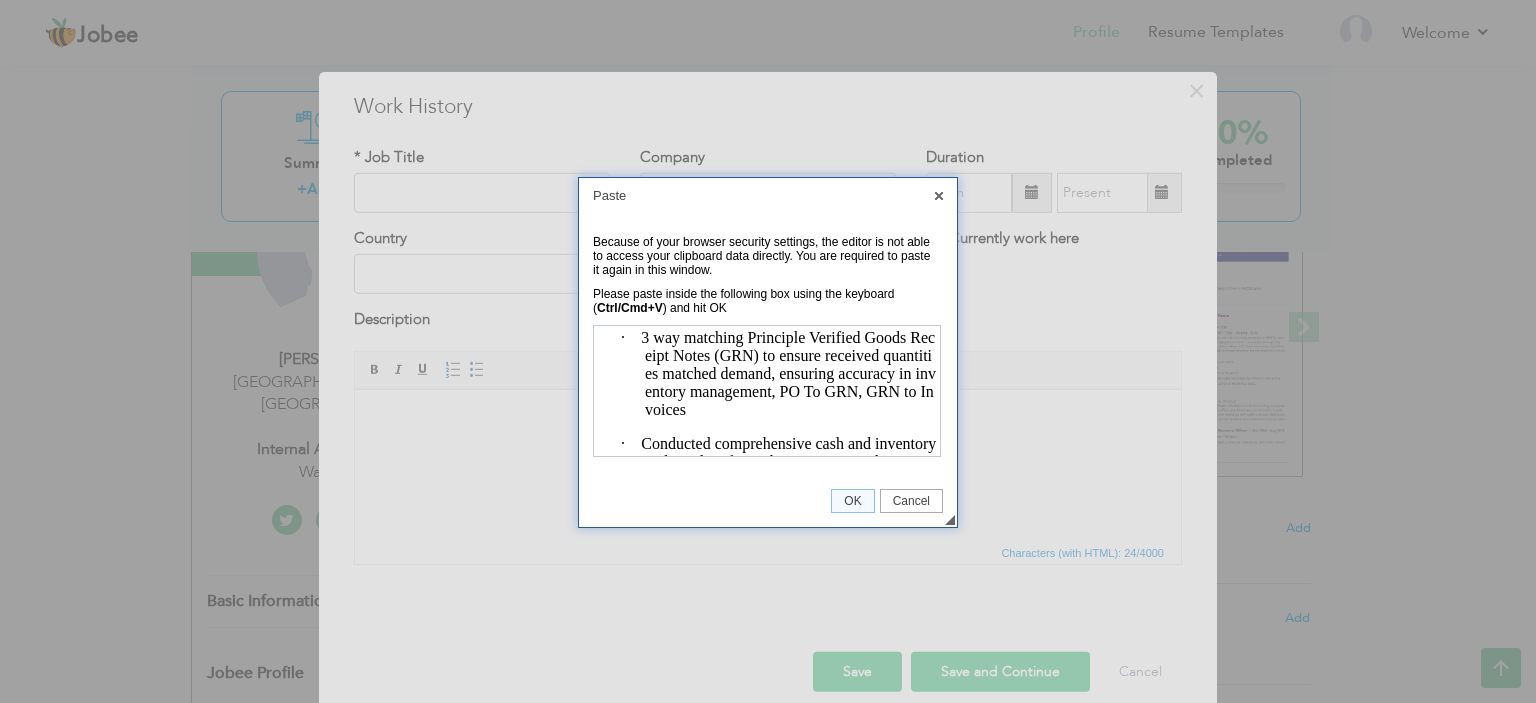 scroll, scrollTop: 0, scrollLeft: 0, axis: both 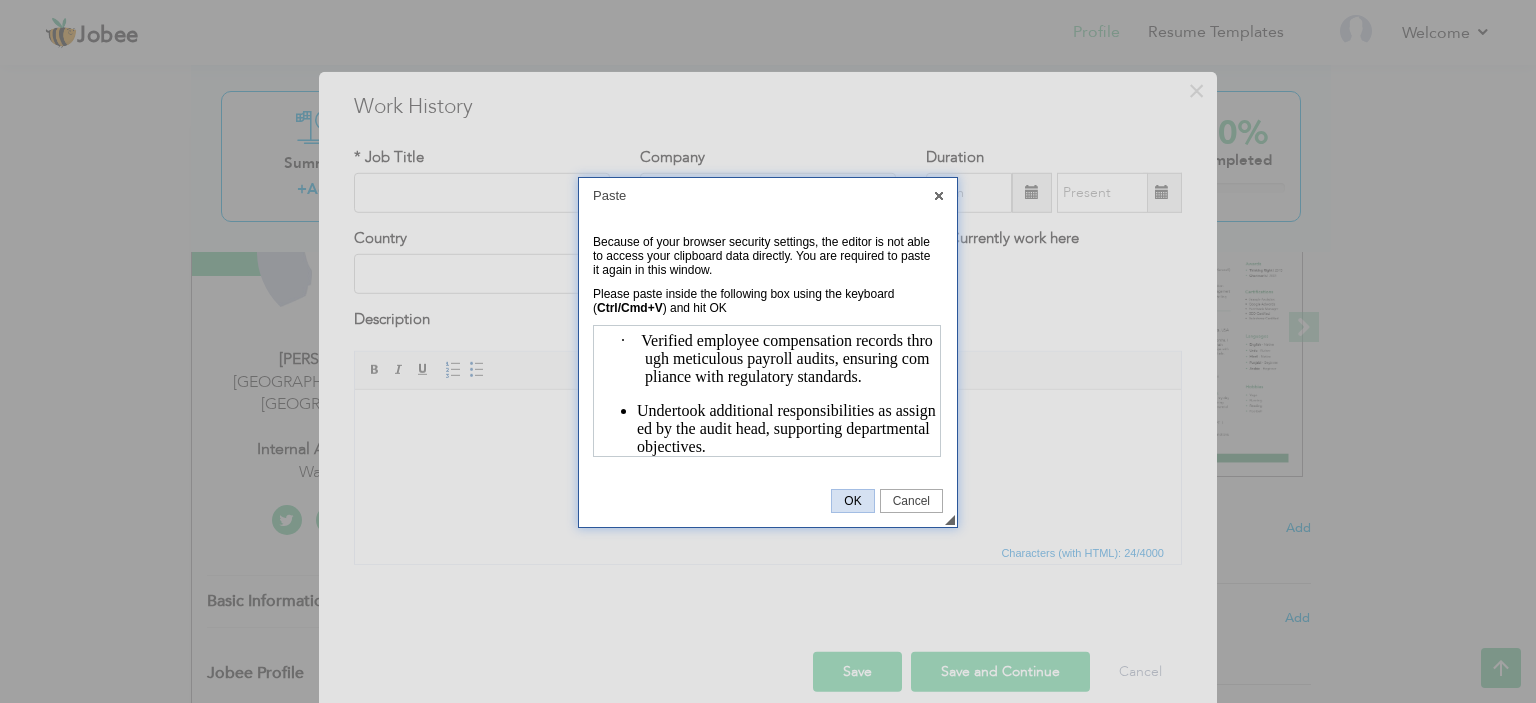 drag, startPoint x: 855, startPoint y: 502, endPoint x: 508, endPoint y: 113, distance: 521.2773 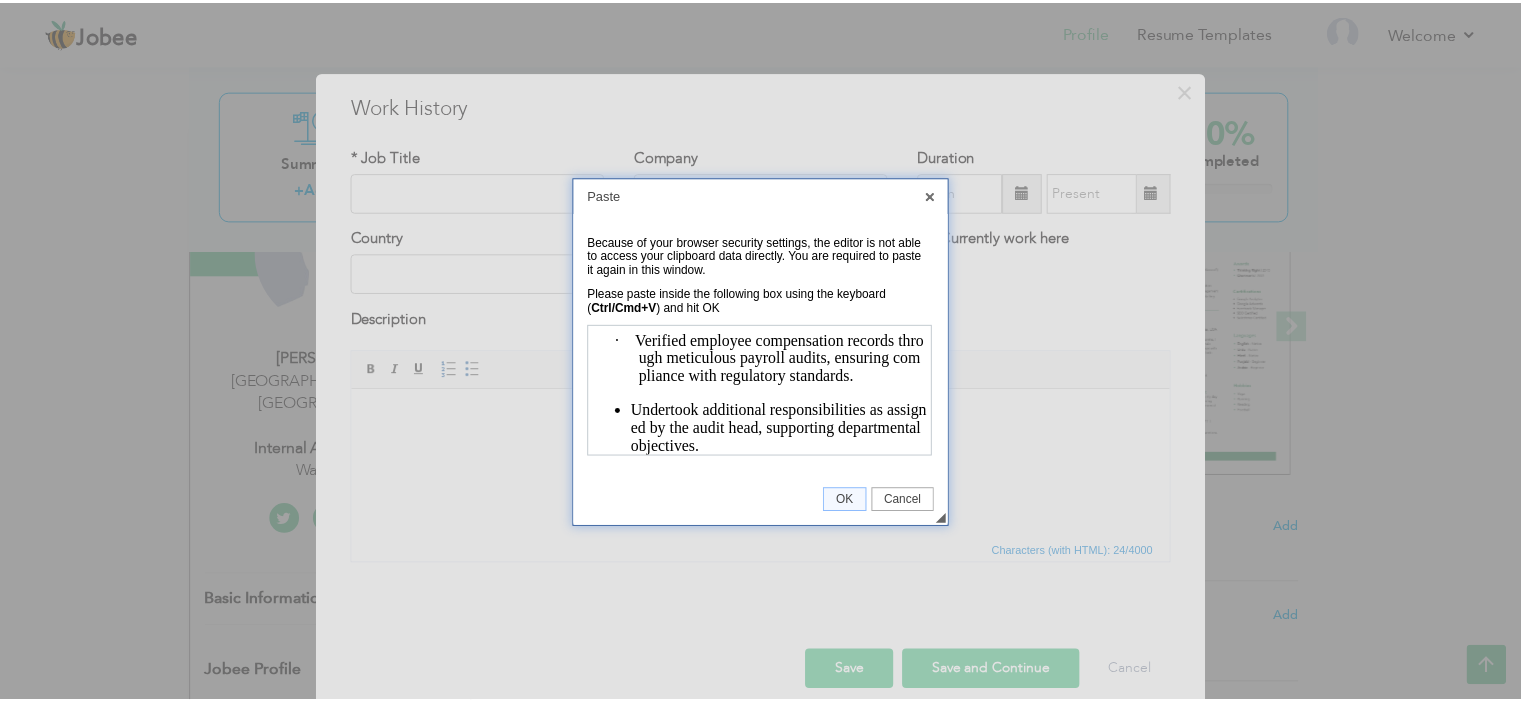 scroll, scrollTop: 0, scrollLeft: 0, axis: both 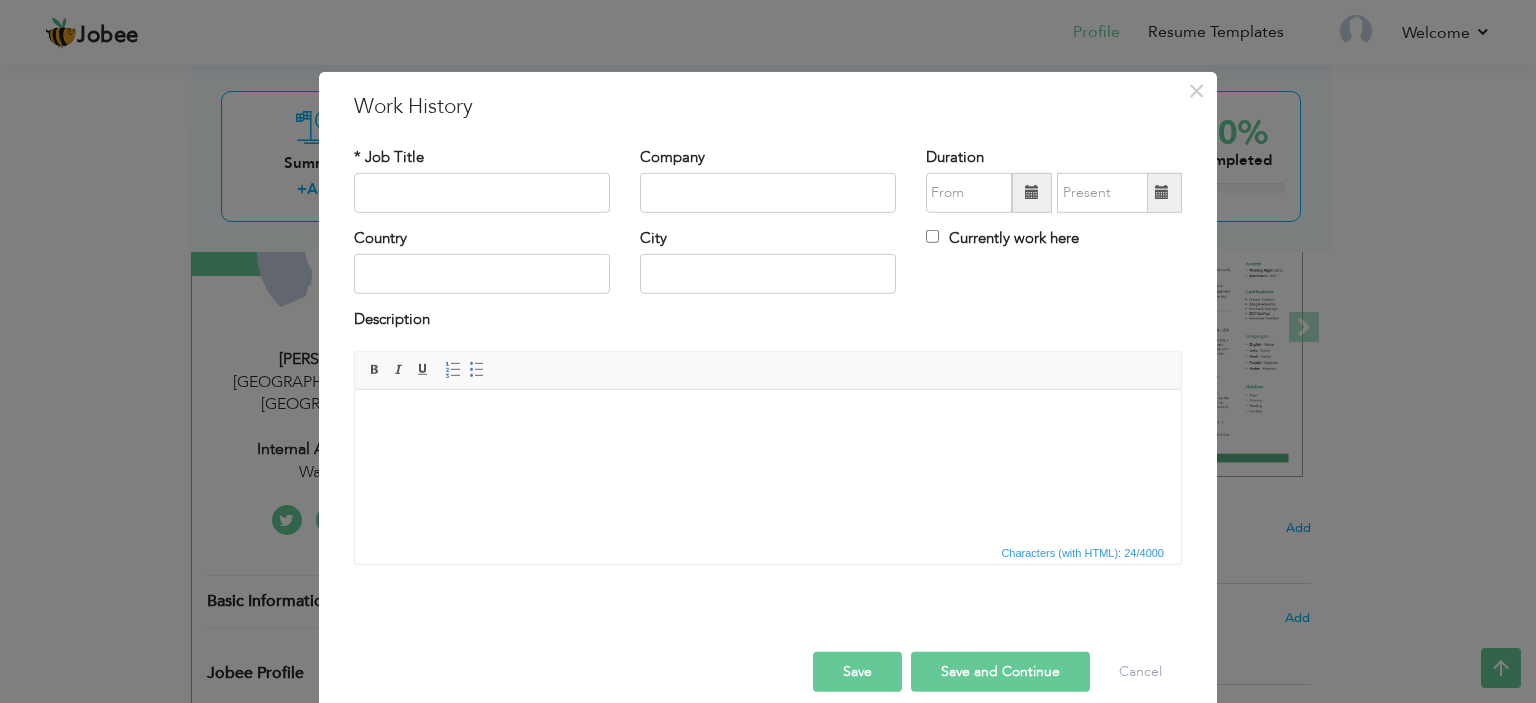 click on "Characters (with HTML): 24/4000" at bounding box center [1082, 553] 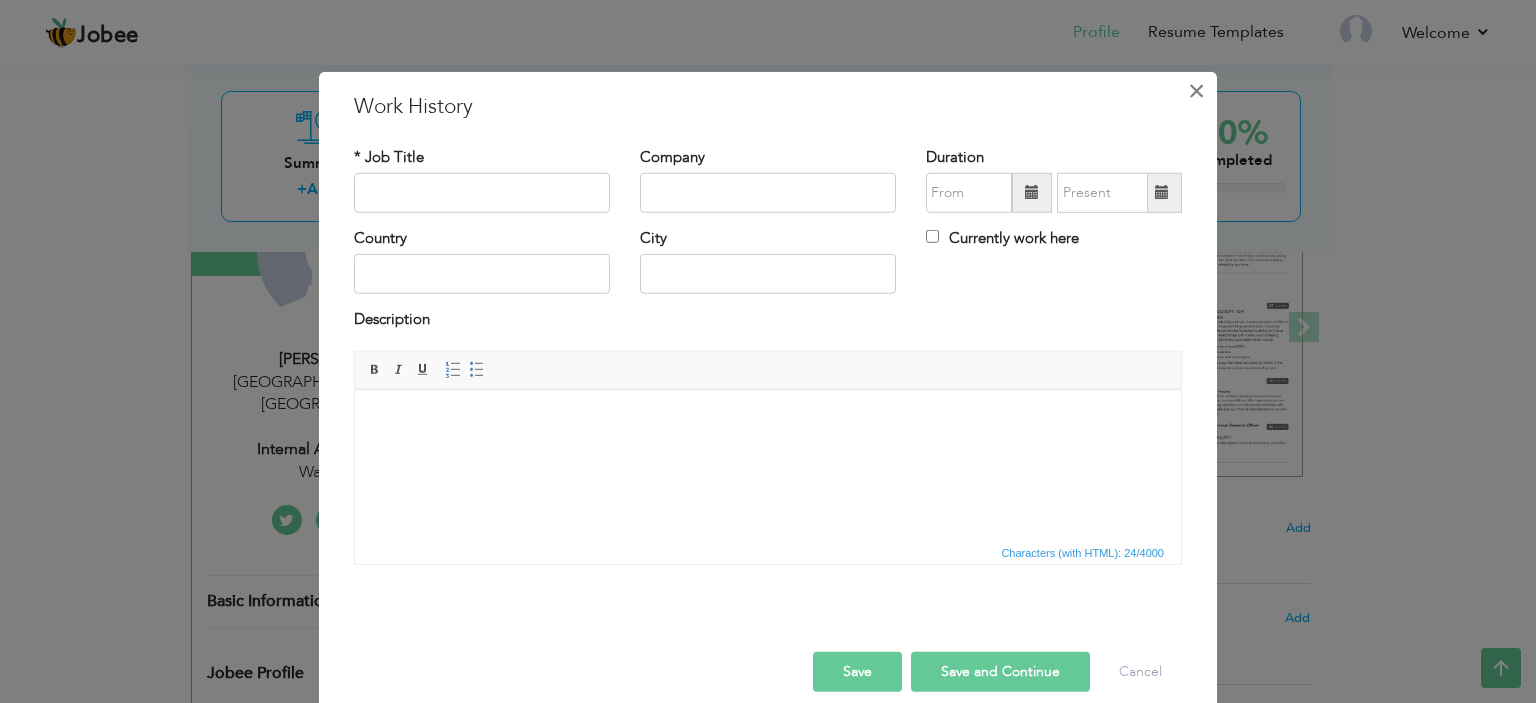 click on "×" at bounding box center [1196, 90] 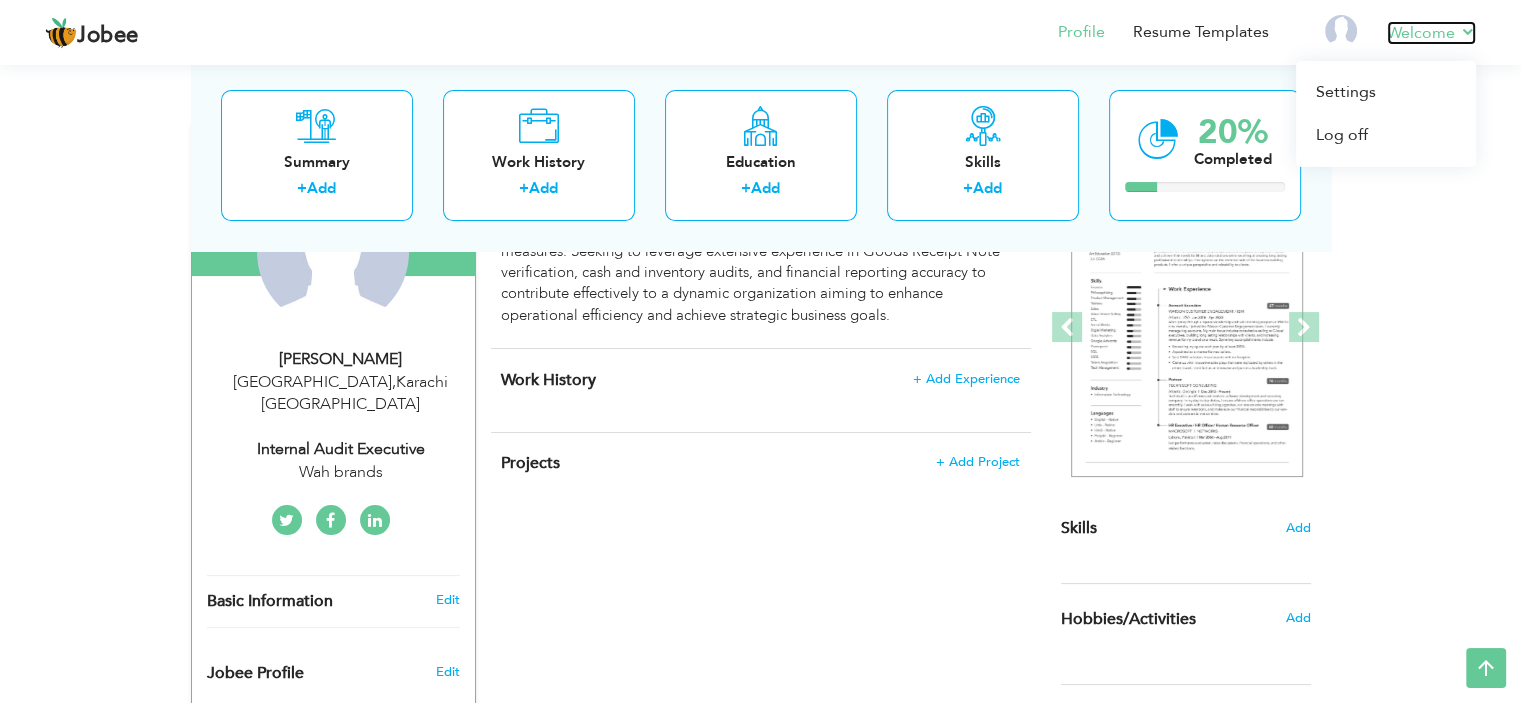 click on "Welcome" at bounding box center (1431, 33) 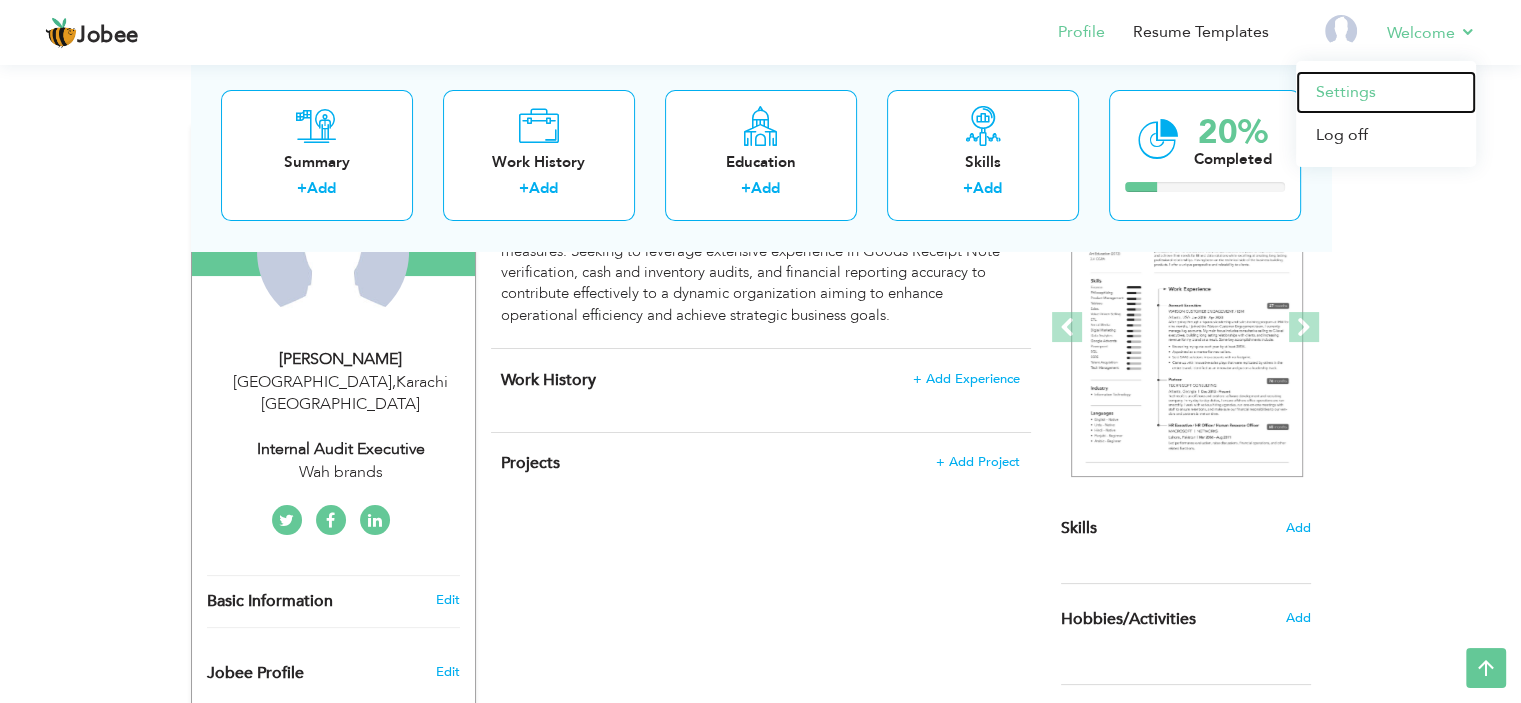 click on "Settings" at bounding box center (1386, 92) 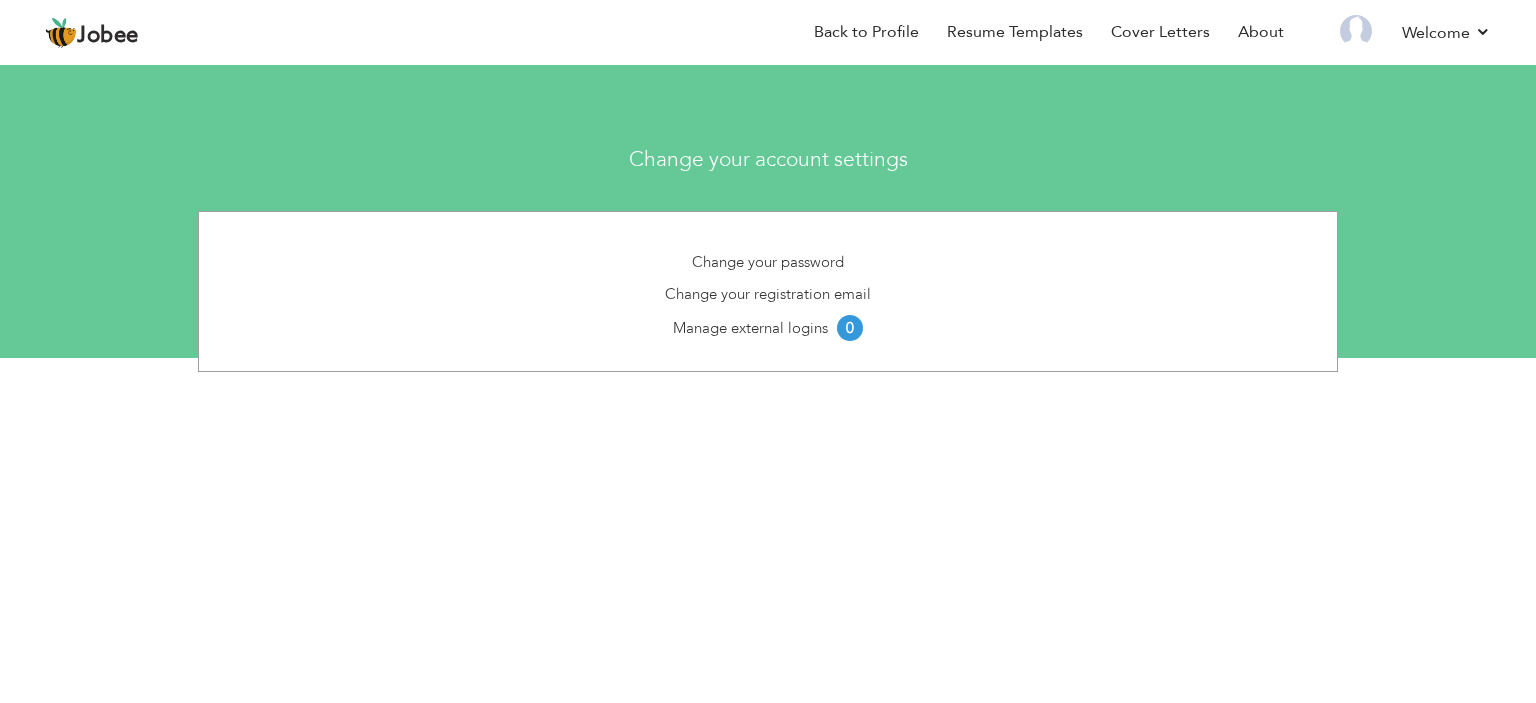 scroll, scrollTop: 0, scrollLeft: 0, axis: both 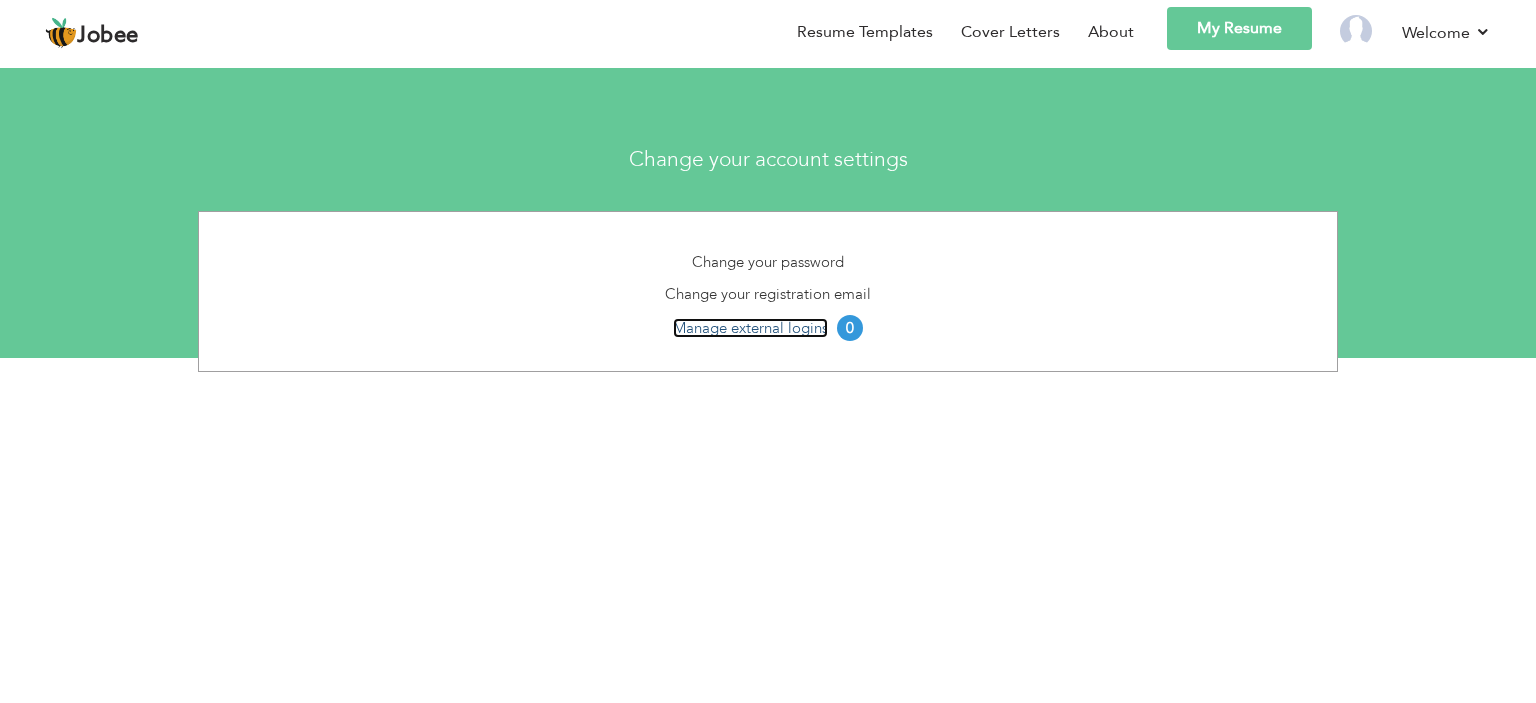 click on "Manage external logins" at bounding box center (750, 328) 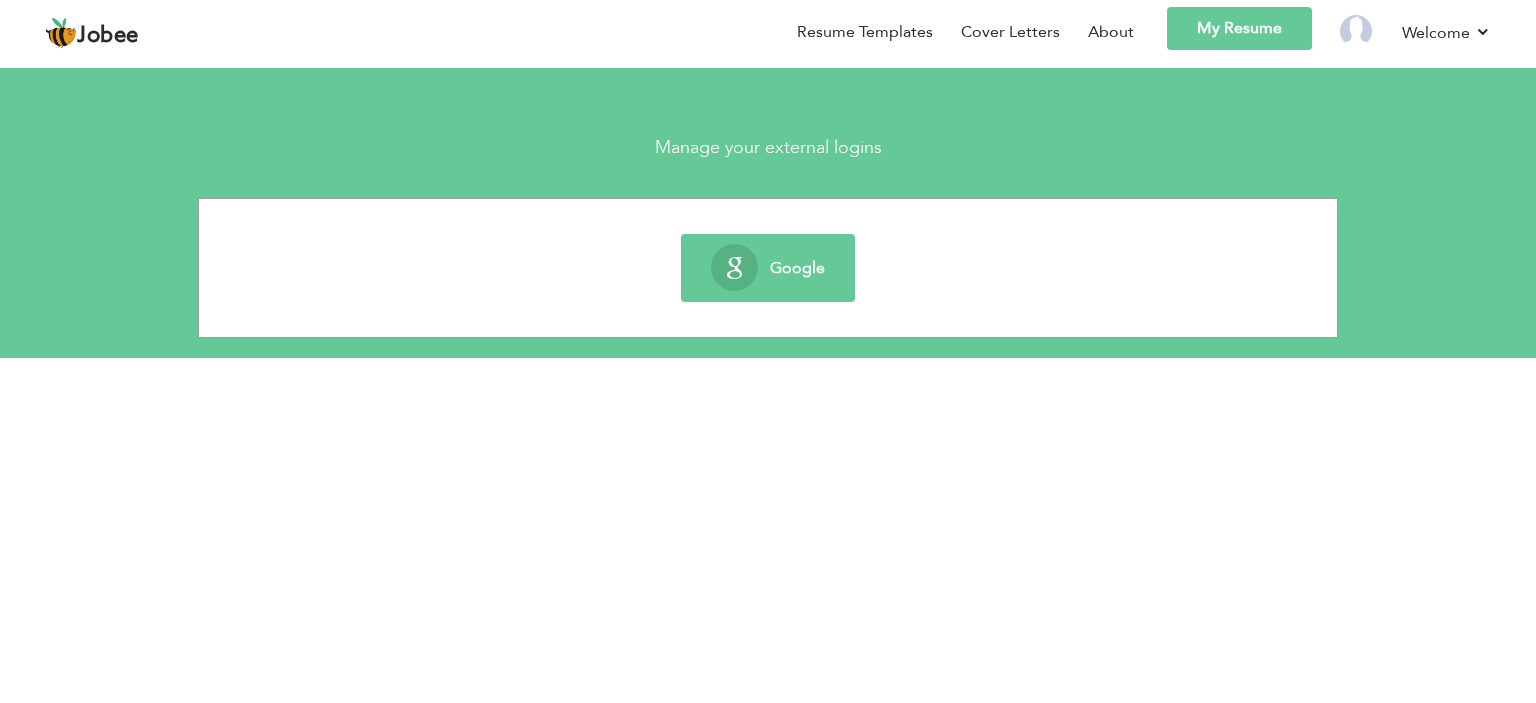 scroll, scrollTop: 0, scrollLeft: 0, axis: both 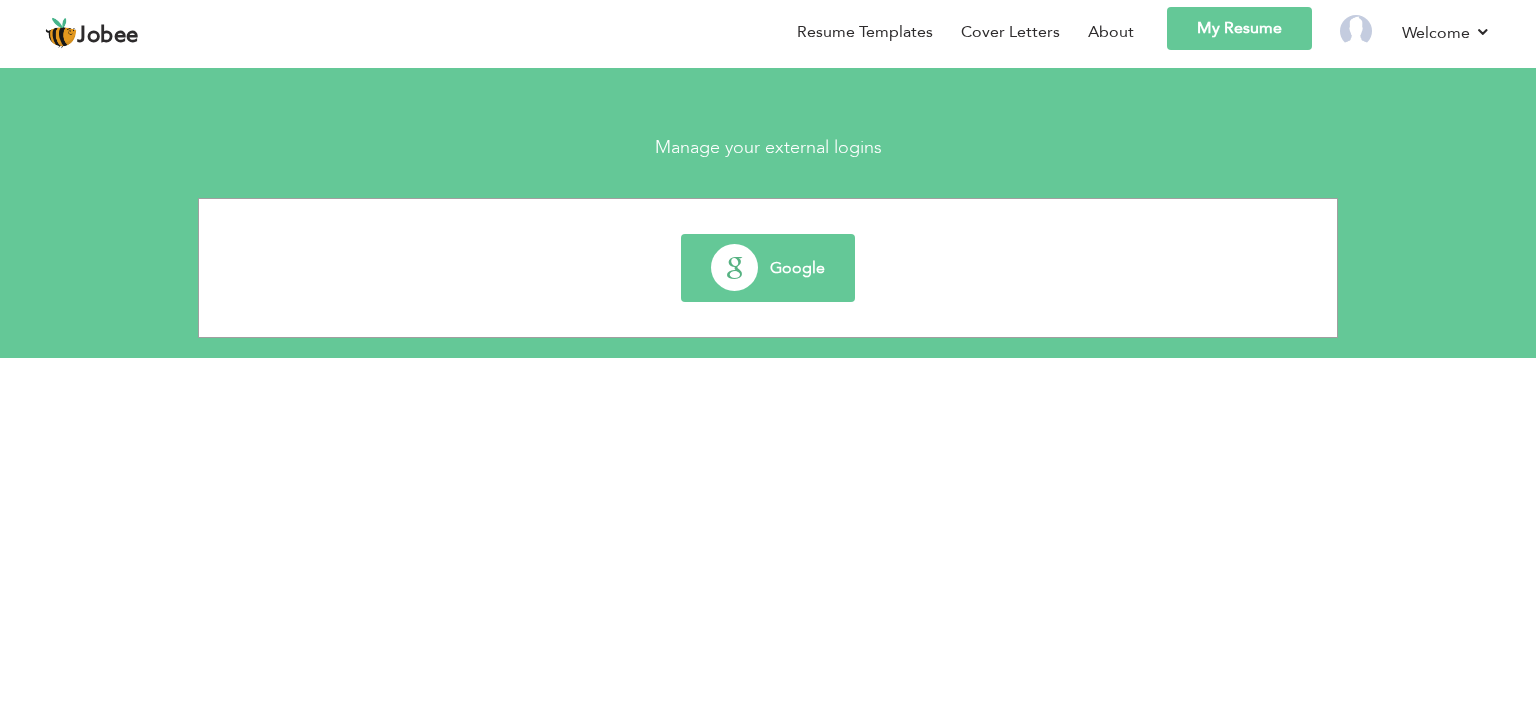 click on "Google" at bounding box center [768, 268] 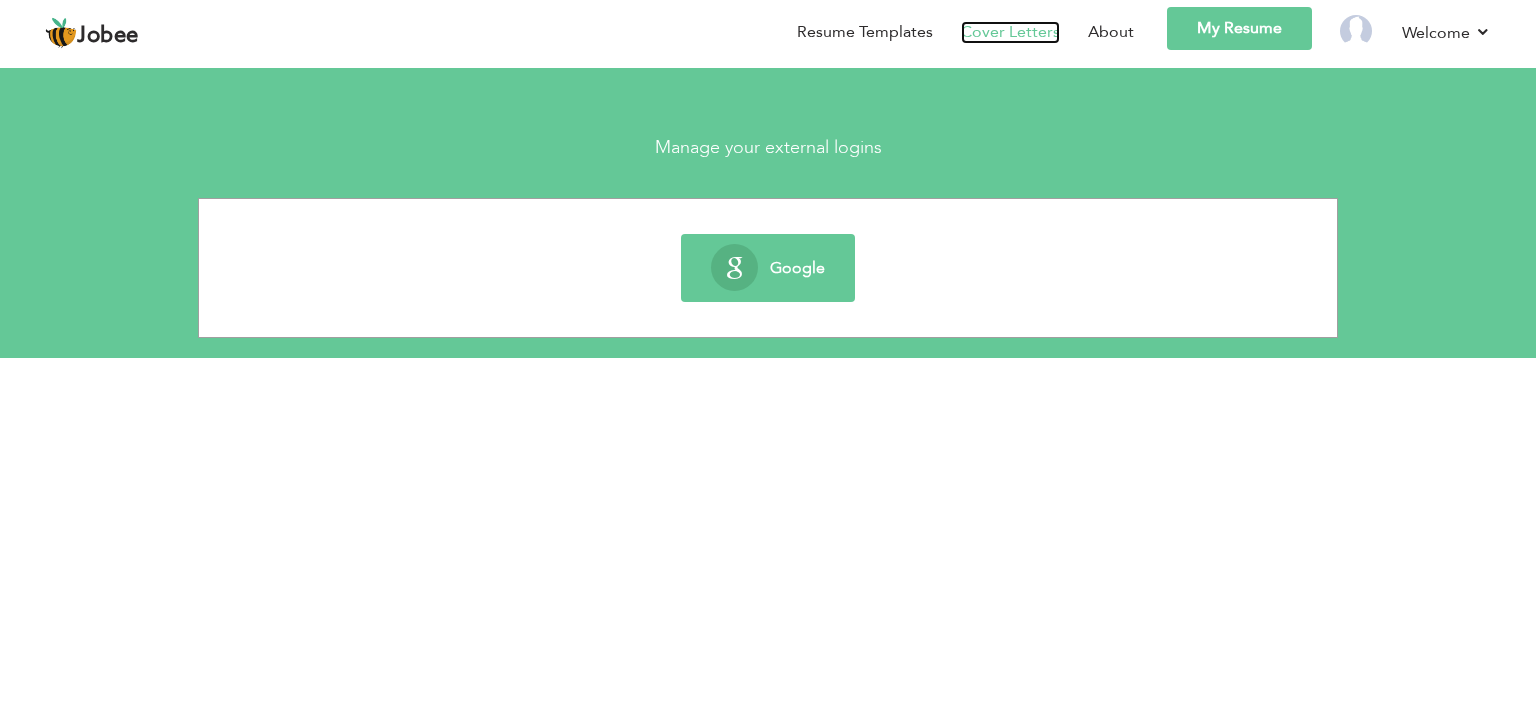 click on "Cover Letters" at bounding box center (1010, 32) 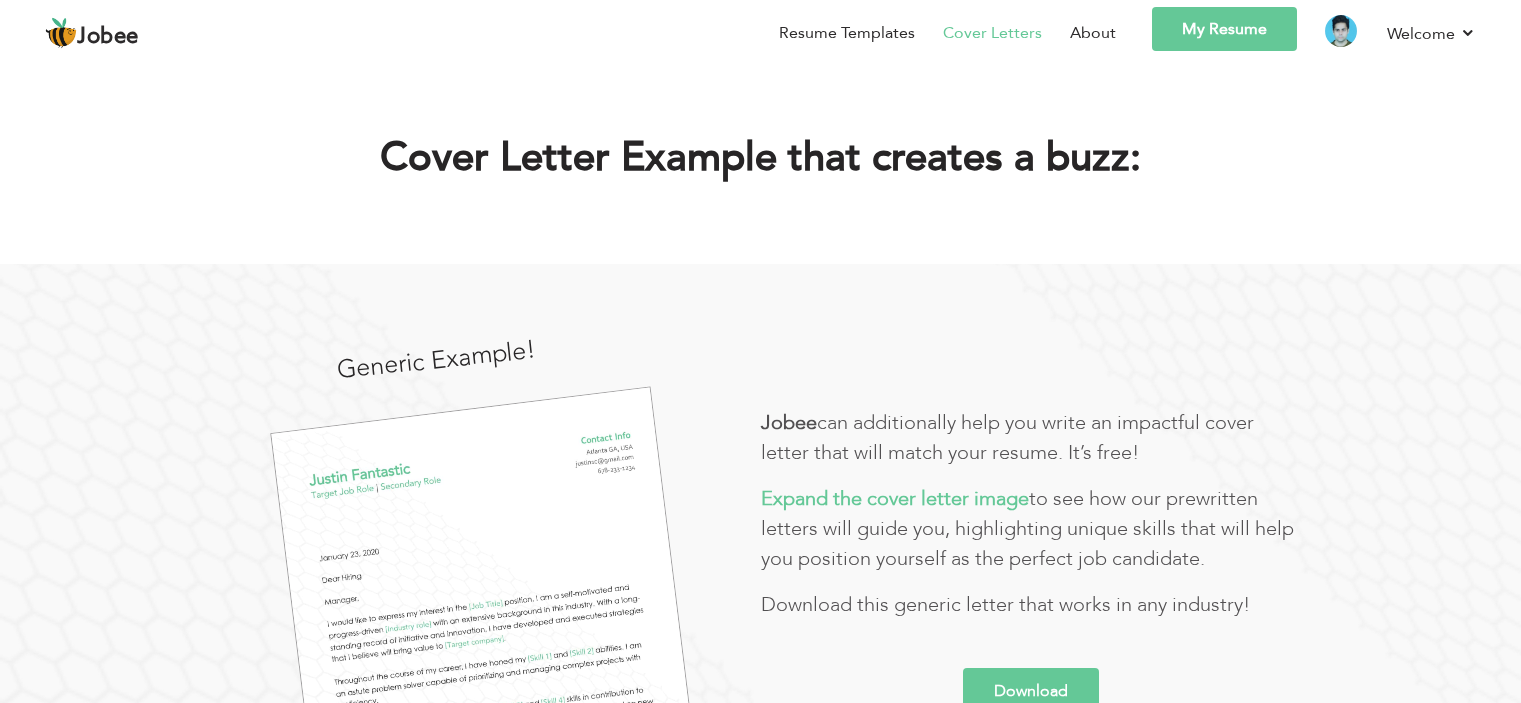 scroll, scrollTop: 0, scrollLeft: 0, axis: both 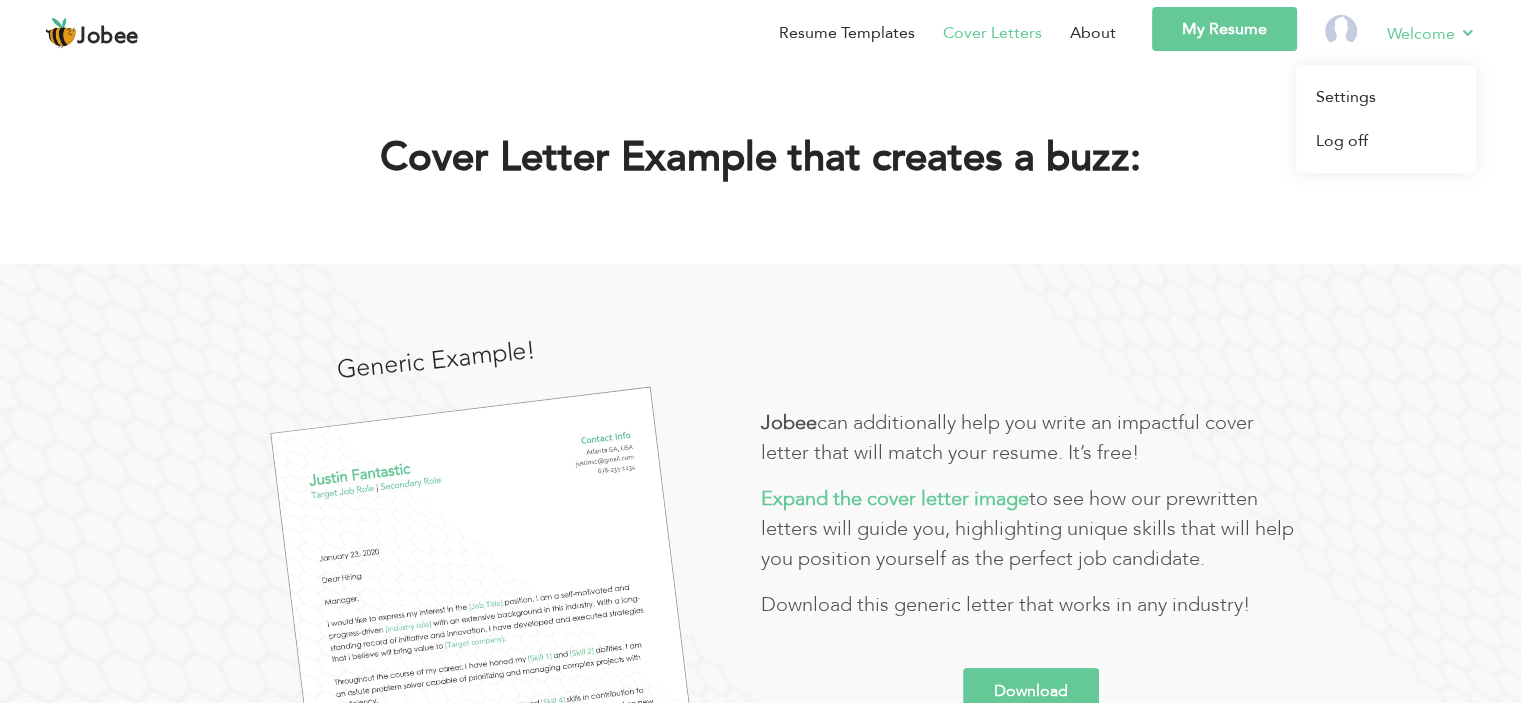 click on "Welcome" at bounding box center [1431, 33] 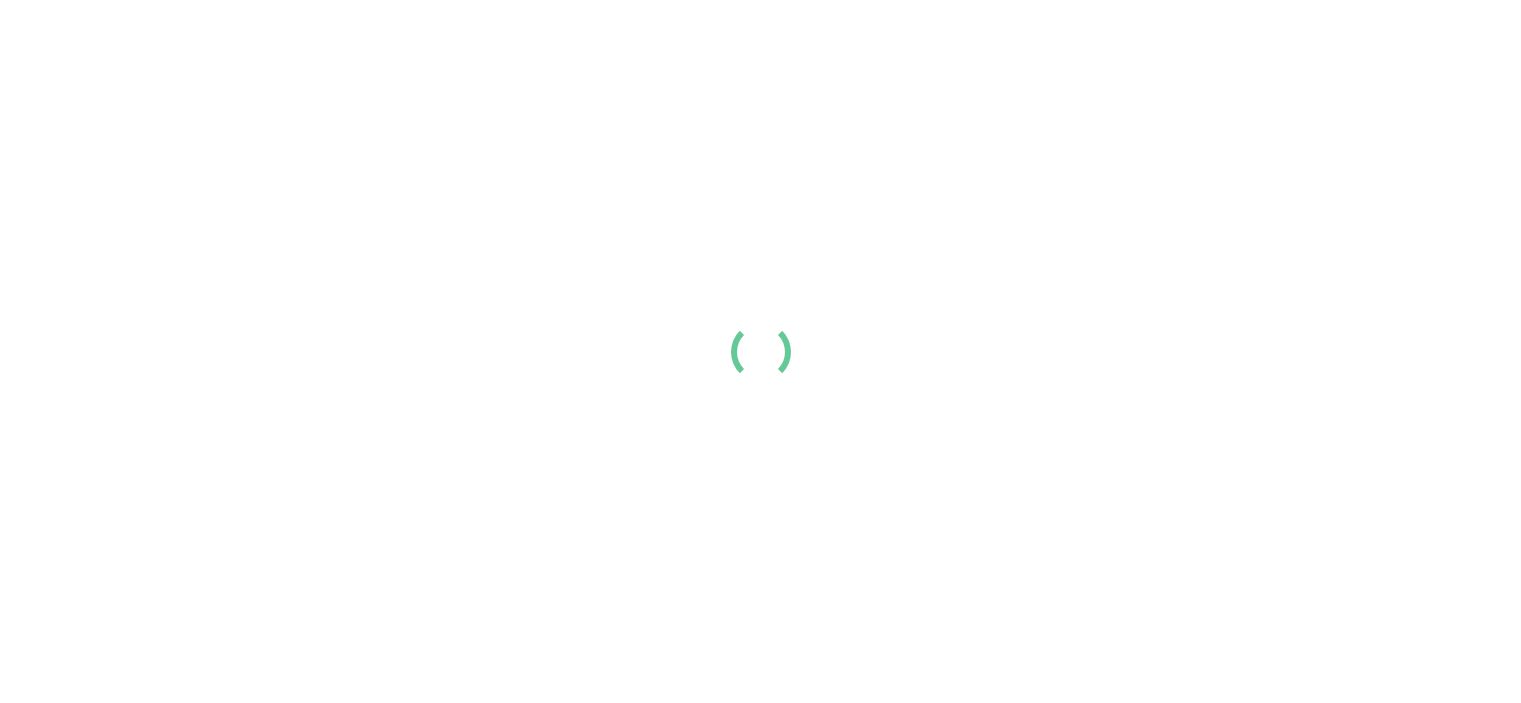scroll, scrollTop: 0, scrollLeft: 0, axis: both 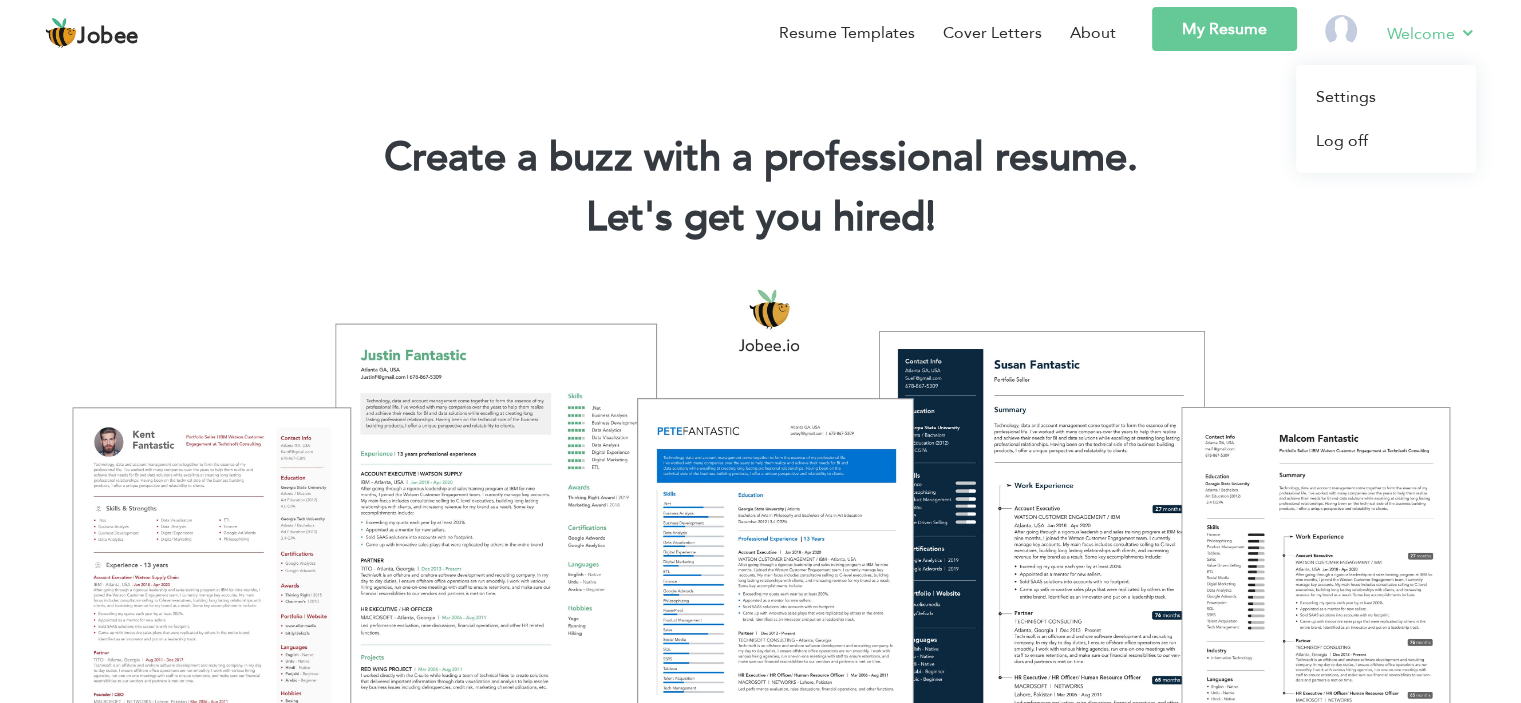 click on "Welcome" at bounding box center [1431, 33] 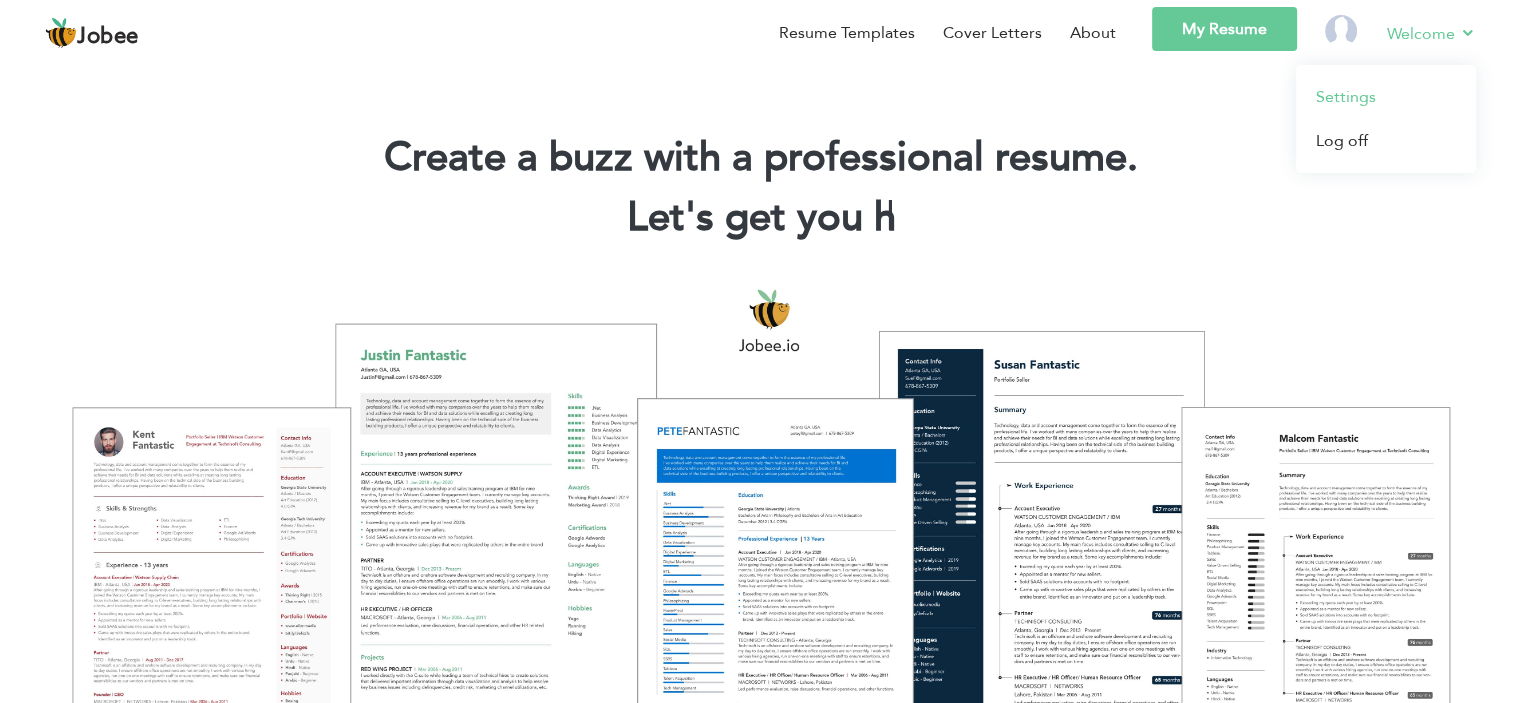 click on "Settings" at bounding box center (1386, 97) 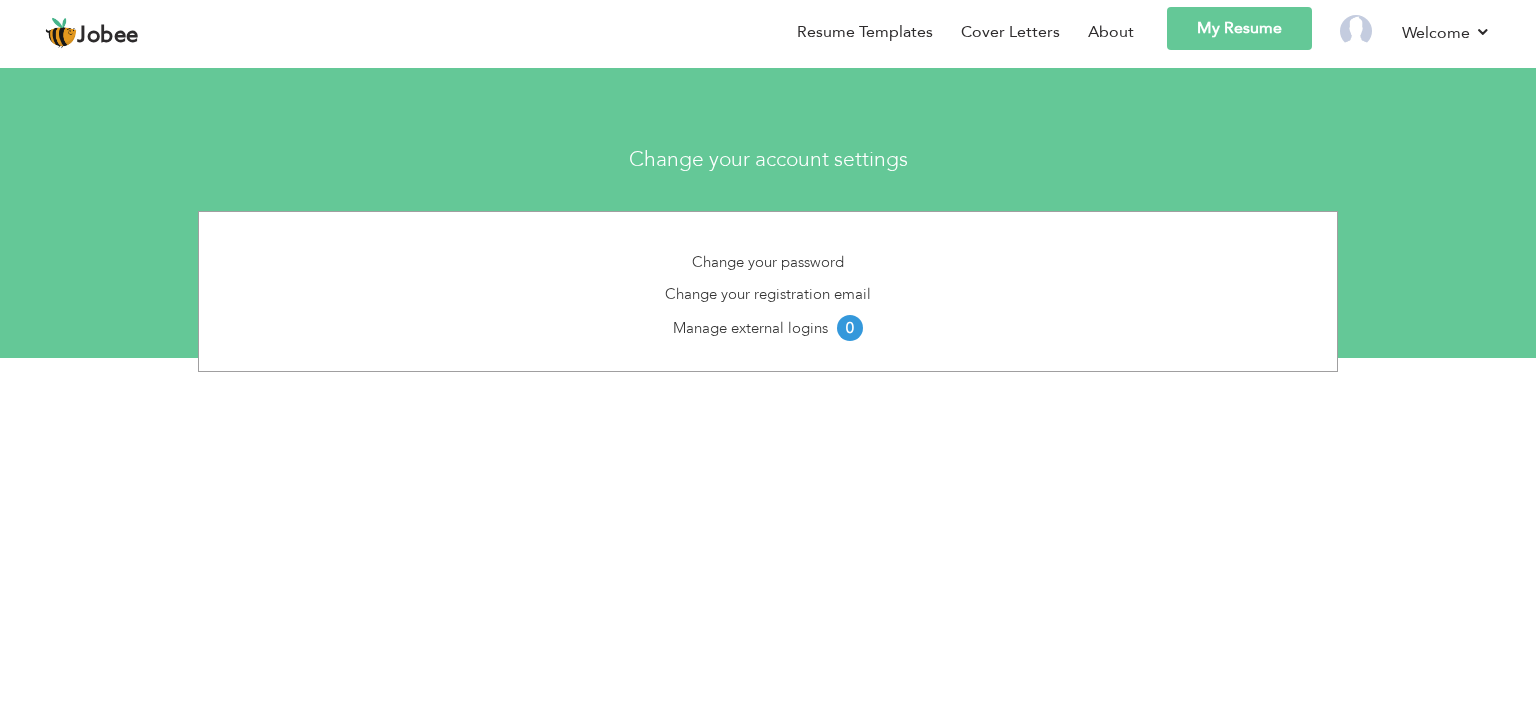 scroll, scrollTop: 0, scrollLeft: 0, axis: both 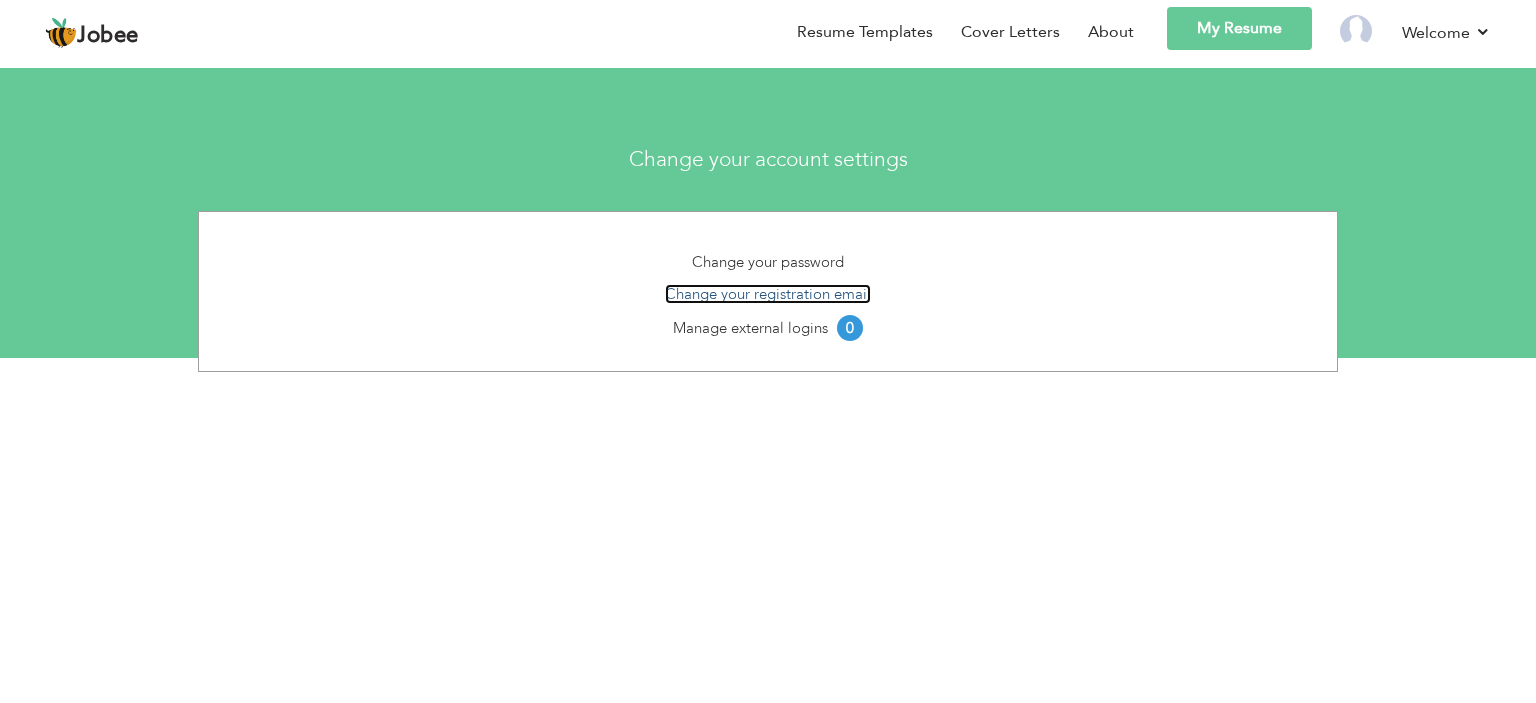 click on "Change your registration email" at bounding box center [768, 294] 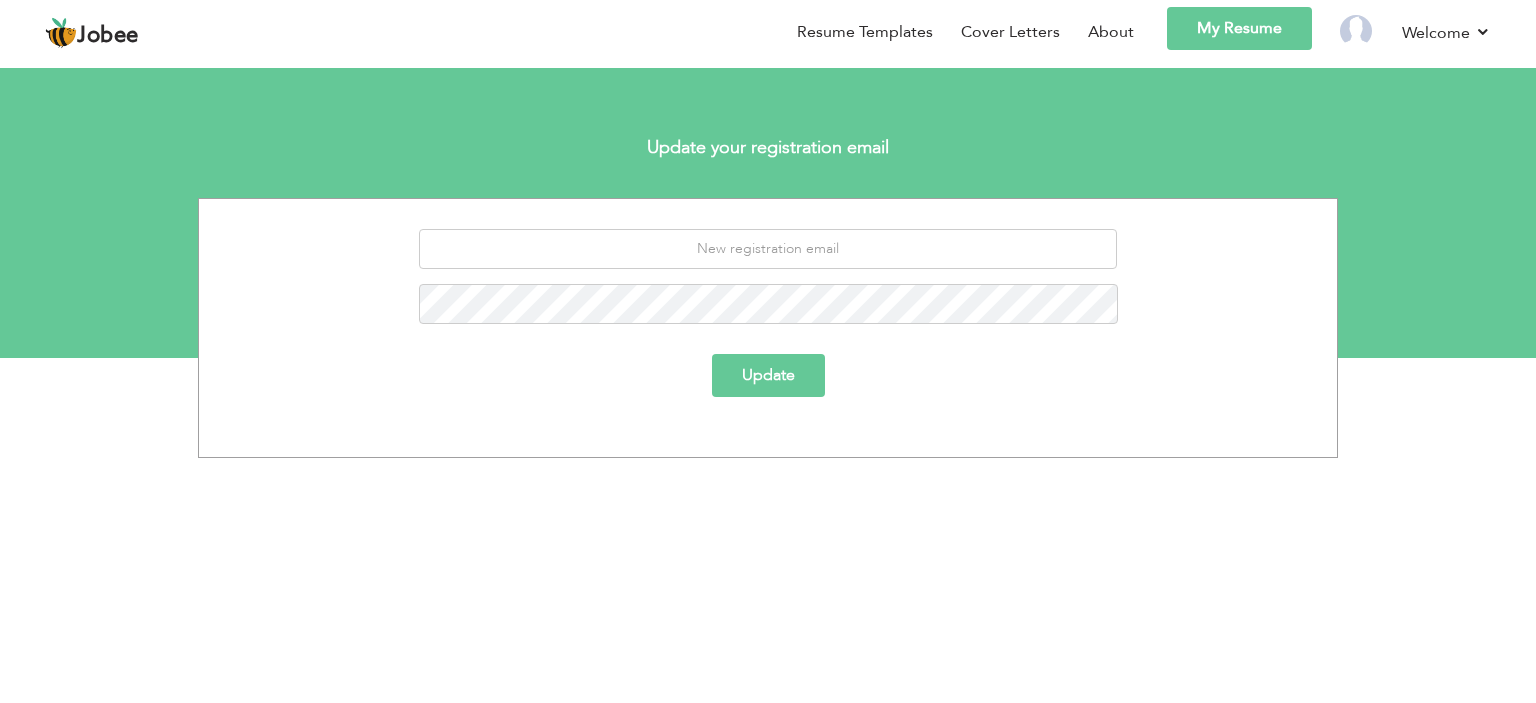 scroll, scrollTop: 0, scrollLeft: 0, axis: both 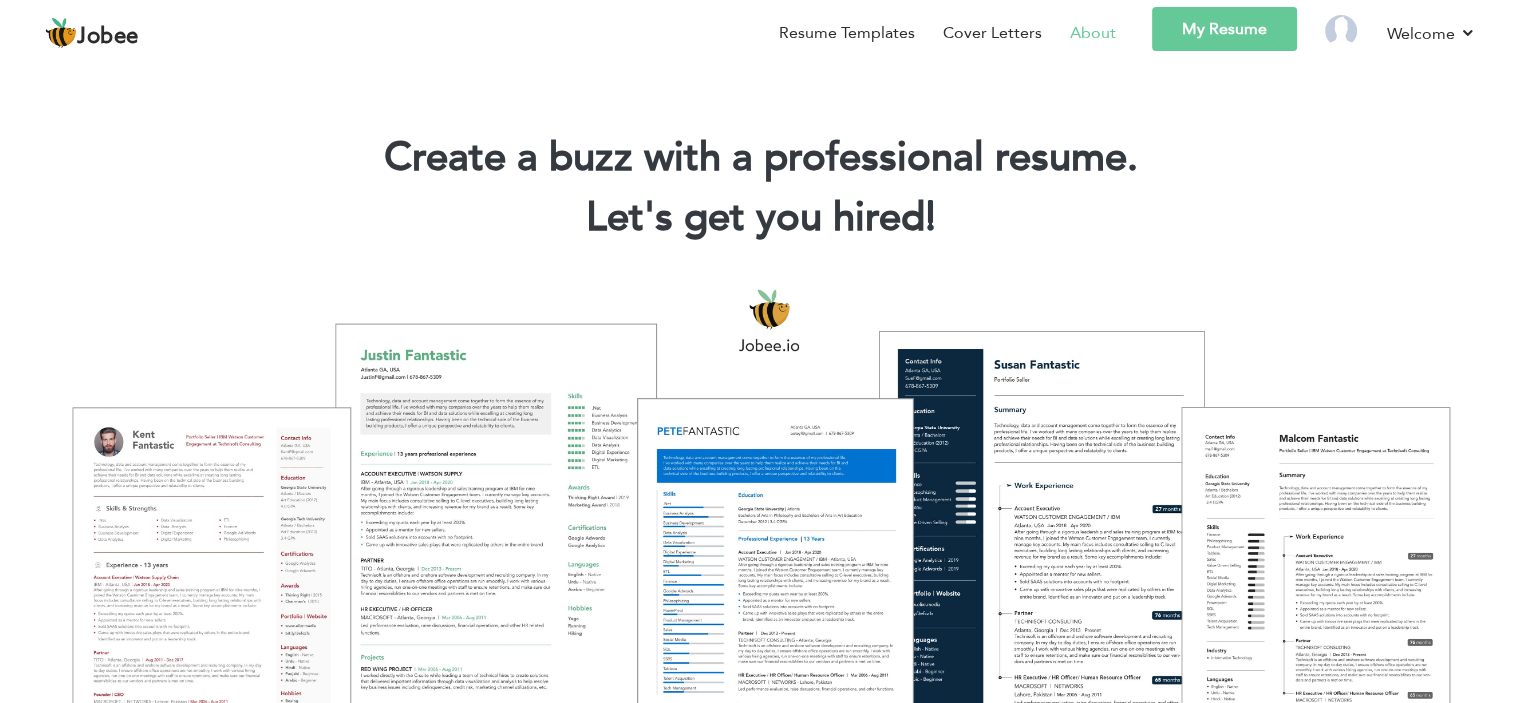 click on "About" at bounding box center [1093, 33] 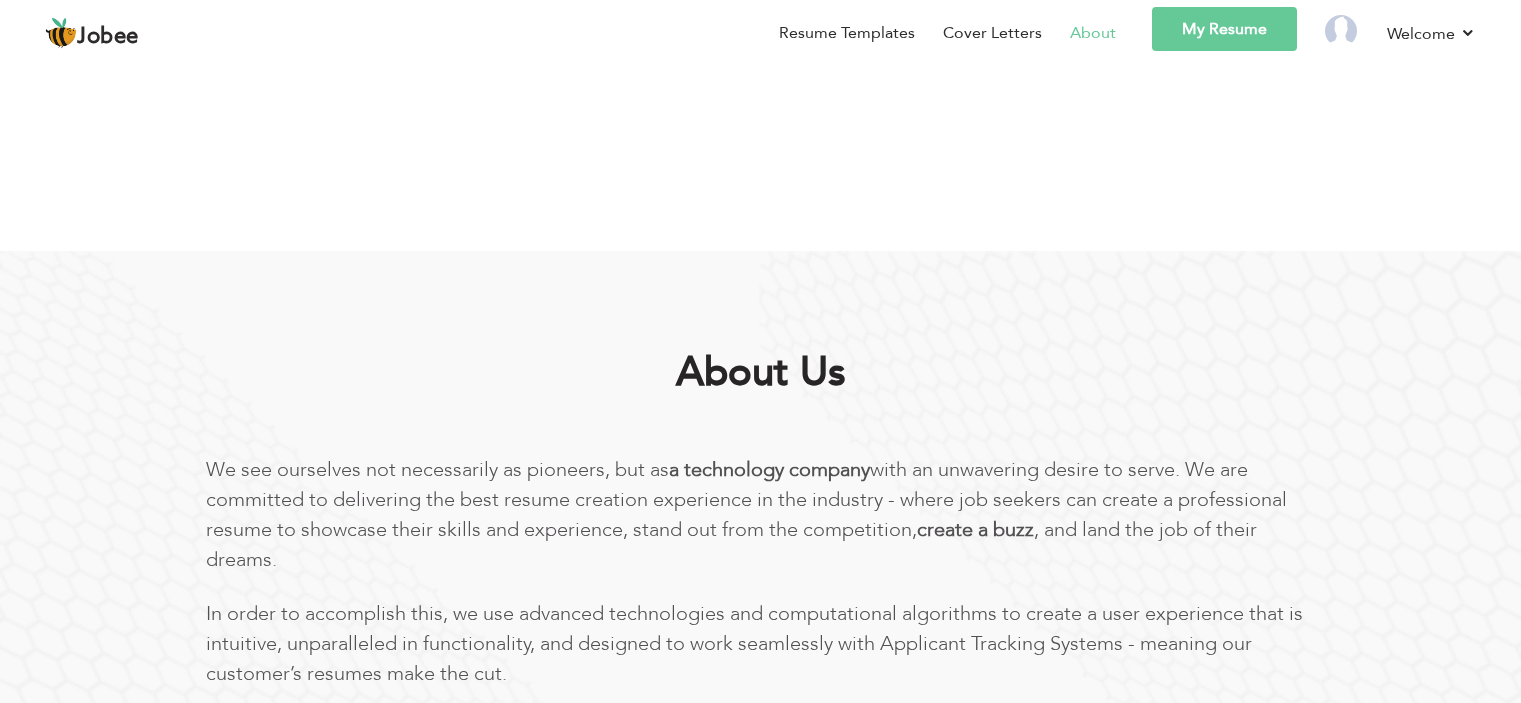 scroll, scrollTop: 0, scrollLeft: 0, axis: both 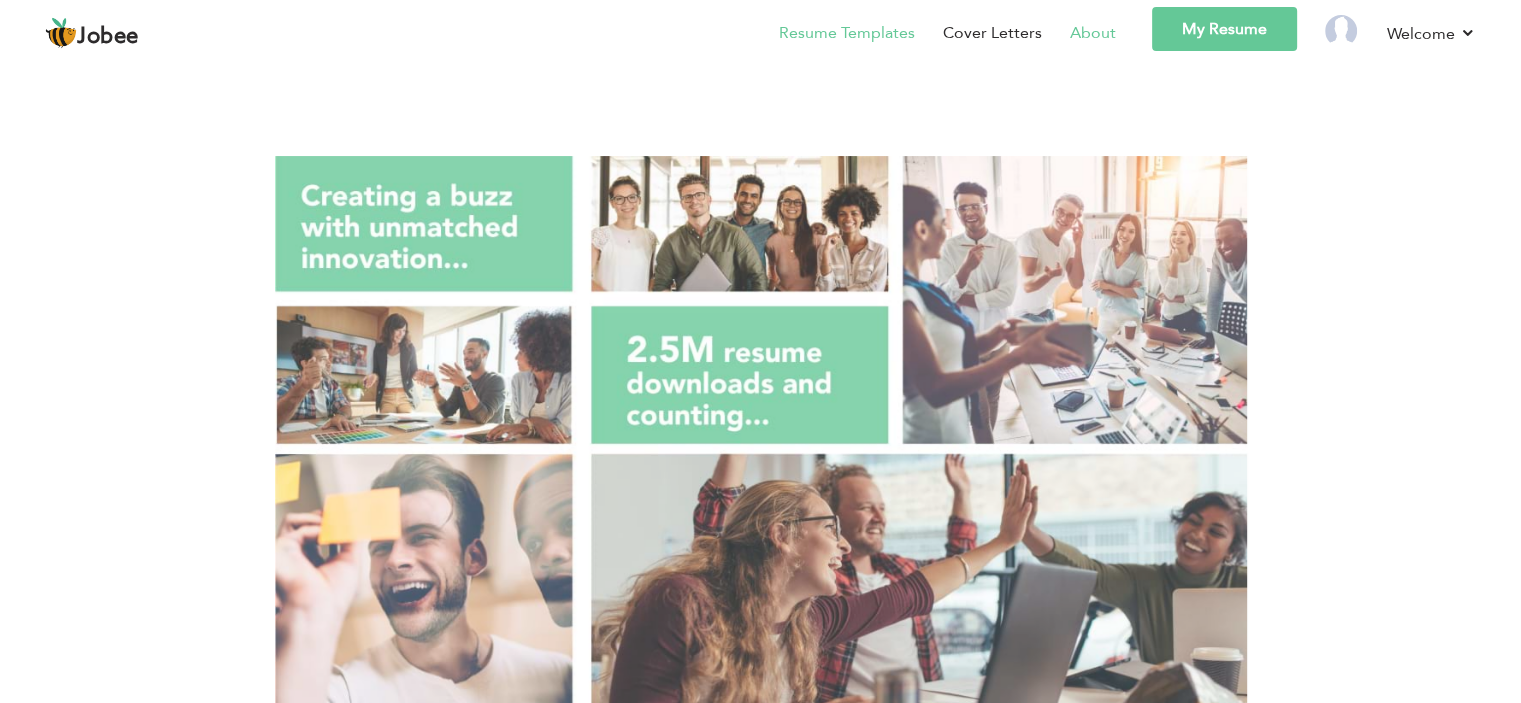 click on "Resume Templates" at bounding box center [847, 33] 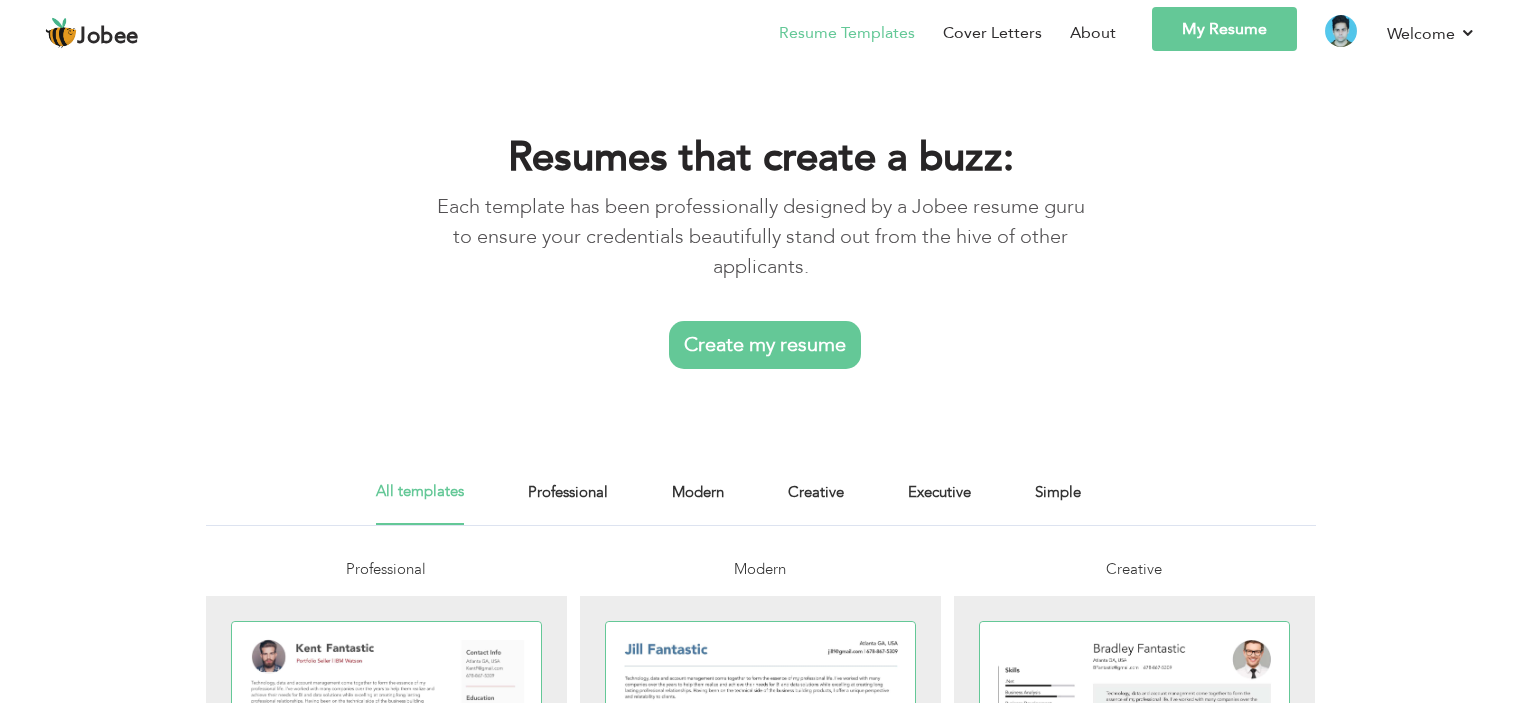 scroll, scrollTop: 0, scrollLeft: 0, axis: both 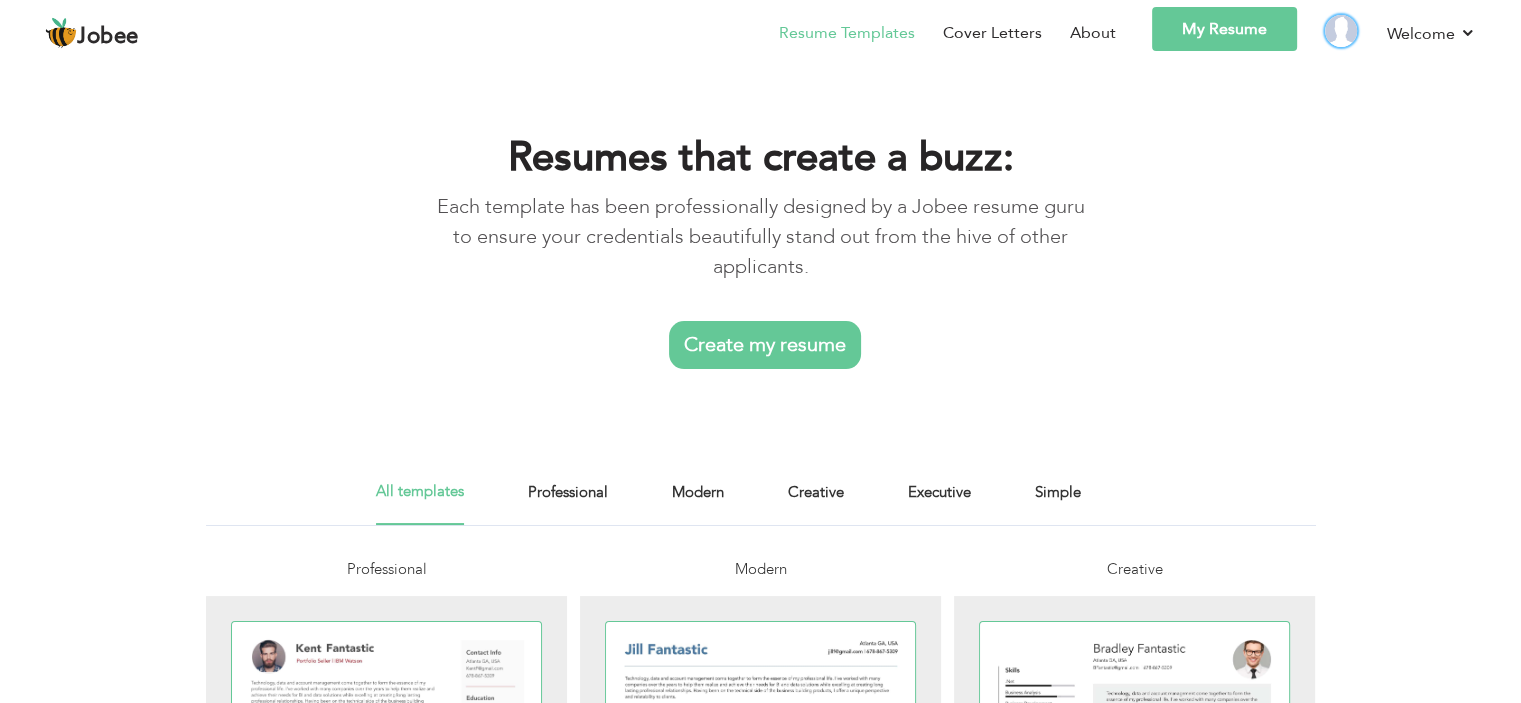click at bounding box center (1341, 31) 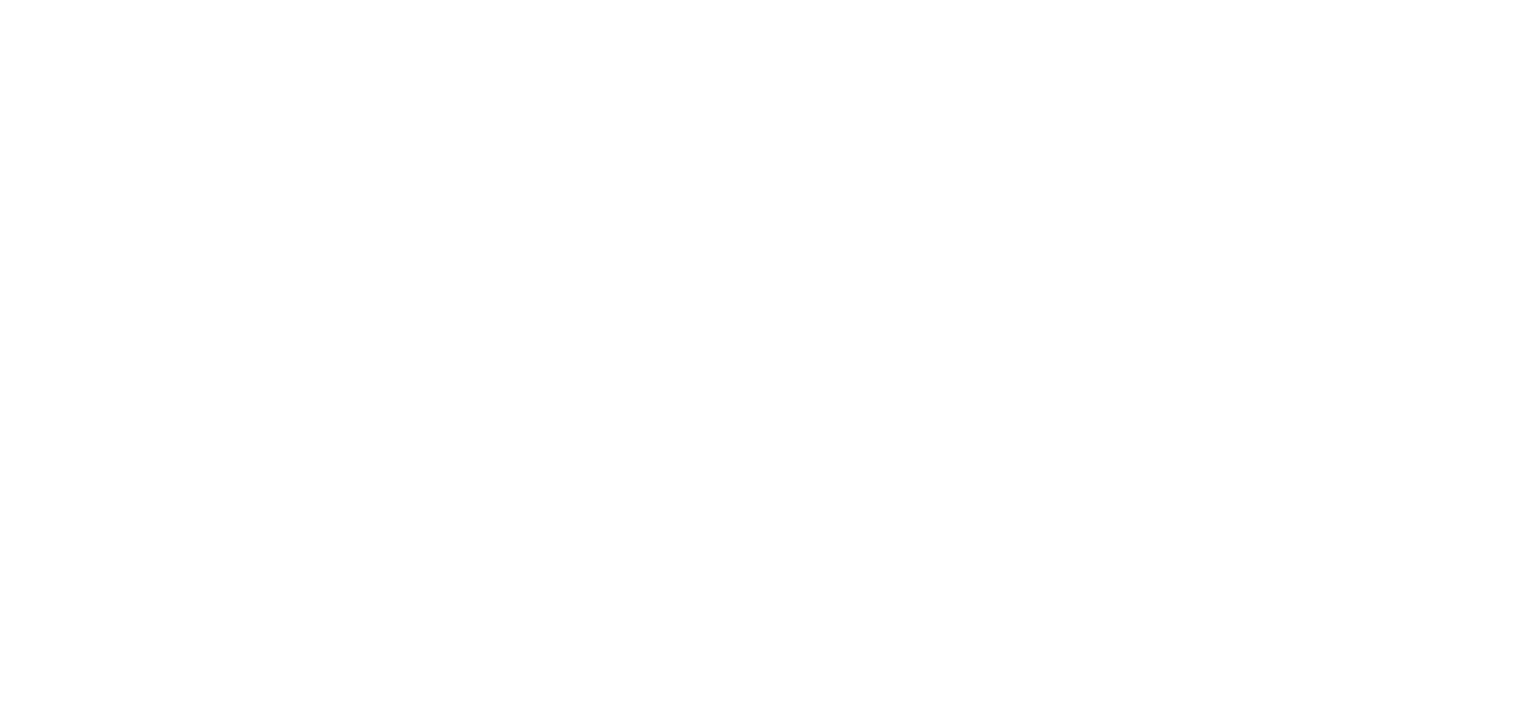 scroll, scrollTop: 0, scrollLeft: 0, axis: both 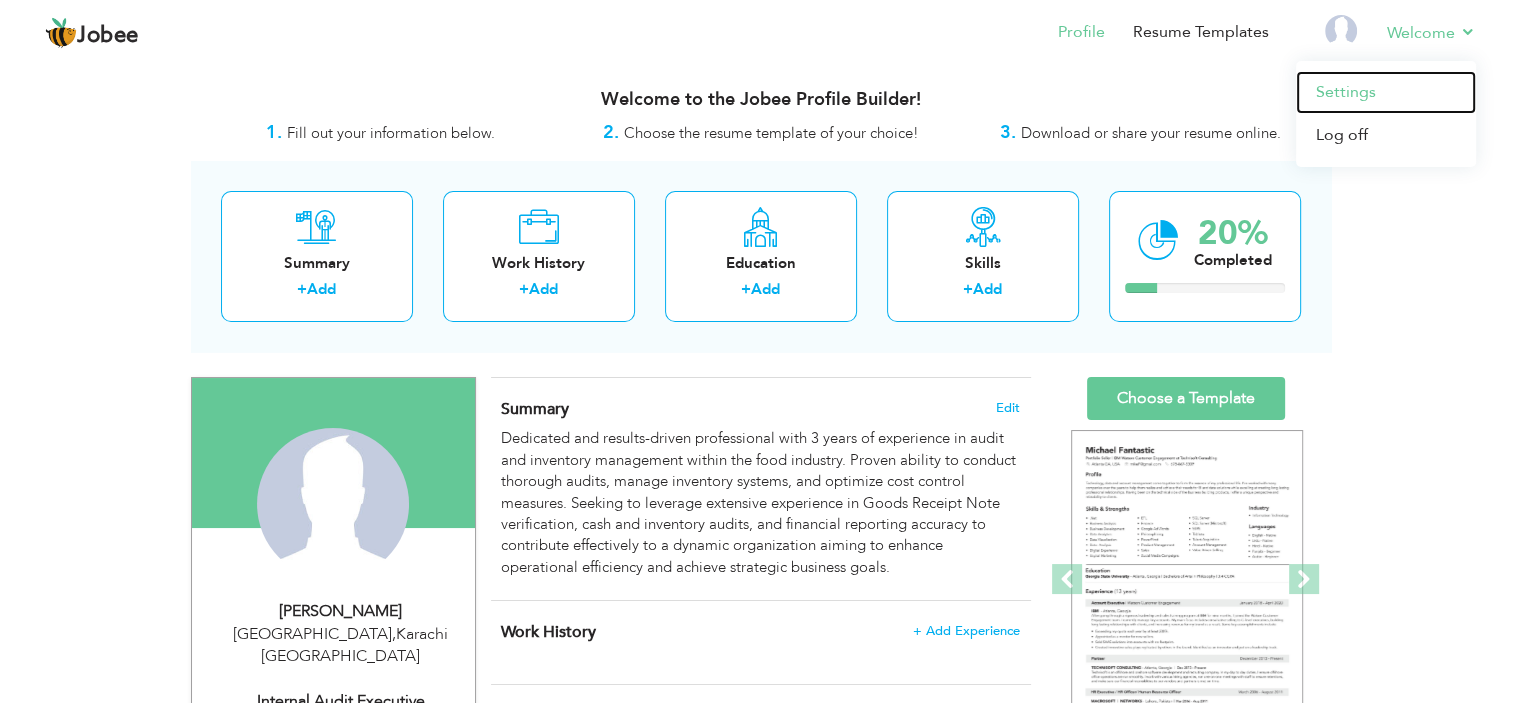 click on "Settings" at bounding box center [1386, 92] 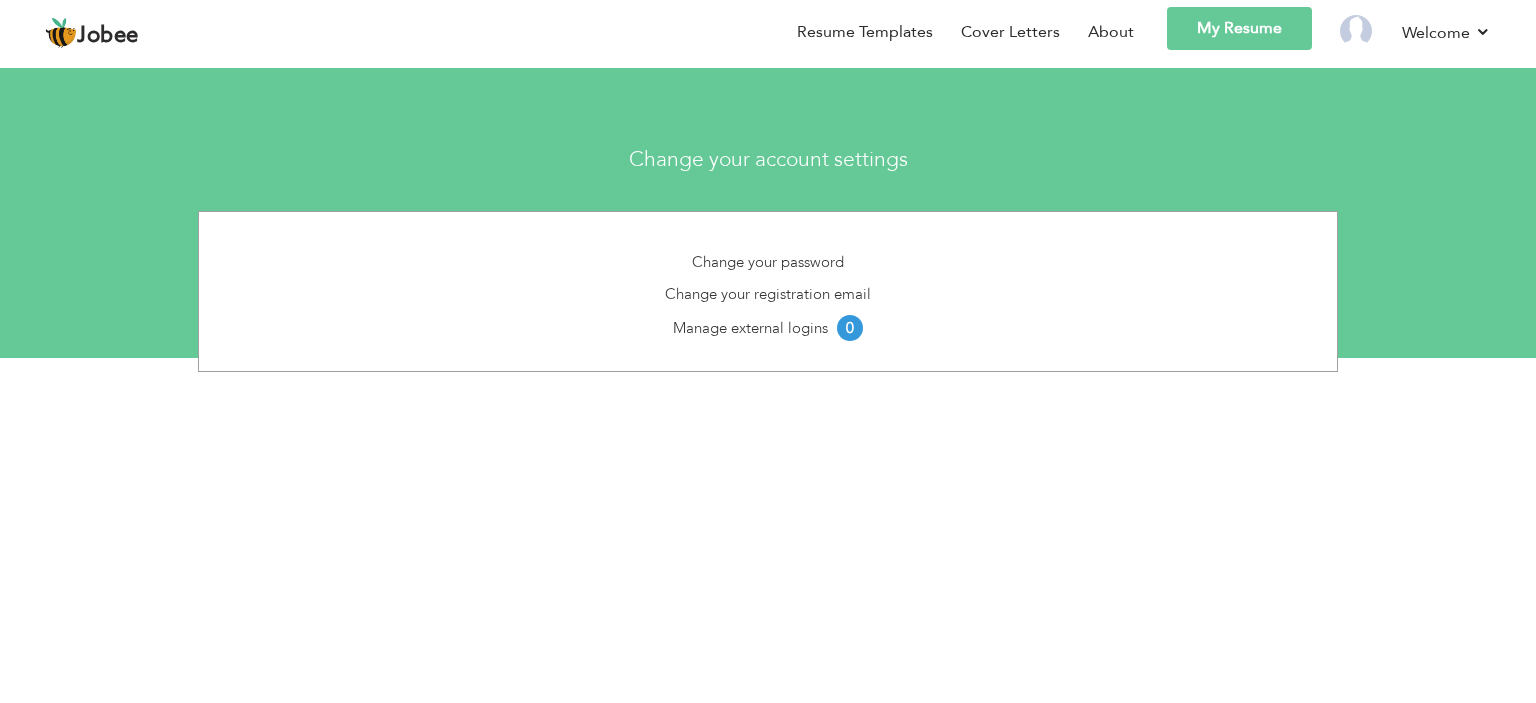 scroll, scrollTop: 0, scrollLeft: 0, axis: both 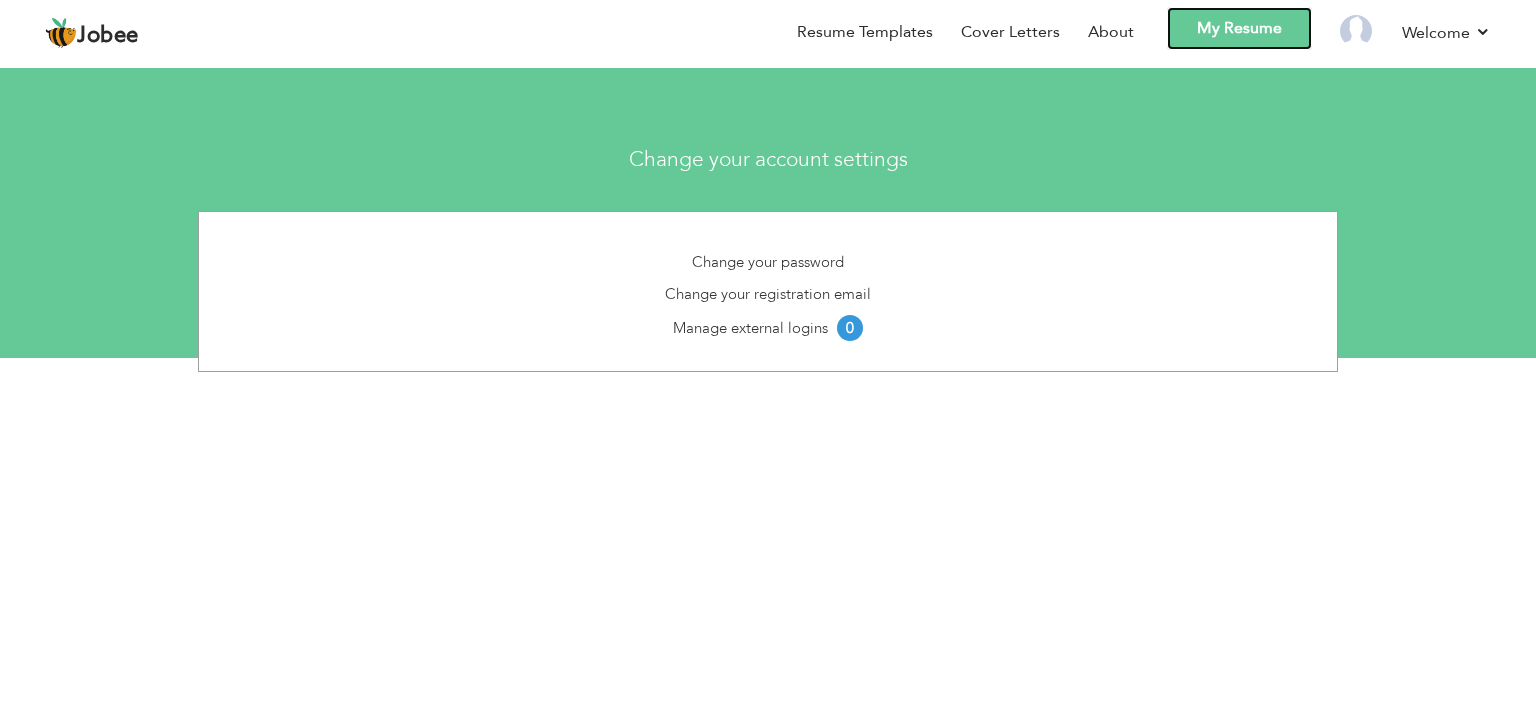 click on "My Resume" at bounding box center [1239, 28] 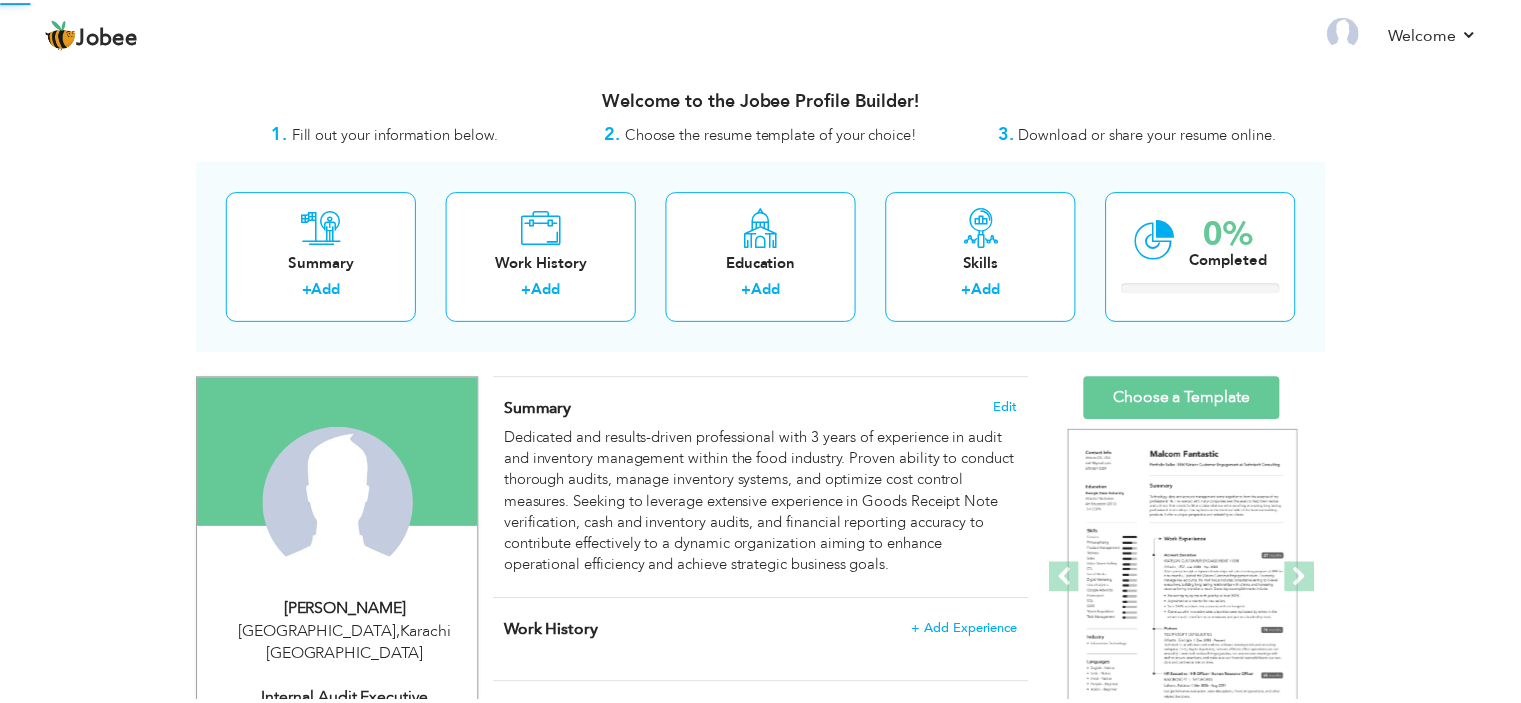 scroll, scrollTop: 0, scrollLeft: 0, axis: both 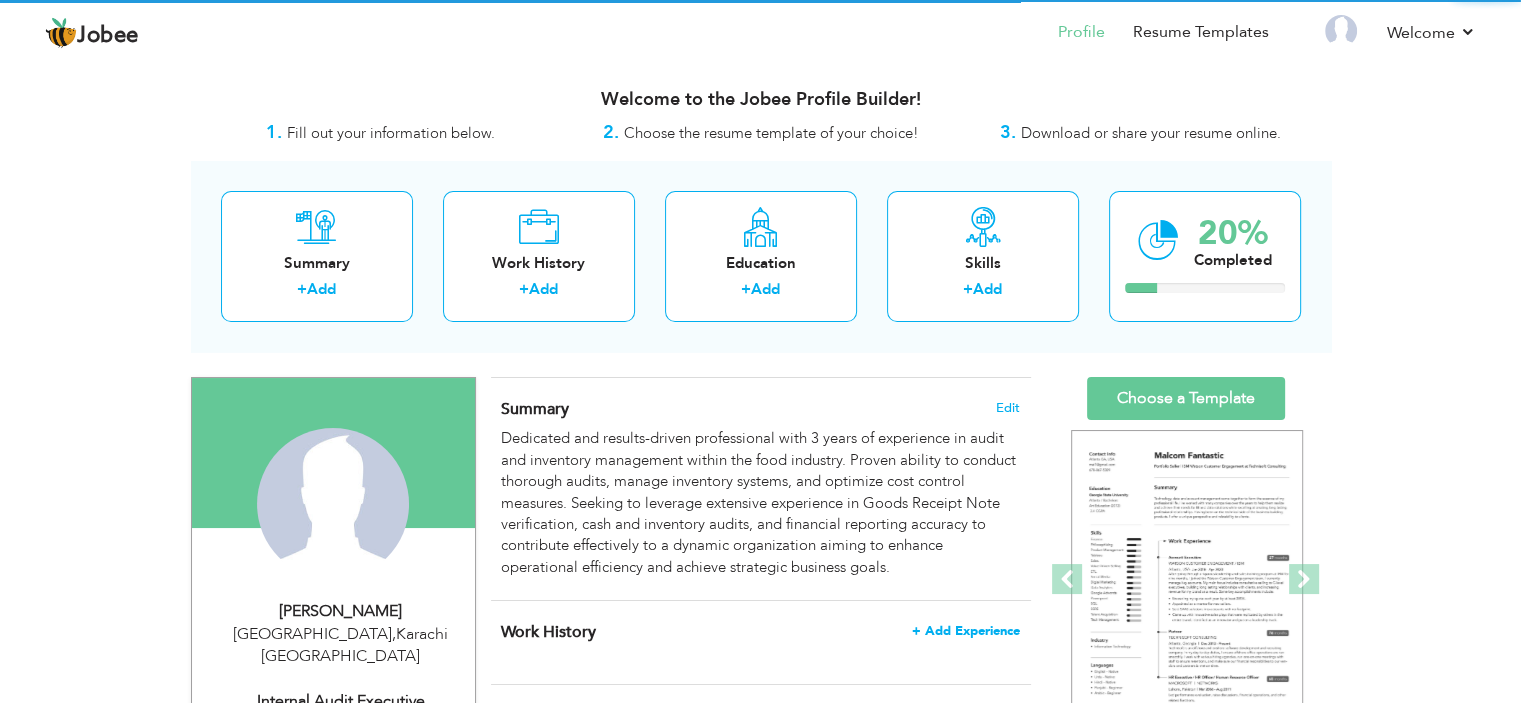 click on "+ Add Experience" at bounding box center [966, 631] 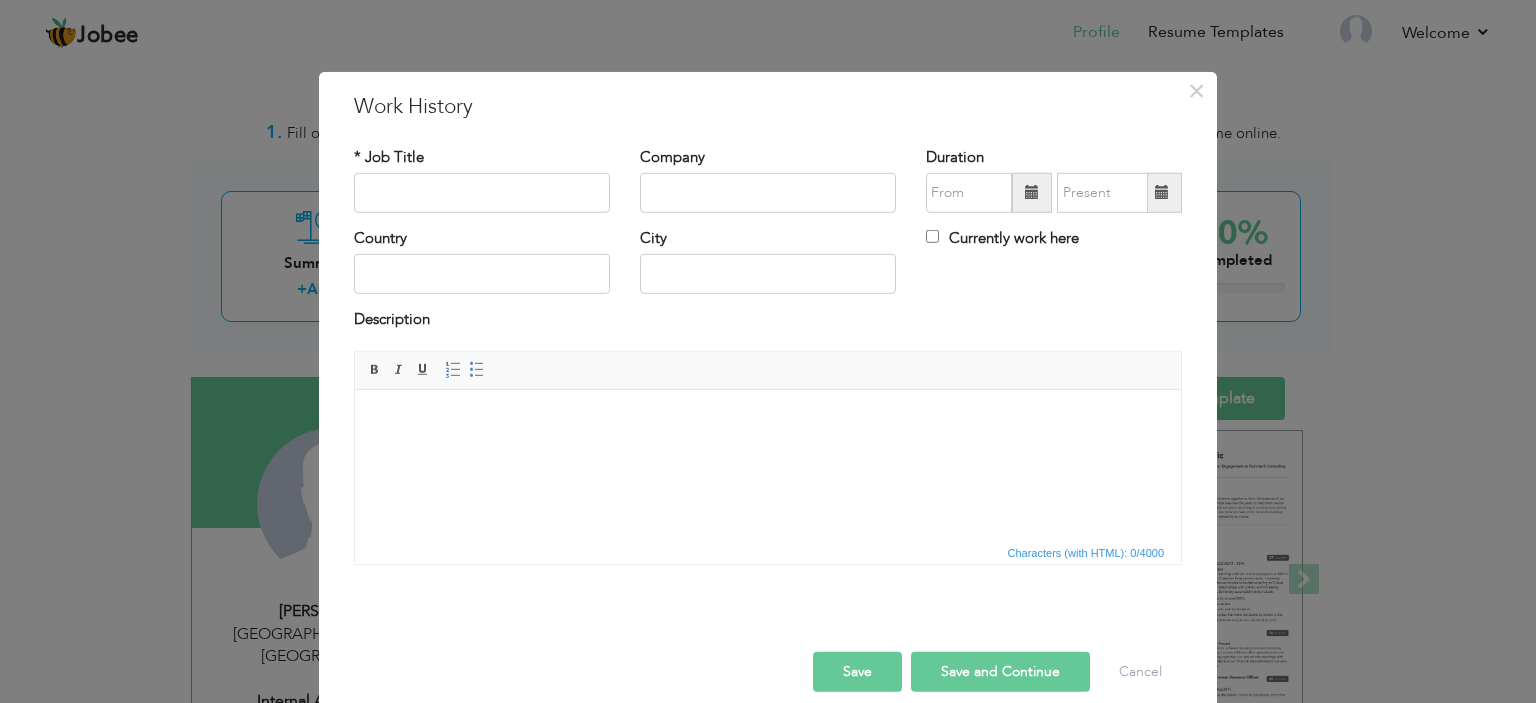 click at bounding box center (768, 419) 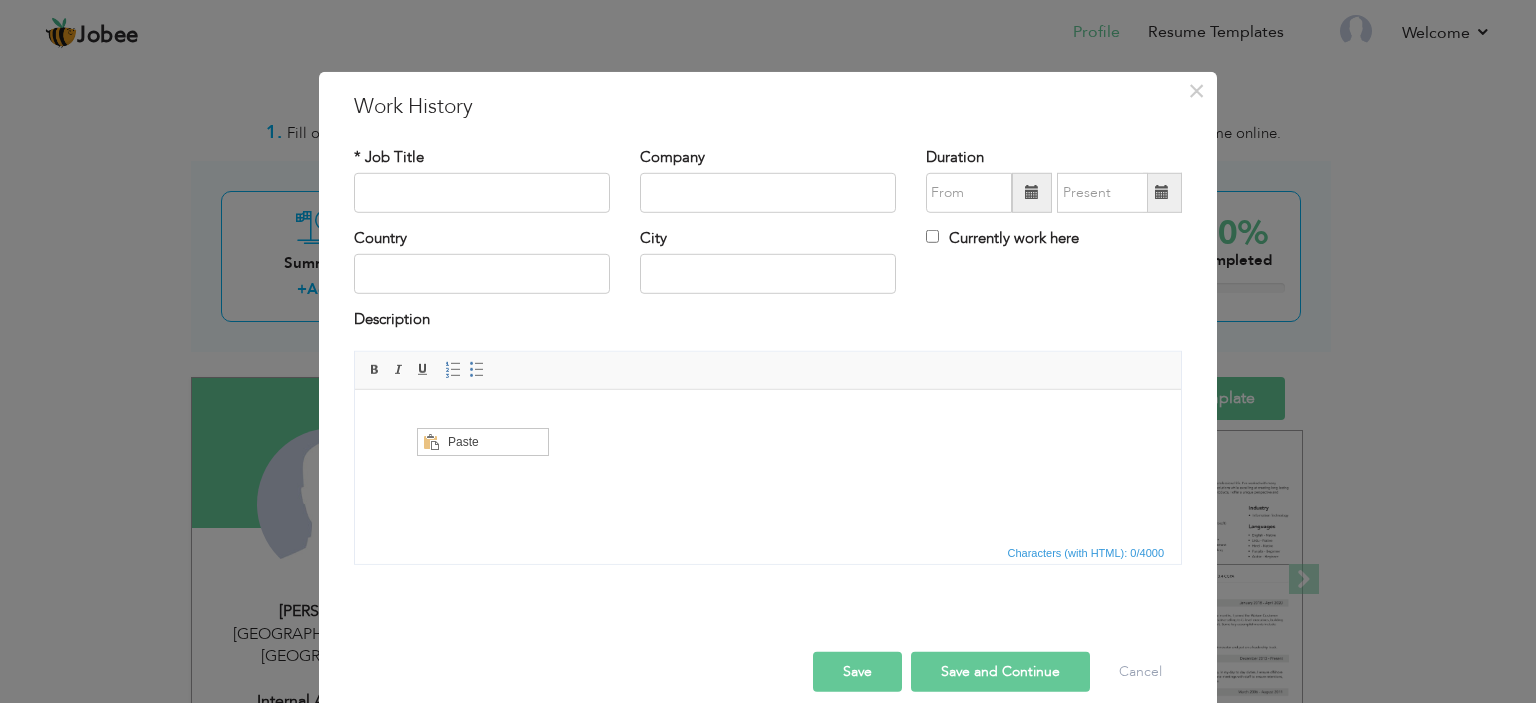scroll, scrollTop: 0, scrollLeft: 0, axis: both 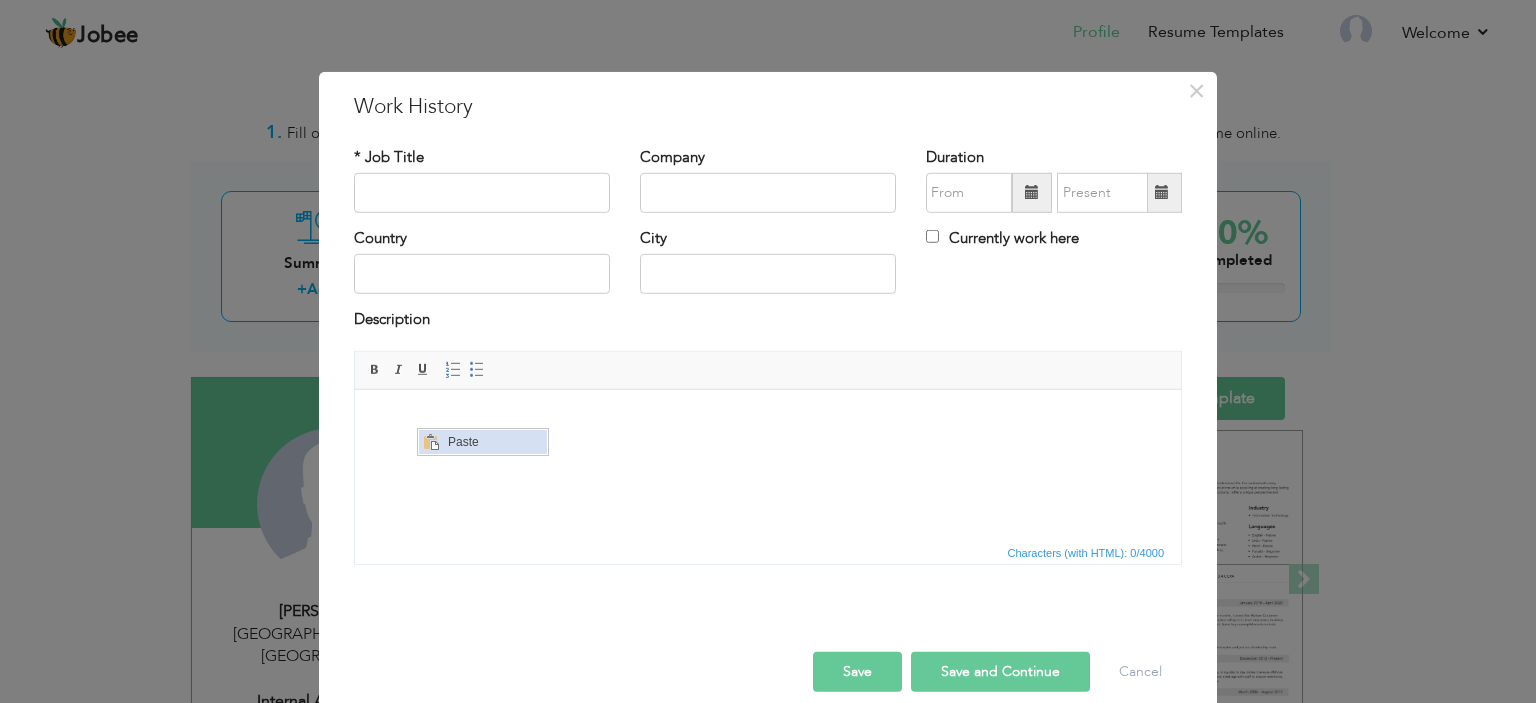 click at bounding box center (431, 441) 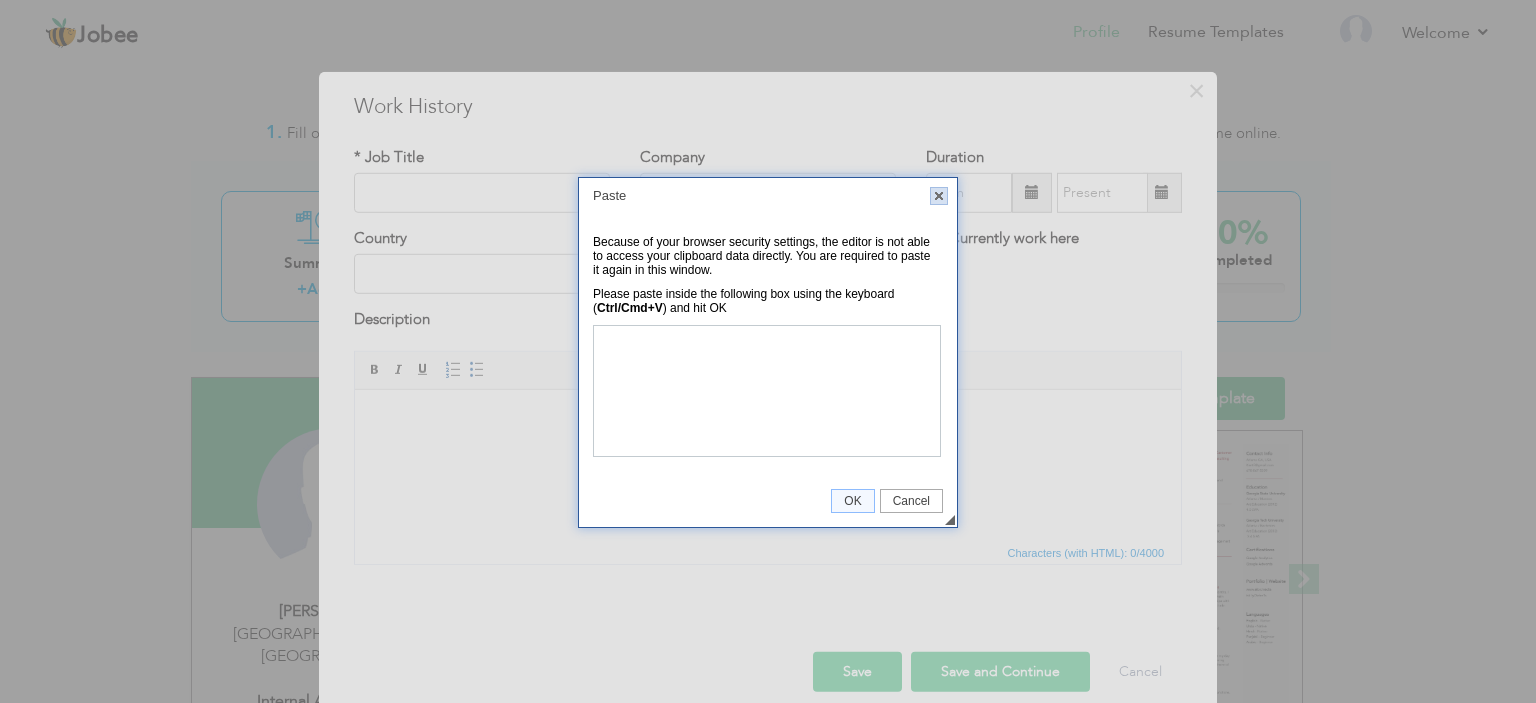click on "X" at bounding box center (939, 196) 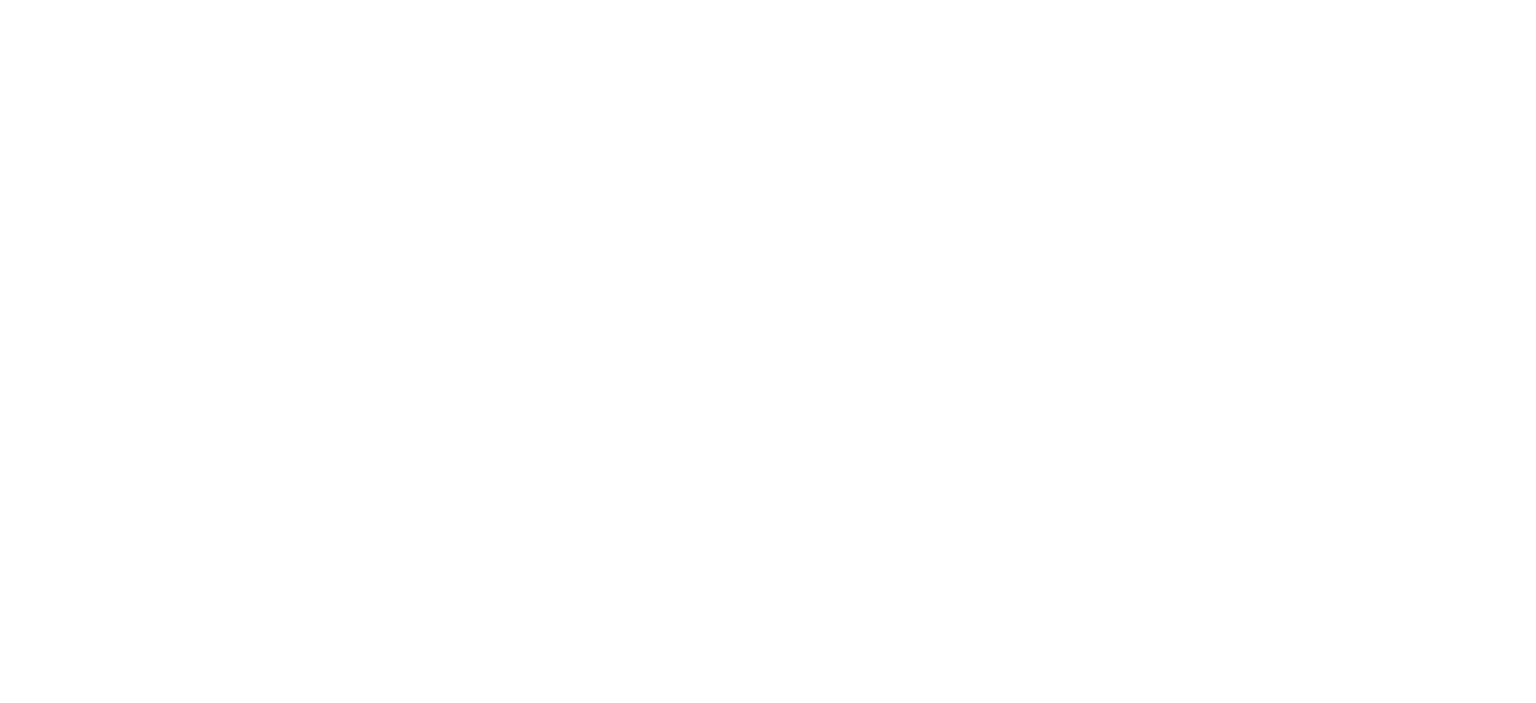 scroll, scrollTop: 0, scrollLeft: 0, axis: both 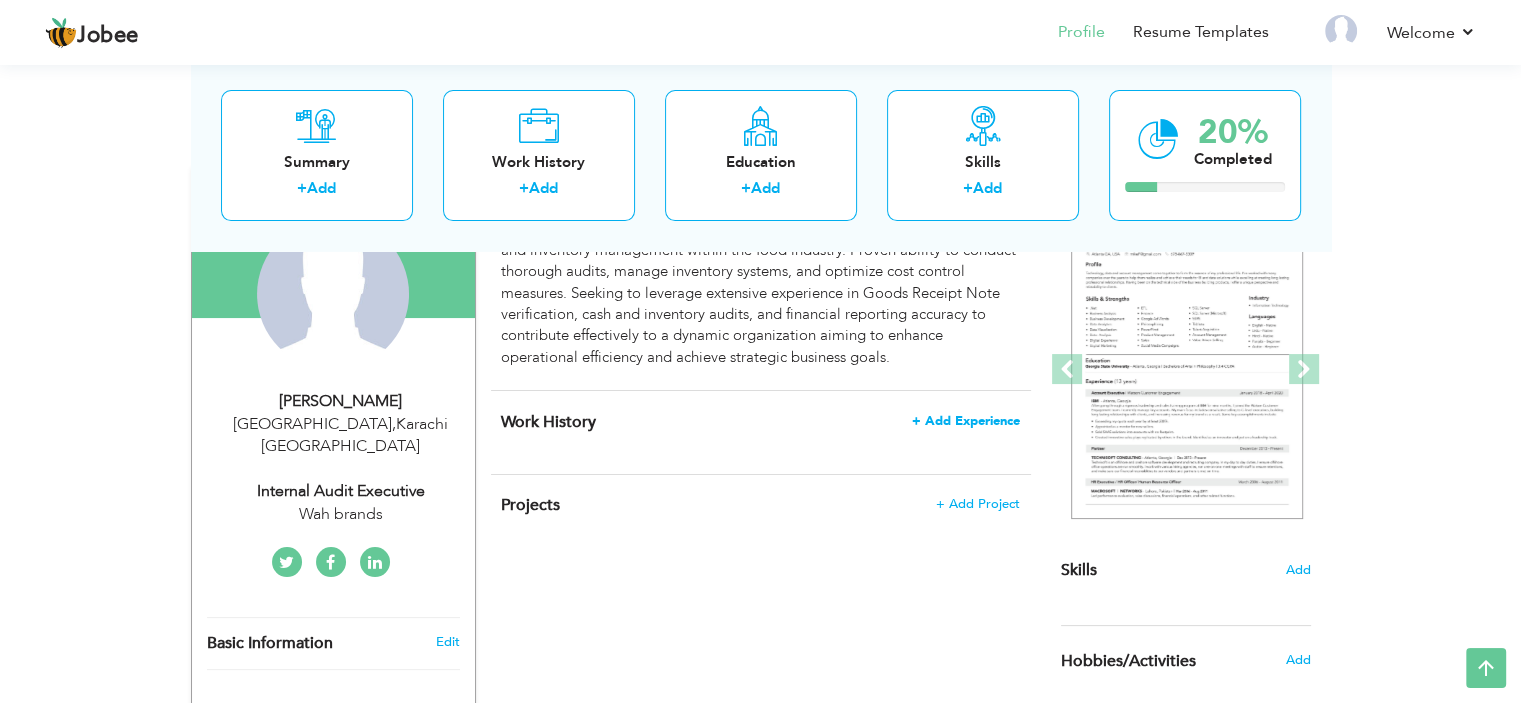 click on "+ Add Experience" at bounding box center (966, 421) 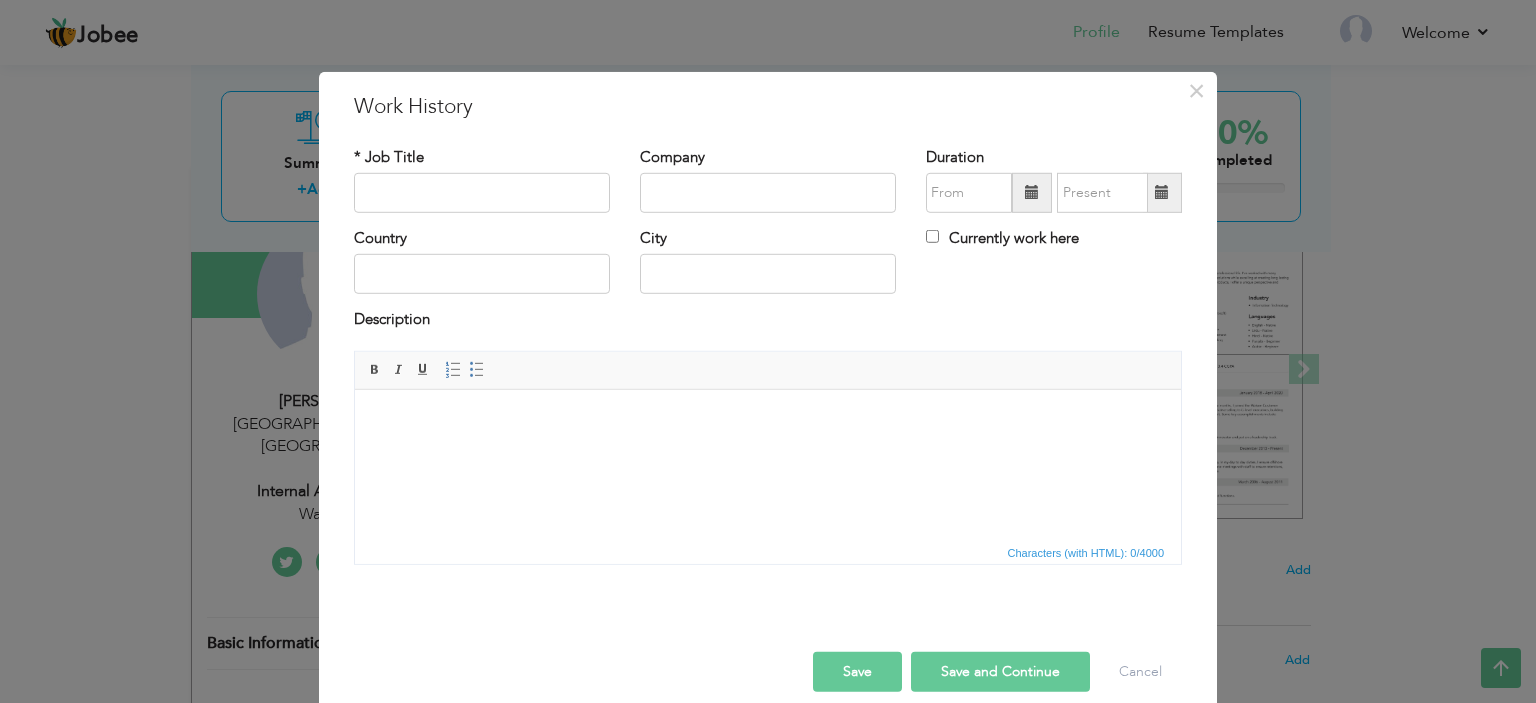 click at bounding box center (768, 419) 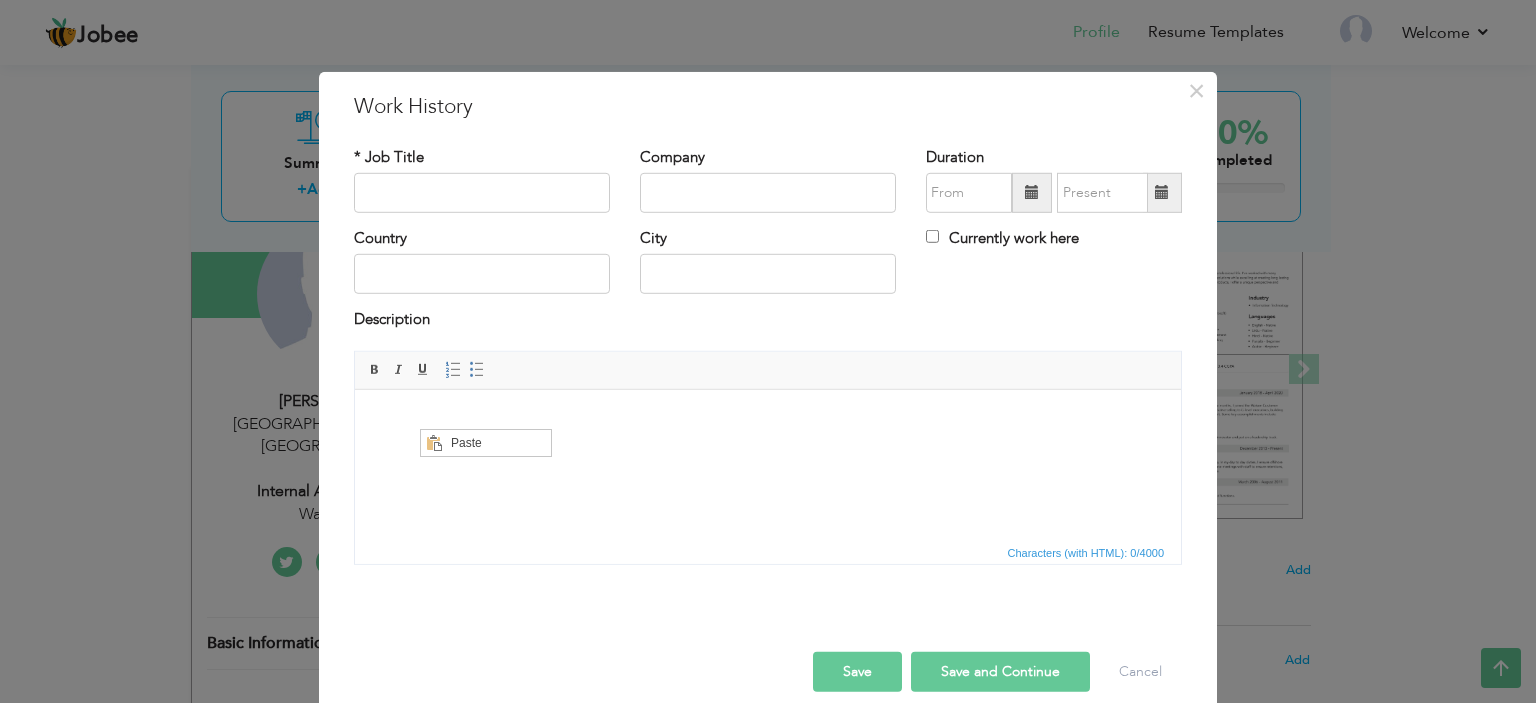 scroll, scrollTop: 0, scrollLeft: 0, axis: both 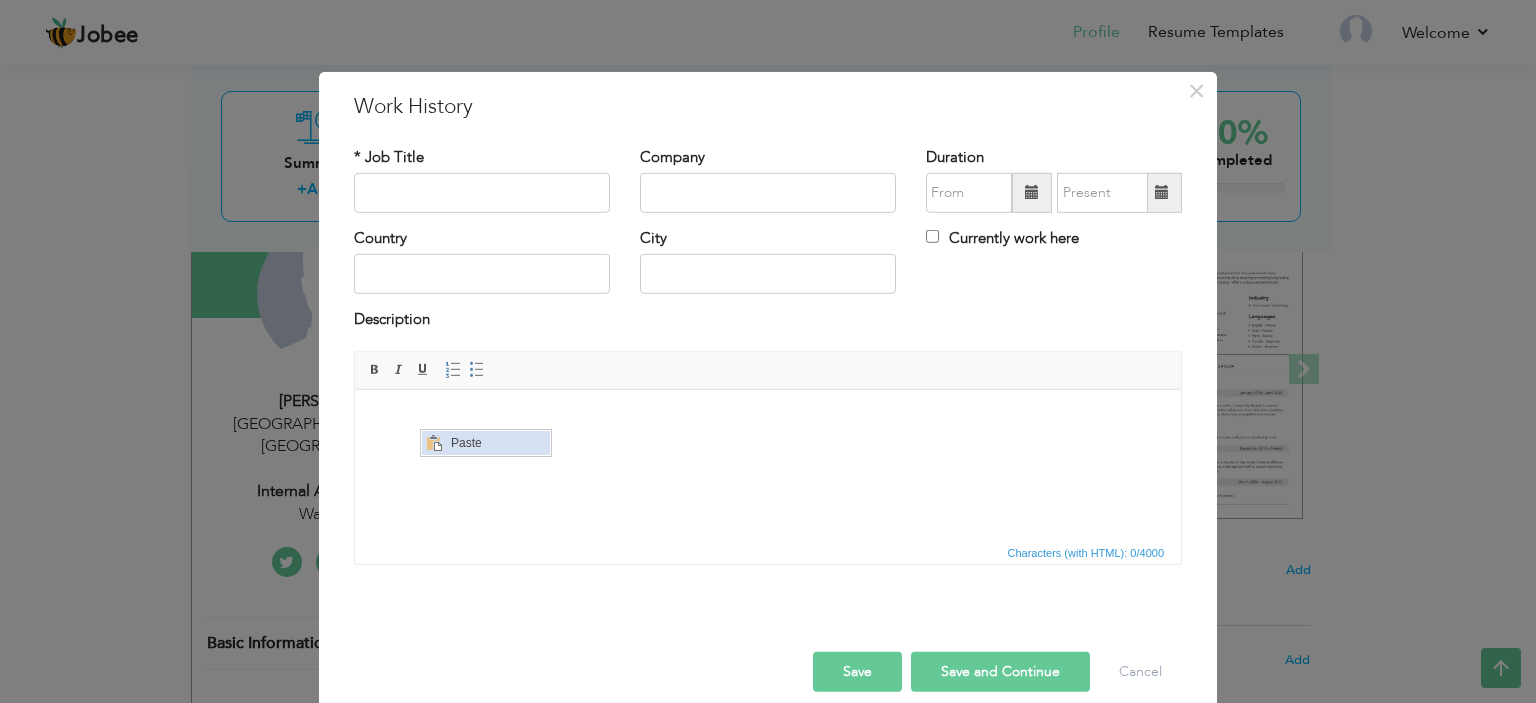 click on "Paste" at bounding box center [498, 443] 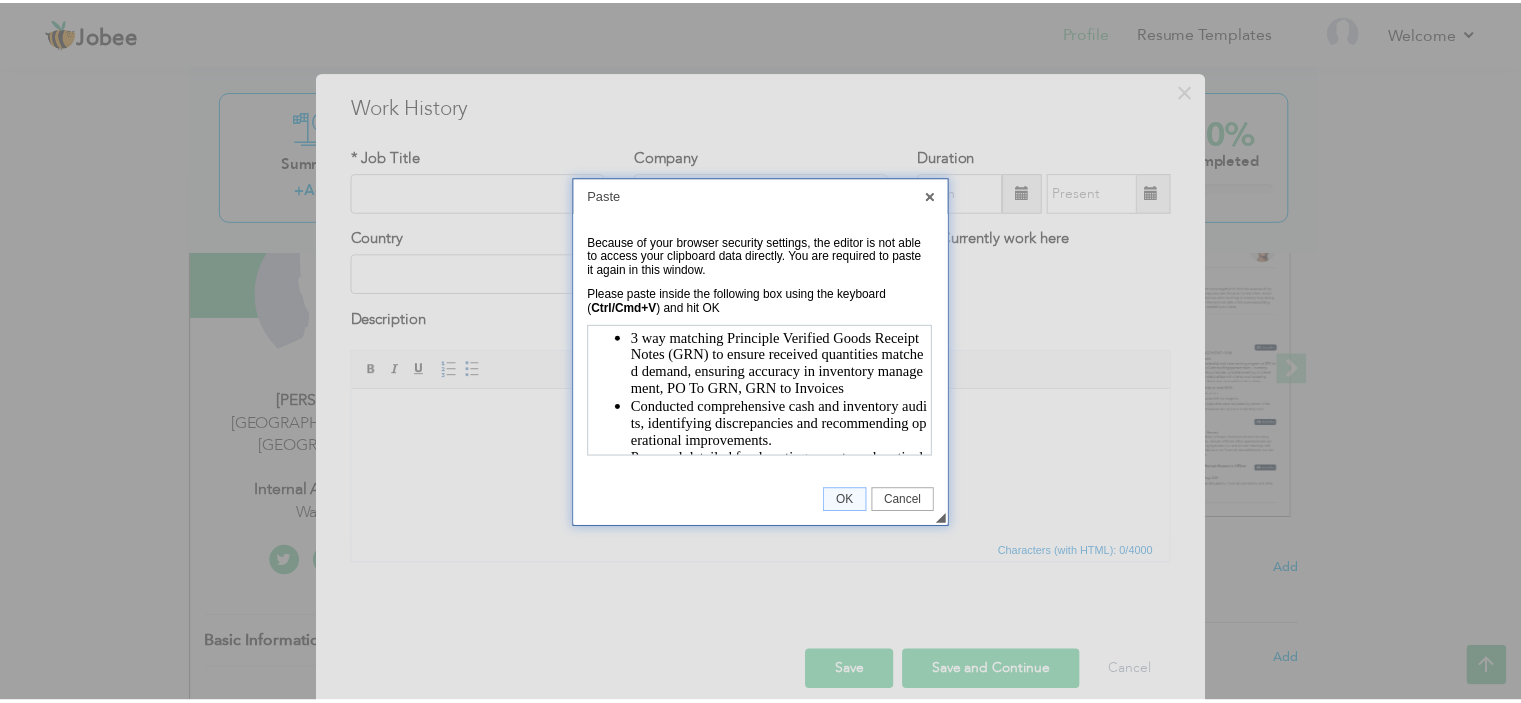 scroll, scrollTop: 0, scrollLeft: 0, axis: both 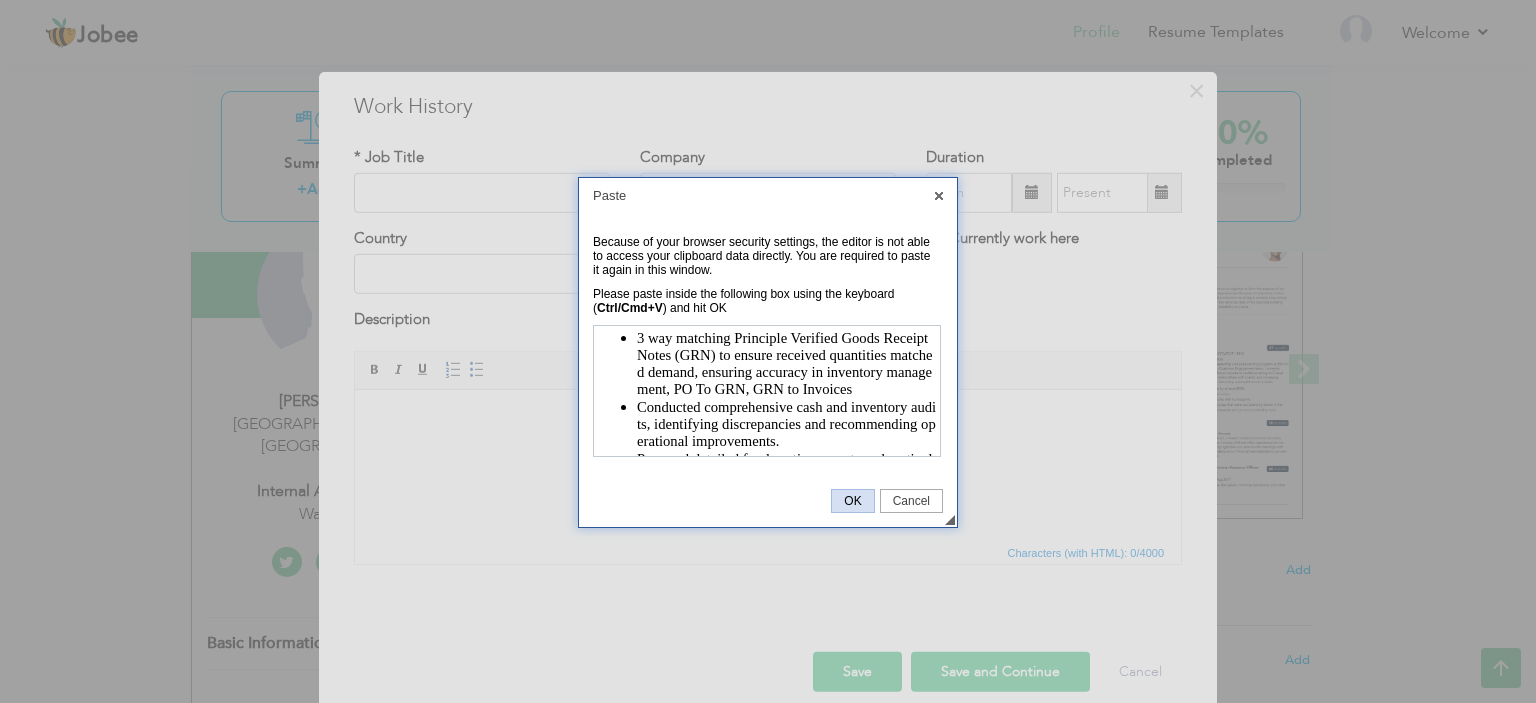click on "OK" at bounding box center (852, 501) 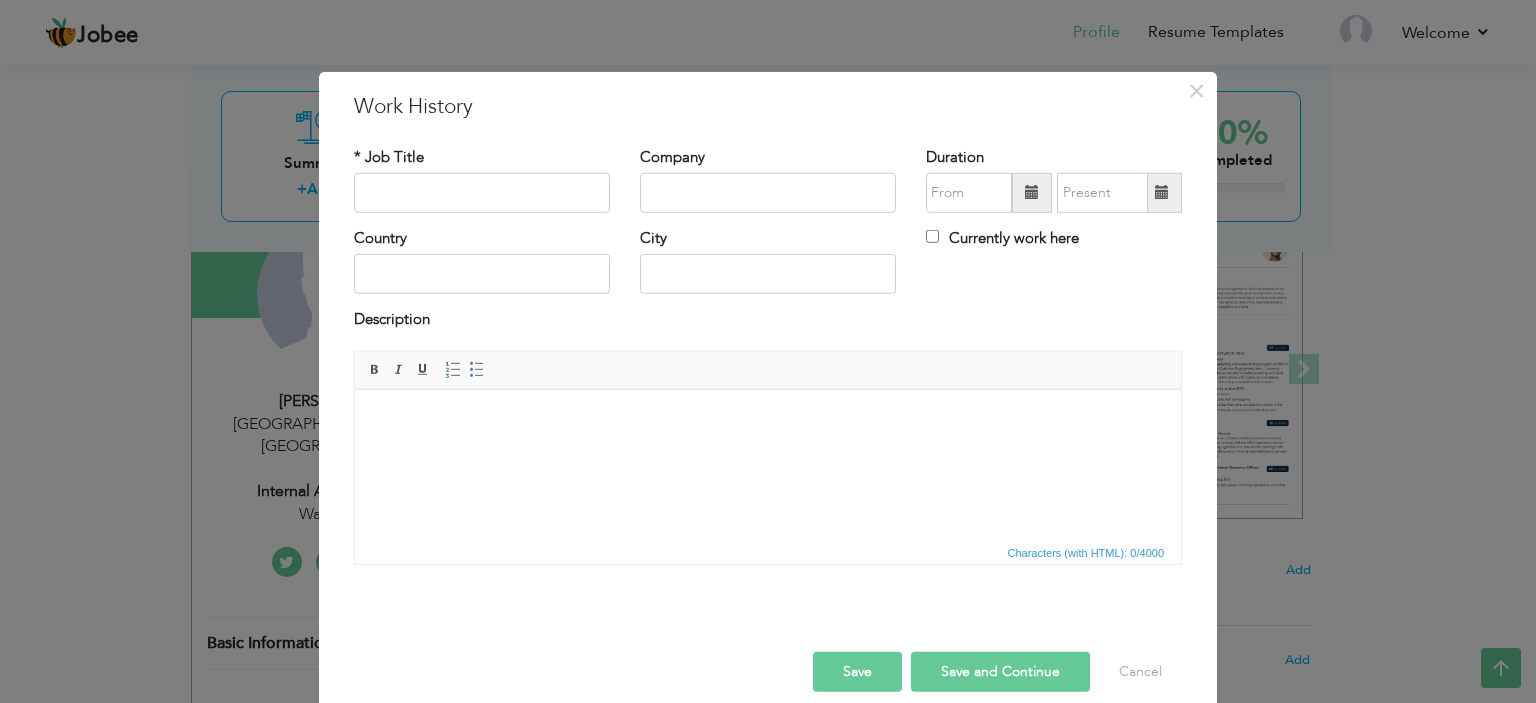 click on "Characters (with HTML): 0/4000" at bounding box center (1086, 553) 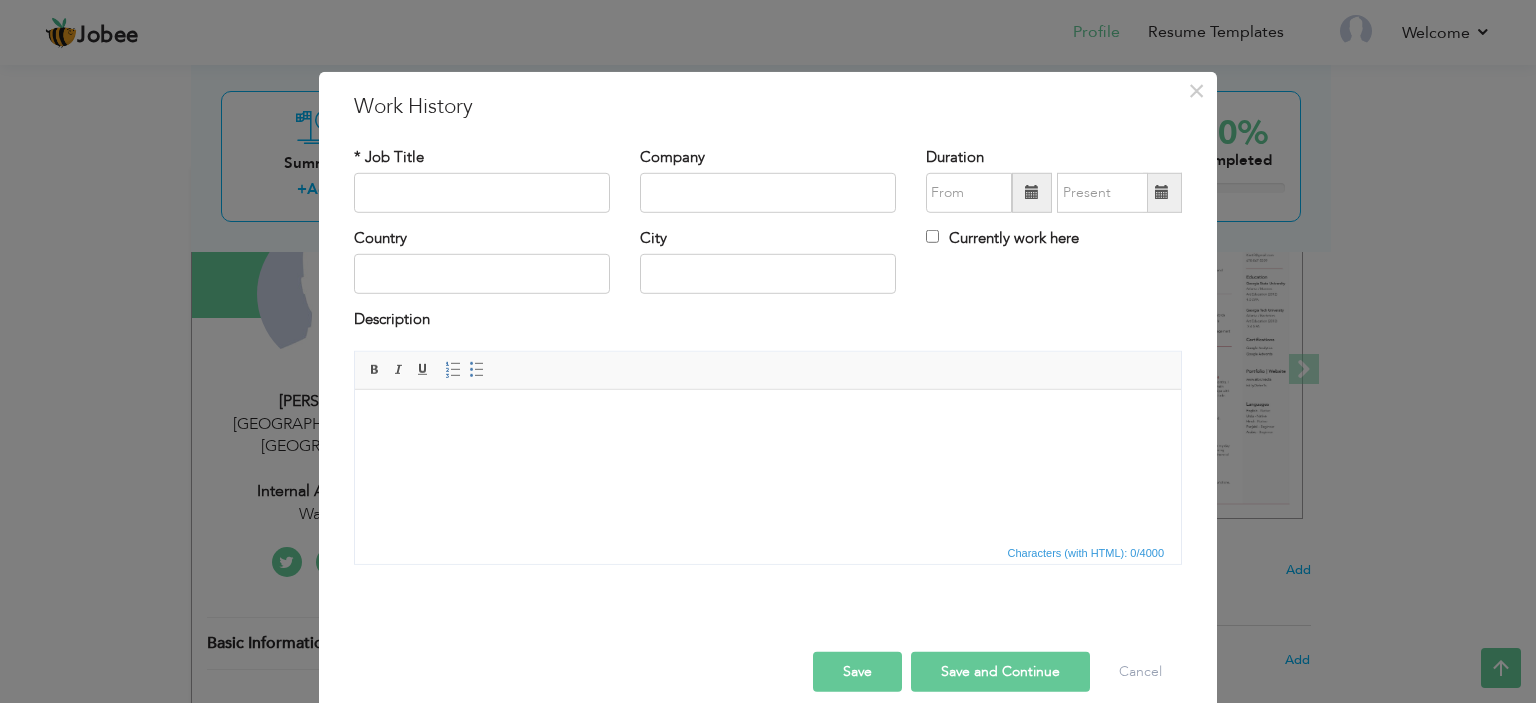 click on "Characters (with HTML): 0/4000" at bounding box center (1086, 553) 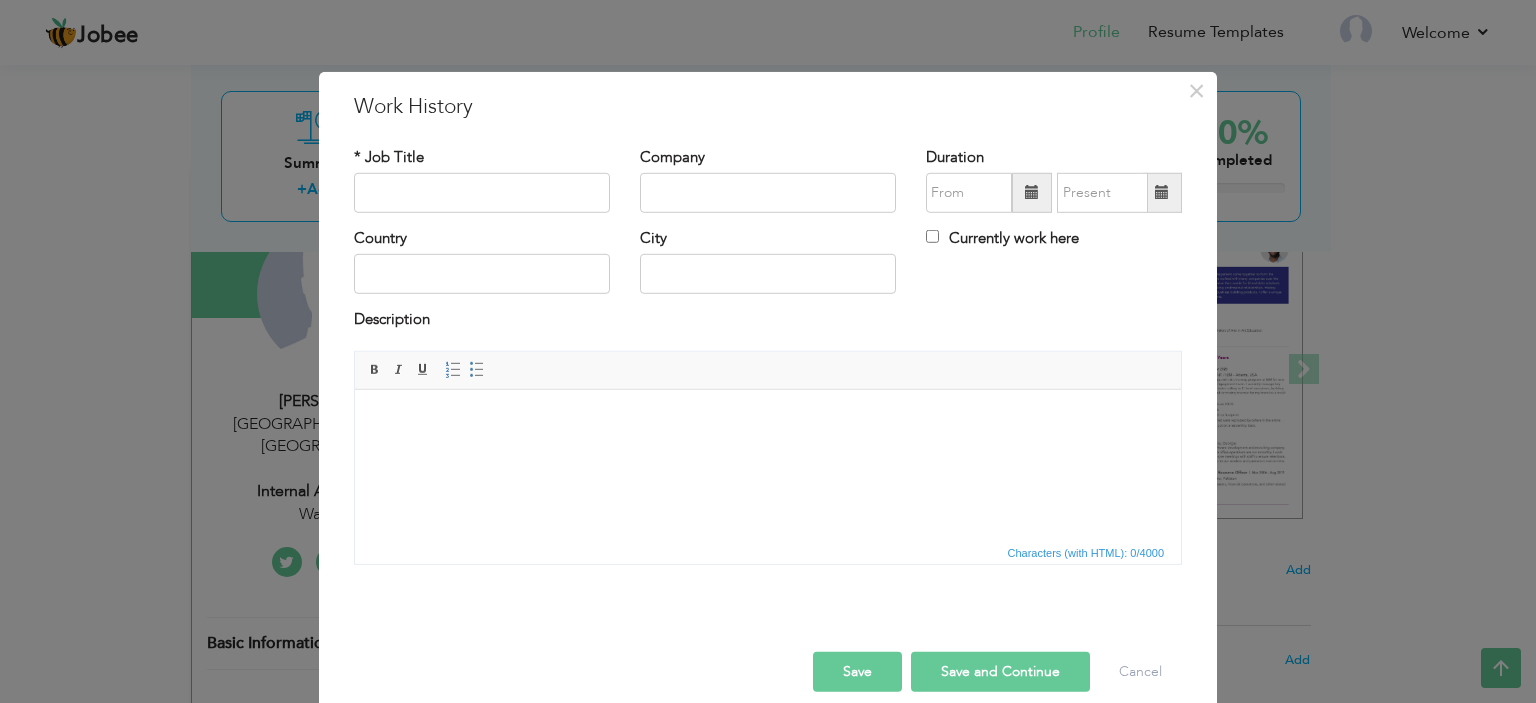 click at bounding box center (768, 419) 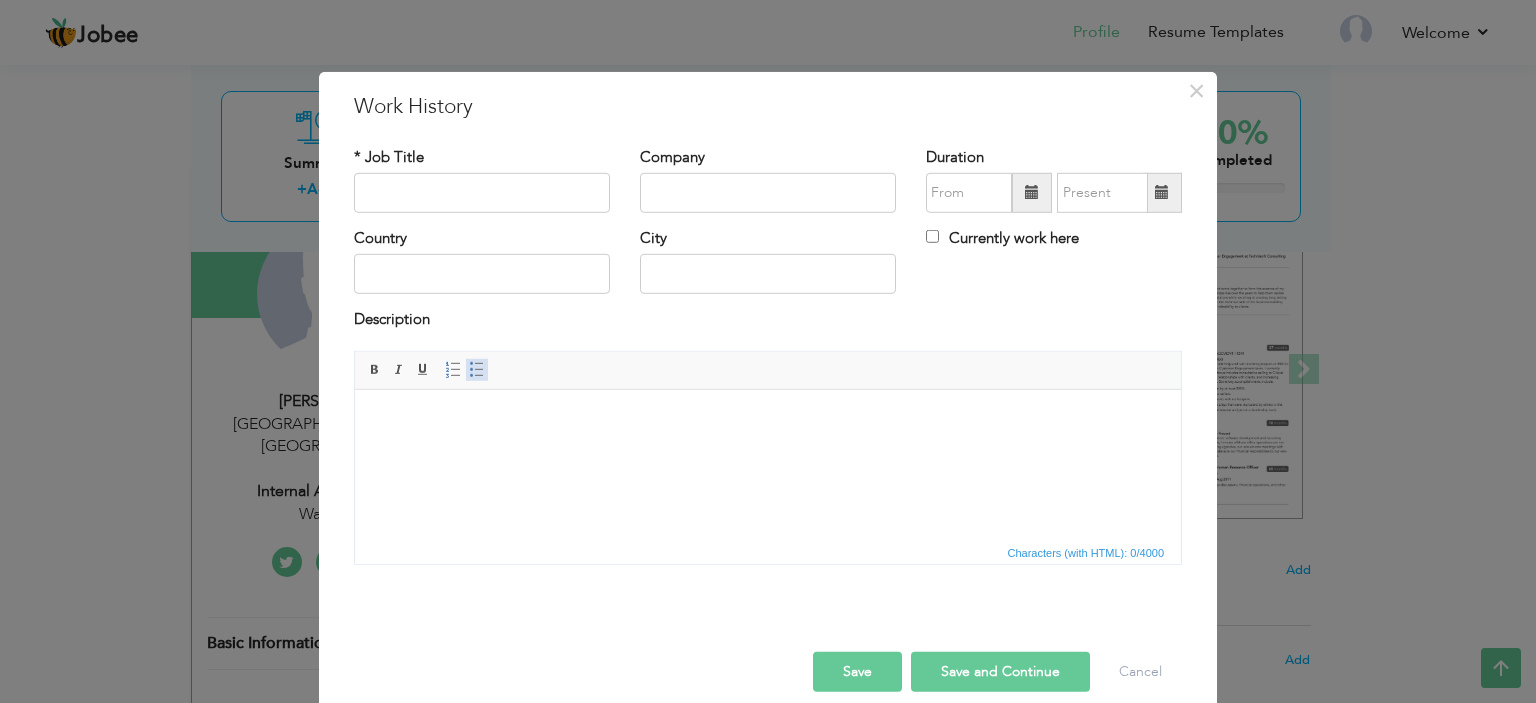 click at bounding box center (477, 370) 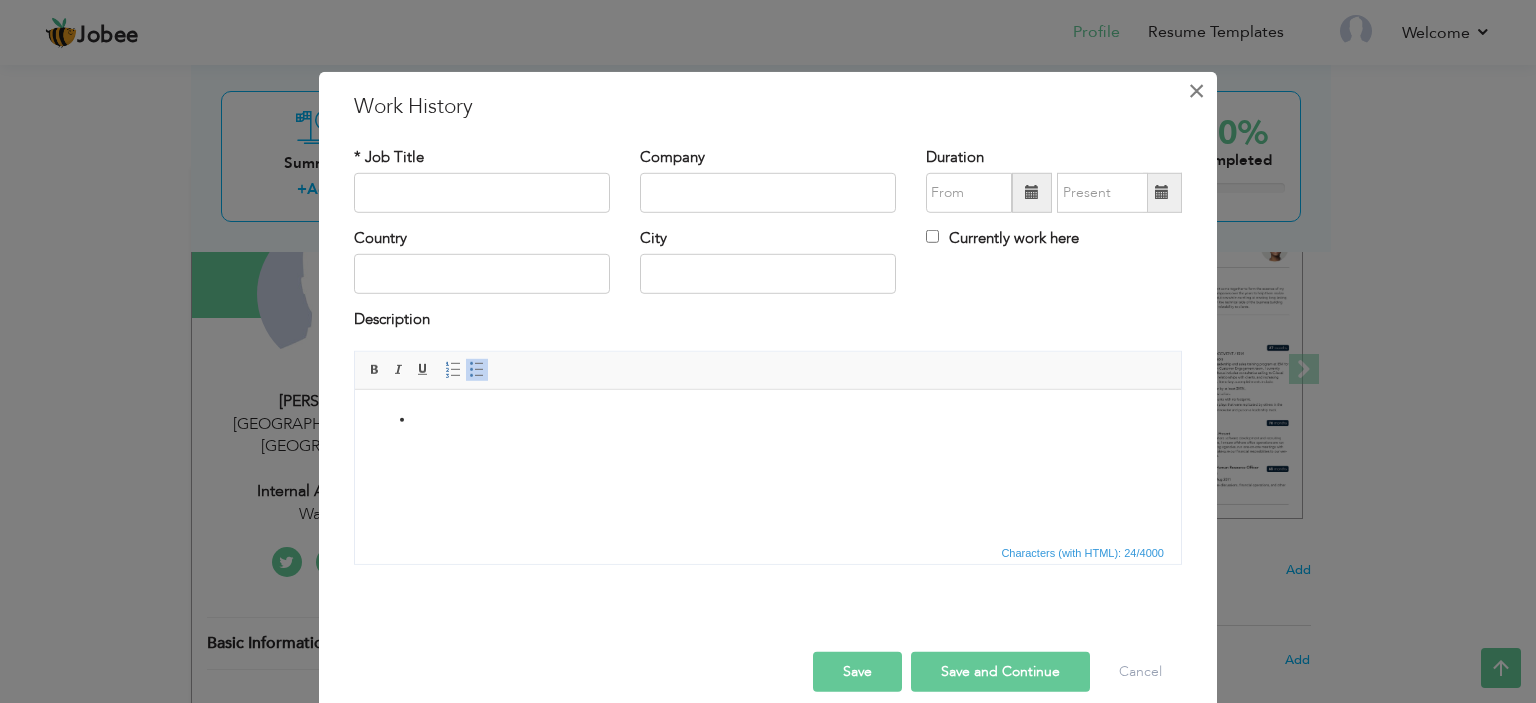 click on "×" at bounding box center (1196, 90) 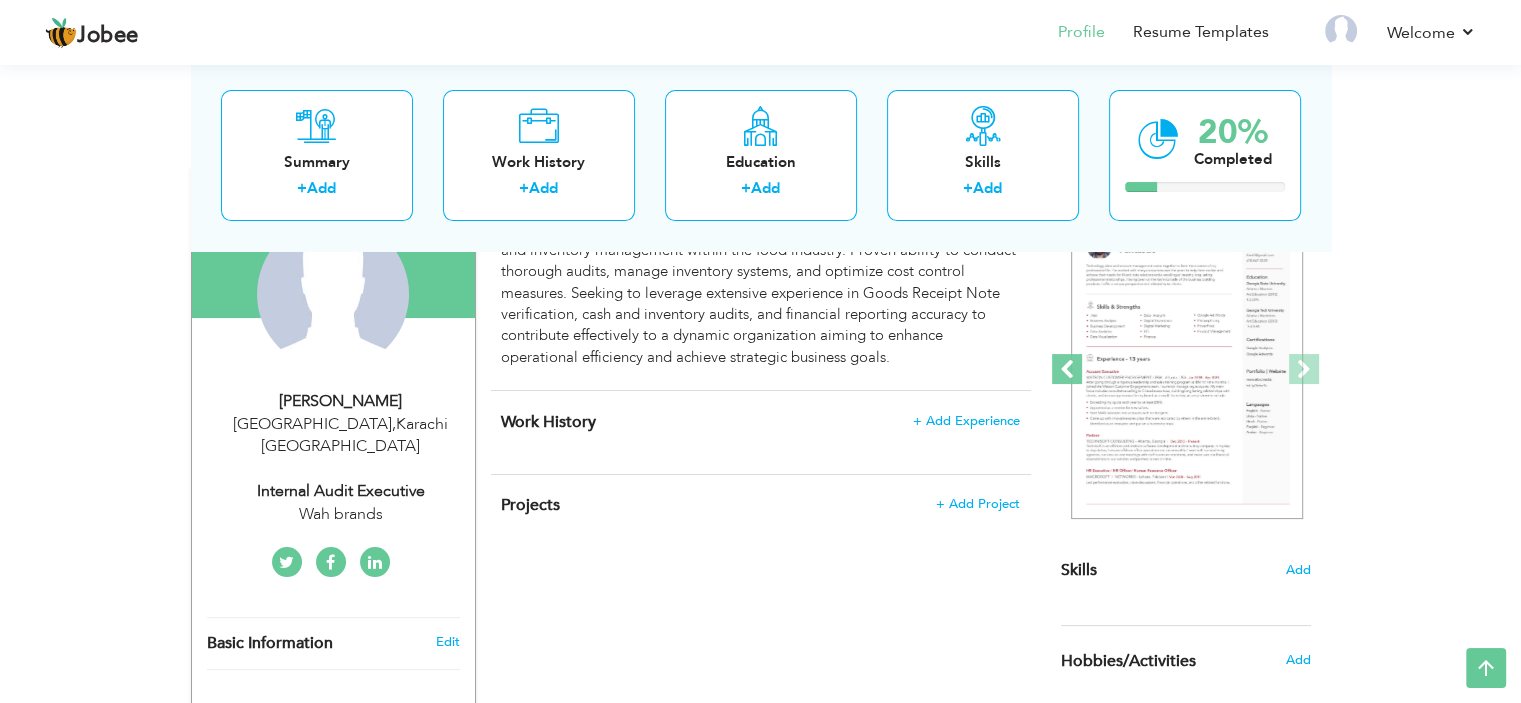 click at bounding box center (1067, 369) 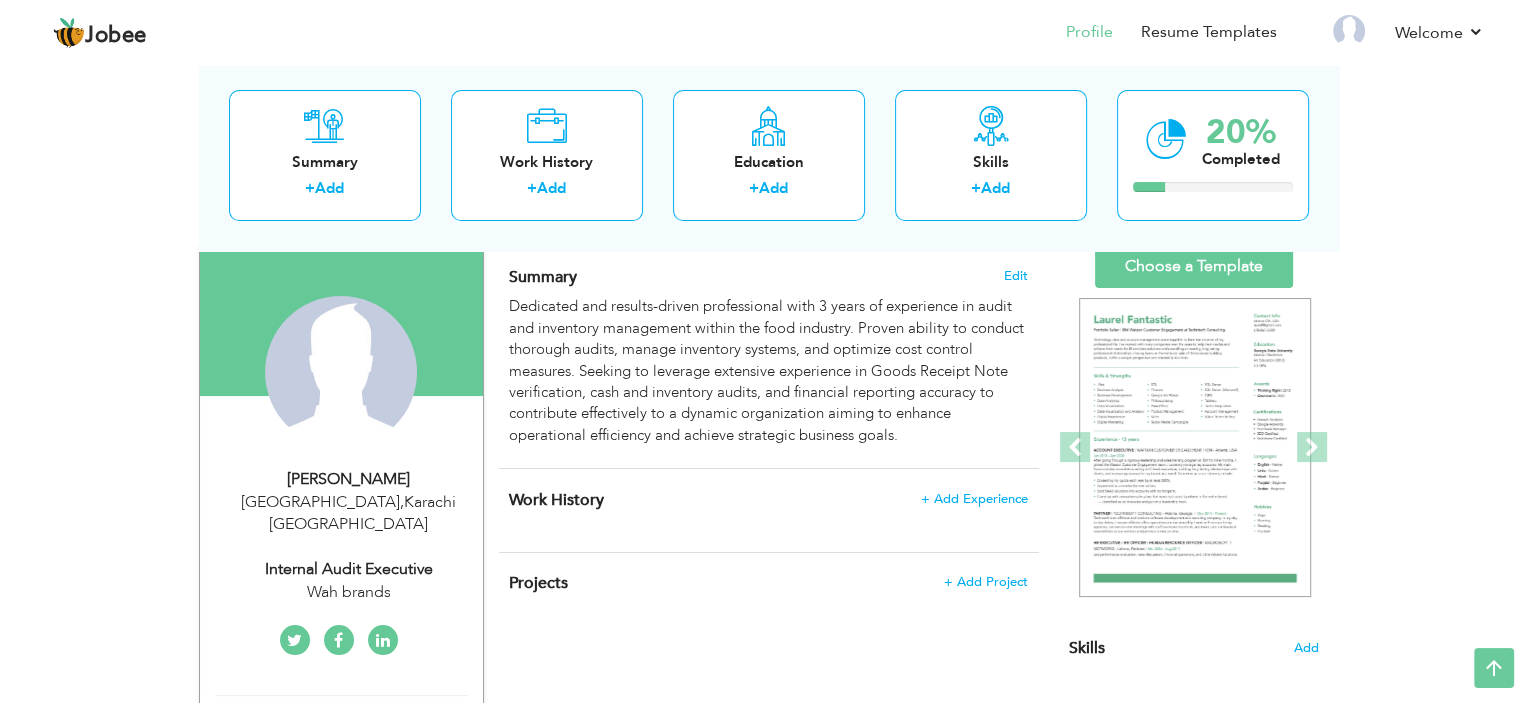 scroll, scrollTop: 0, scrollLeft: 0, axis: both 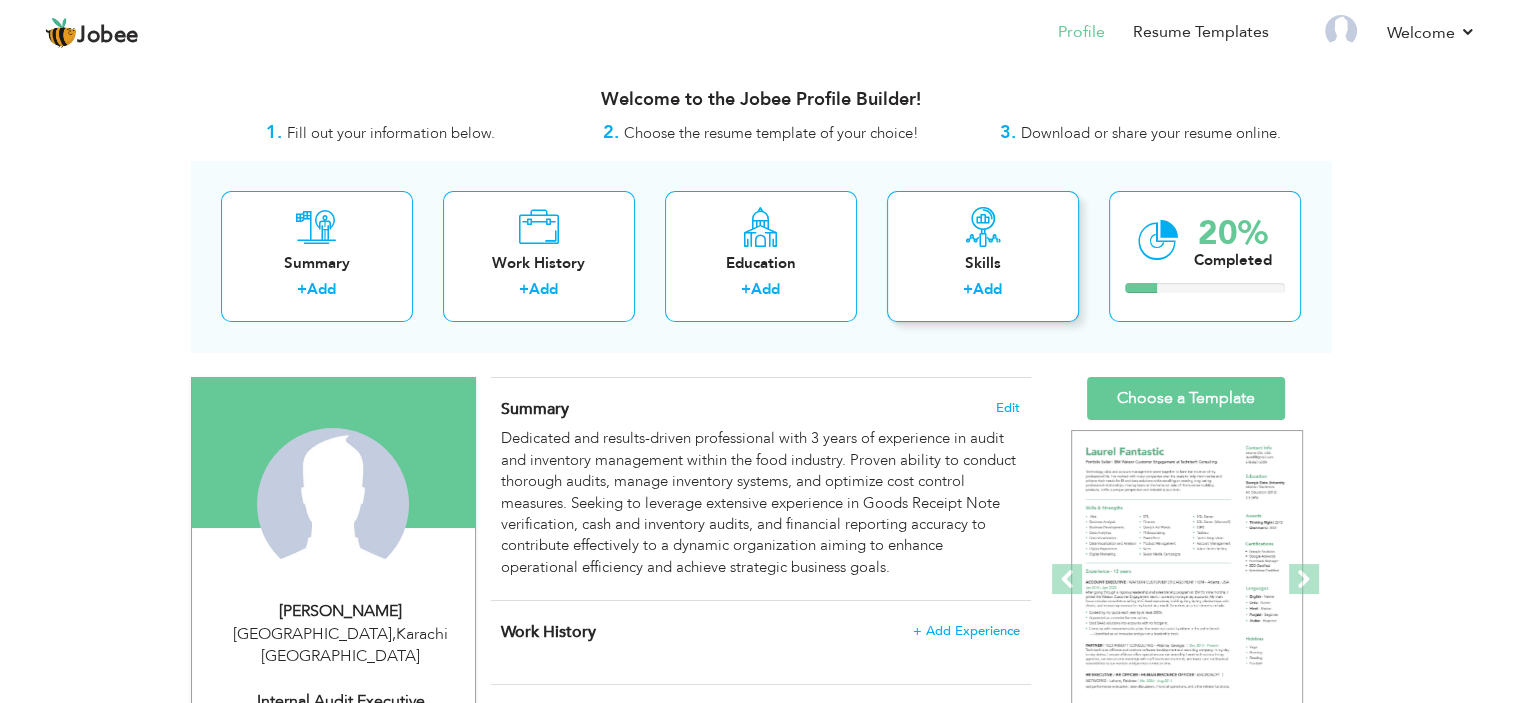 click on "Skills" at bounding box center [983, 263] 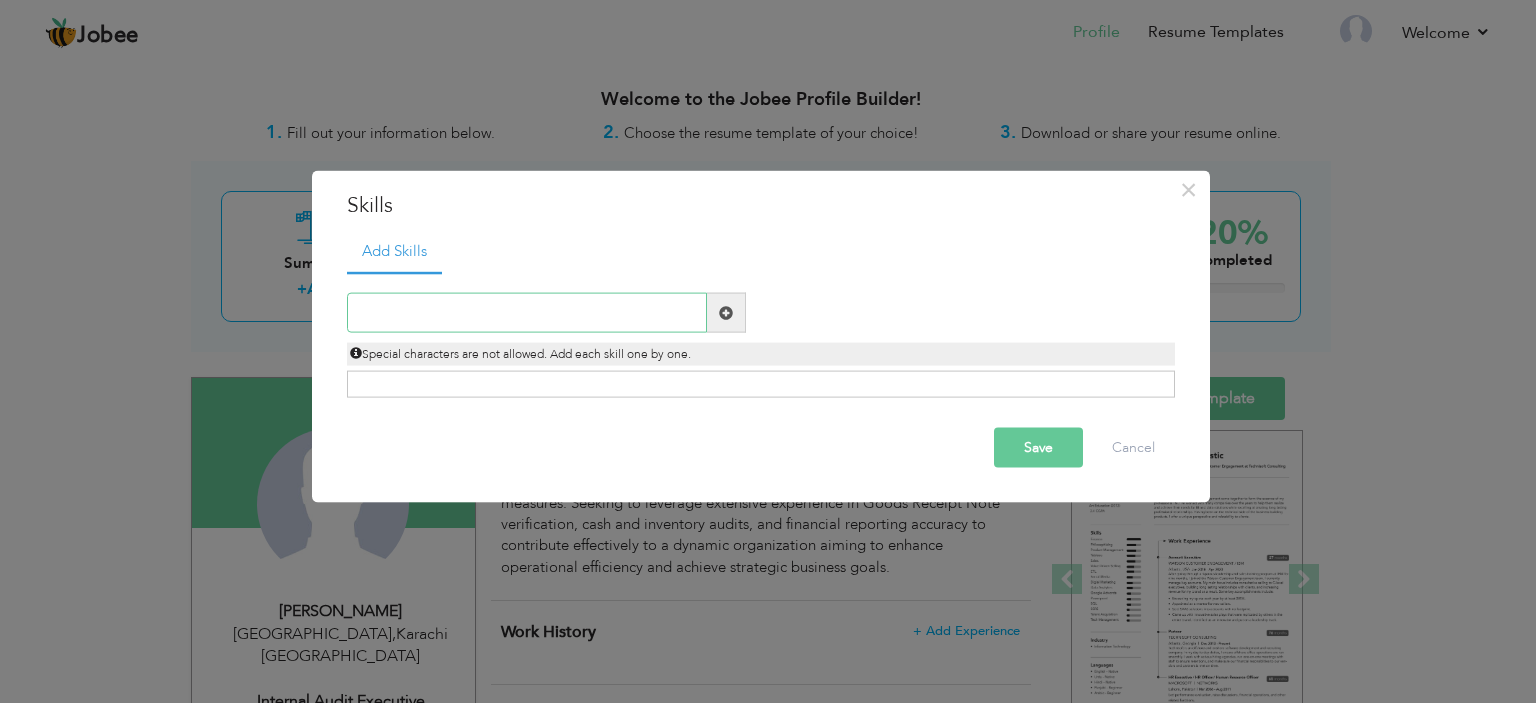 click at bounding box center [527, 313] 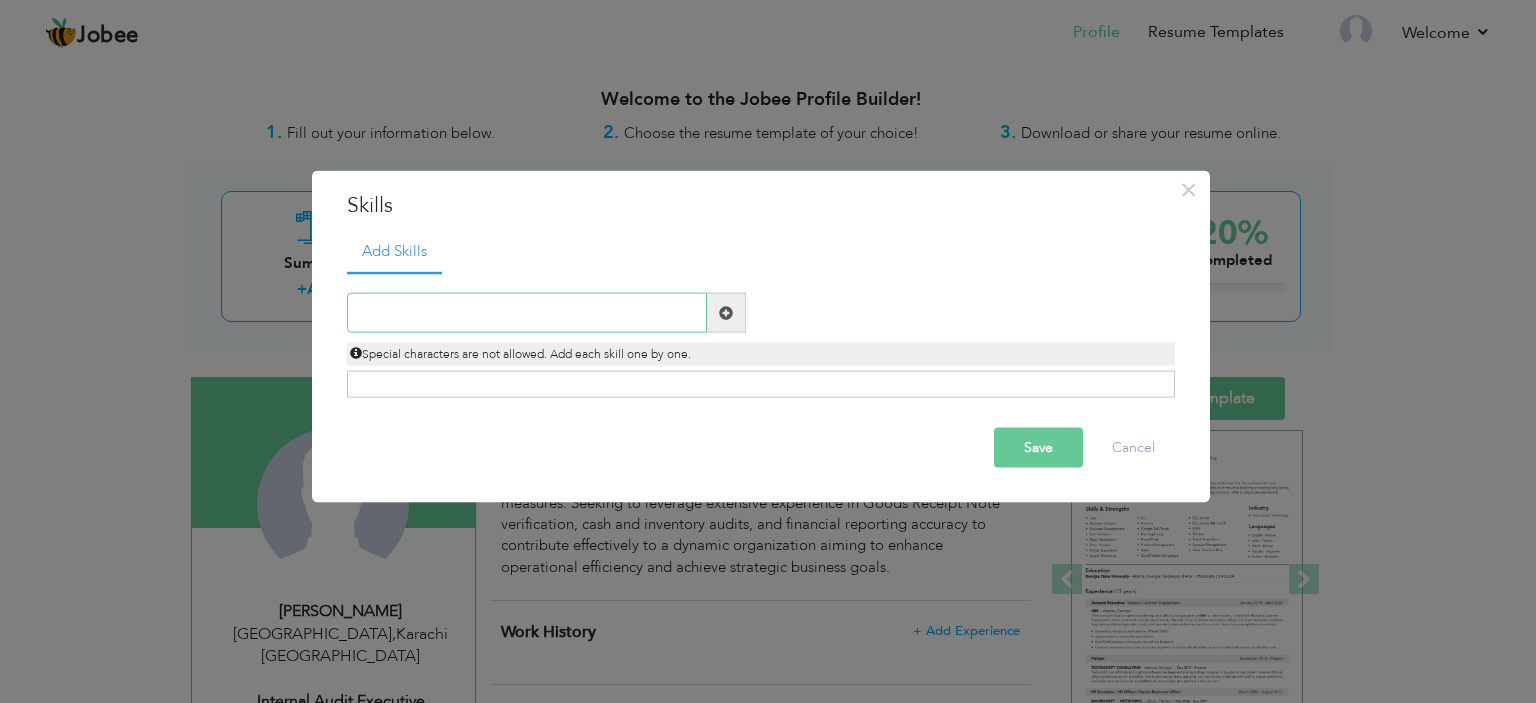 click at bounding box center [527, 313] 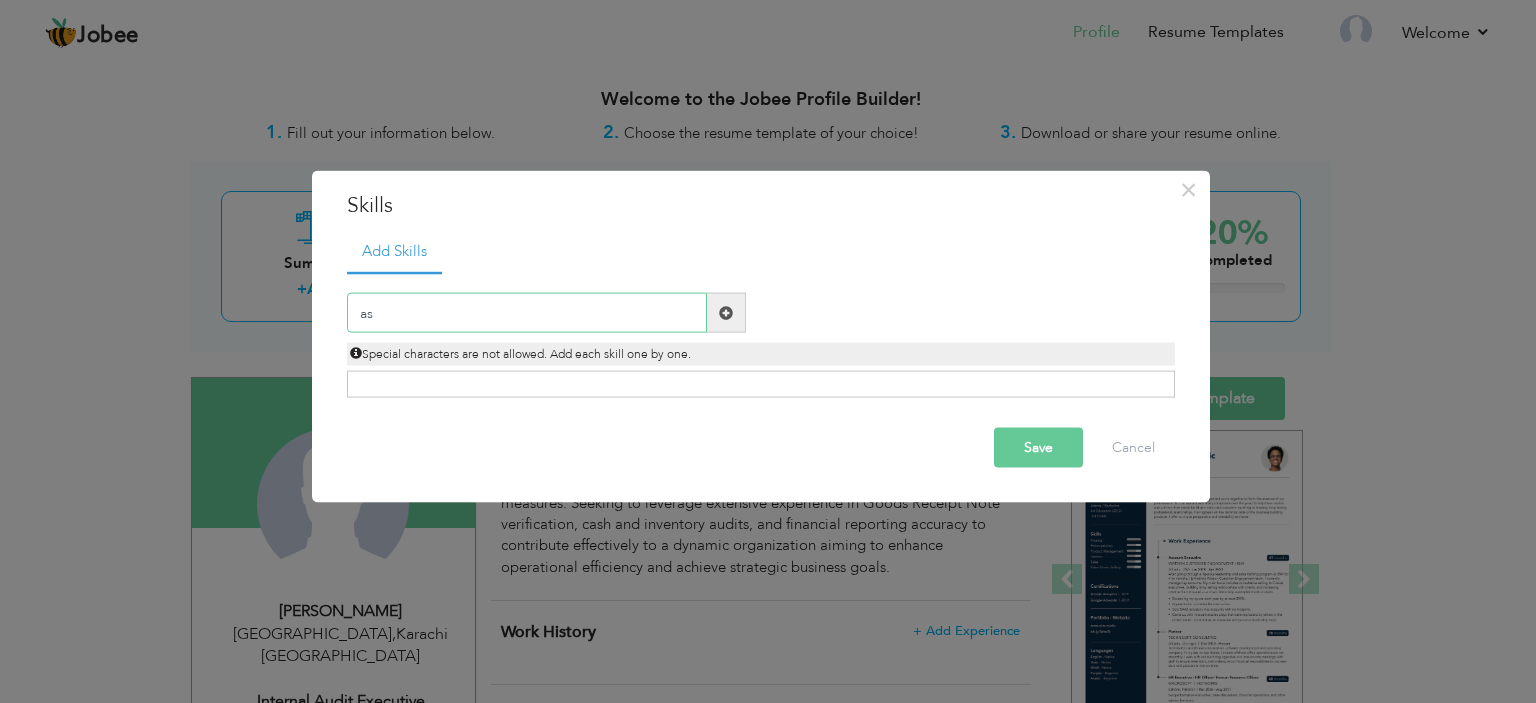 type on "a" 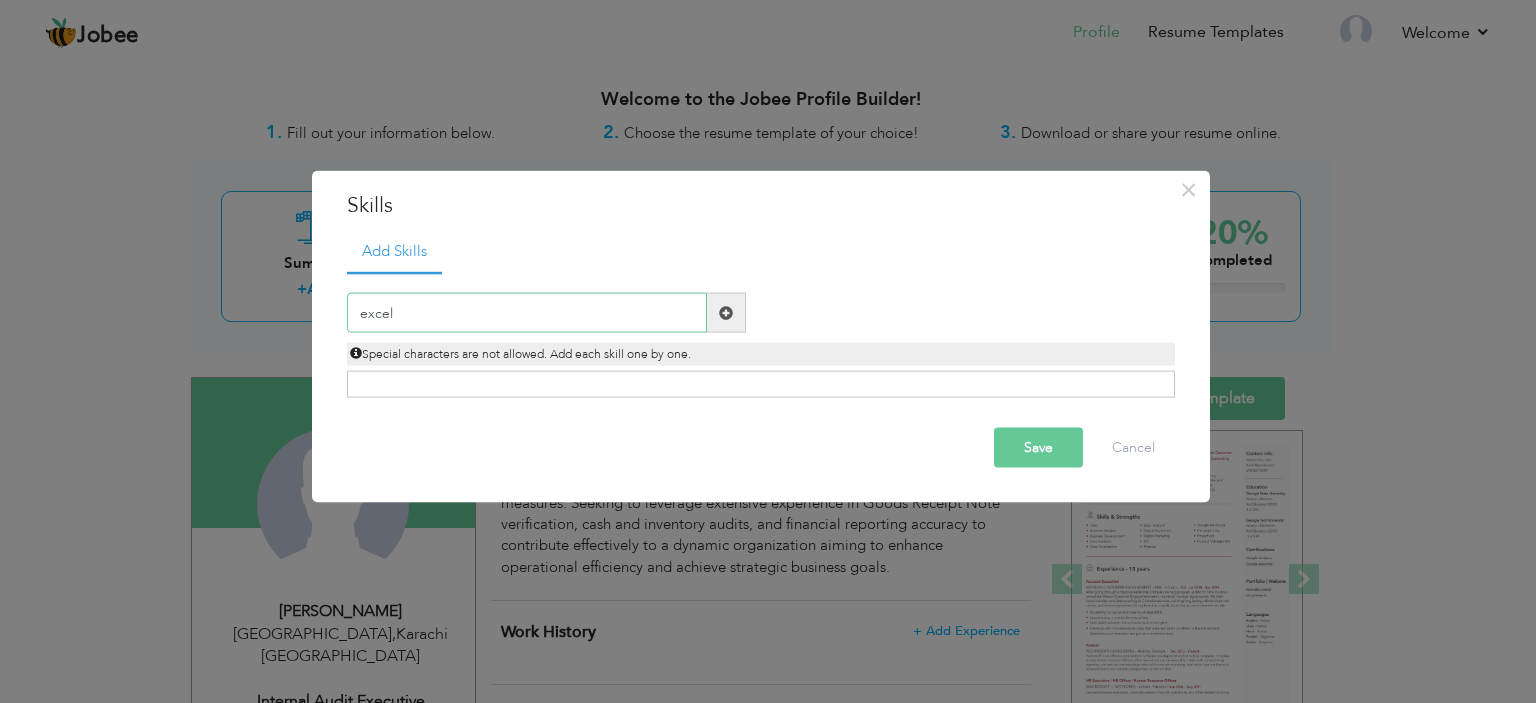 type on "excel" 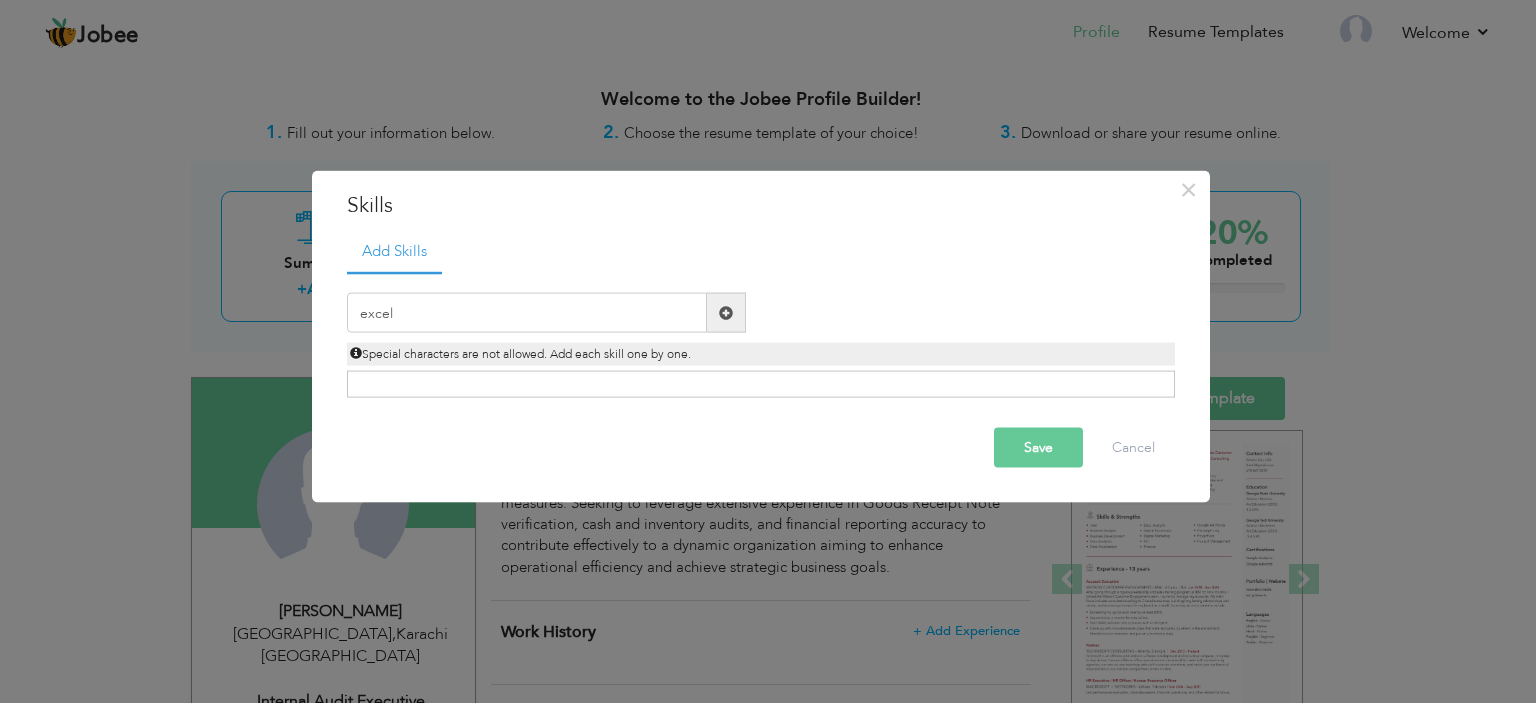 click at bounding box center [726, 312] 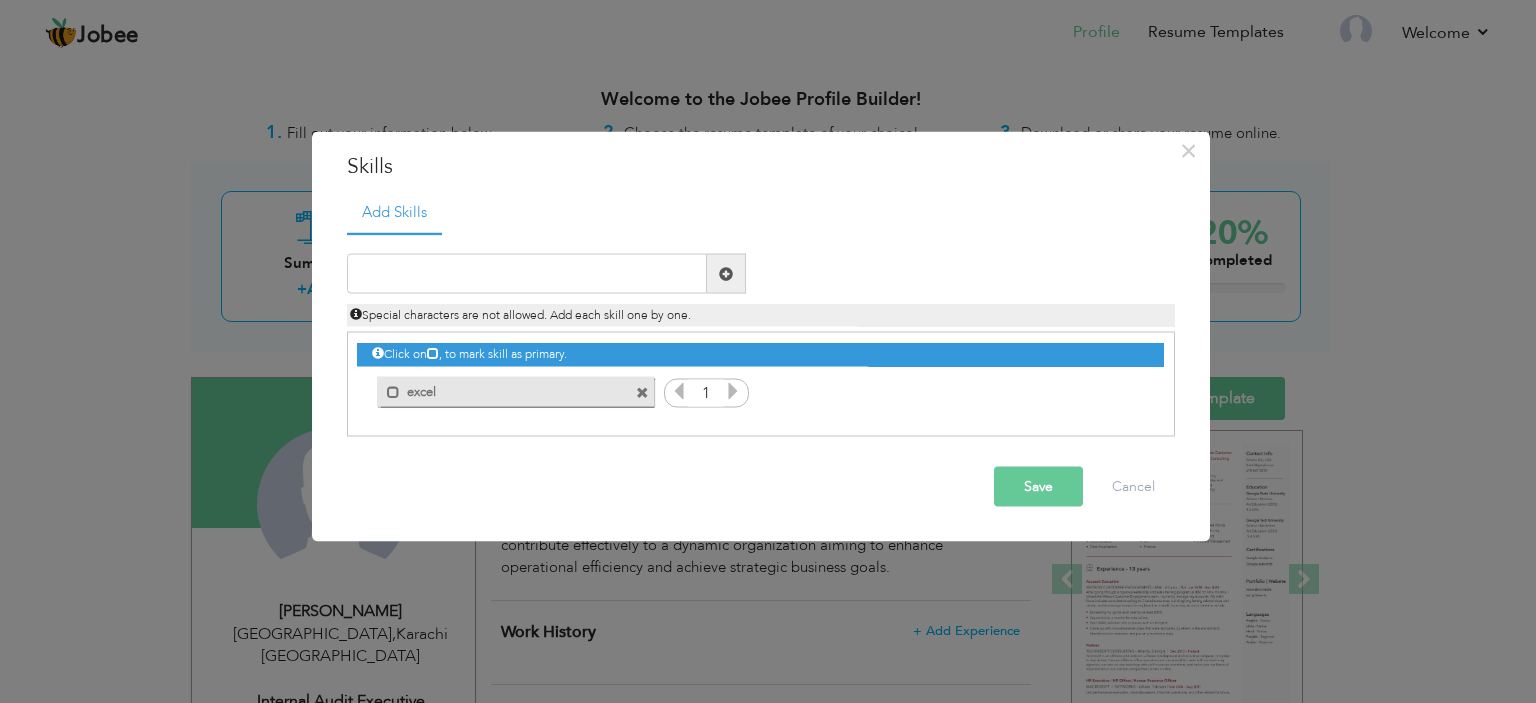 click on "excel" at bounding box center [501, 388] 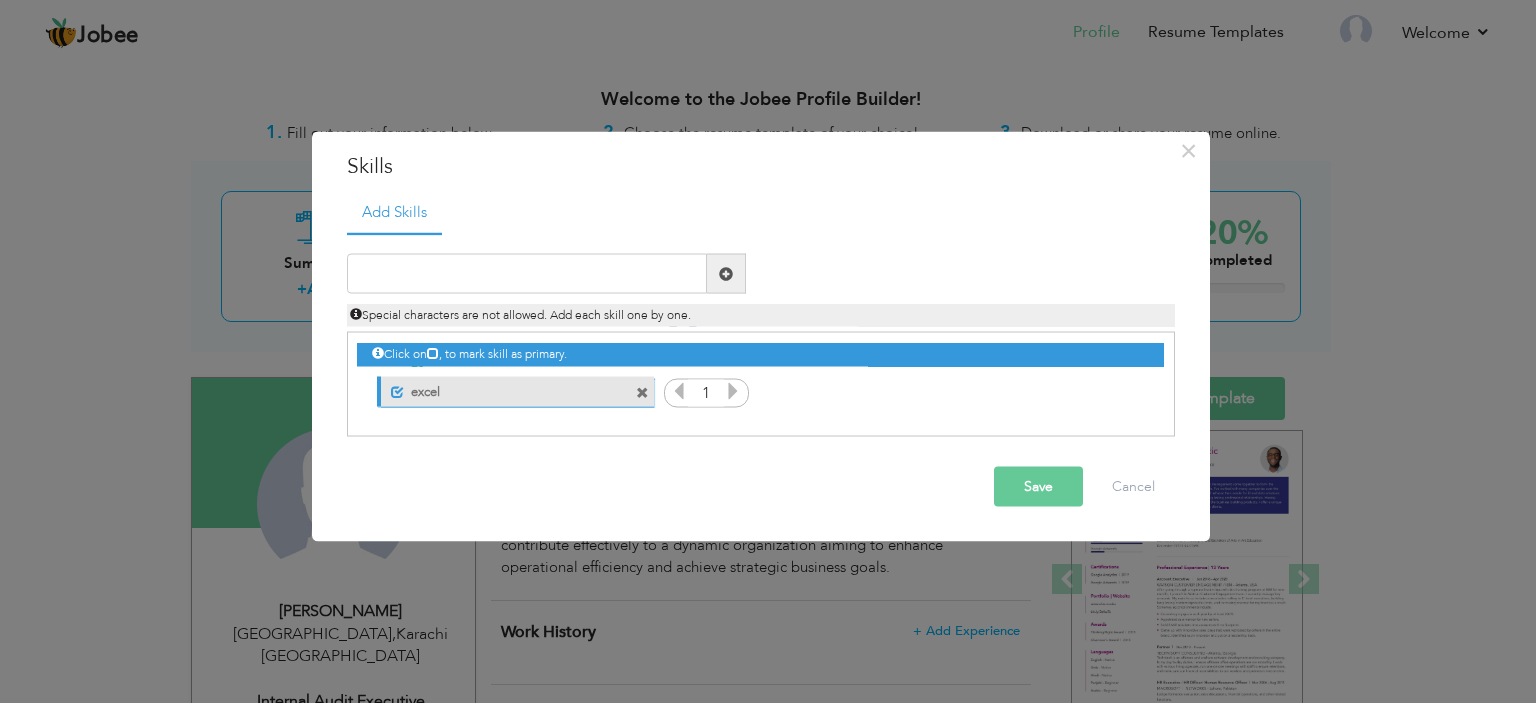 click on "Save" at bounding box center [1038, 487] 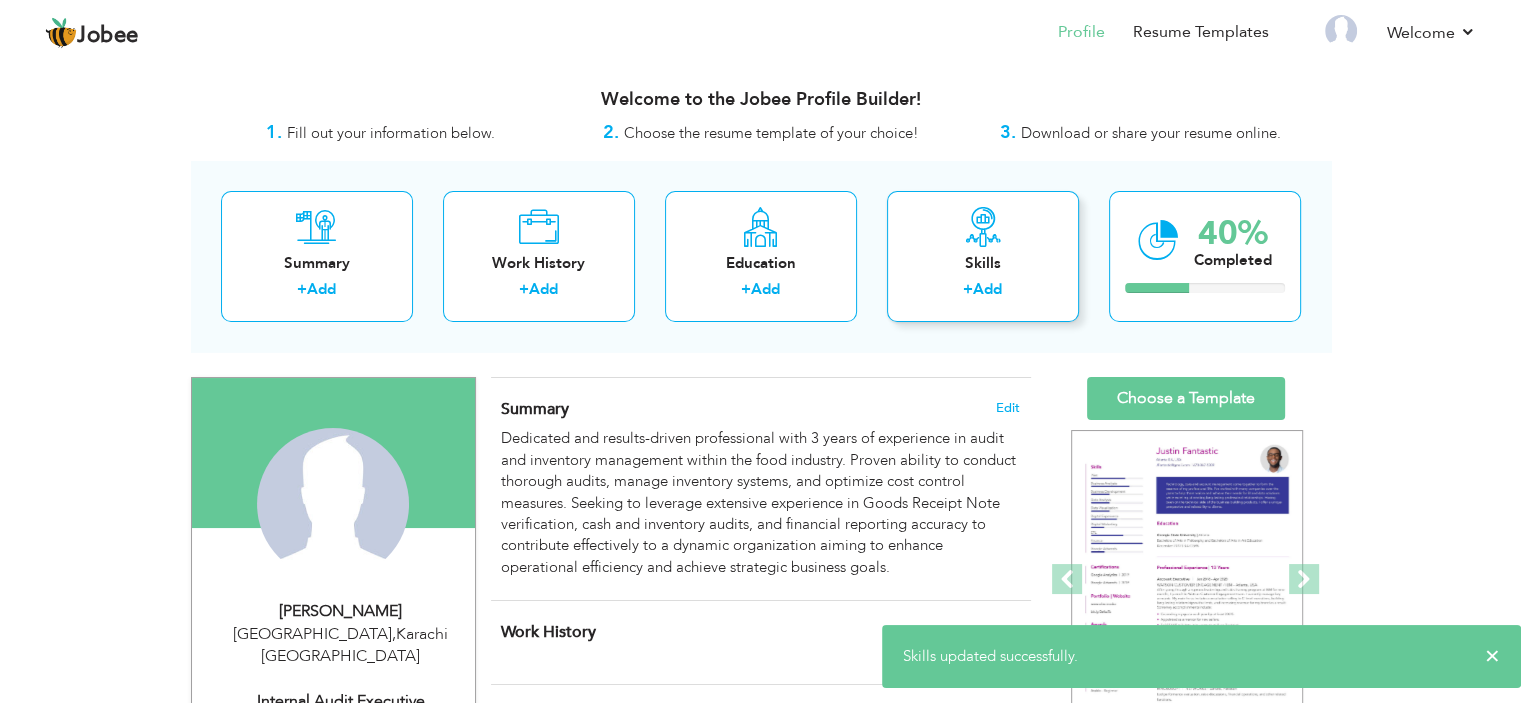 click on "Skills
+  Add" at bounding box center (983, 256) 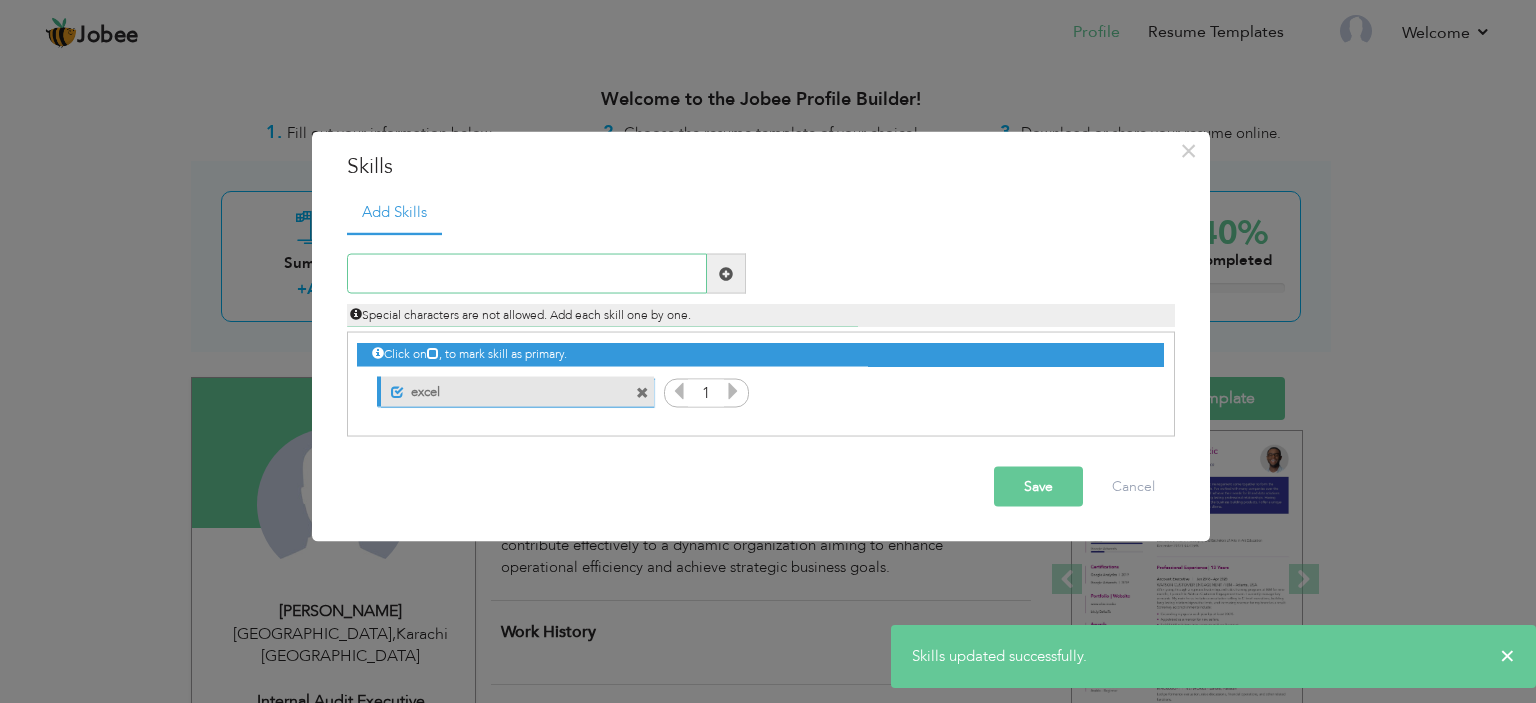 click at bounding box center (527, 274) 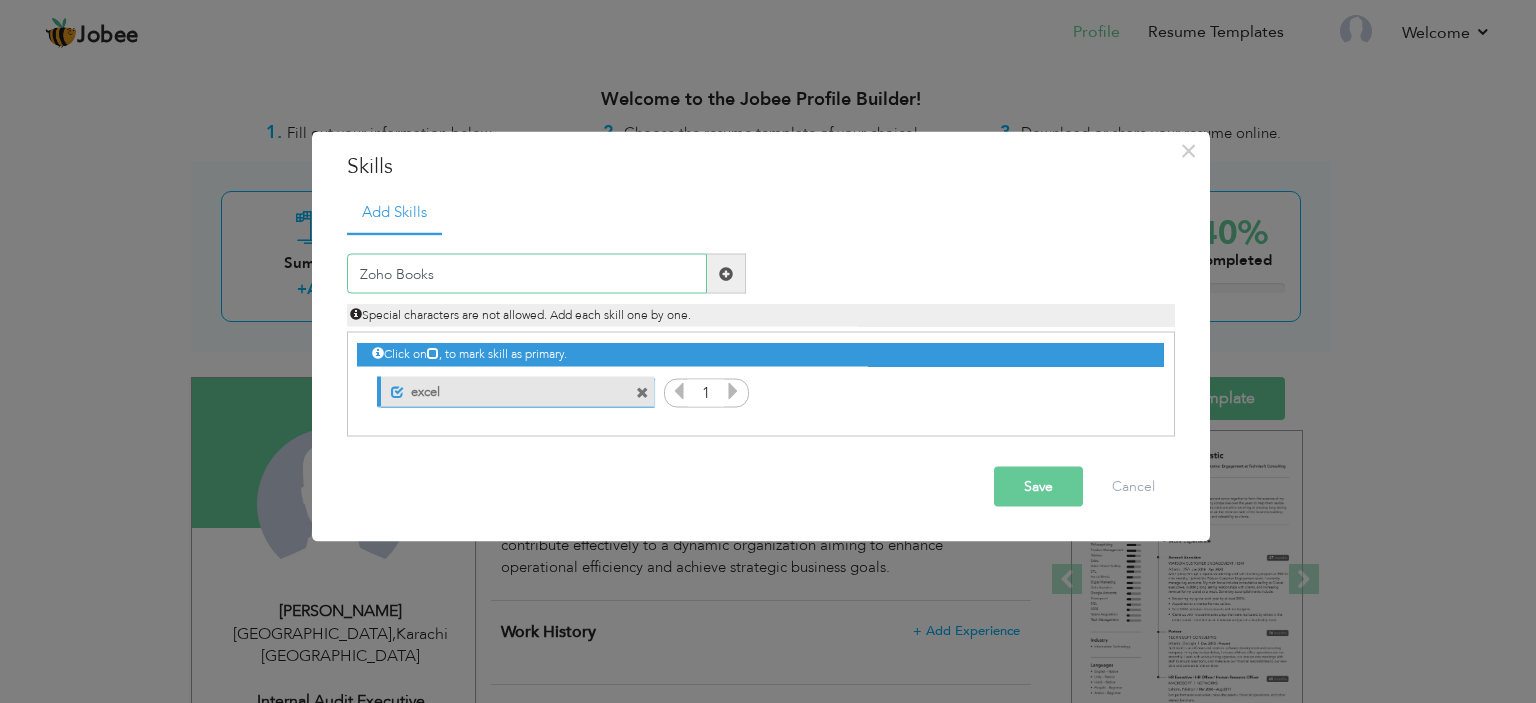 type on "Zoho Books" 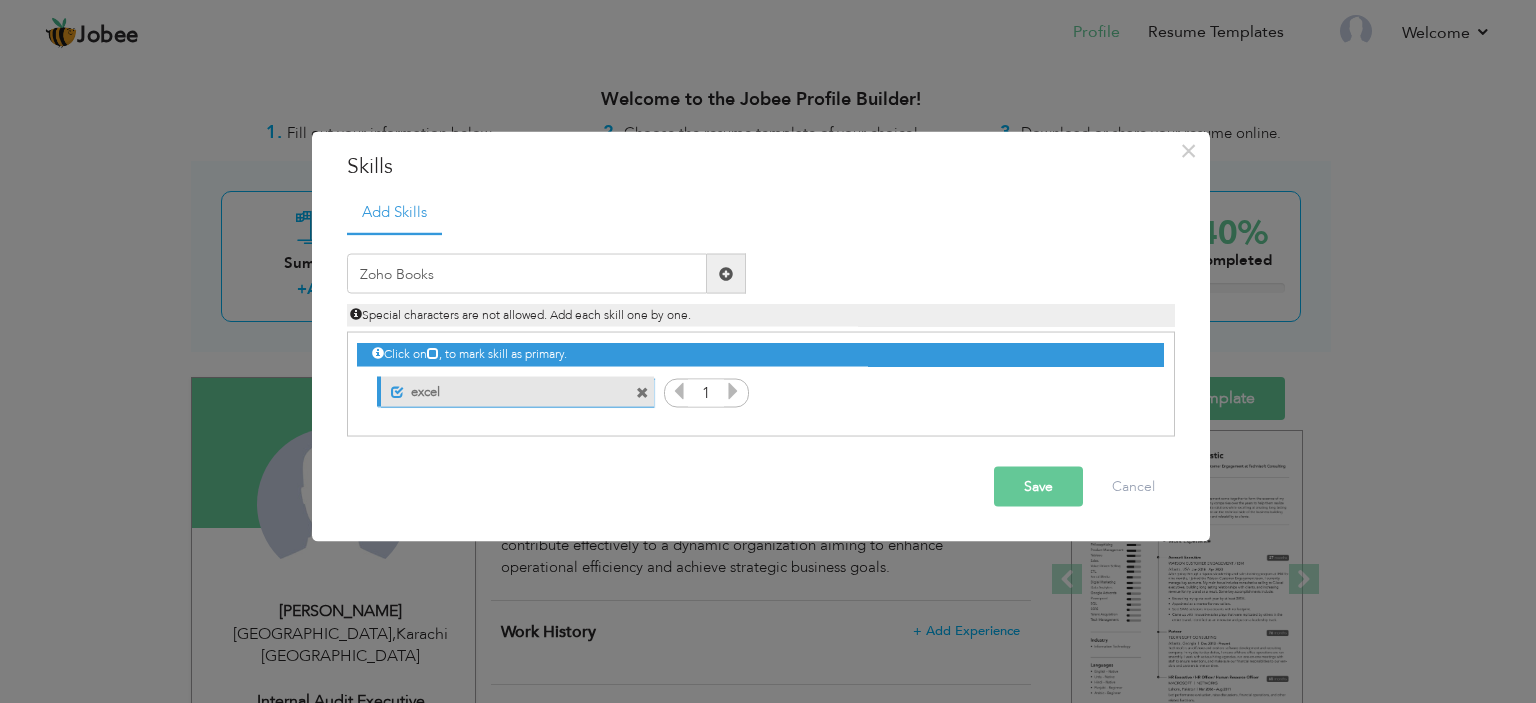 click at bounding box center [726, 273] 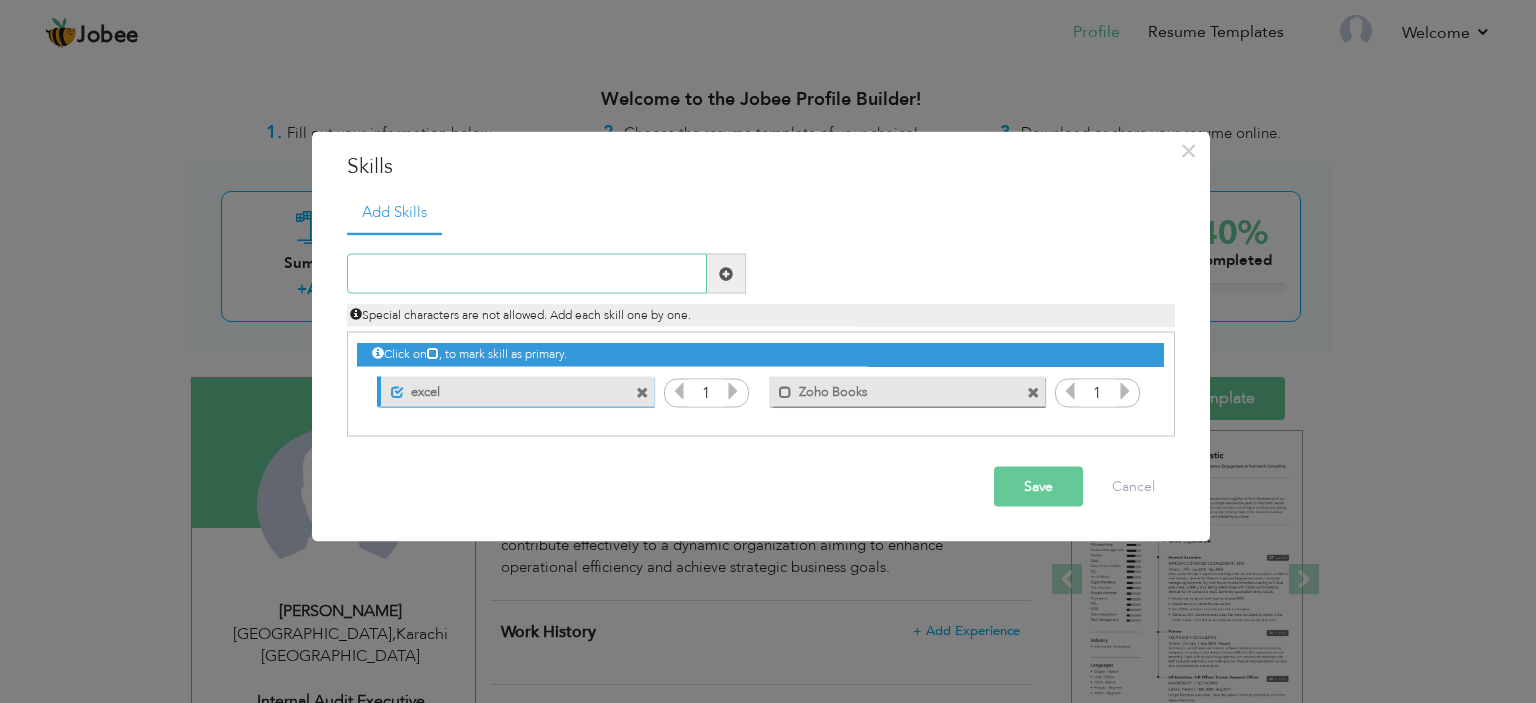 click at bounding box center [527, 274] 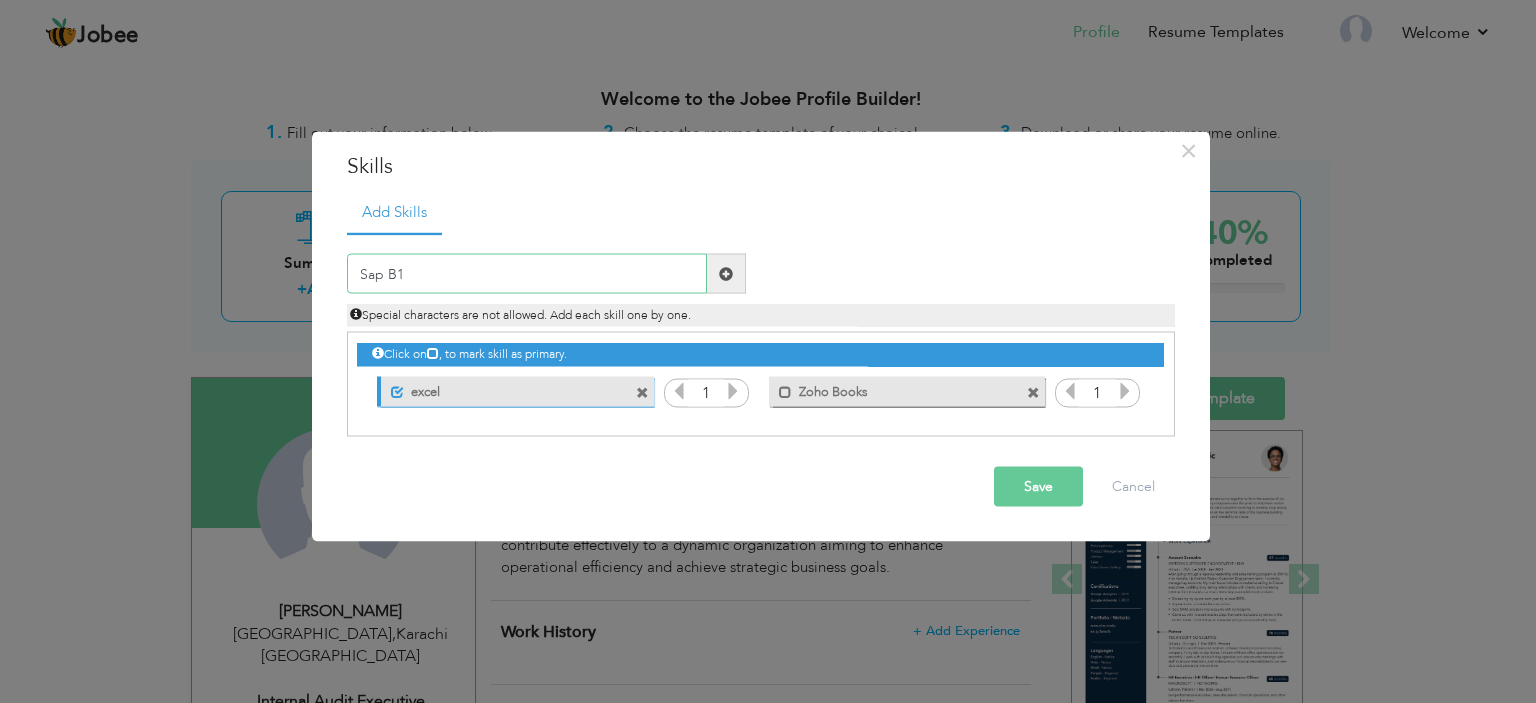type on "Sap B1" 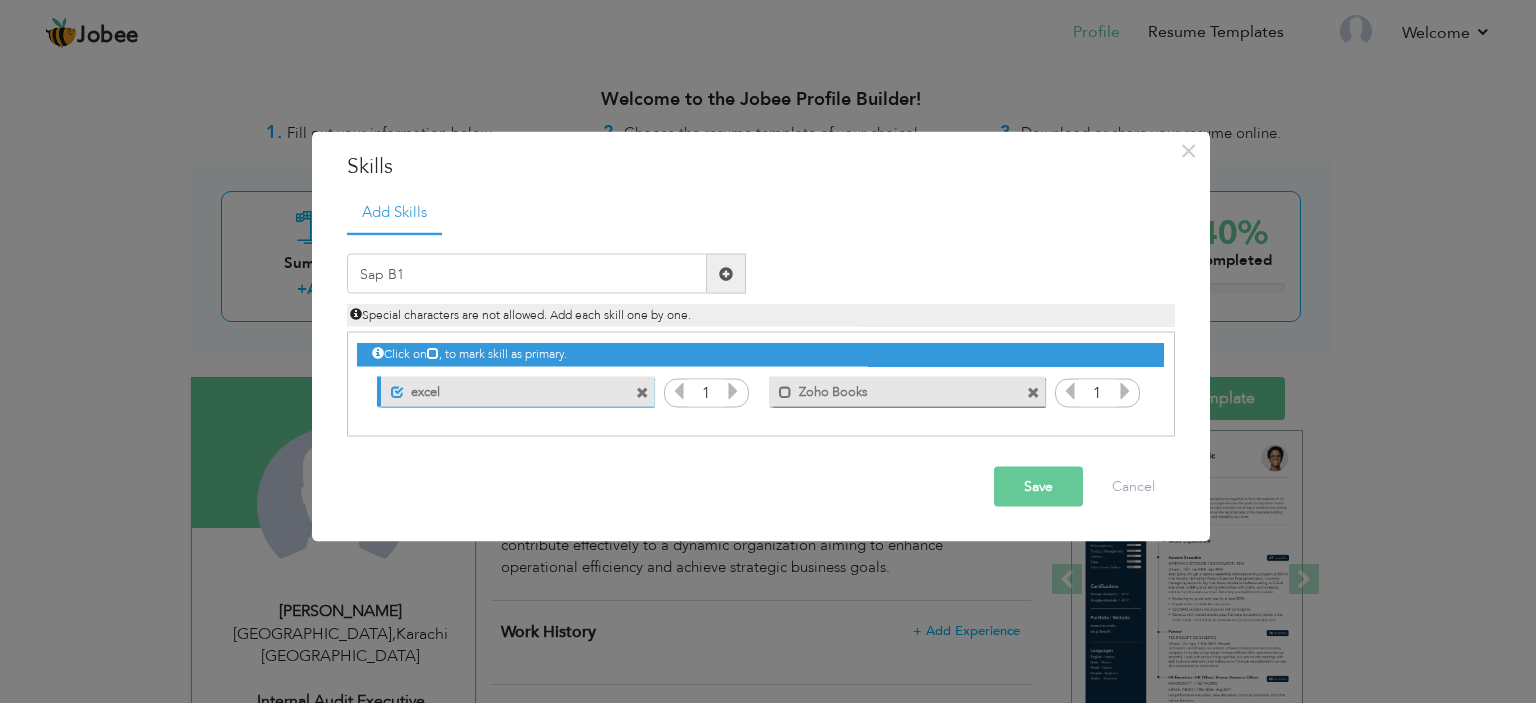 click at bounding box center (726, 273) 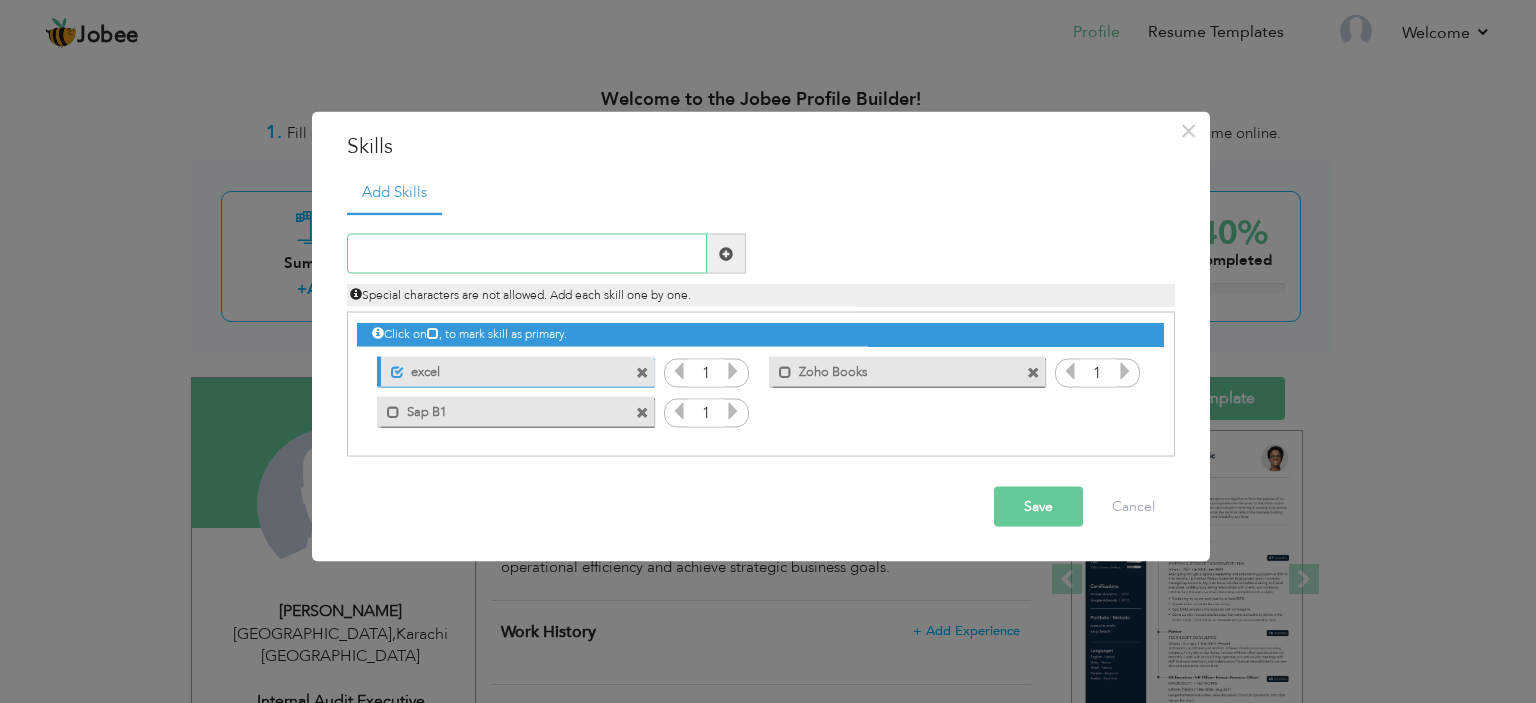 click at bounding box center [527, 254] 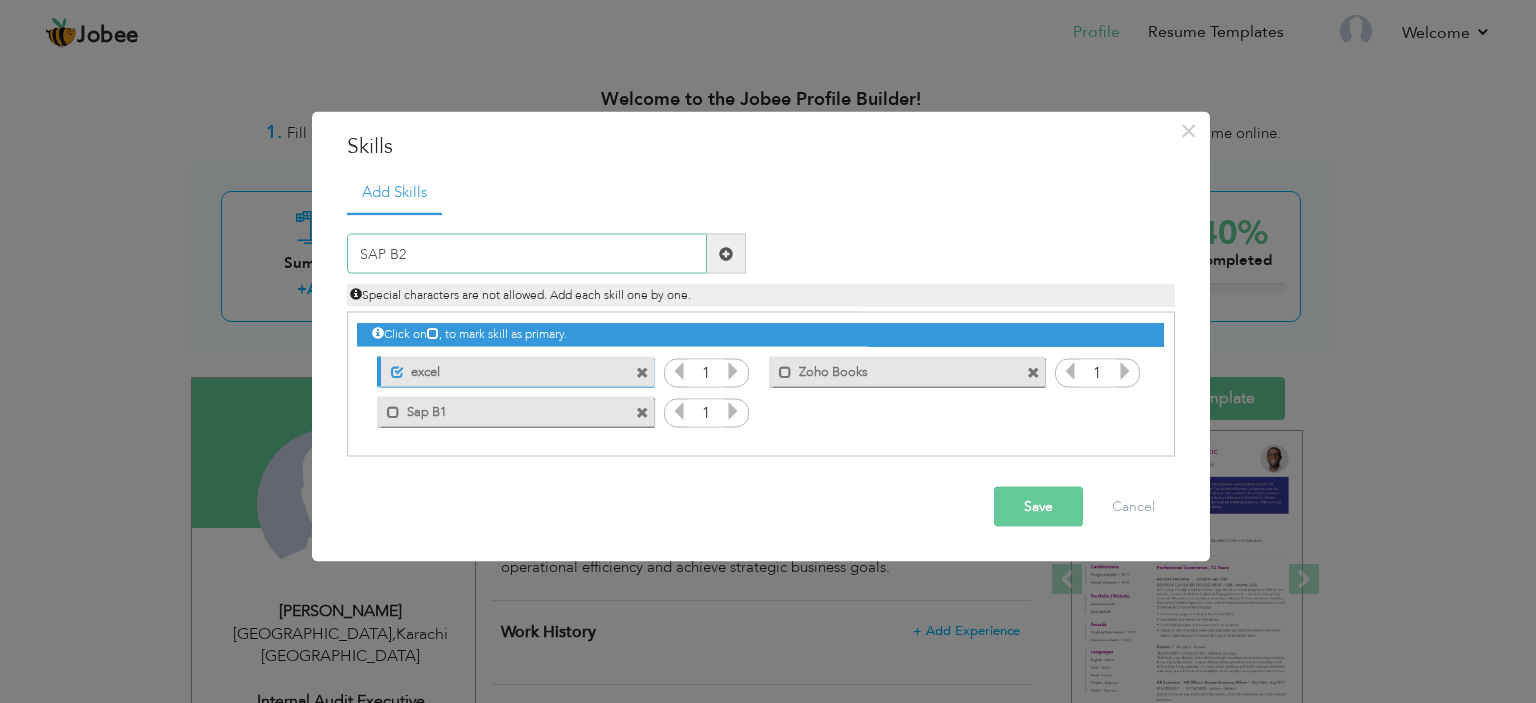 type on "SAP B2" 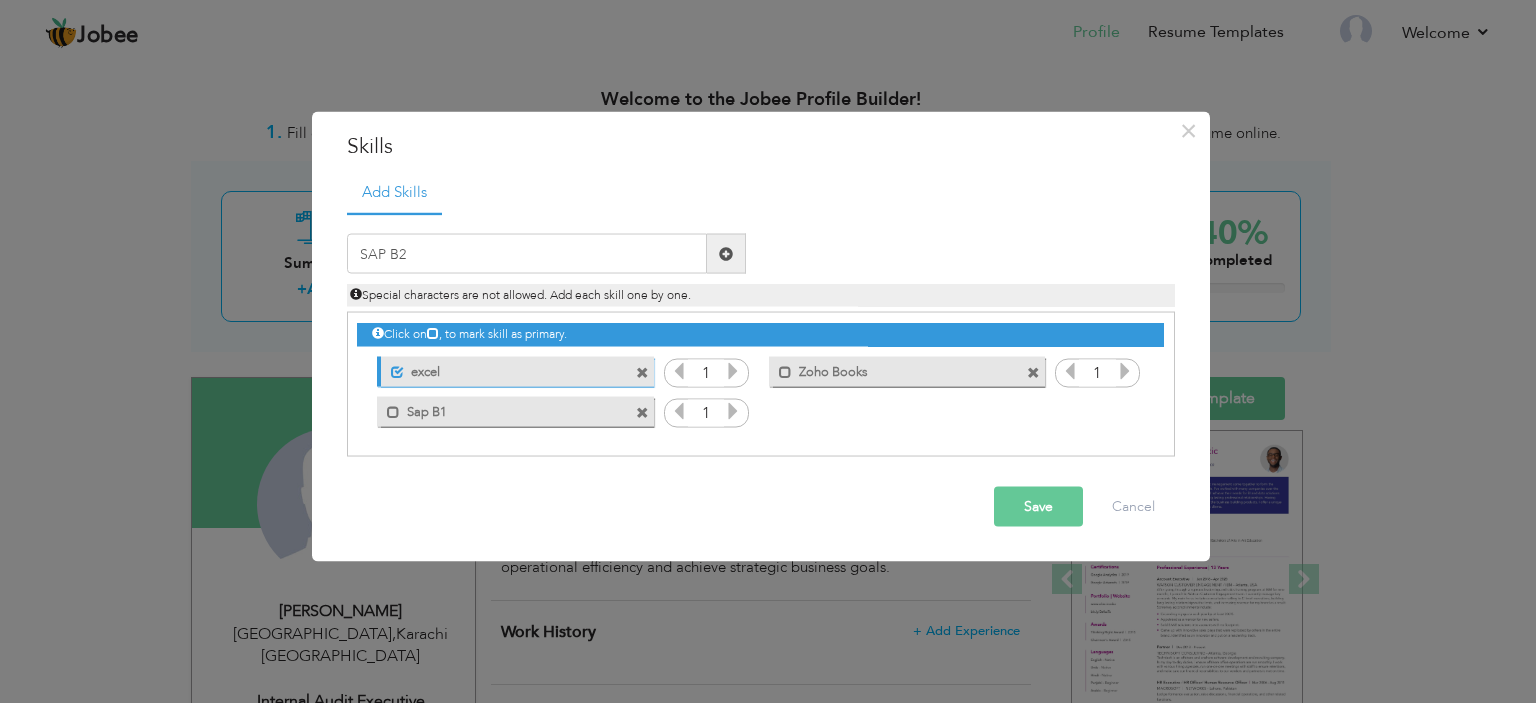 click at bounding box center [726, 254] 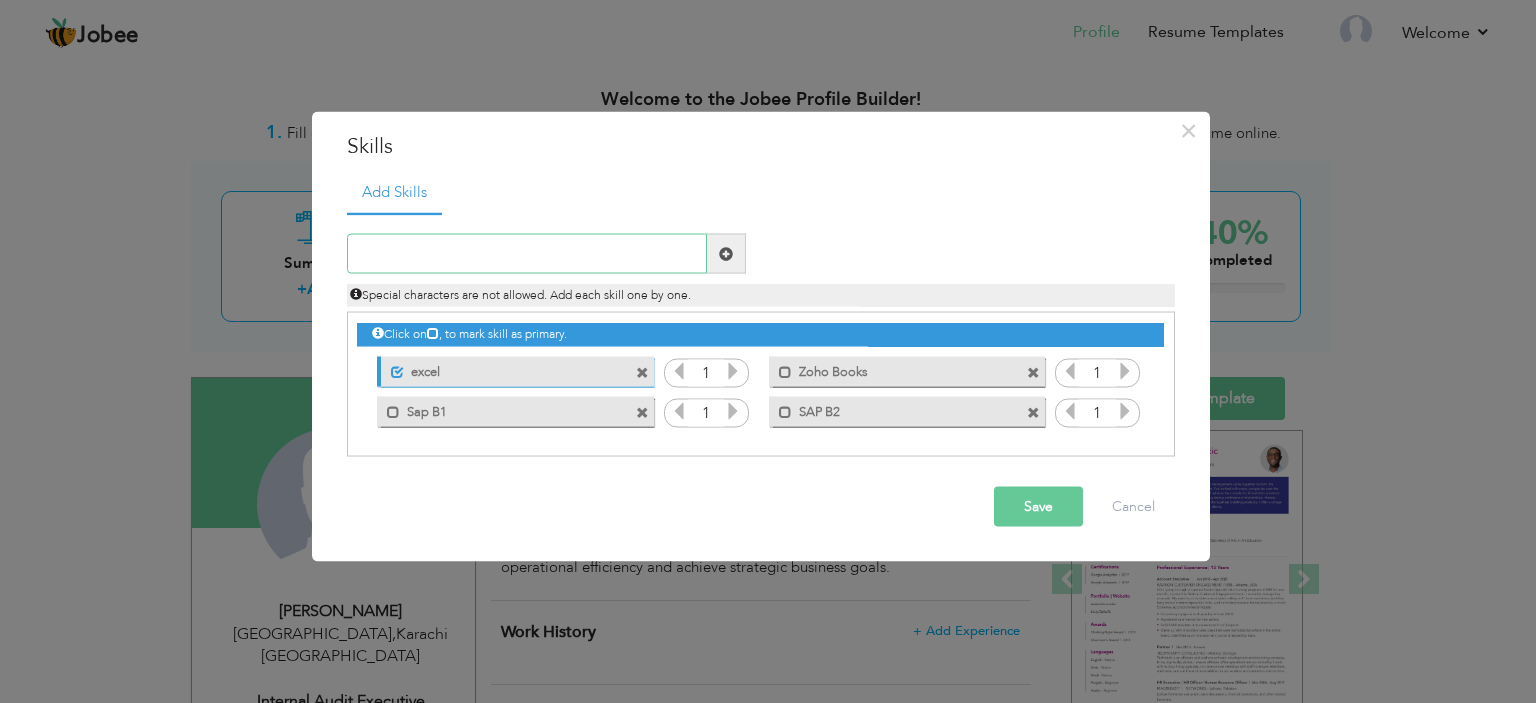 click at bounding box center (527, 254) 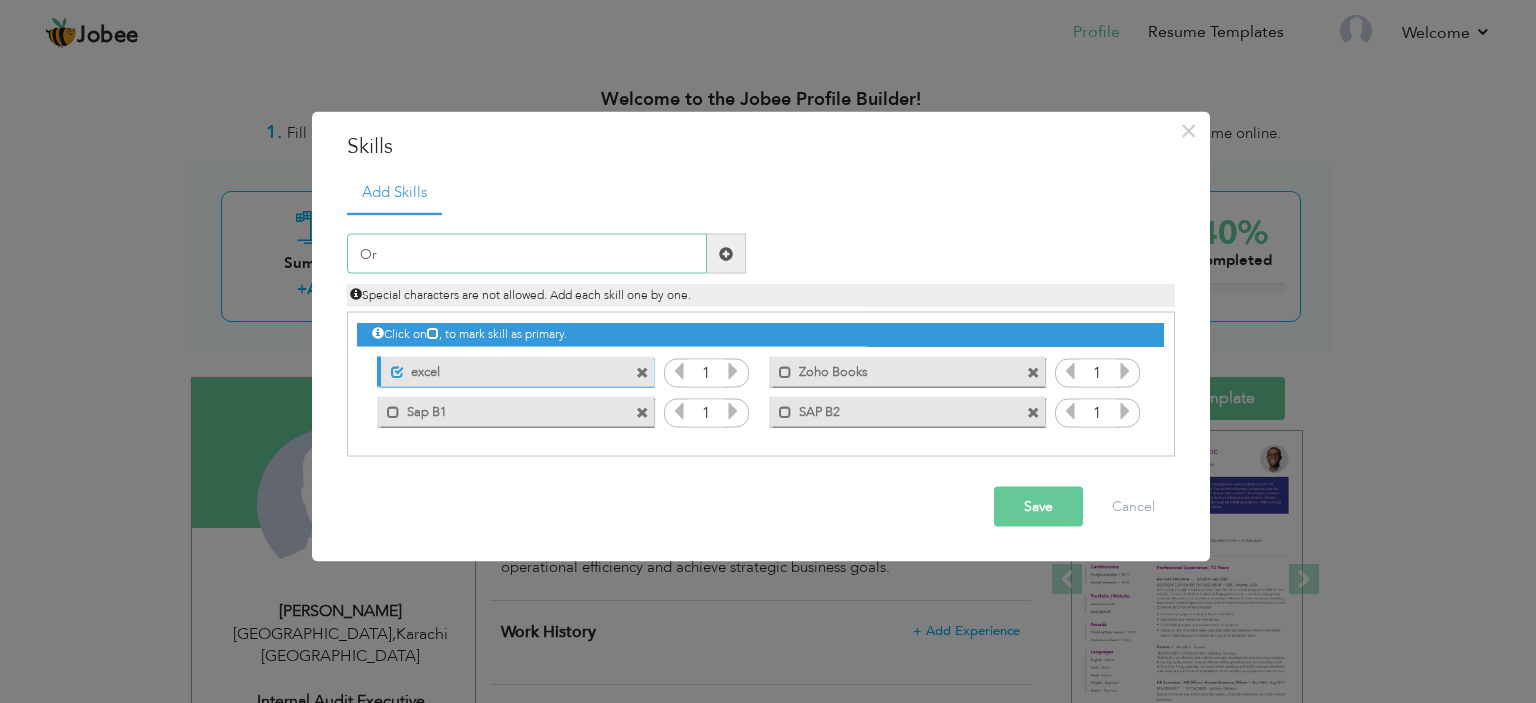 type on "O" 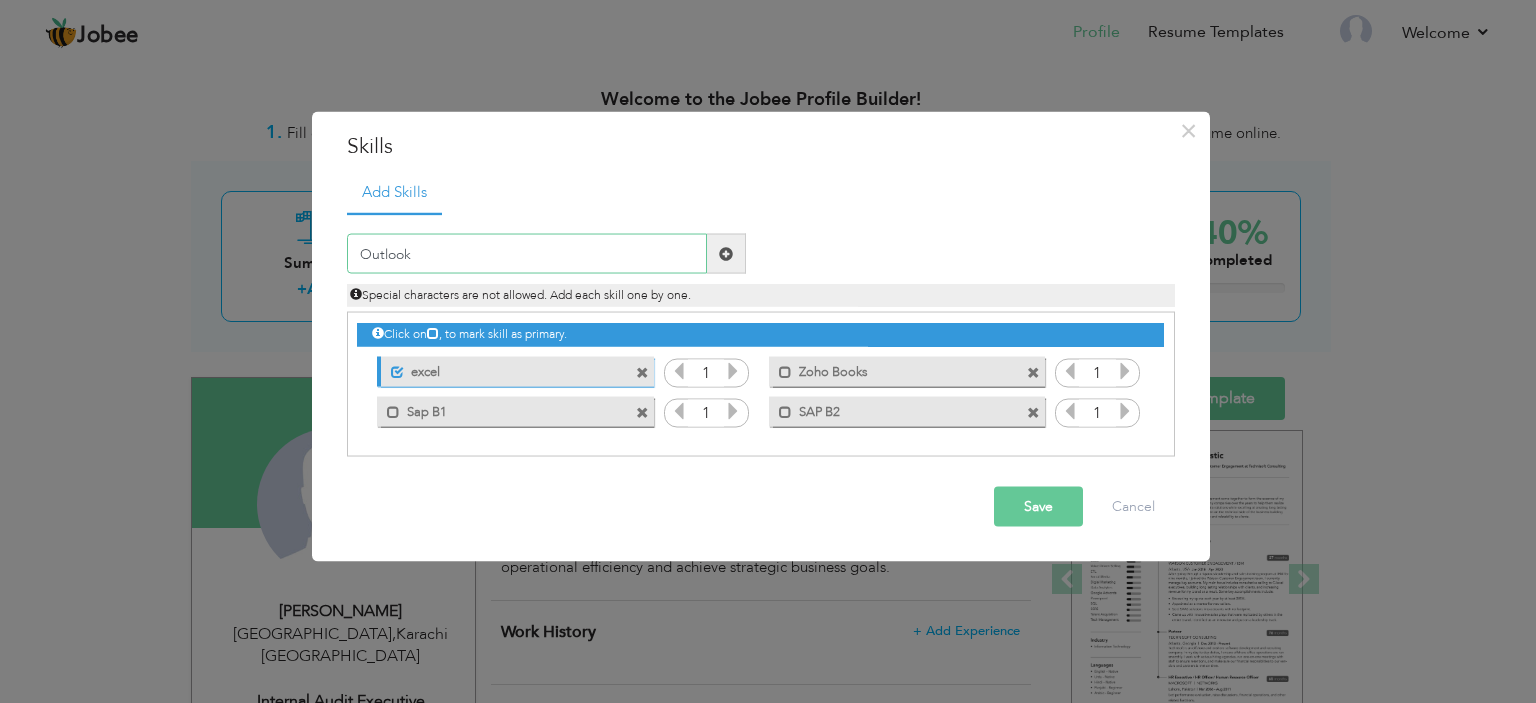 type on "Outlook" 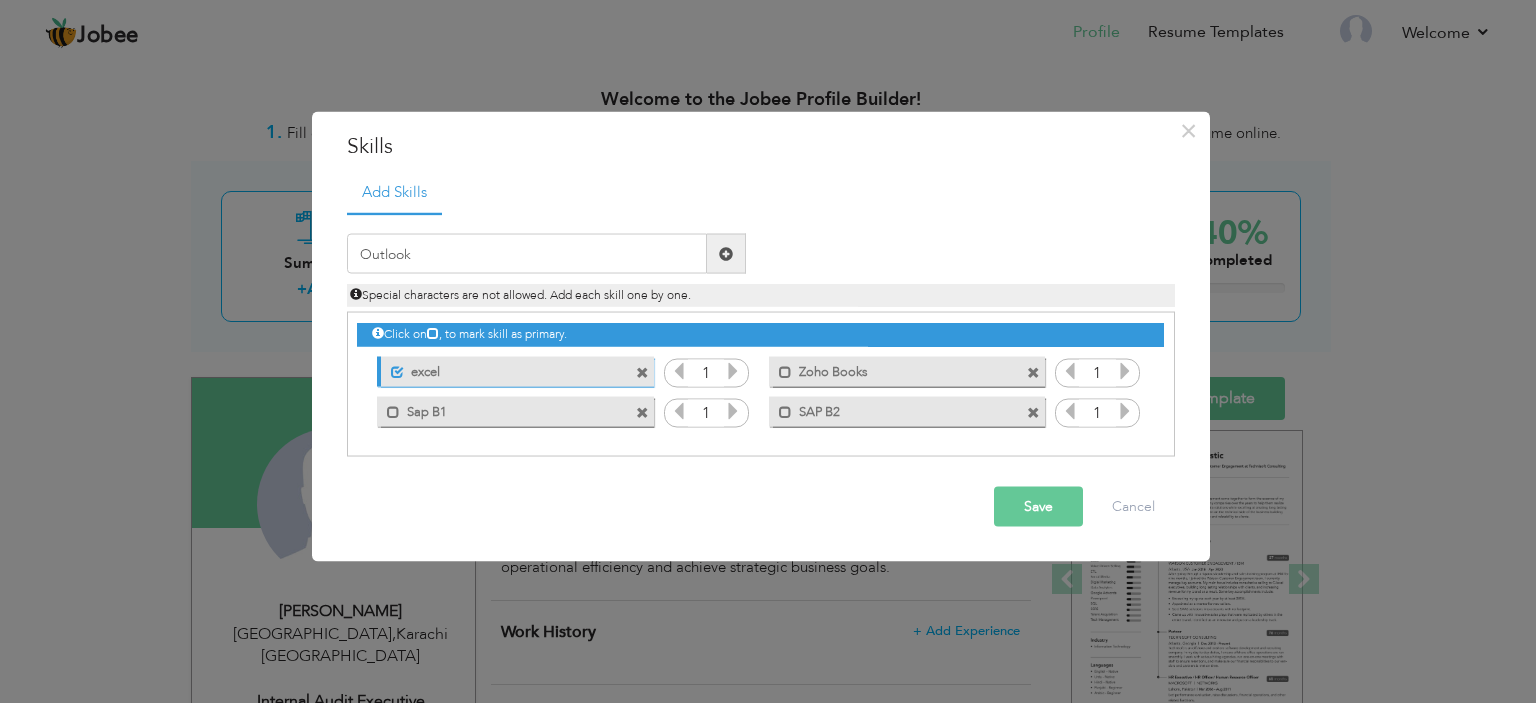 click at bounding box center (726, 253) 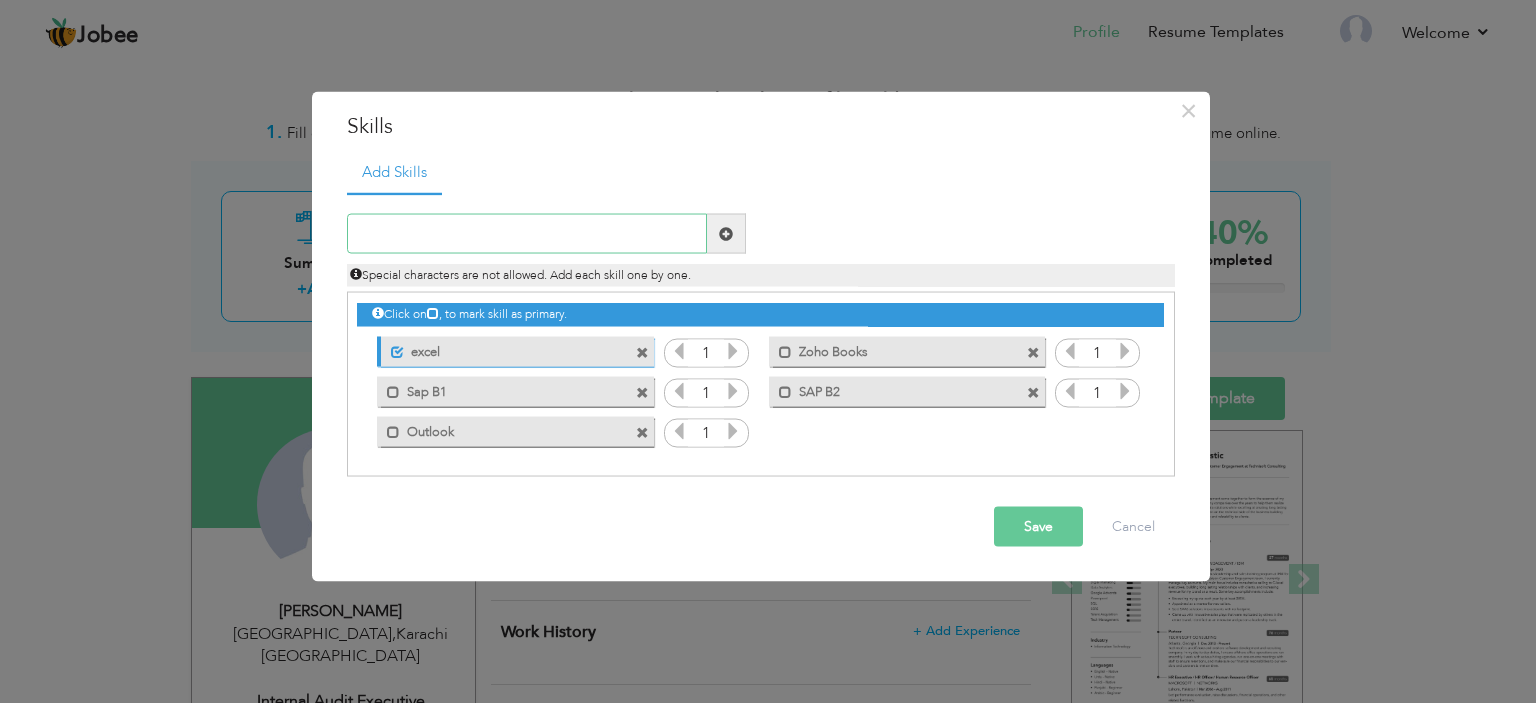 click at bounding box center [527, 234] 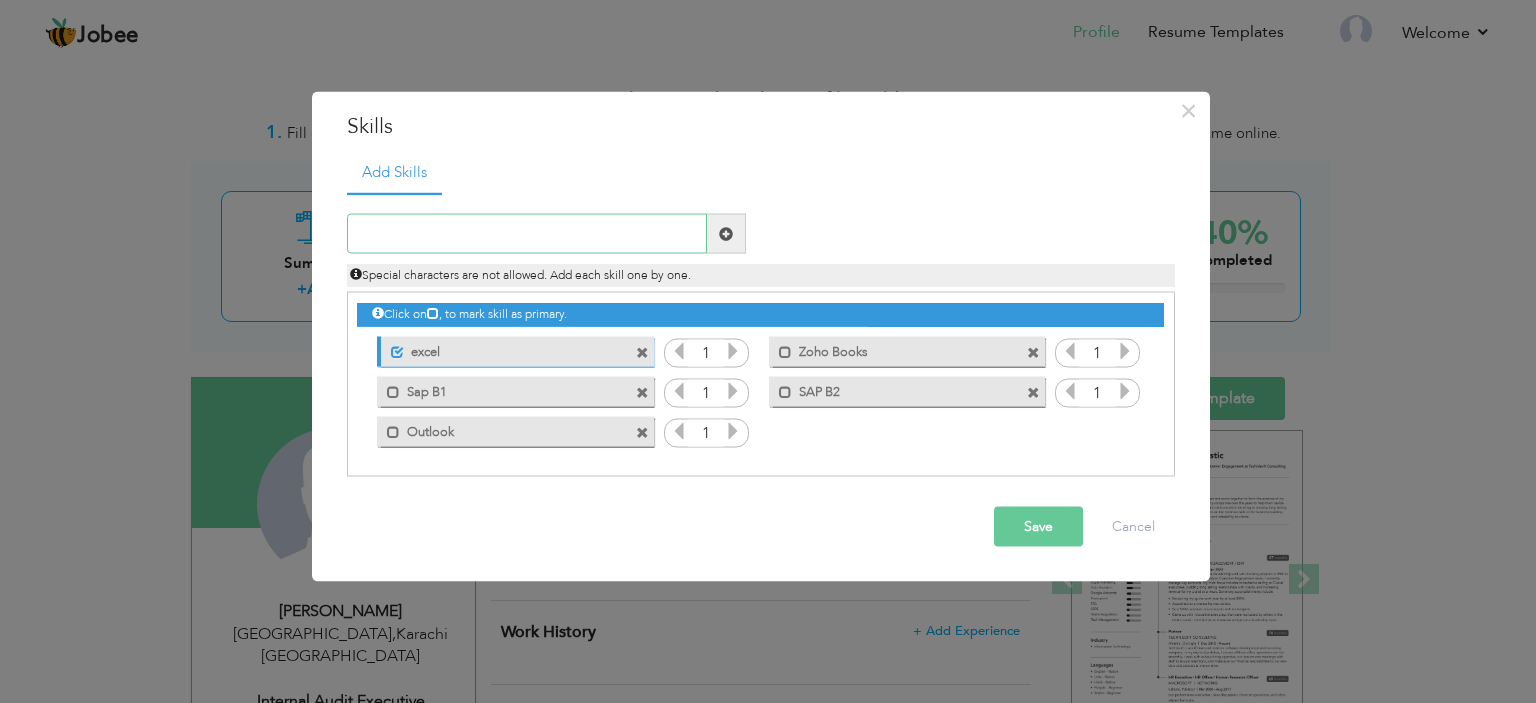 type on "F" 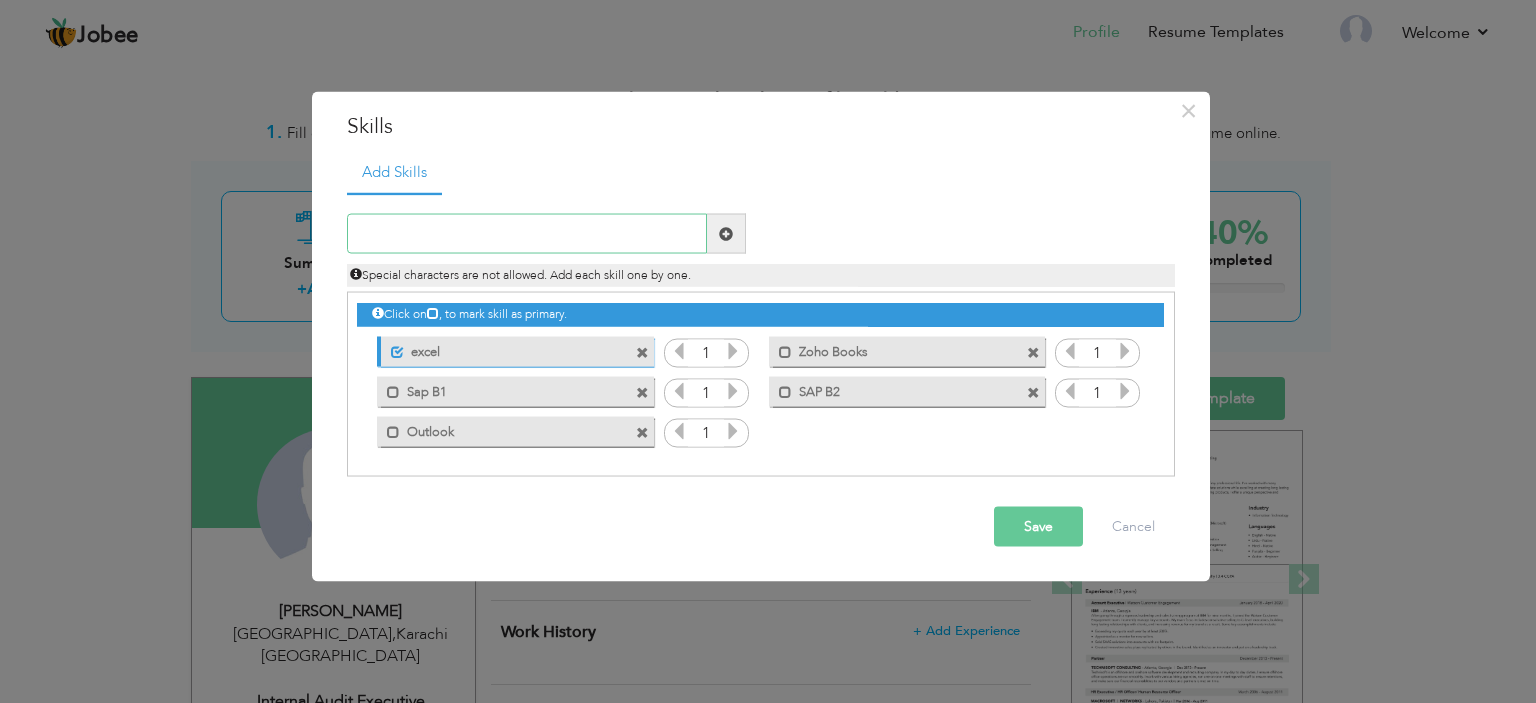 click at bounding box center [527, 234] 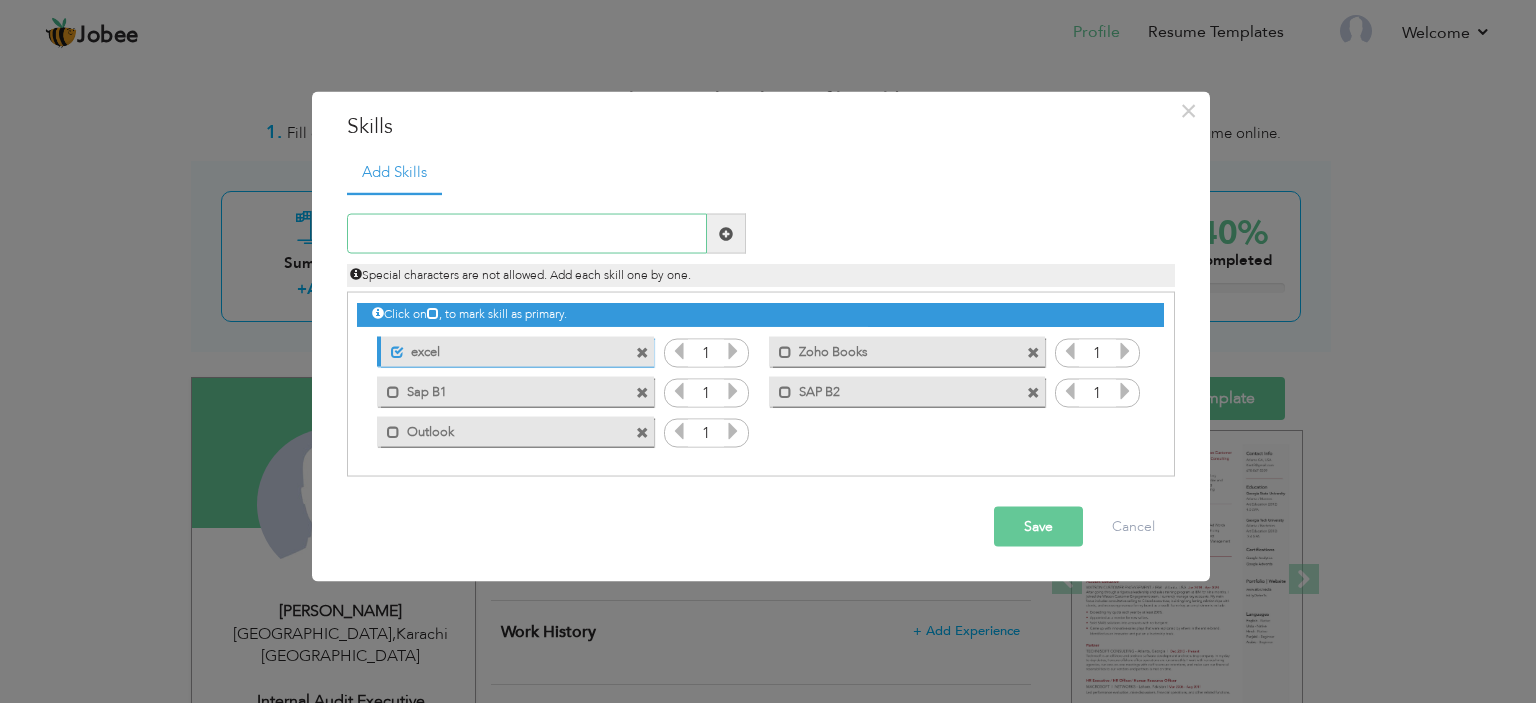 click at bounding box center [527, 234] 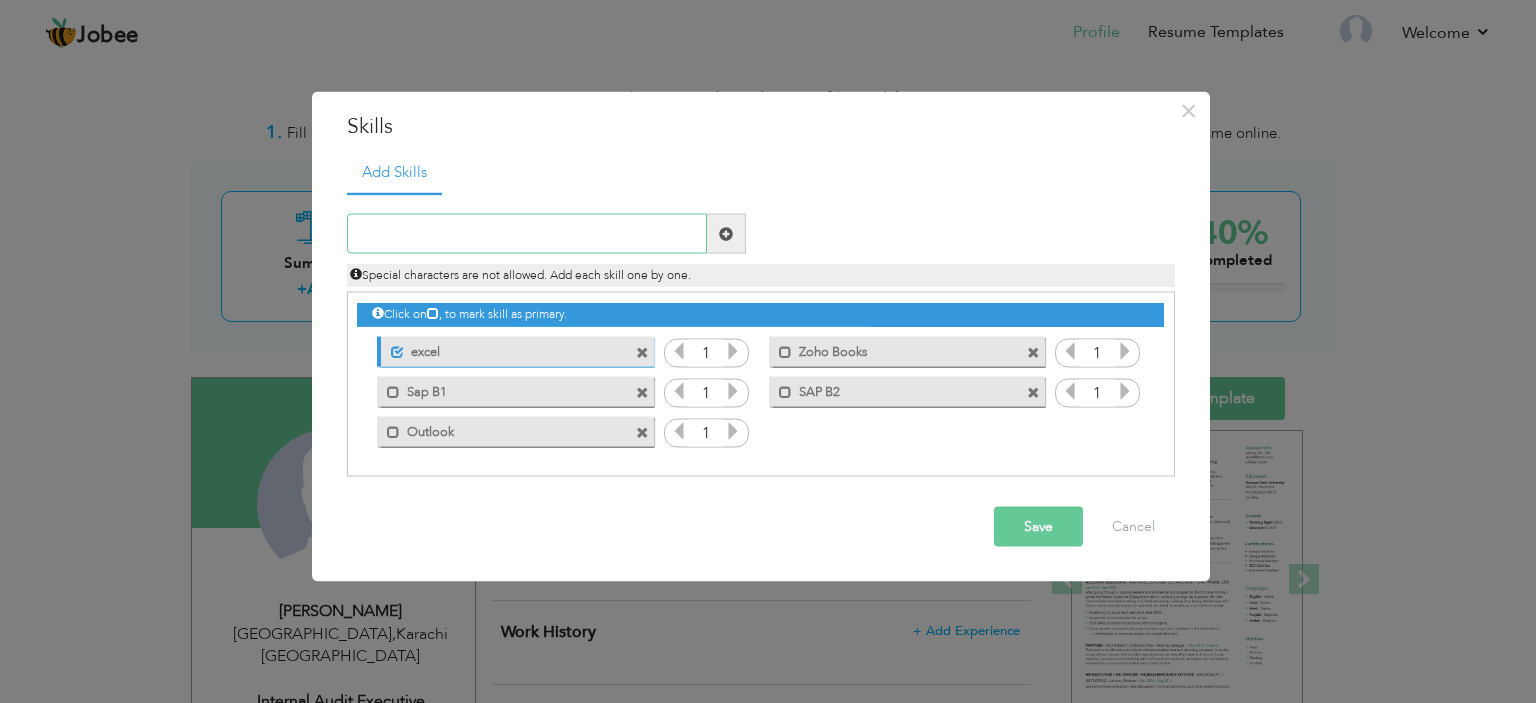 click at bounding box center [527, 234] 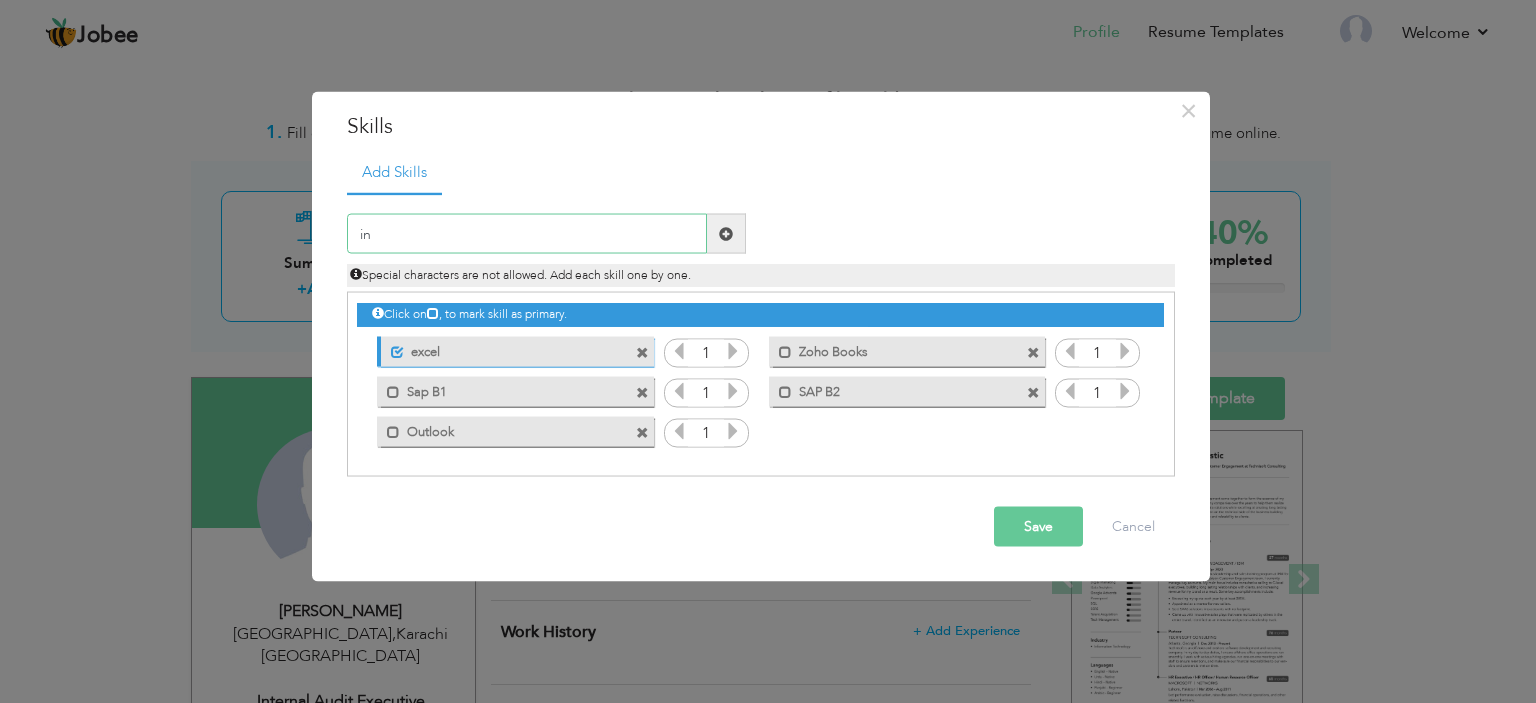 type on "i" 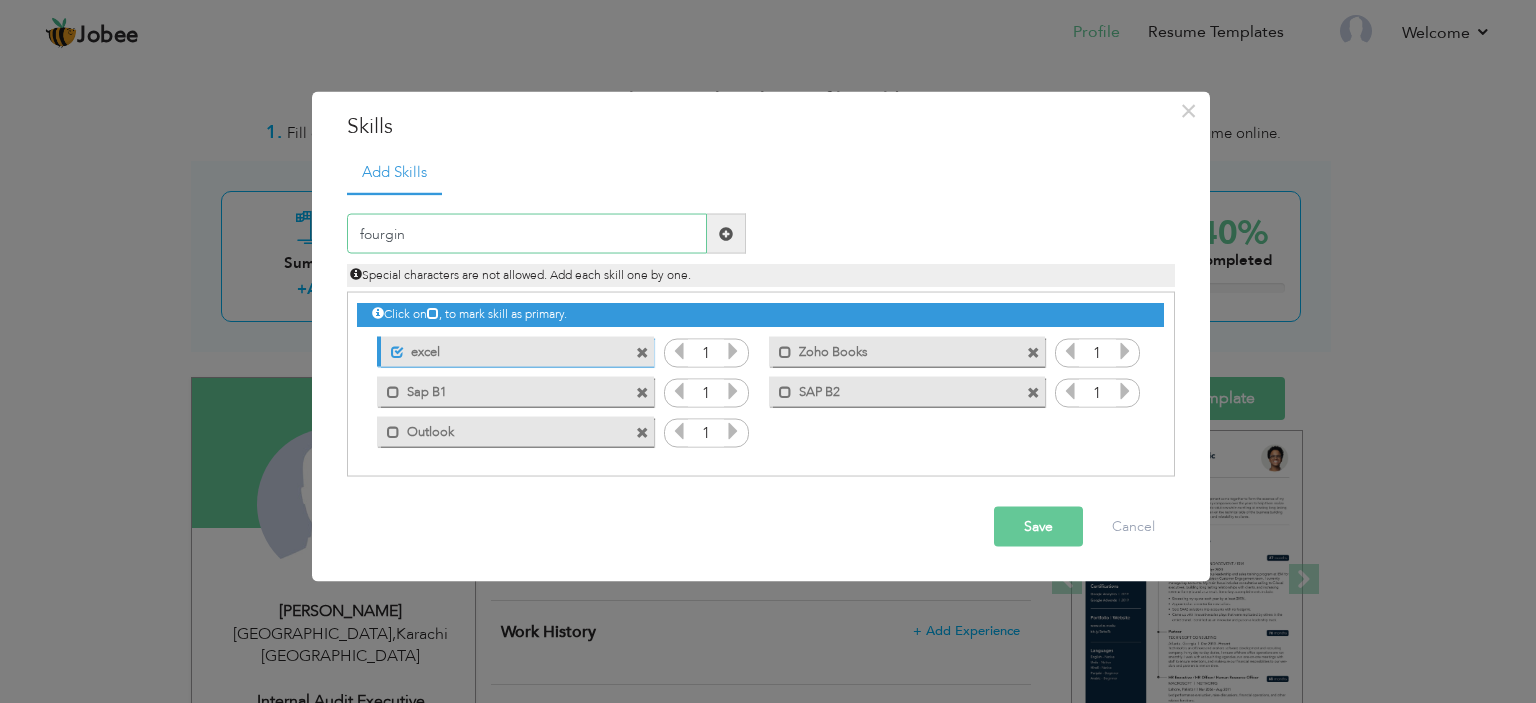 type on "fourgin" 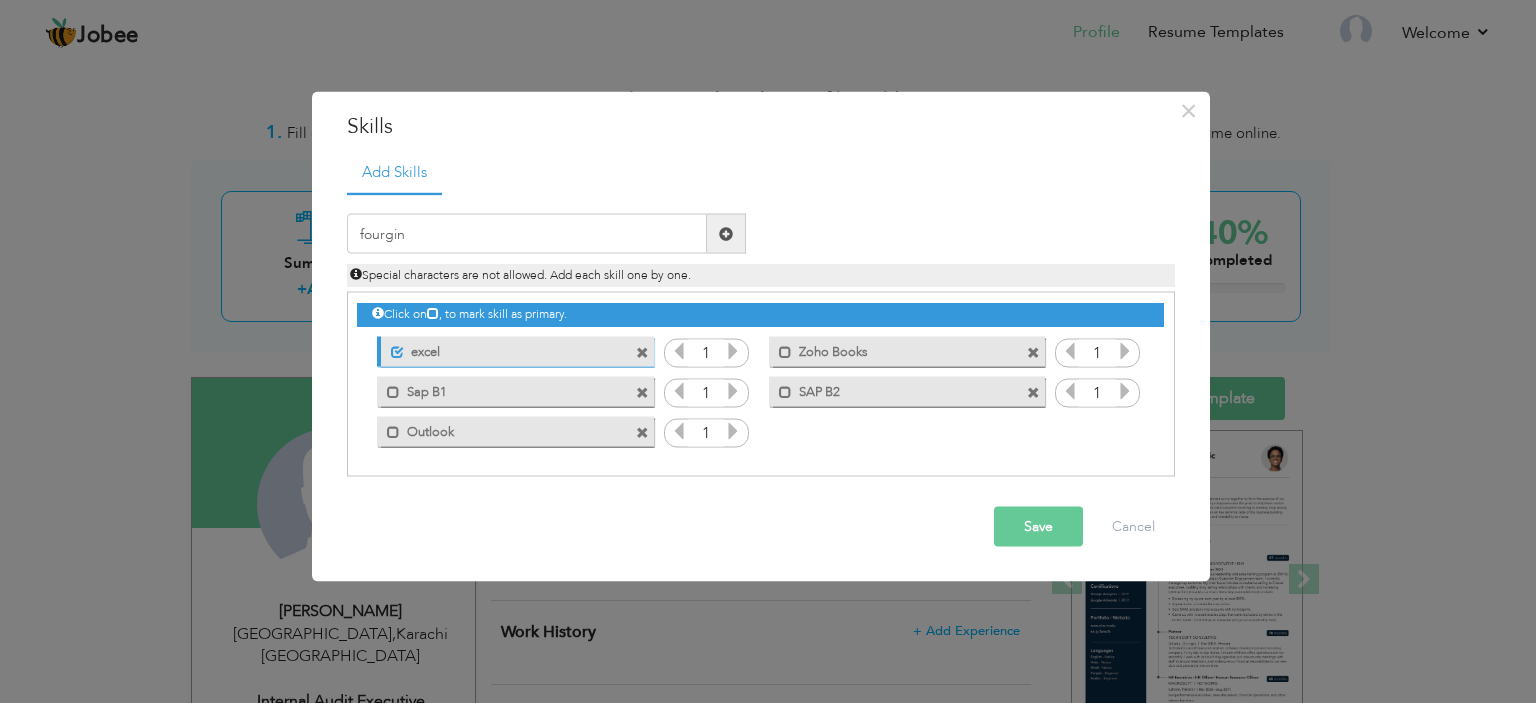 click at bounding box center (726, 233) 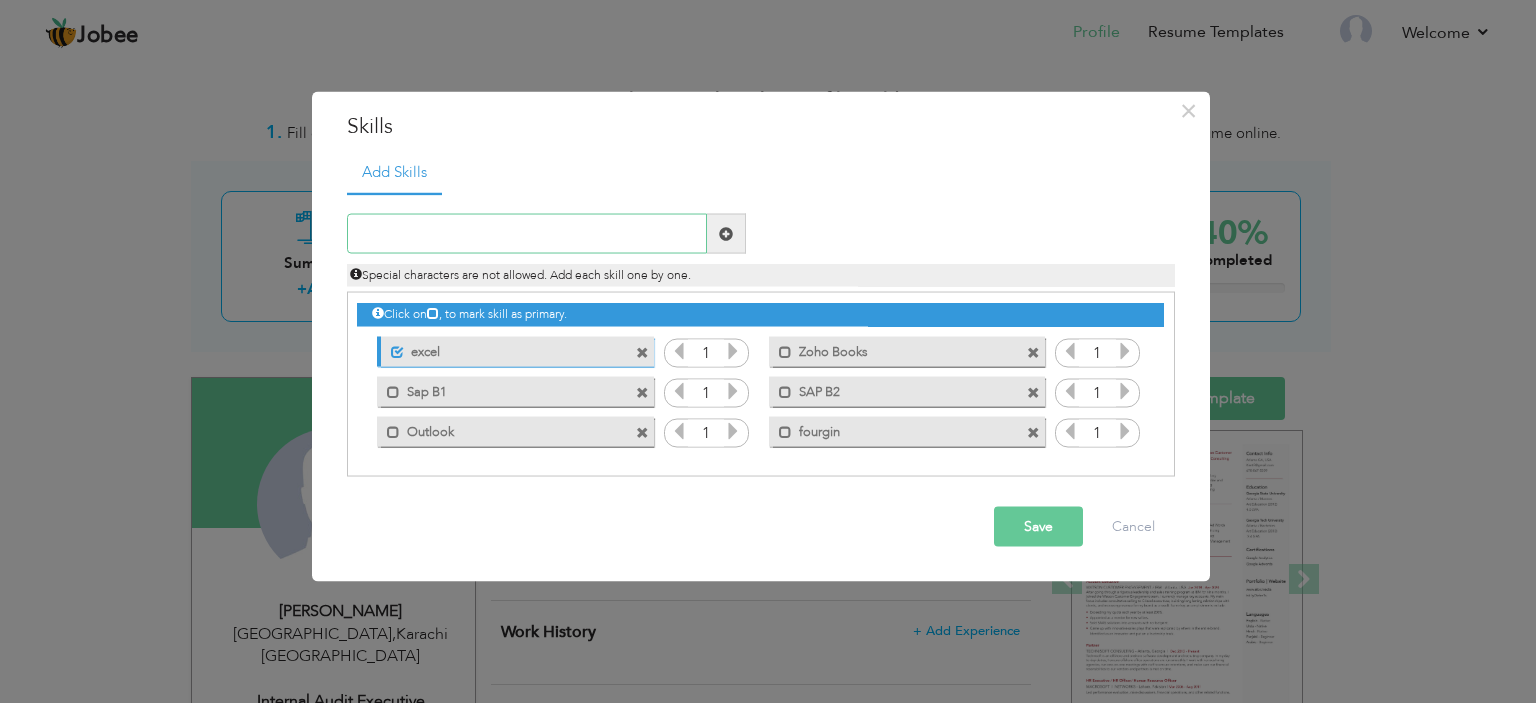 click at bounding box center (527, 234) 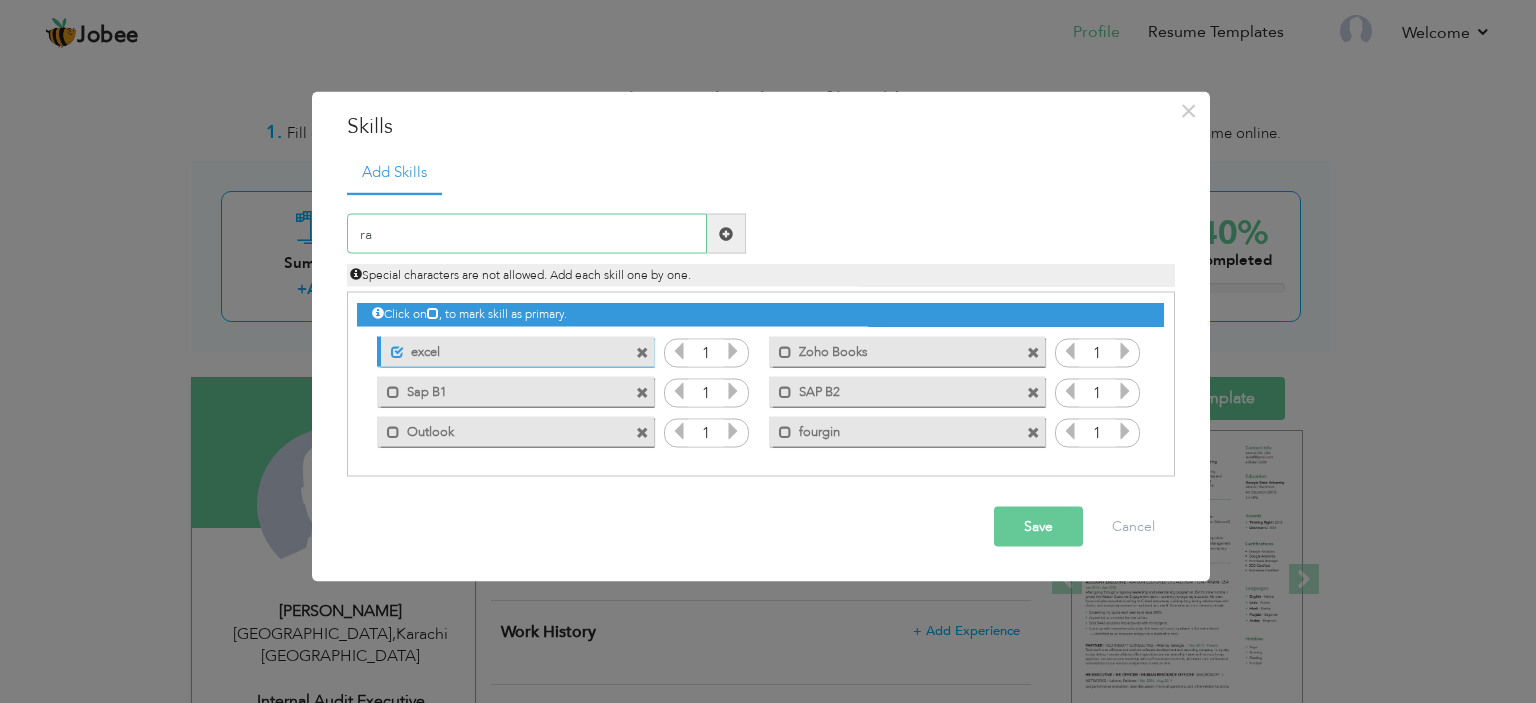 type on "r" 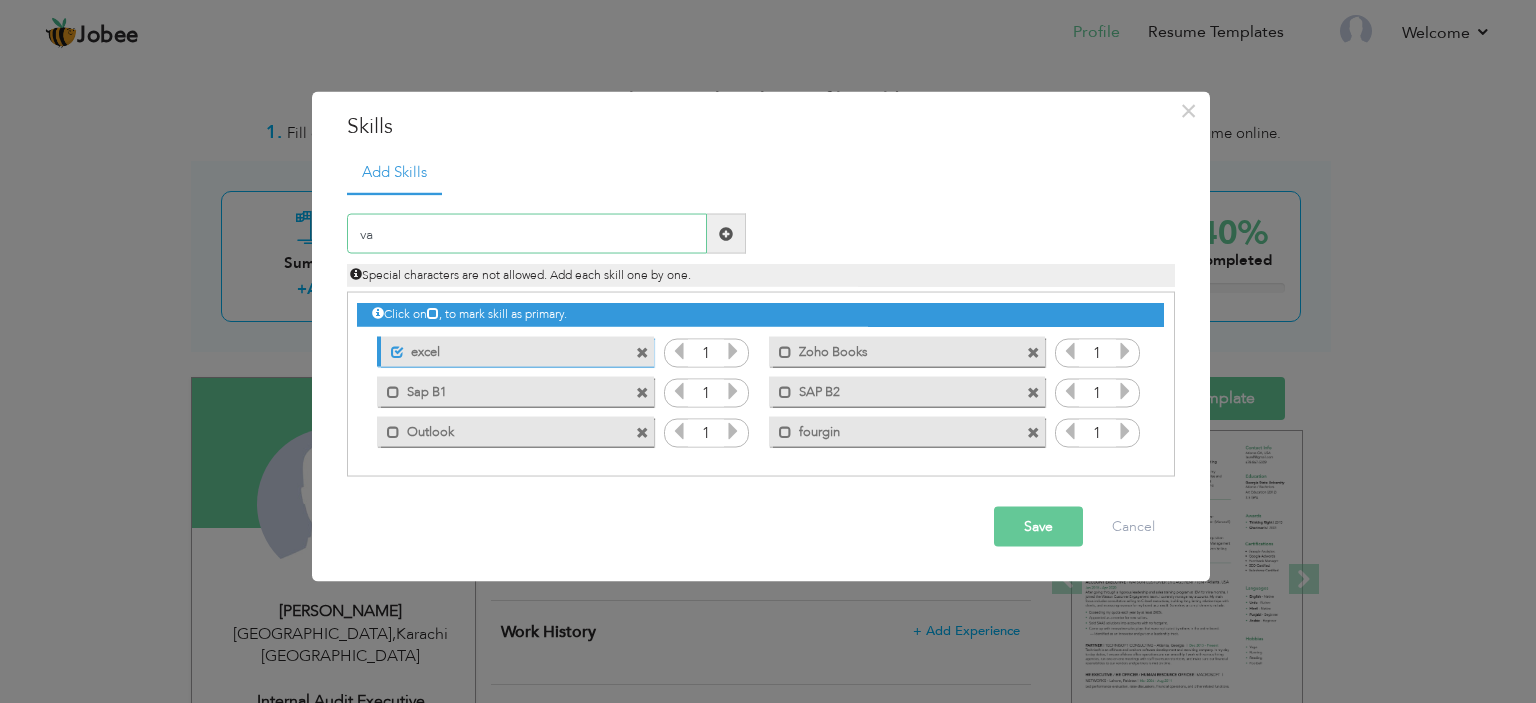 type on "v" 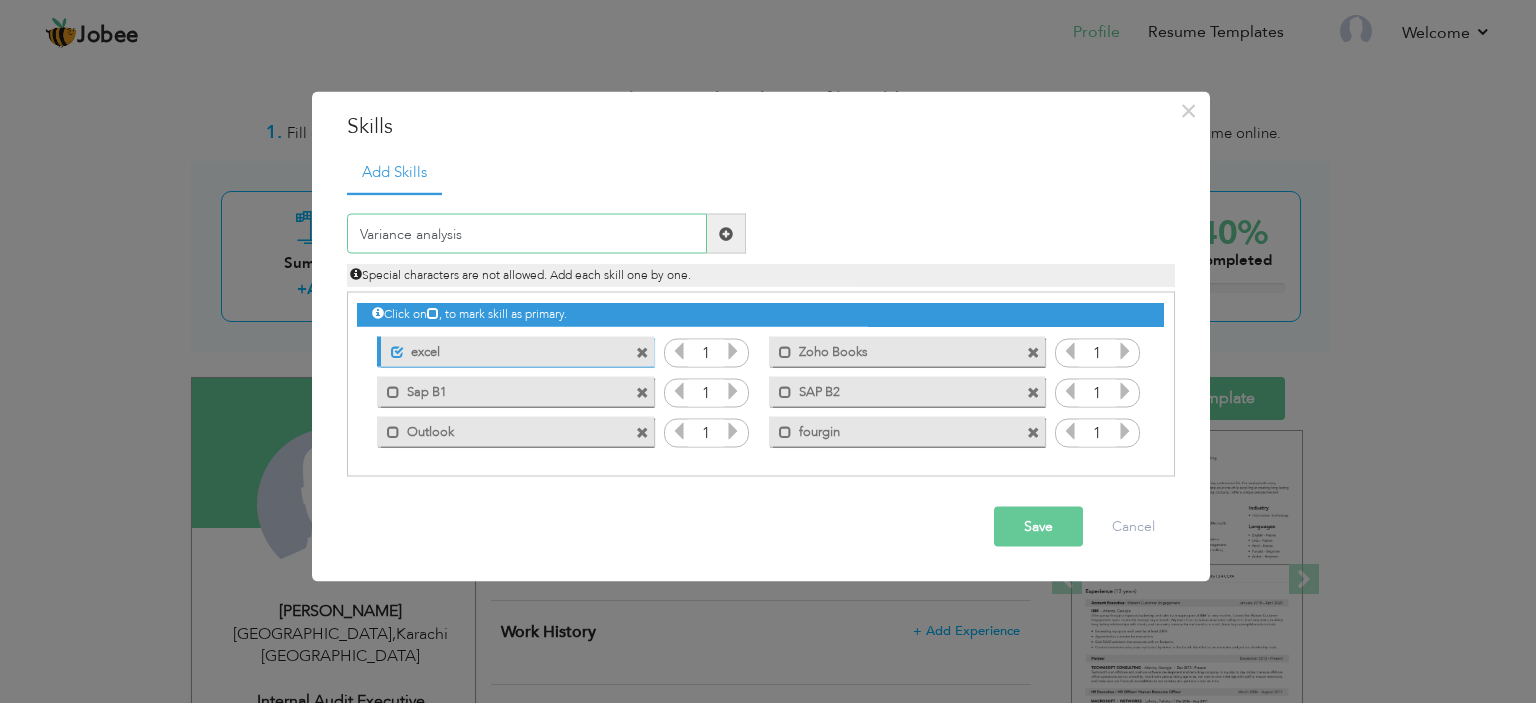 type on "Variance analysis" 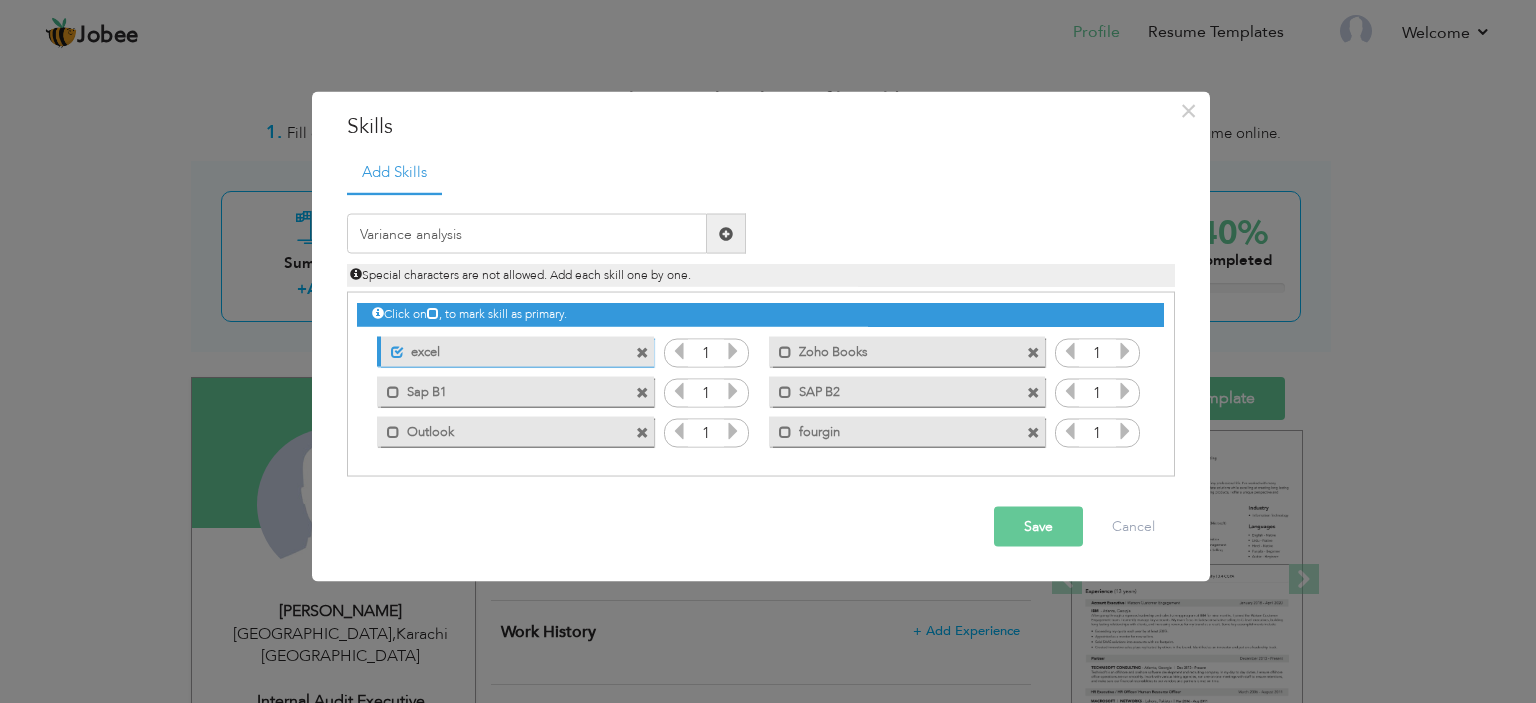click at bounding box center [726, 233] 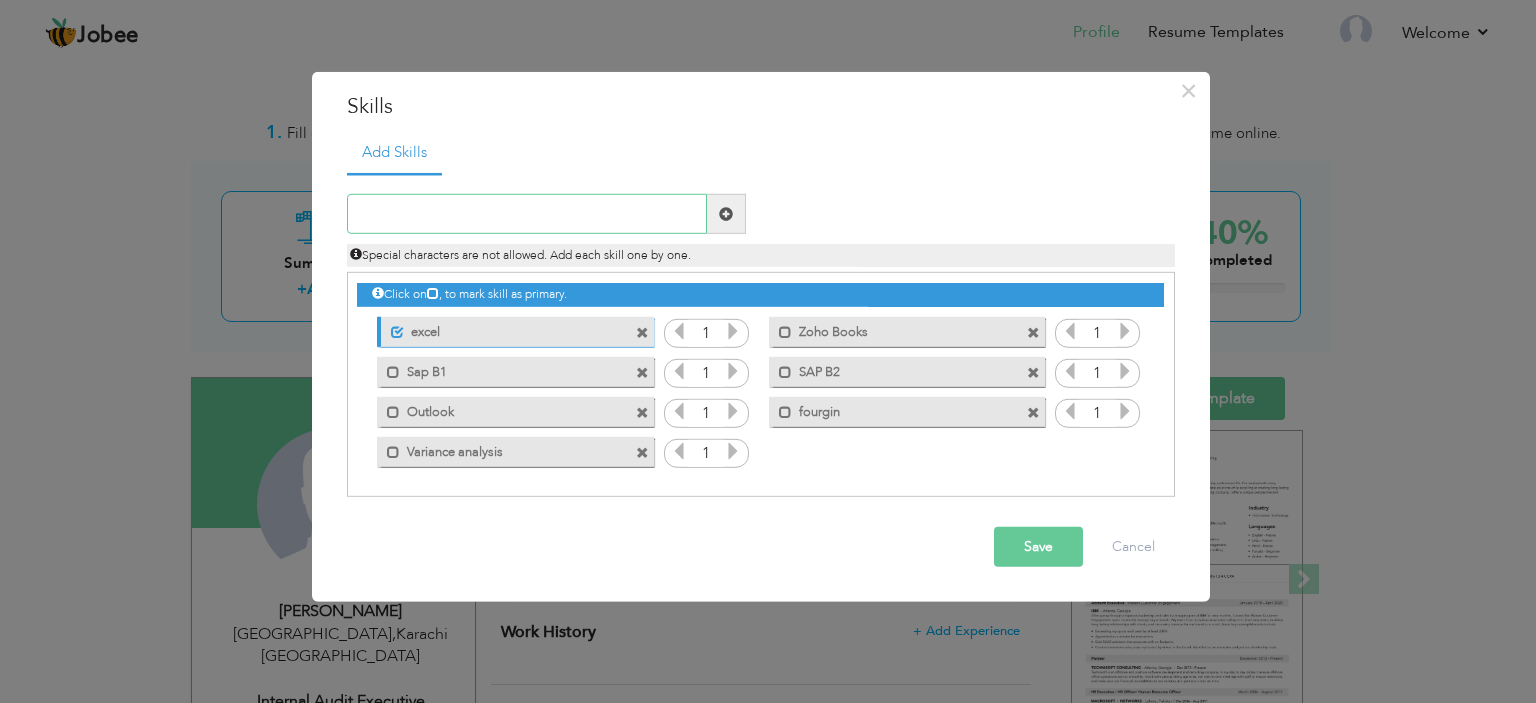 click at bounding box center (527, 214) 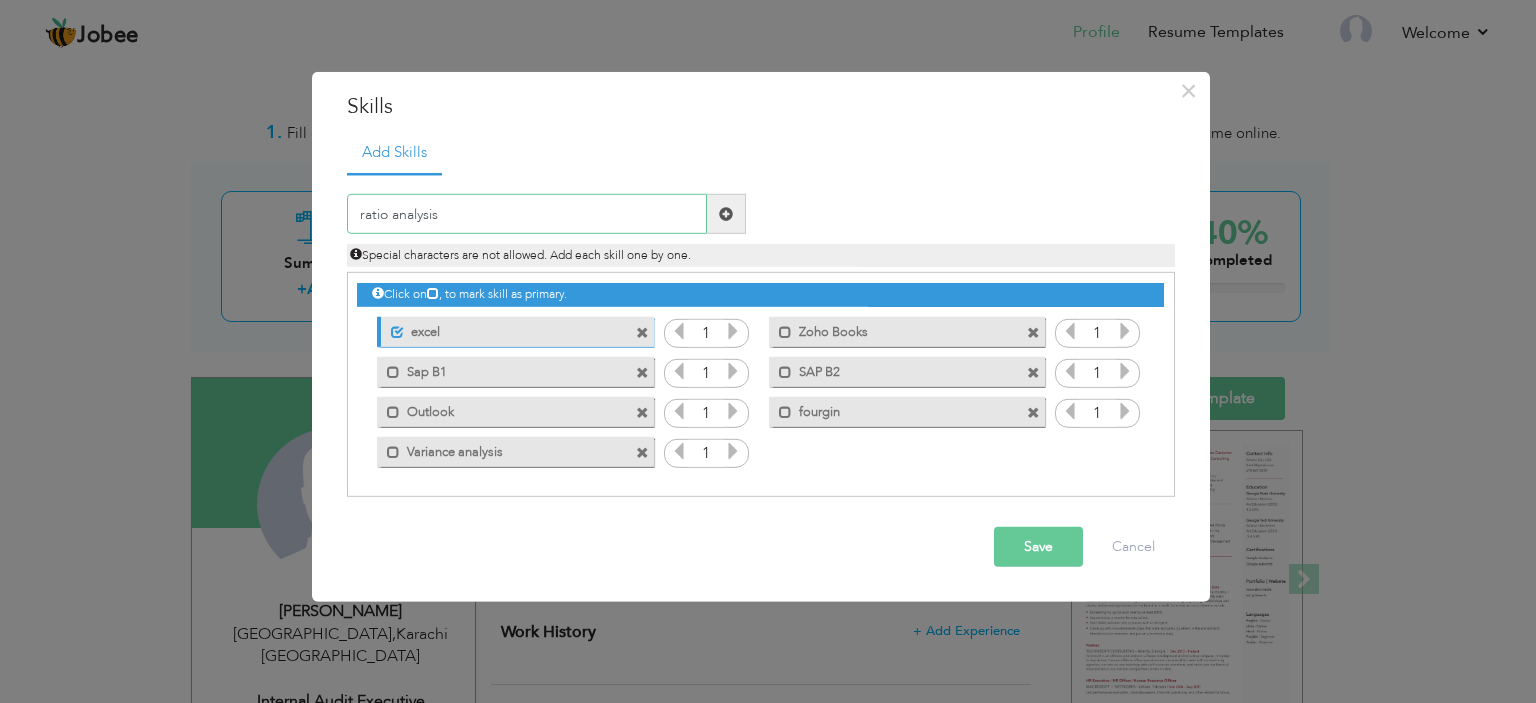 type on "ratio analysis" 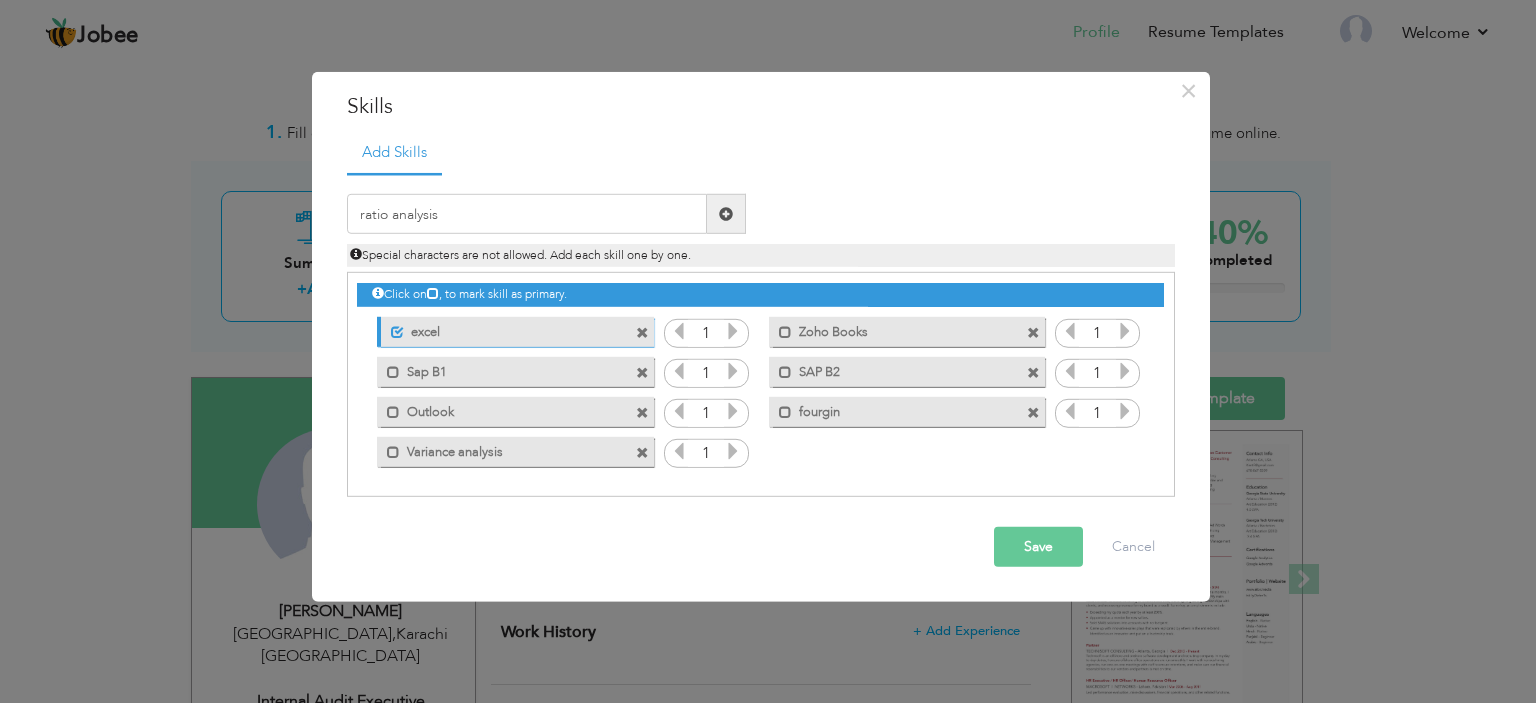 click at bounding box center (726, 214) 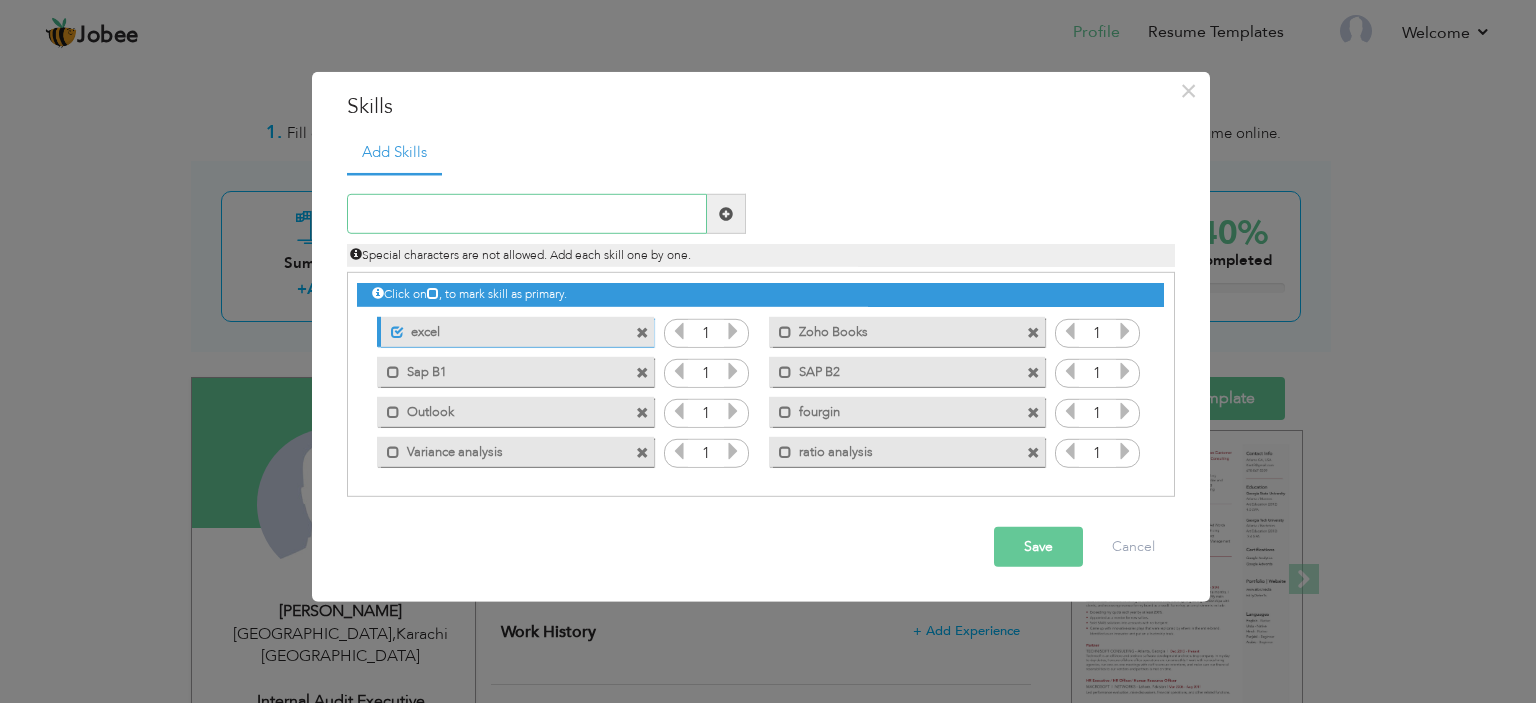 click at bounding box center (527, 214) 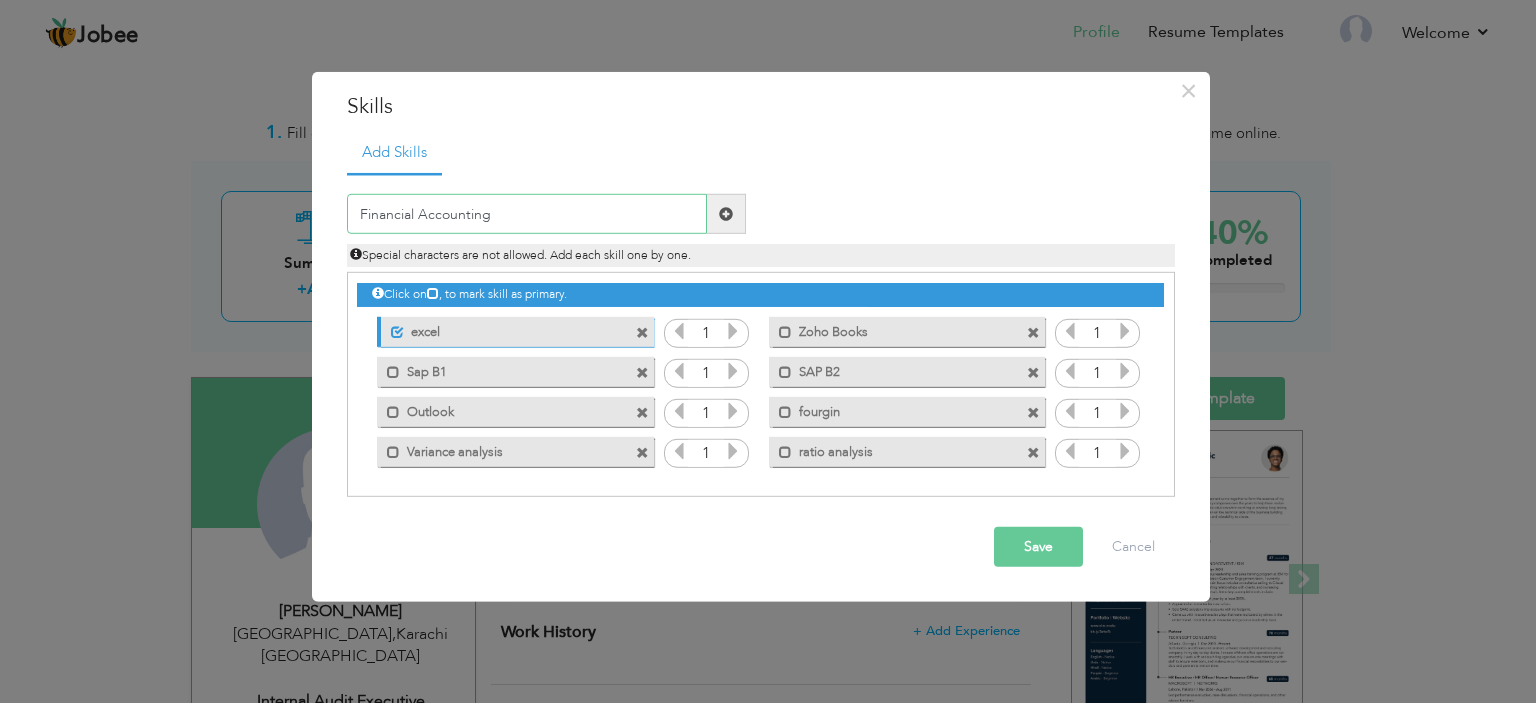 type on "Financial Accounting" 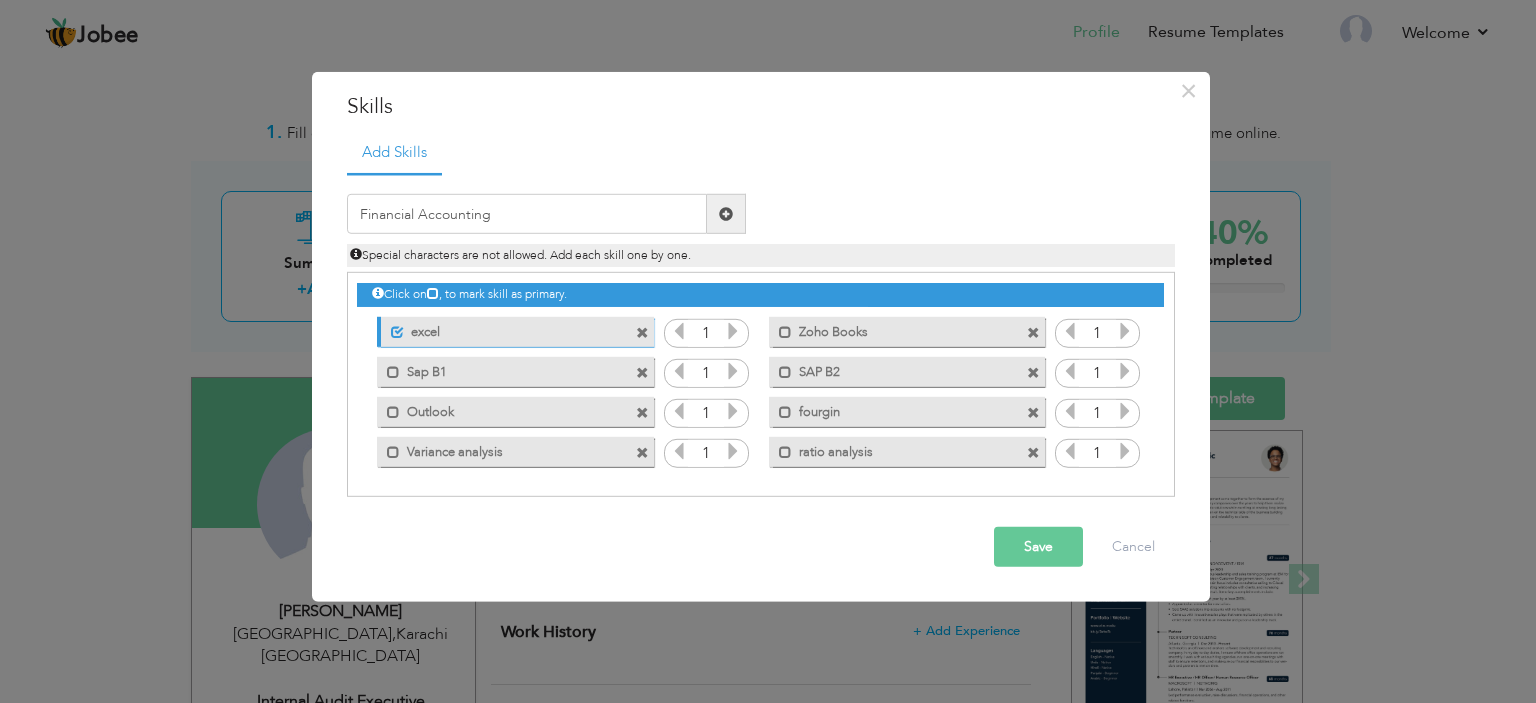 click at bounding box center (726, 214) 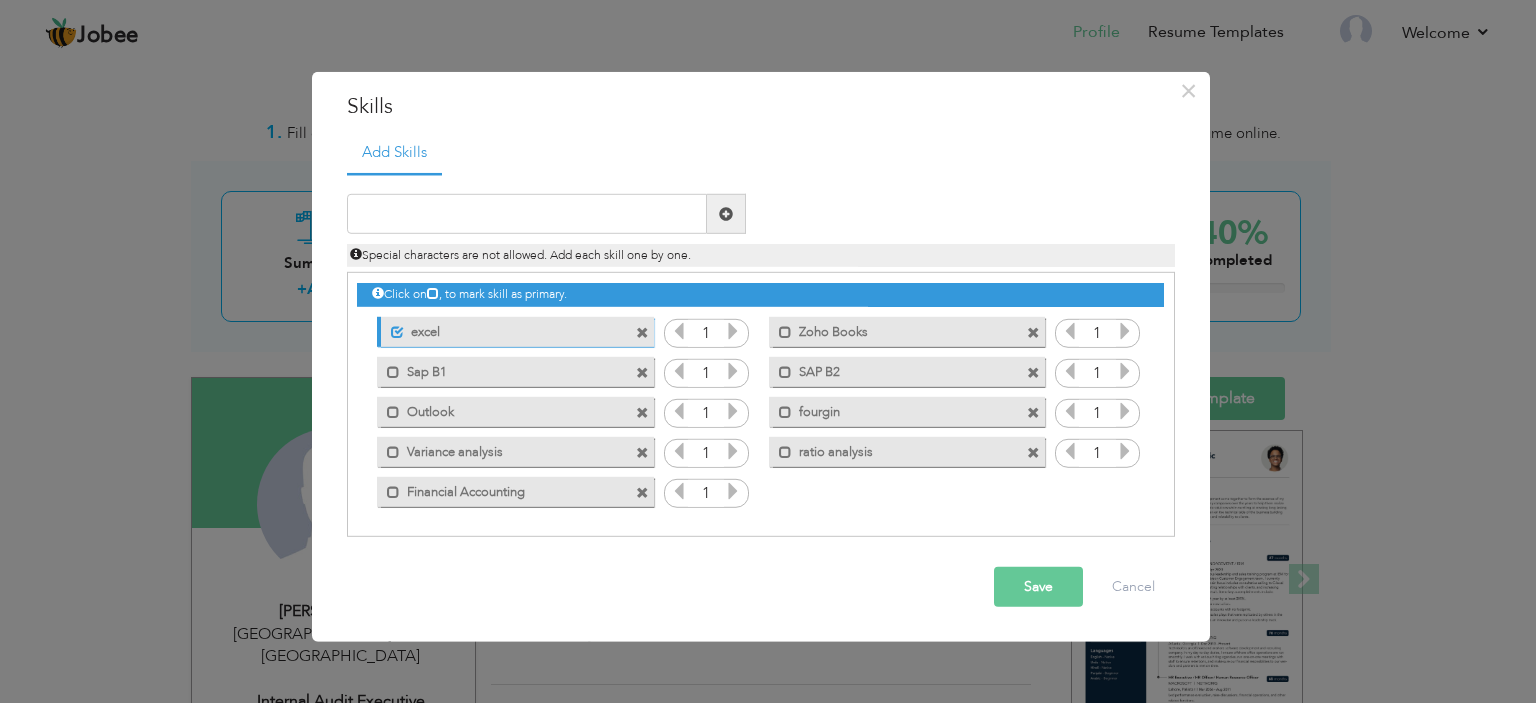 click on "Save" at bounding box center (1038, 587) 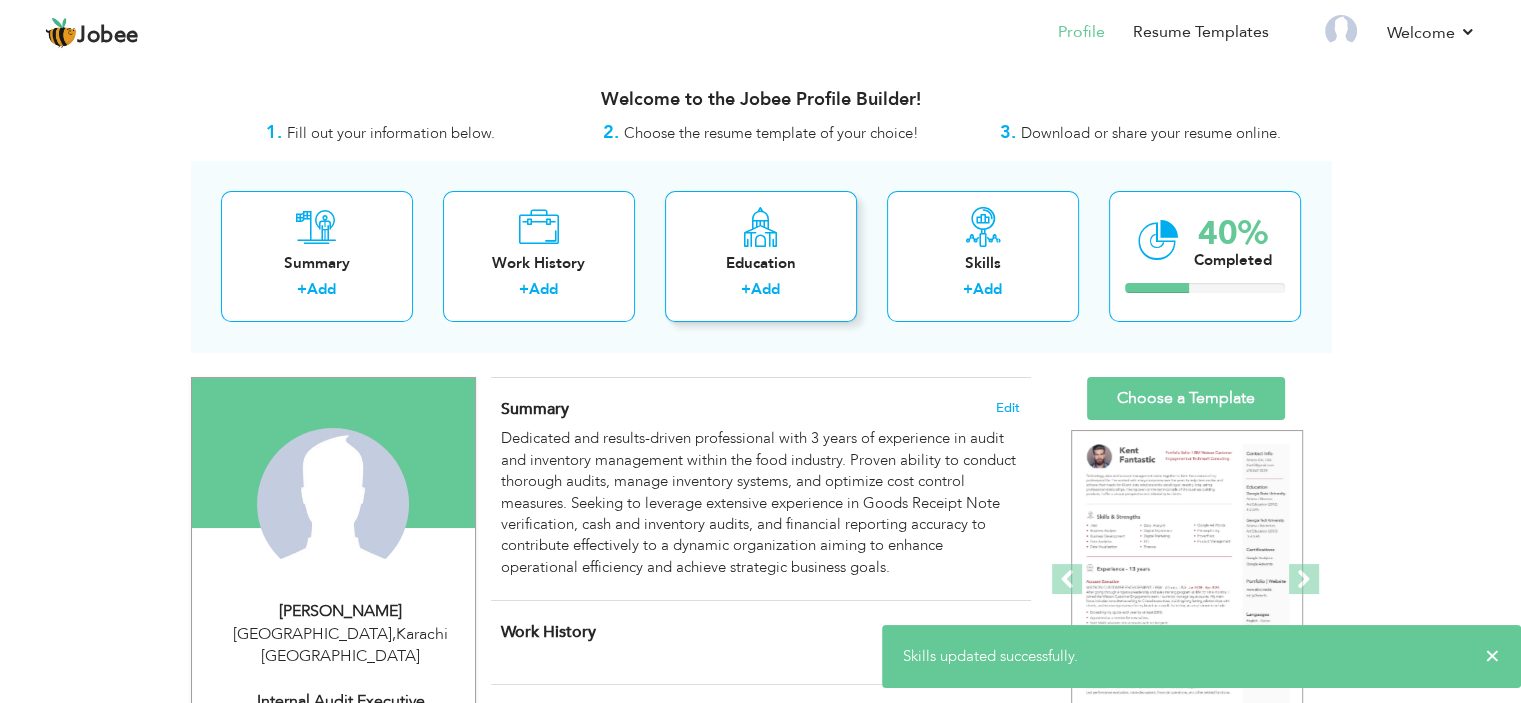 click on "Education
+  Add" at bounding box center [761, 256] 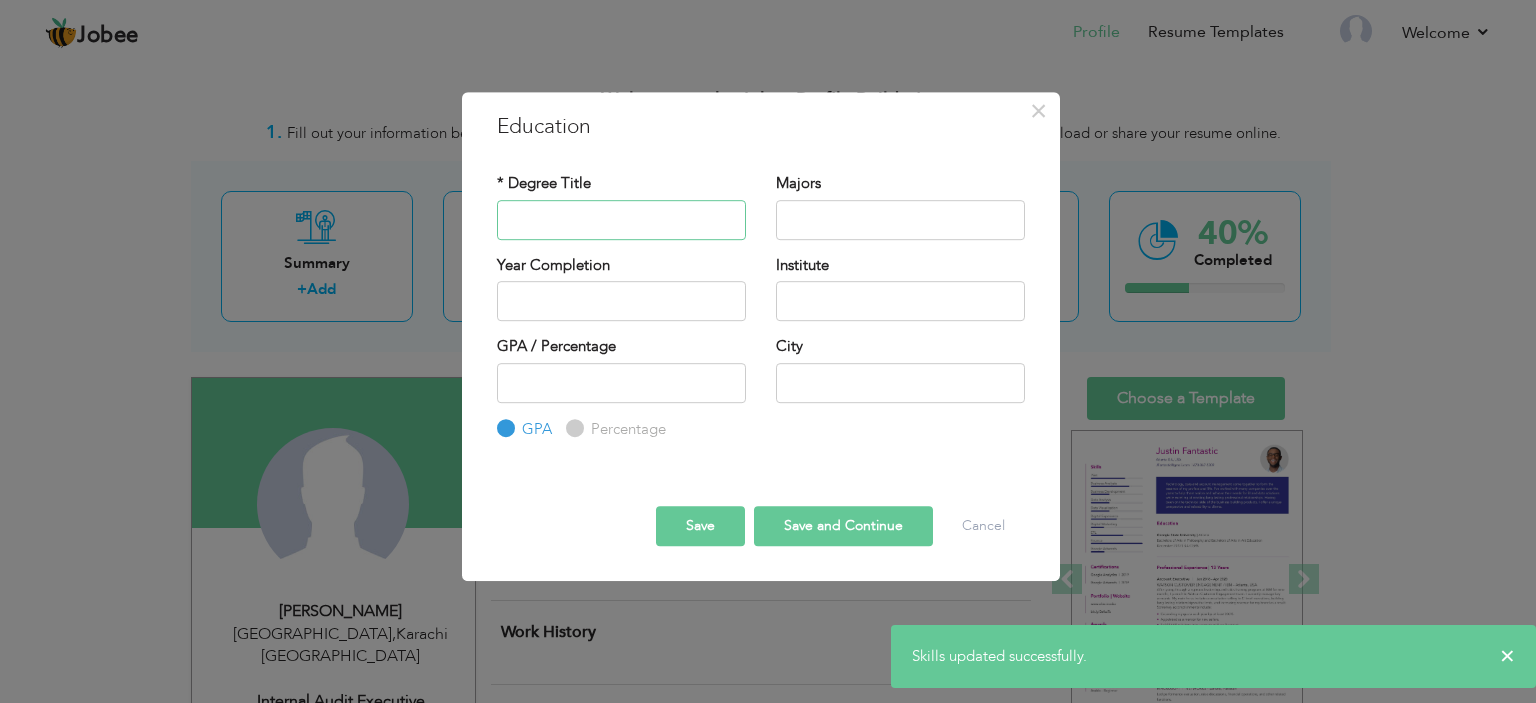 click at bounding box center (621, 220) 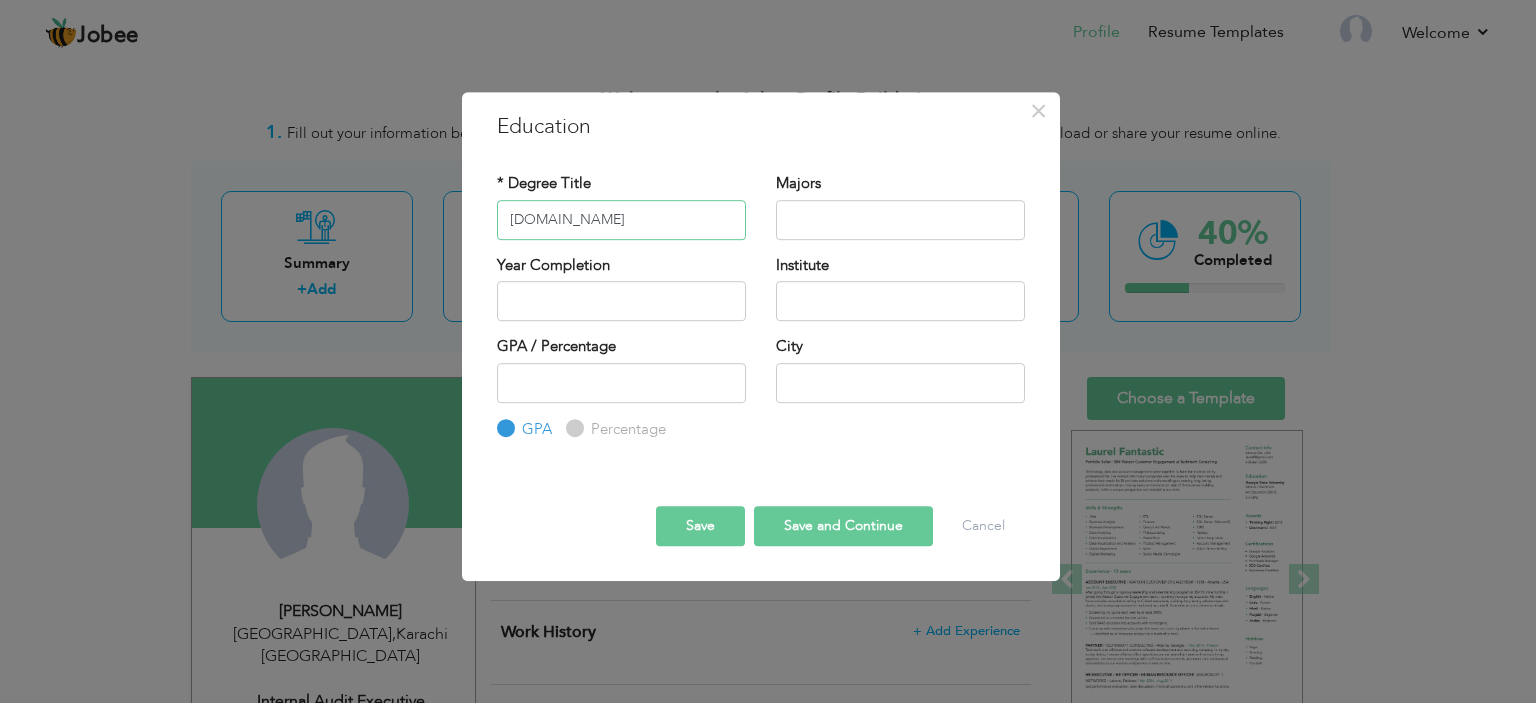 type on "B.com" 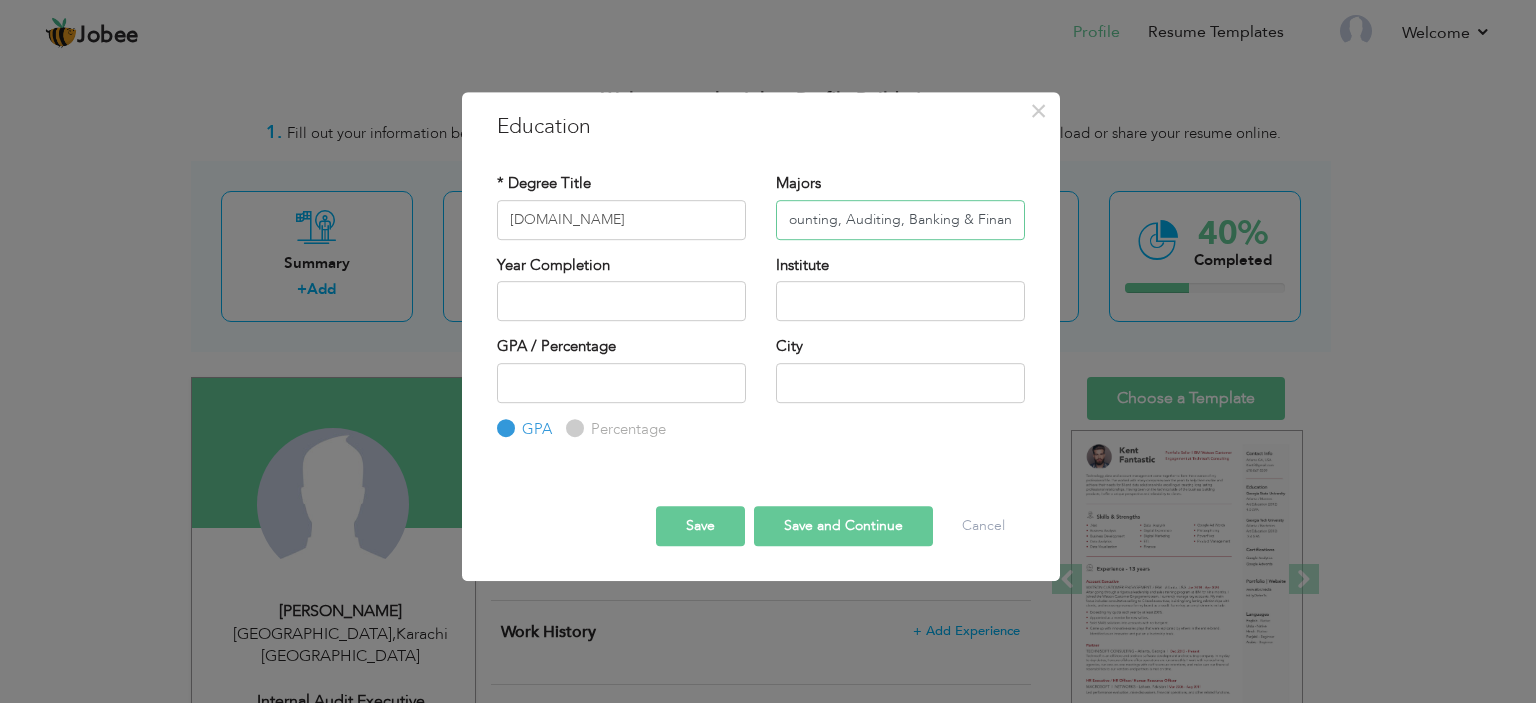 scroll, scrollTop: 0, scrollLeft: 31, axis: horizontal 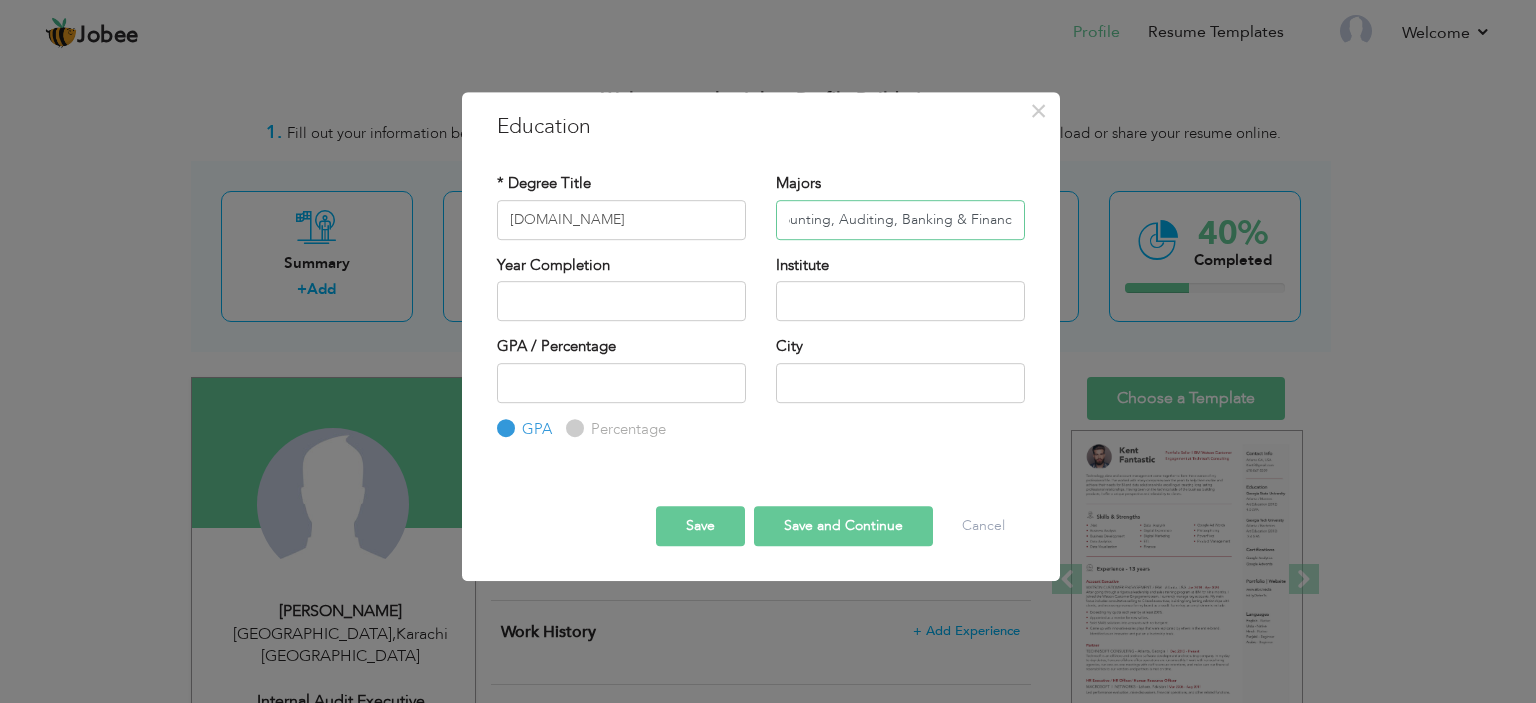 type on "Accounting, Auditing, Banking & Finance" 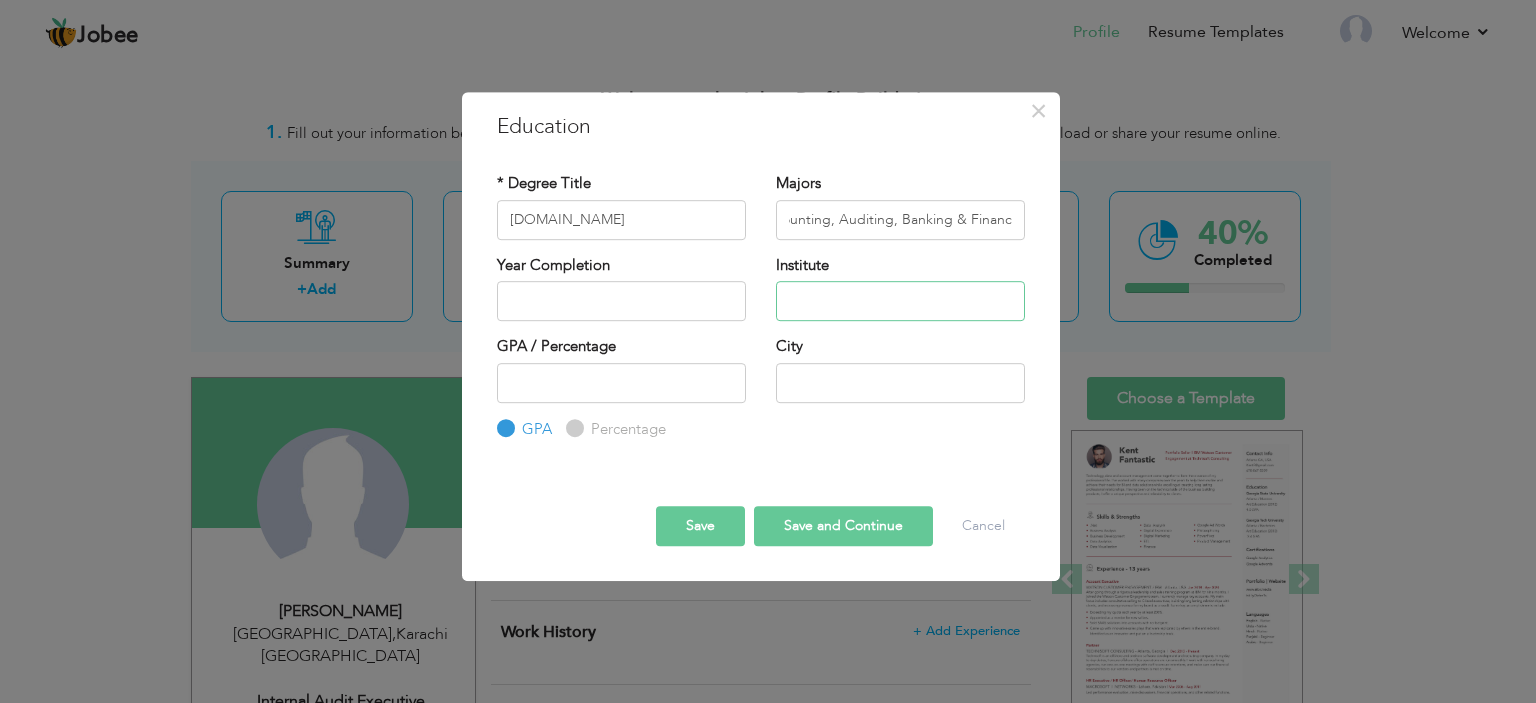 click at bounding box center (900, 301) 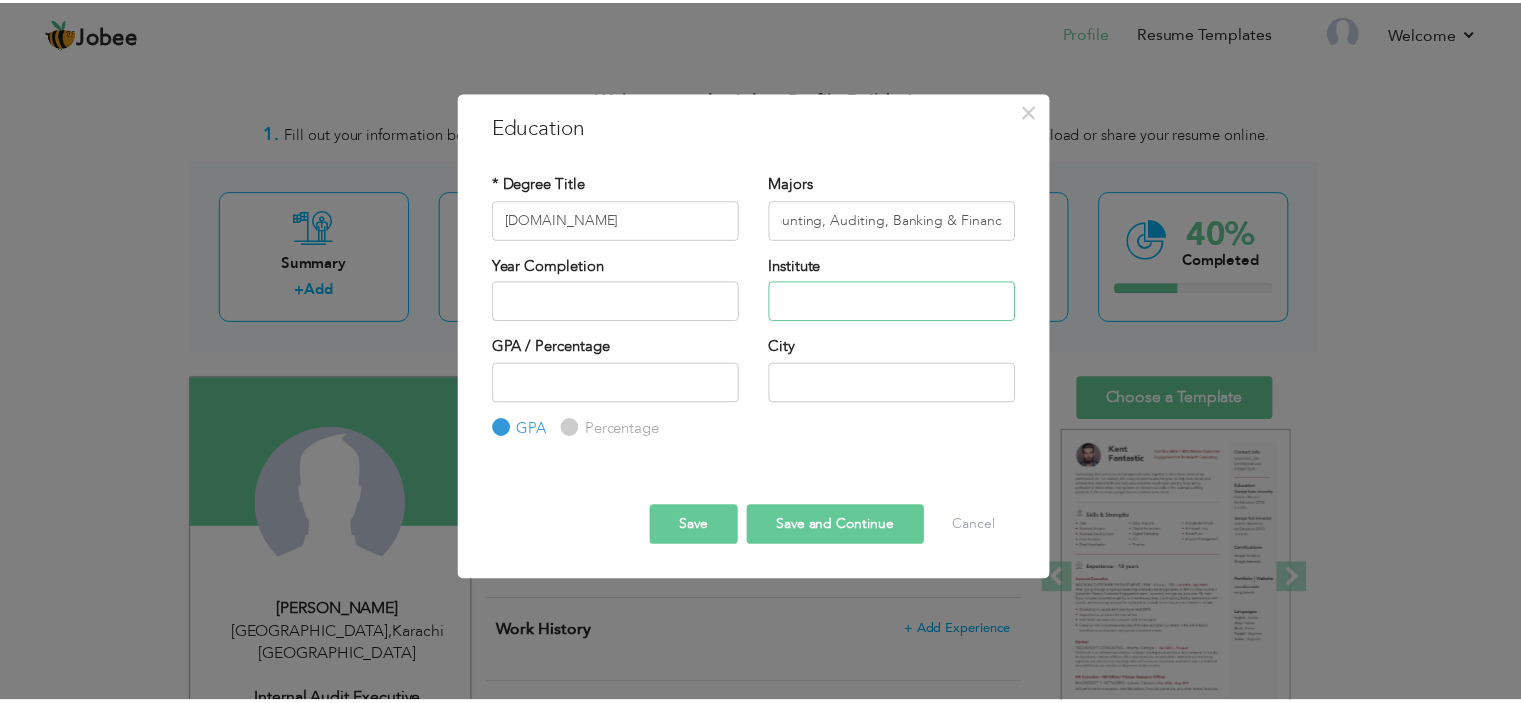 scroll, scrollTop: 0, scrollLeft: 0, axis: both 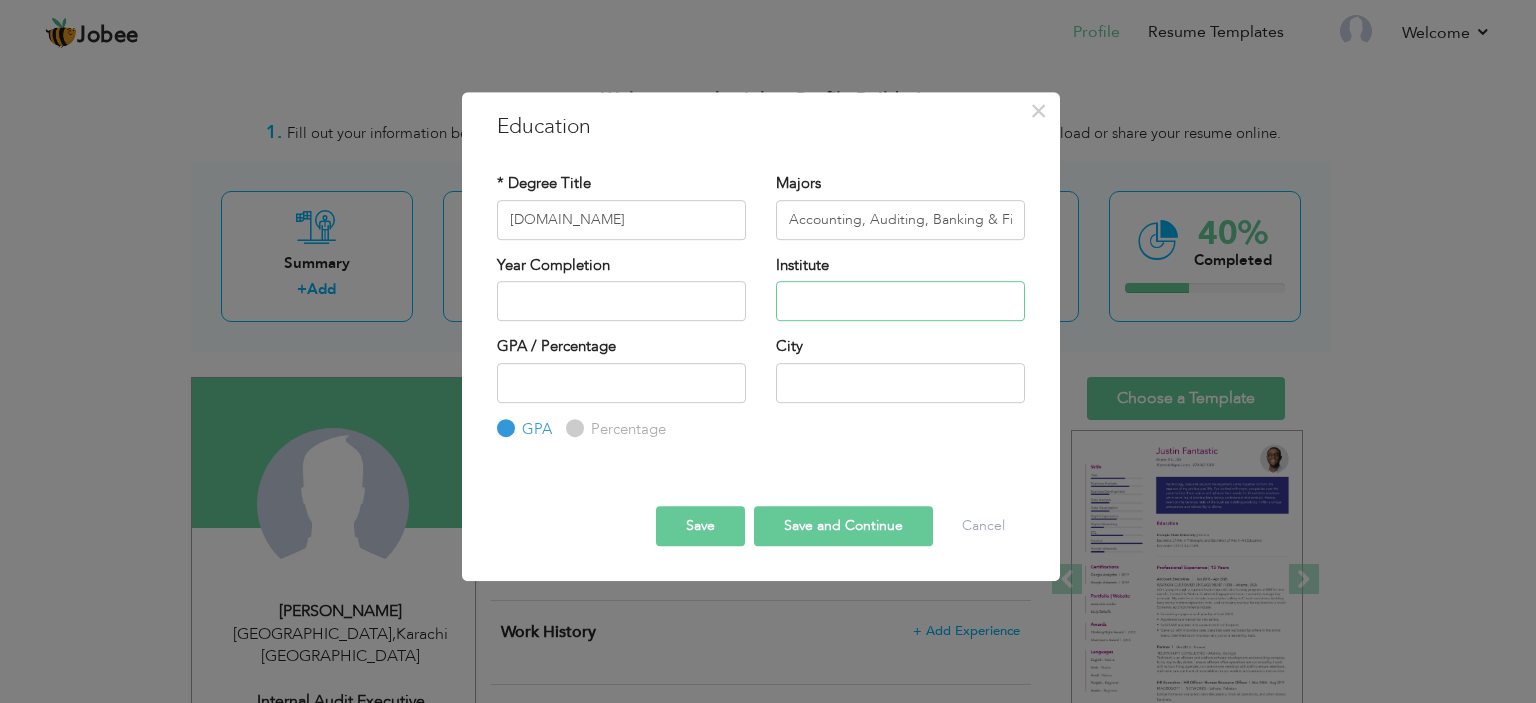 type on "K" 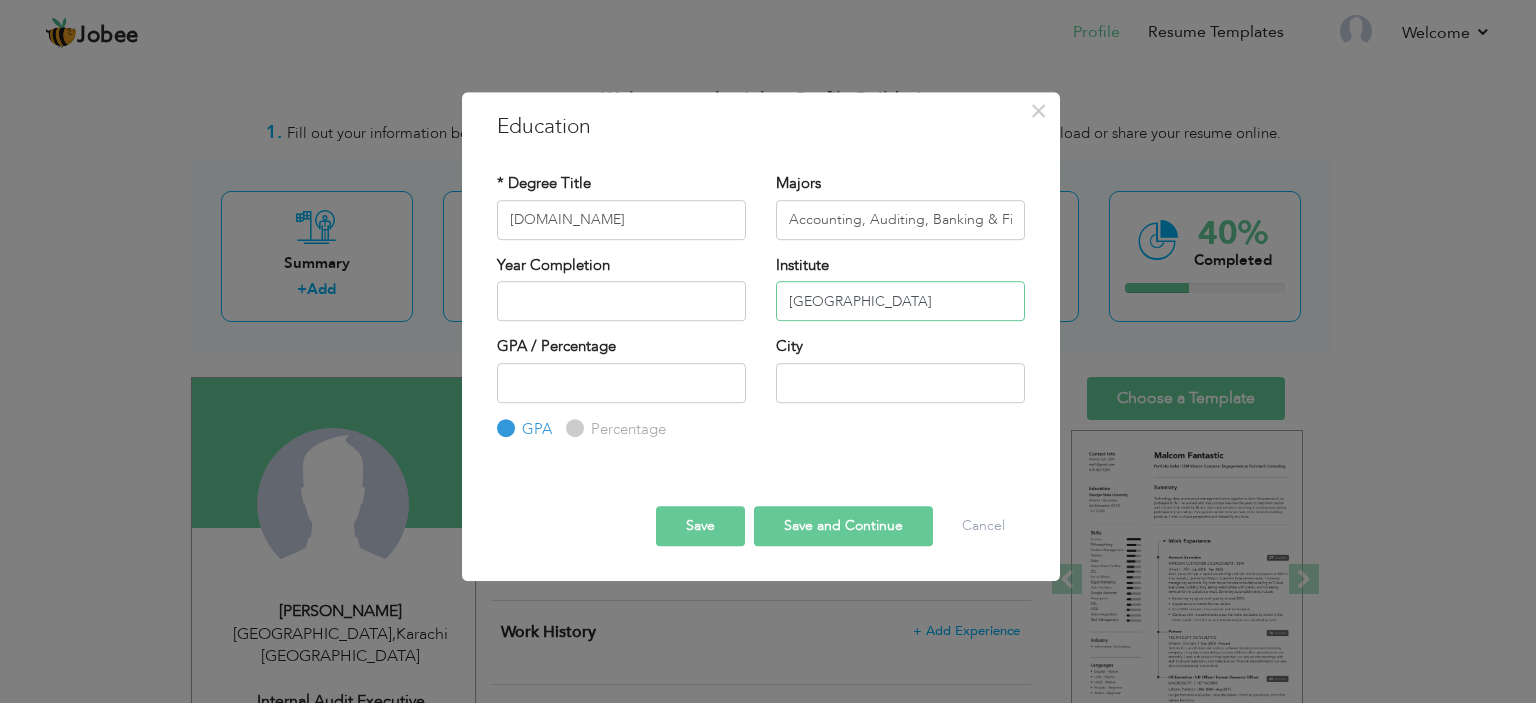 type on "University of Karachi" 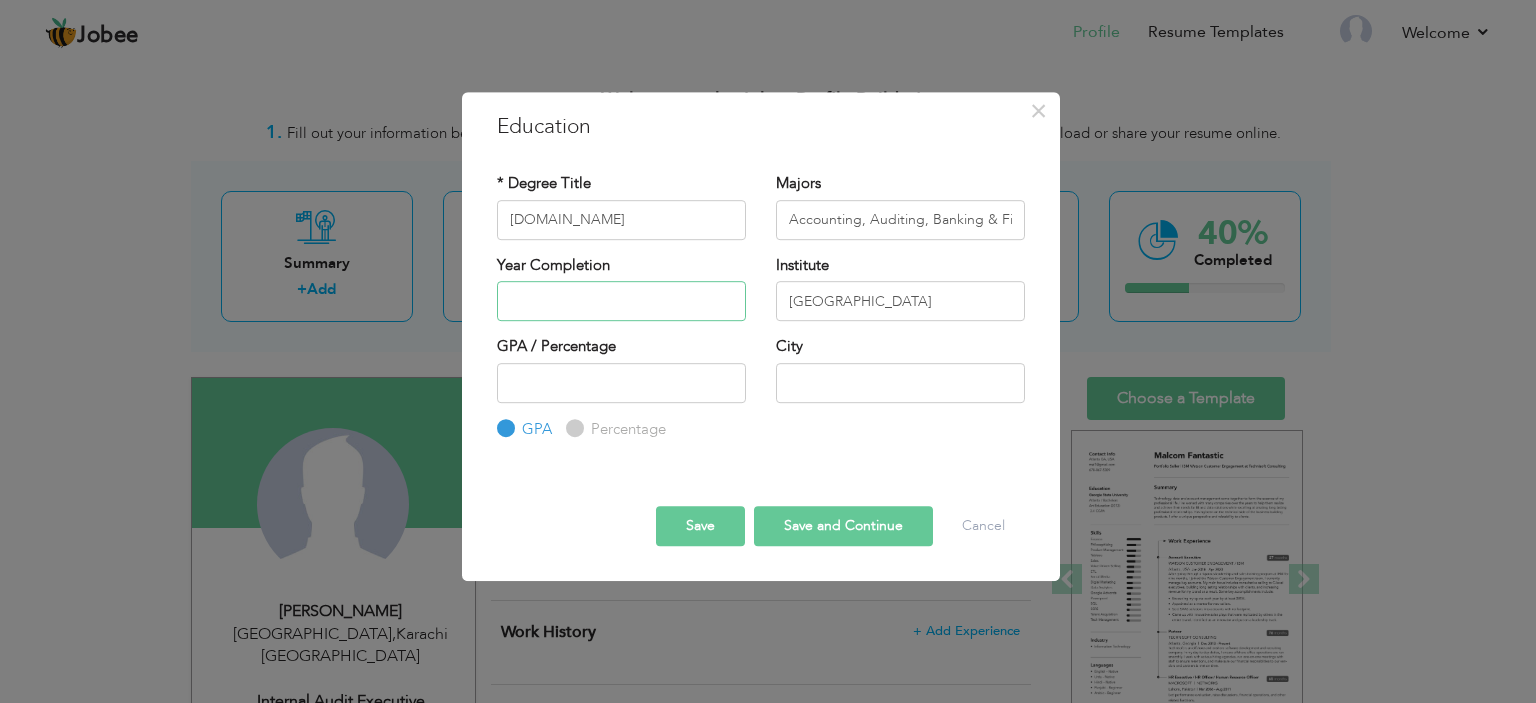 click at bounding box center (621, 301) 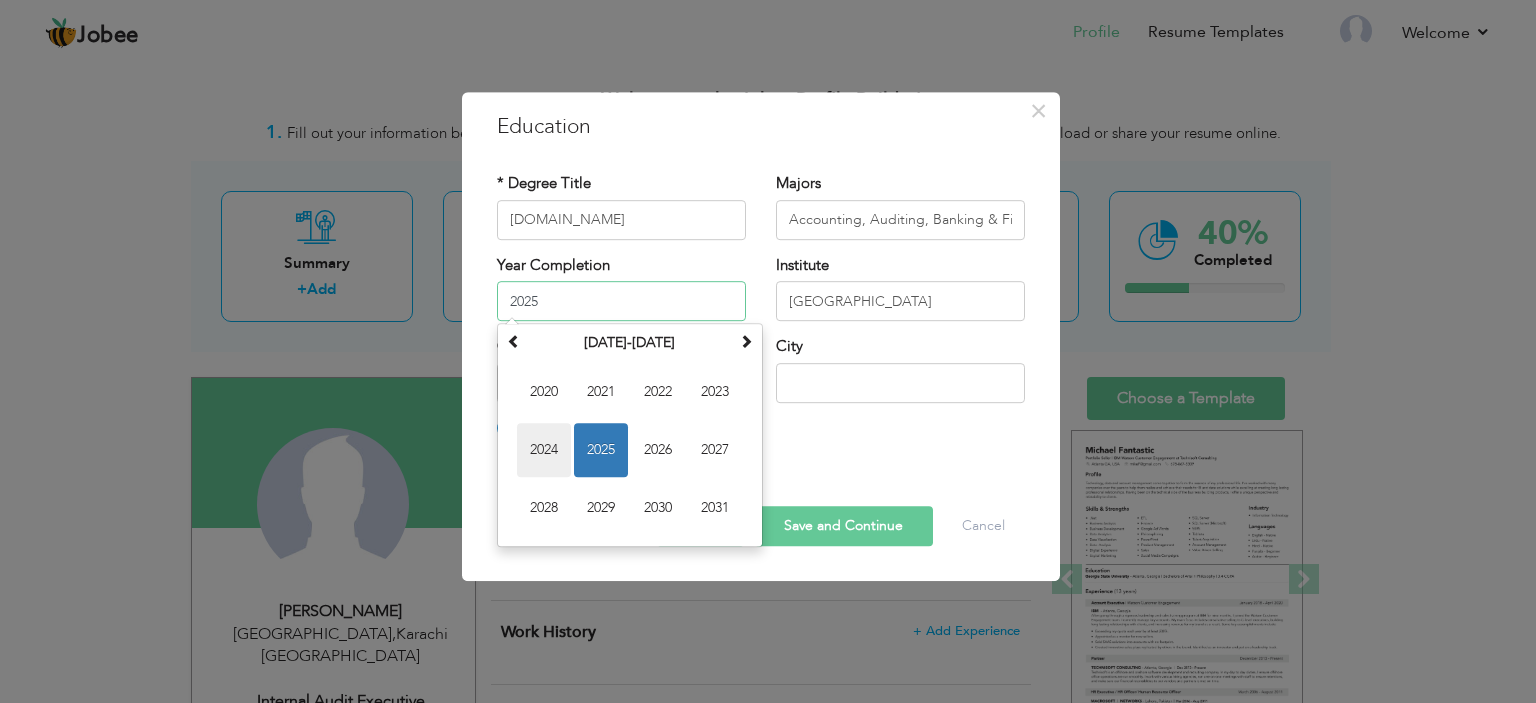 click on "2024" at bounding box center [544, 450] 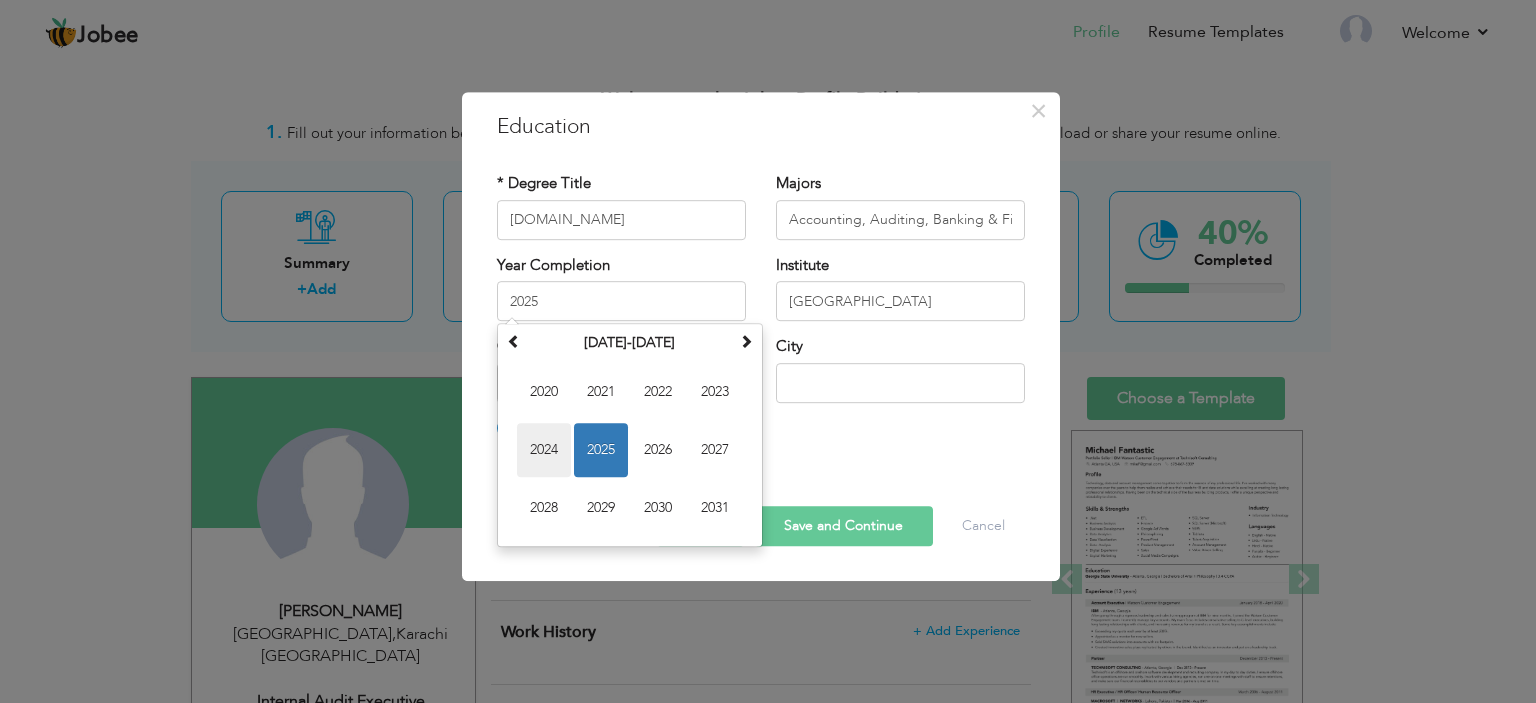 type on "2024" 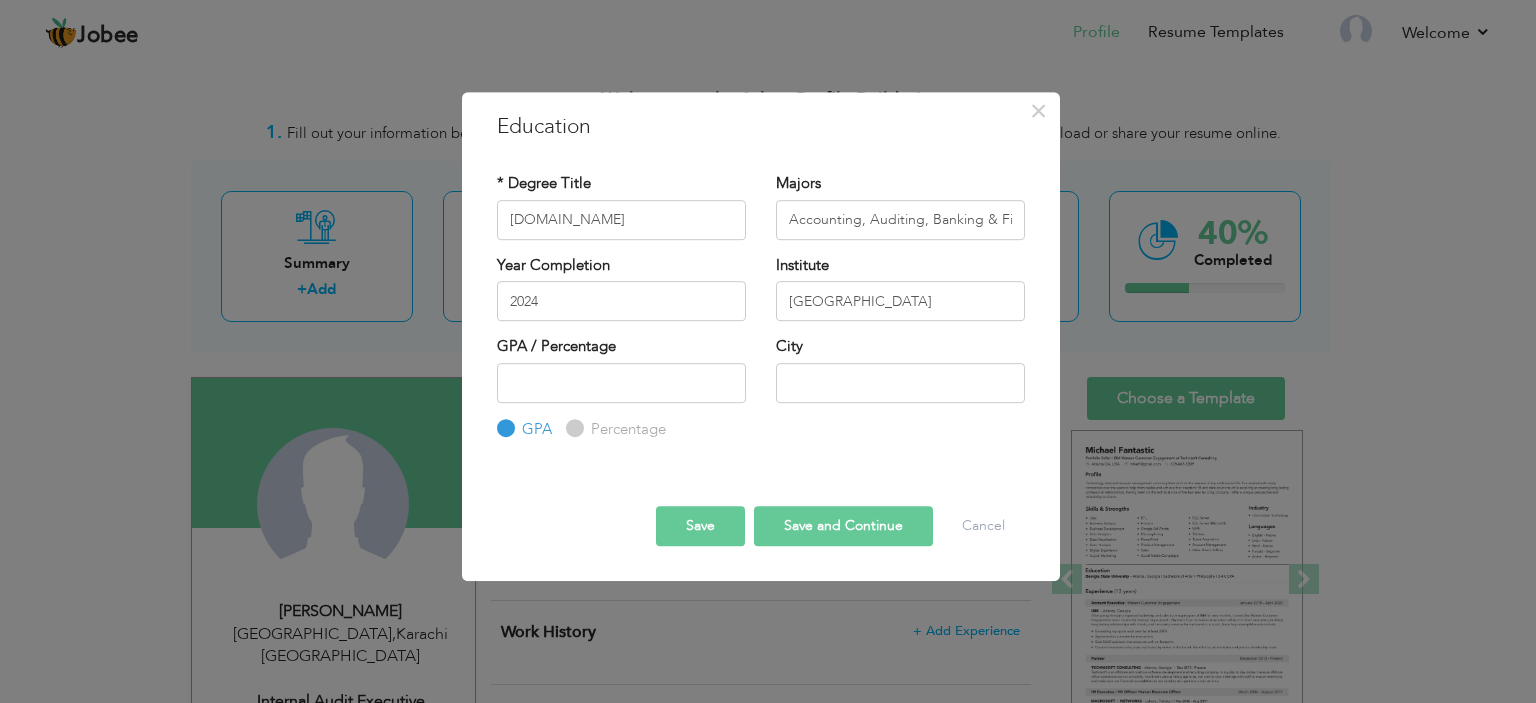 click on "Percentage" at bounding box center [626, 429] 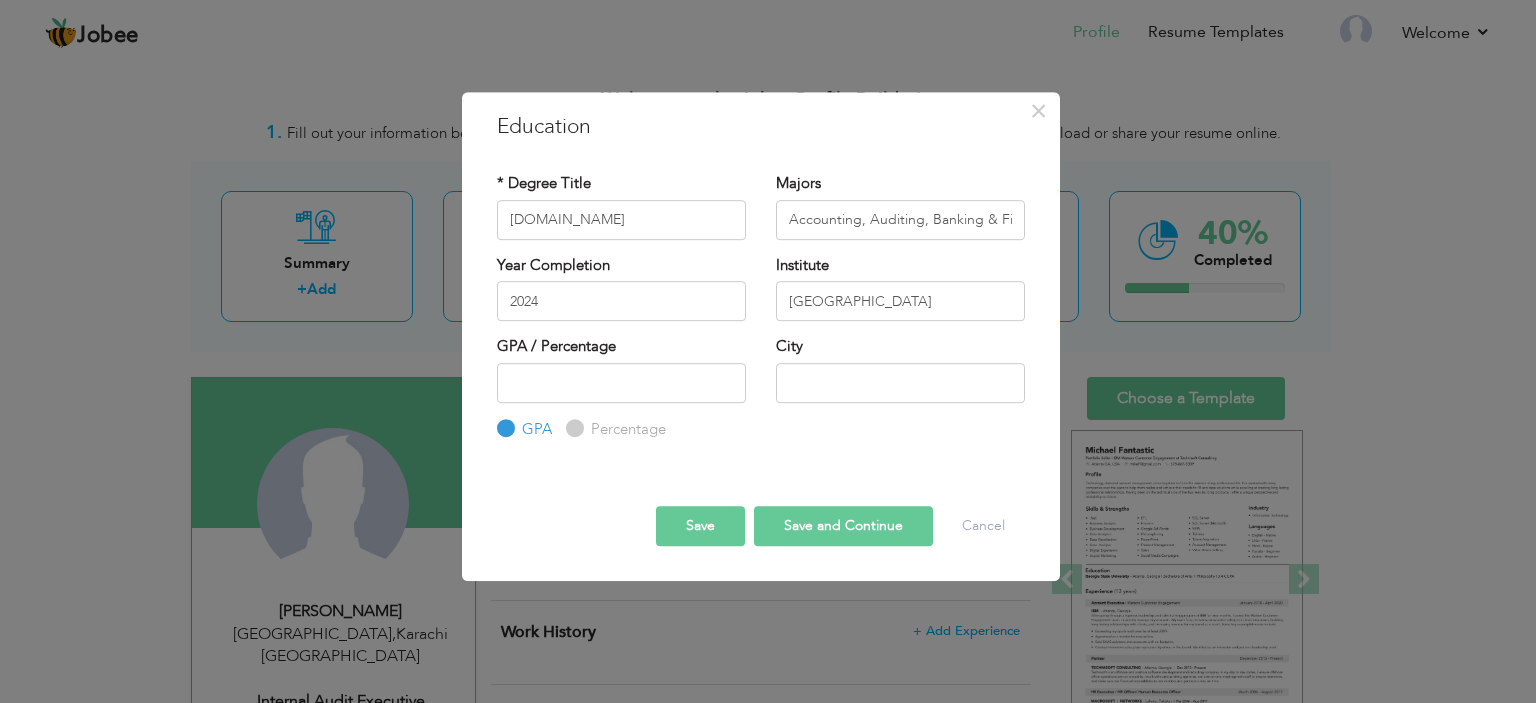 click on "Percentage" at bounding box center (572, 428) 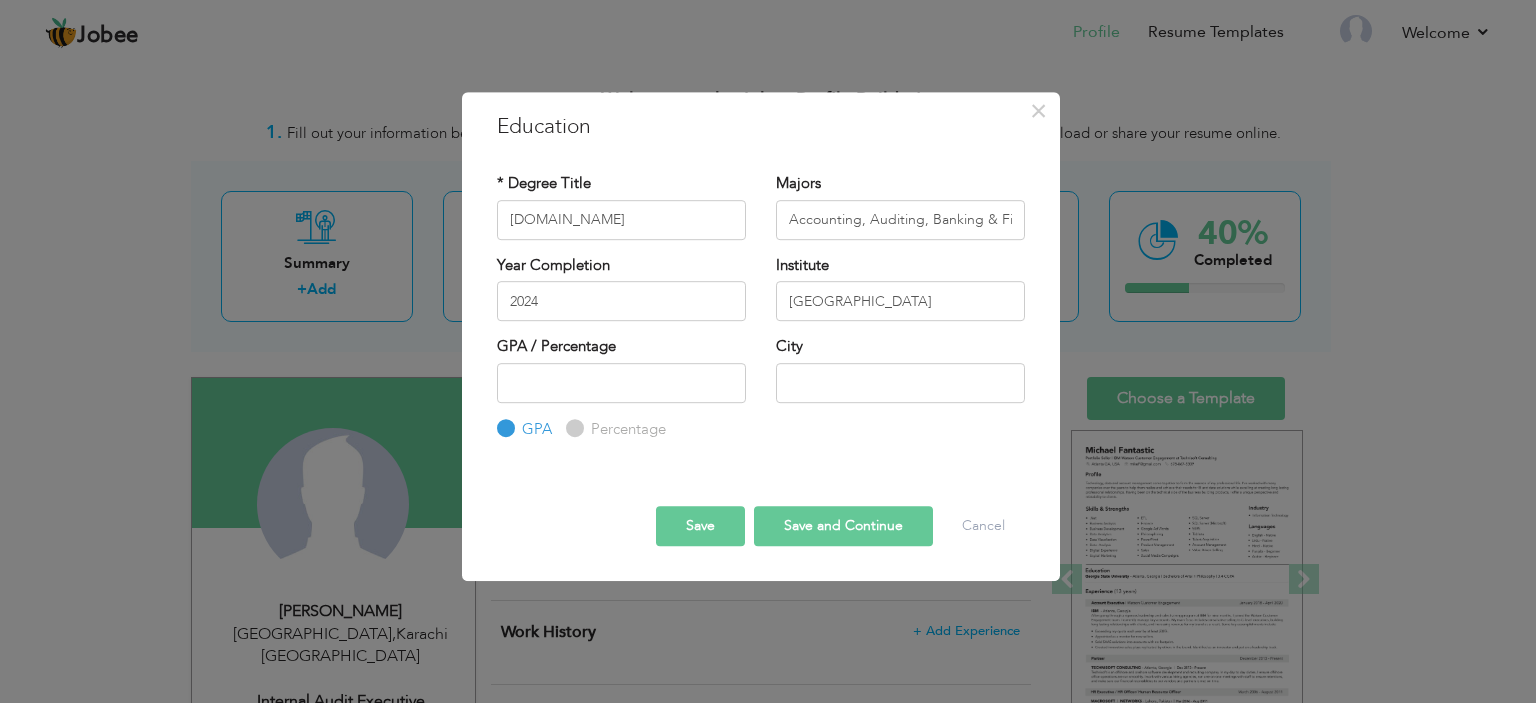 radio on "true" 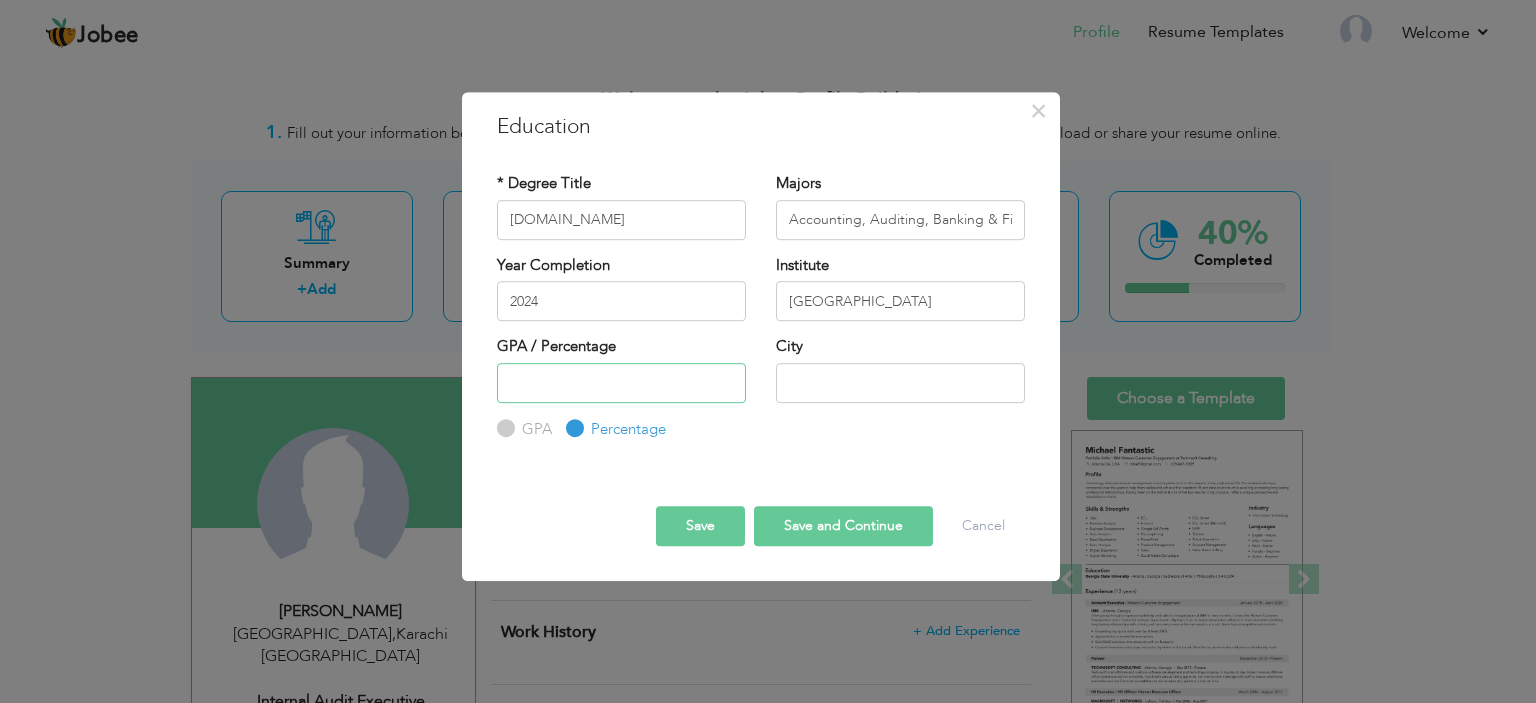 click at bounding box center (621, 383) 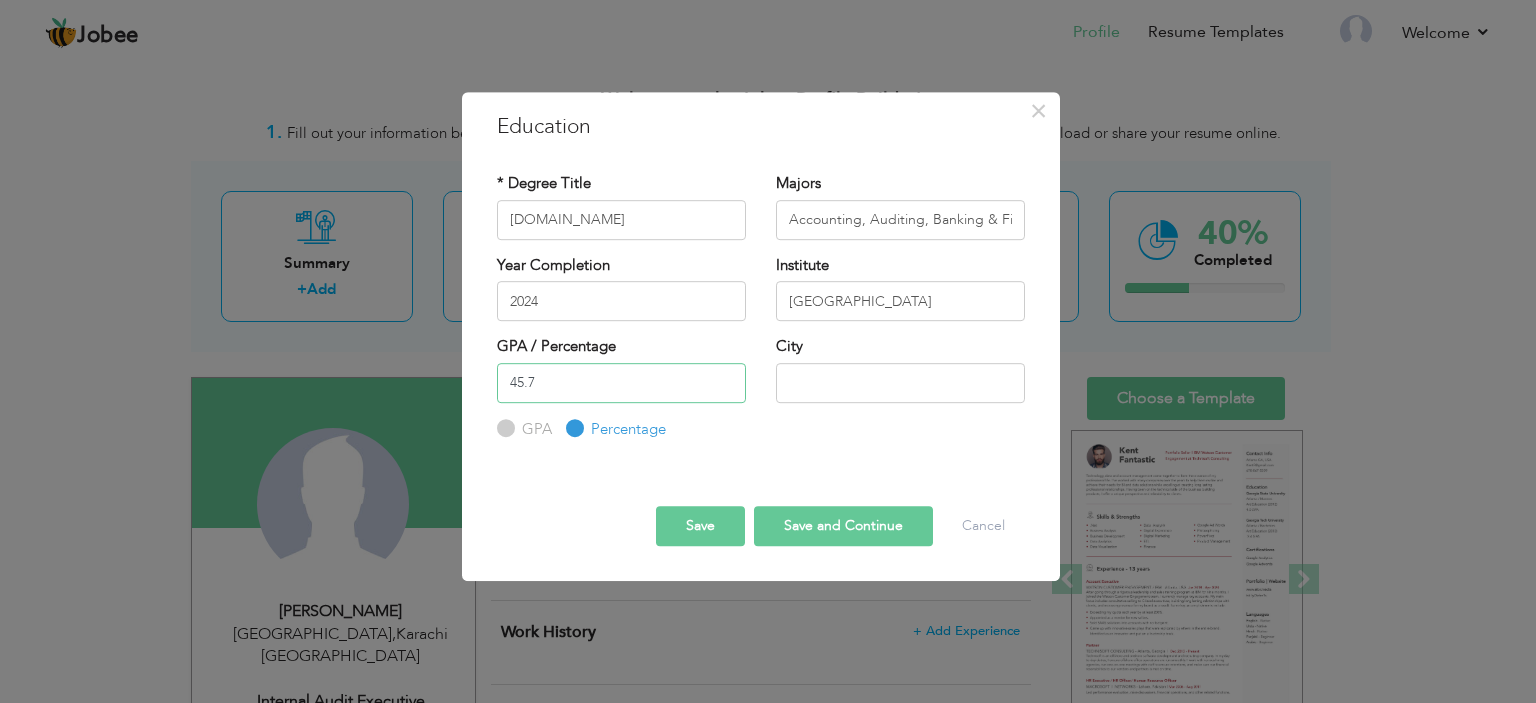type on "45.7" 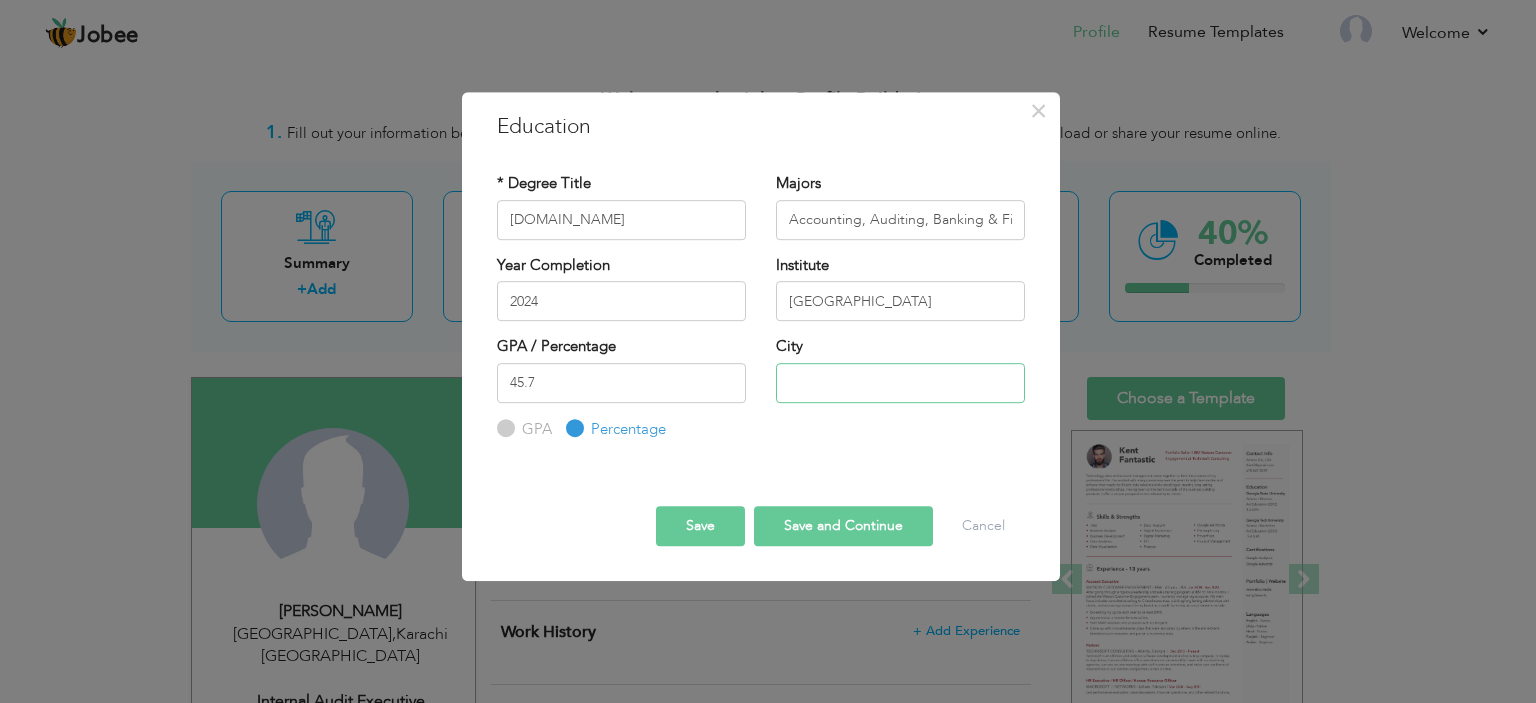 click at bounding box center (900, 383) 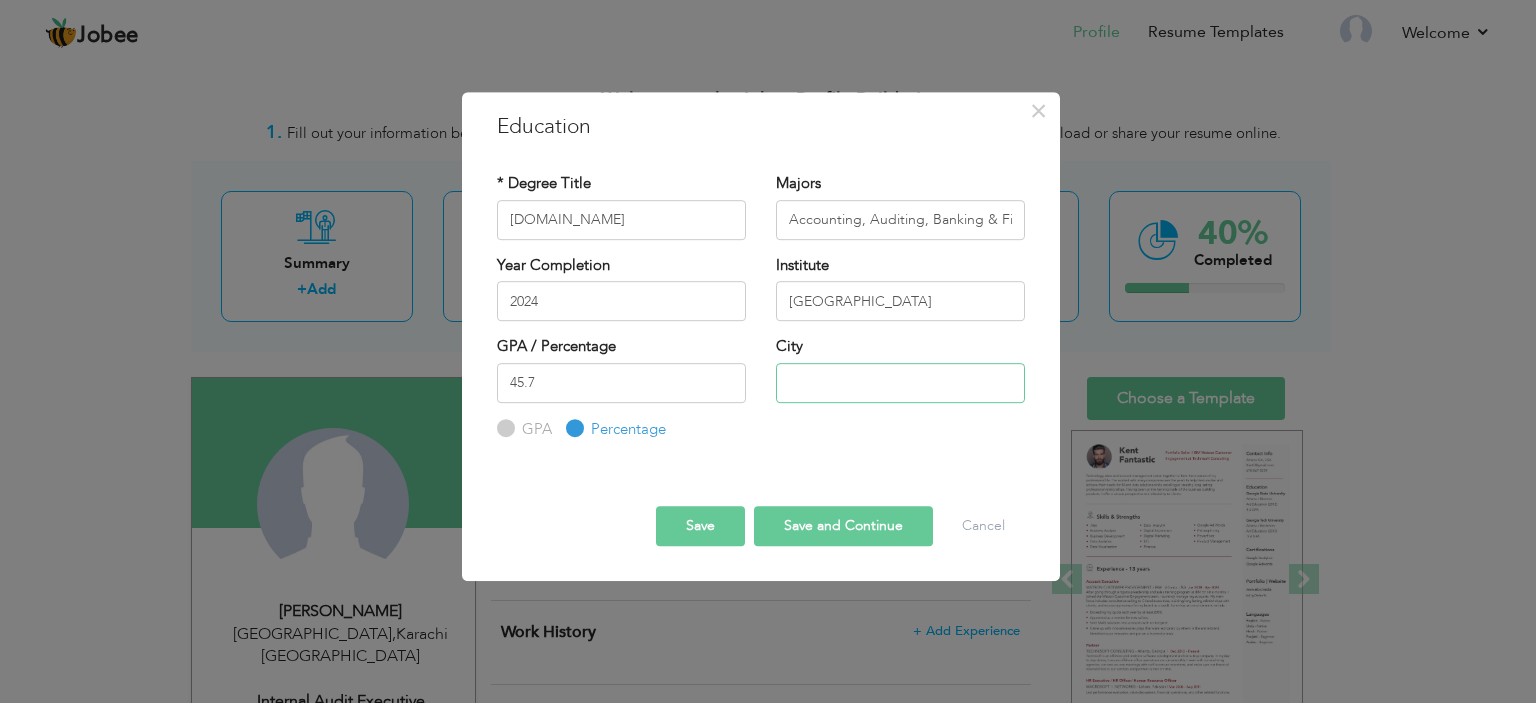 click at bounding box center (900, 383) 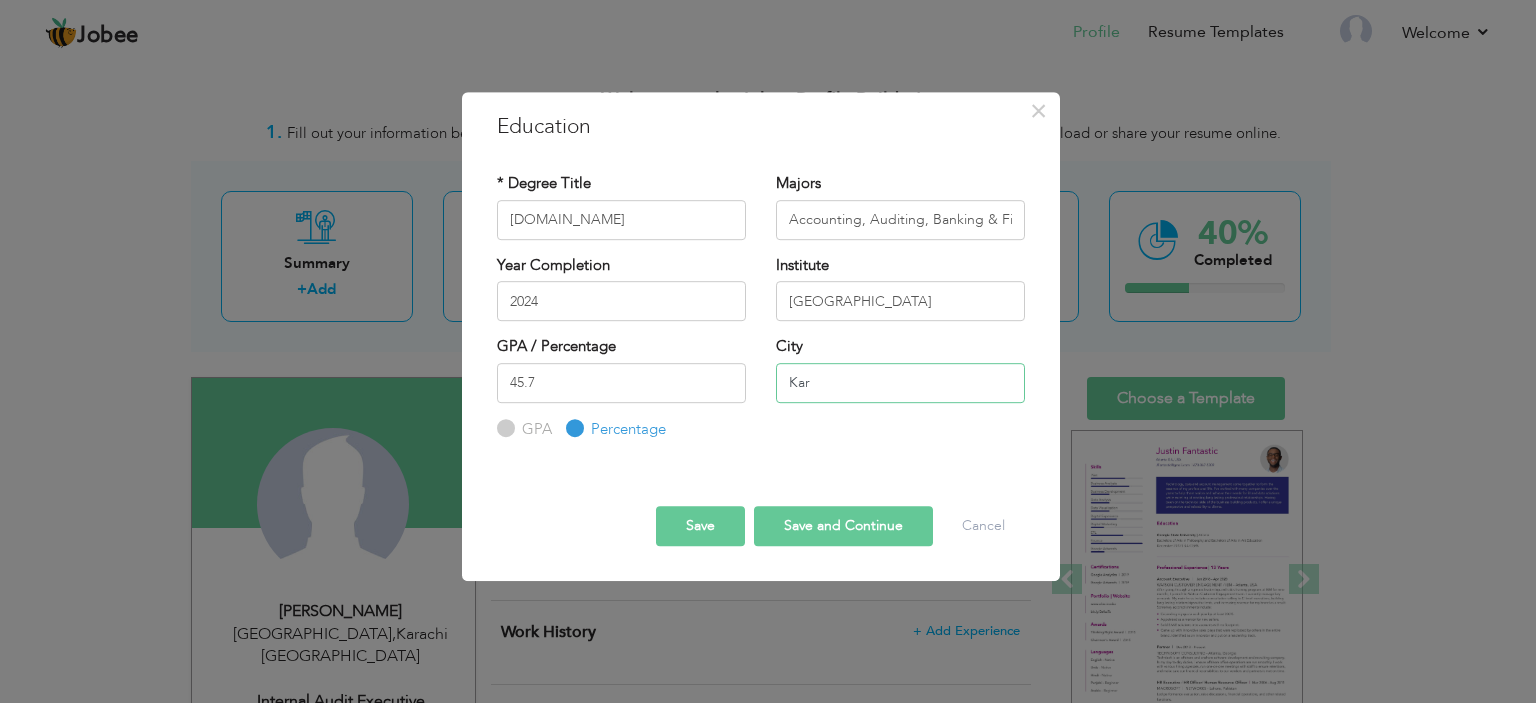 type on "[GEOGRAPHIC_DATA]" 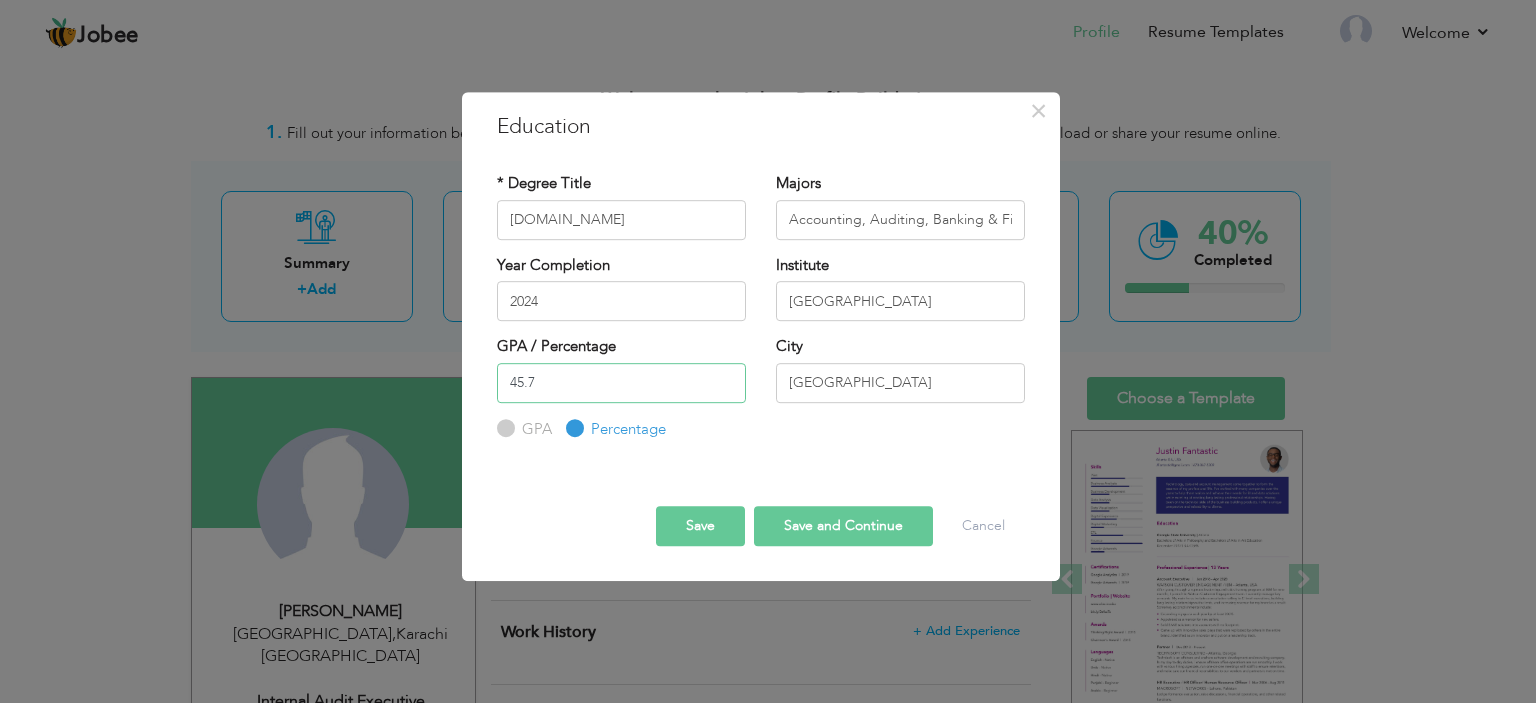 click on "45.7" at bounding box center [621, 383] 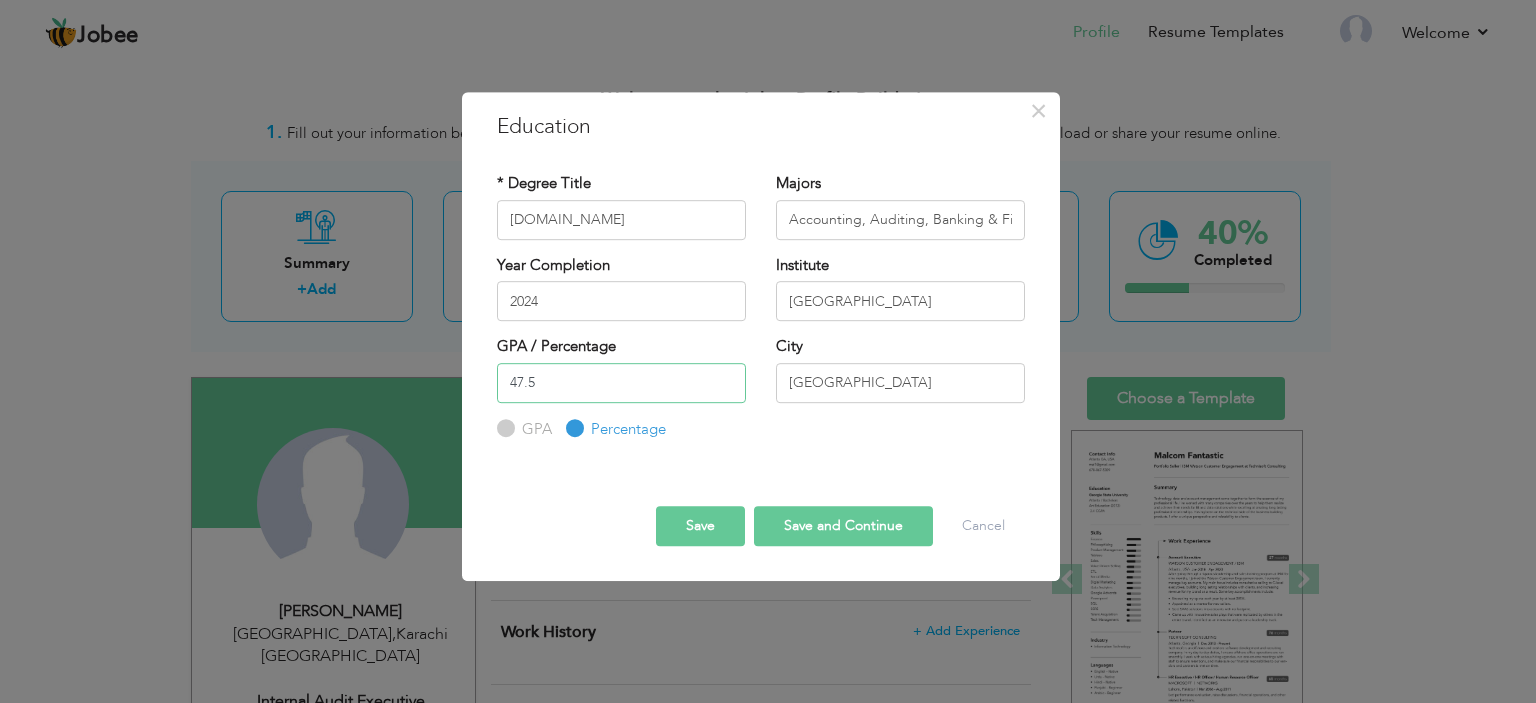 type on "47.5" 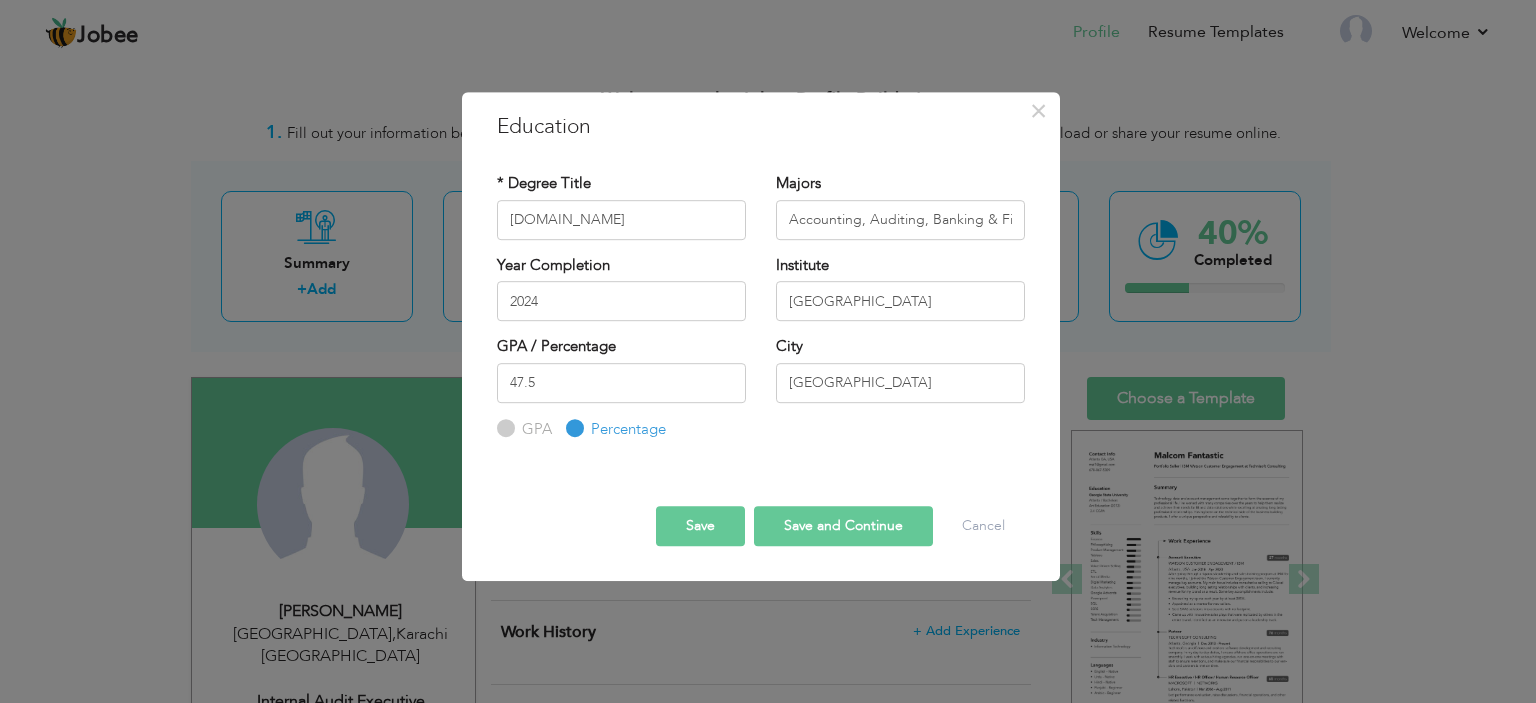 click on "Save and Continue" at bounding box center (843, 526) 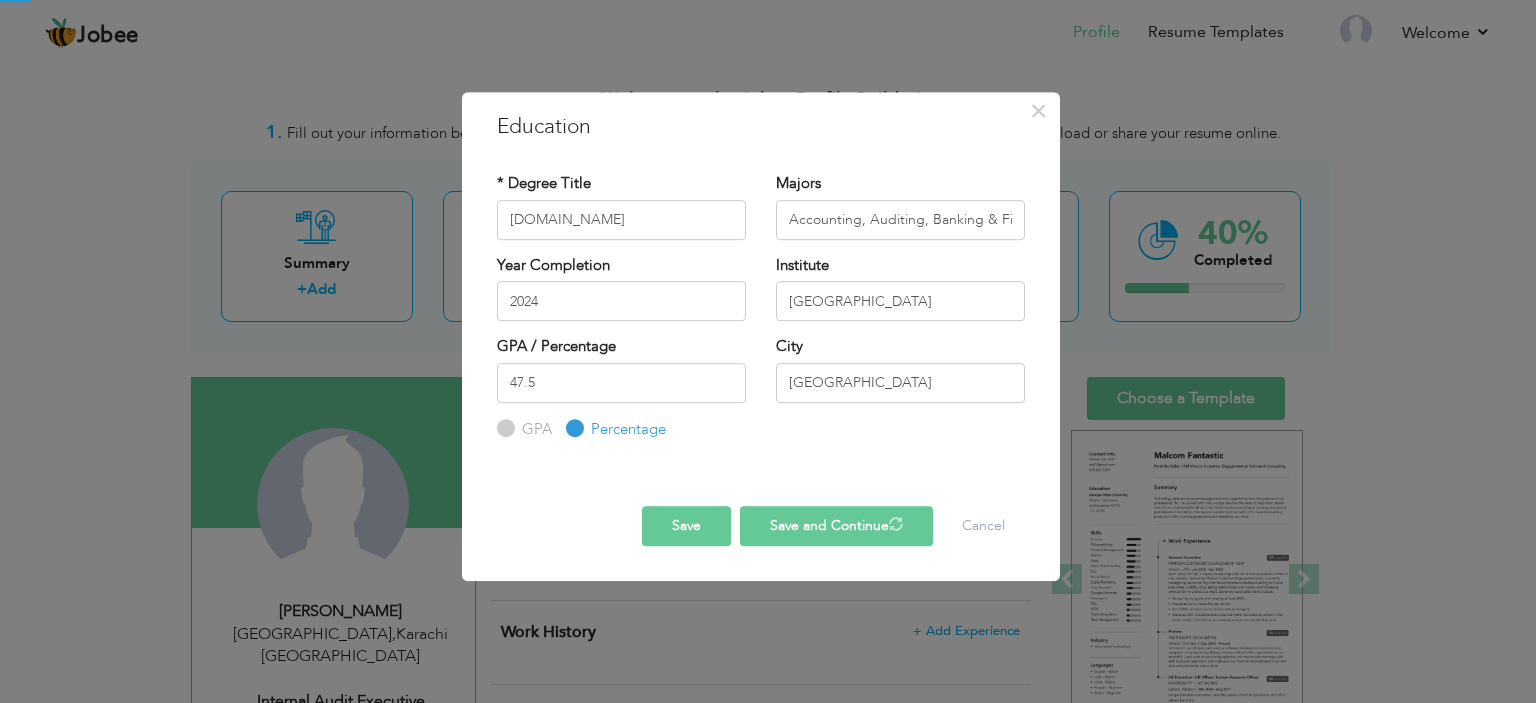 type 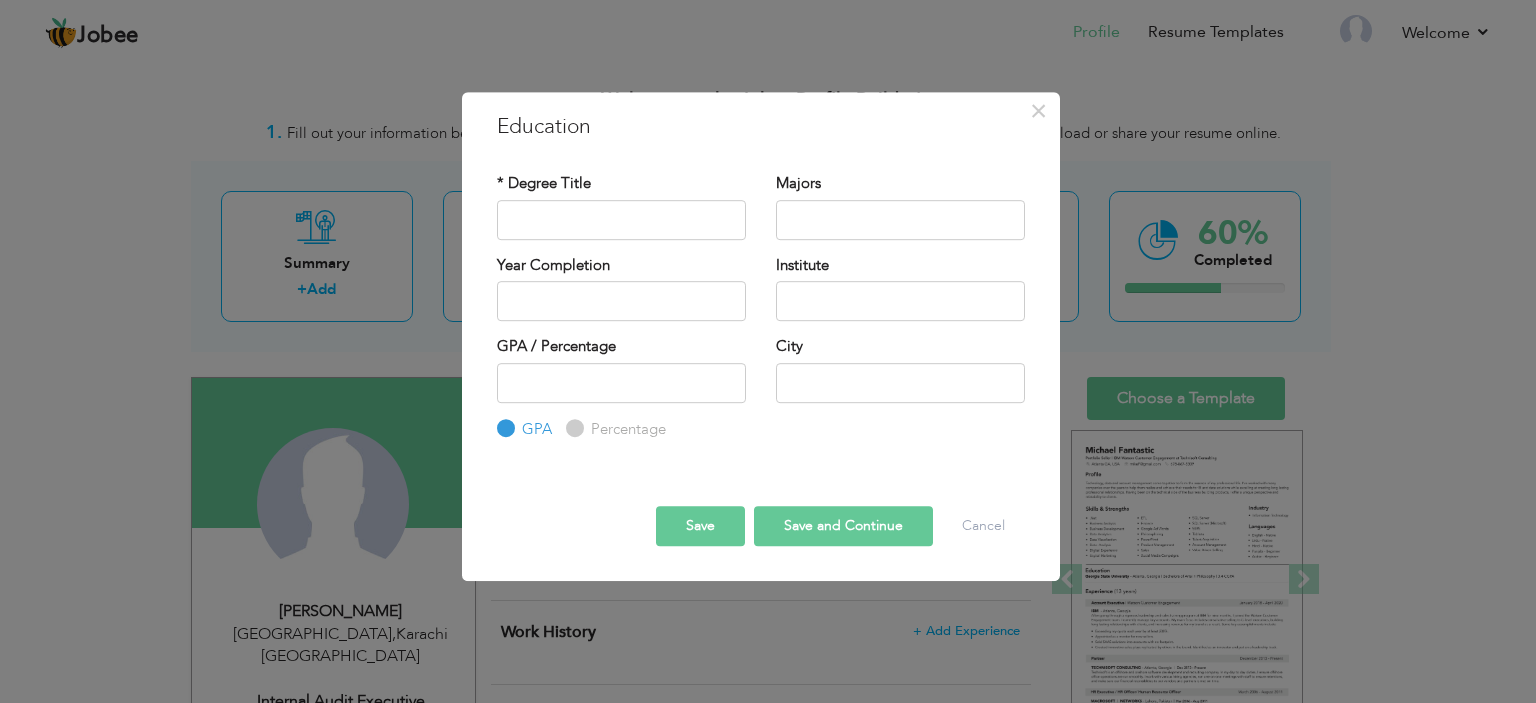 click on "Save and Continue" at bounding box center [843, 526] 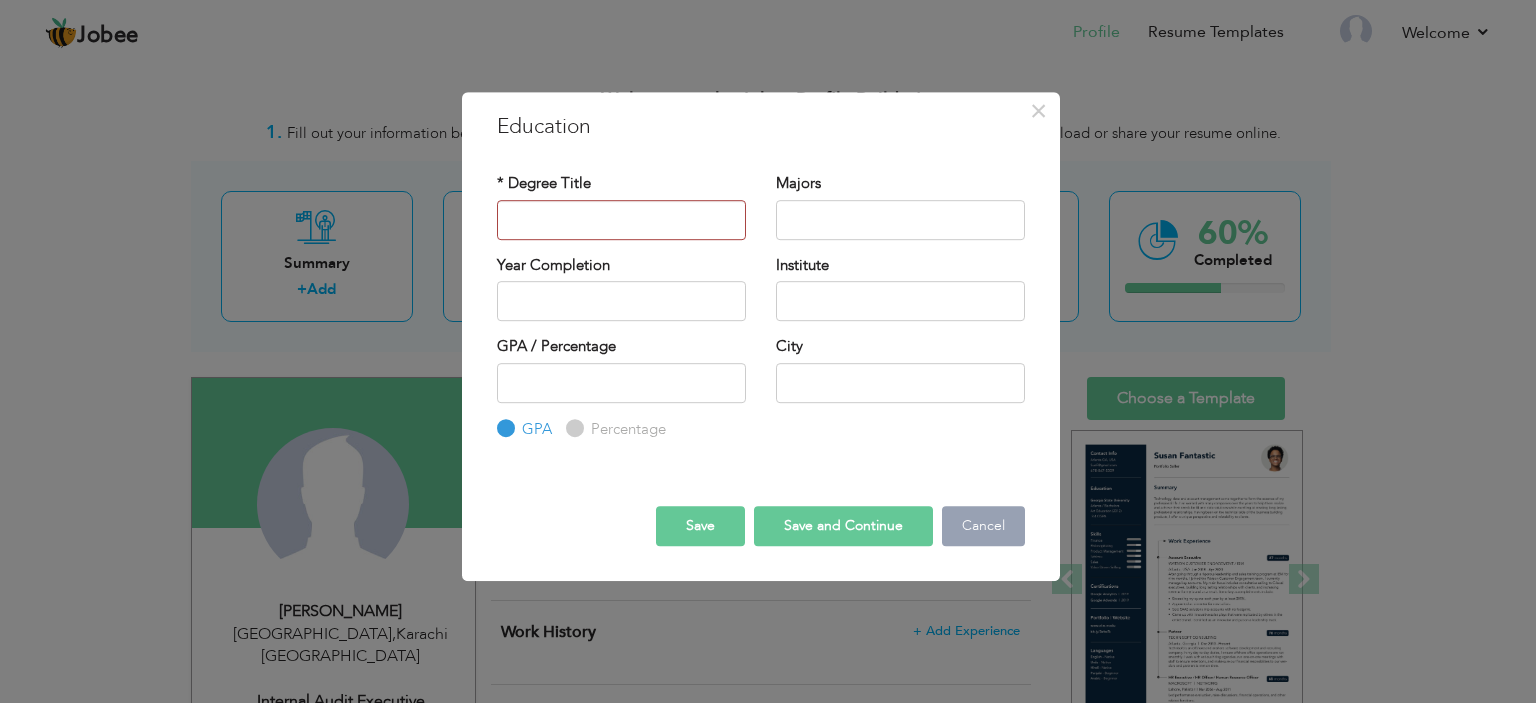 click on "Cancel" at bounding box center [983, 526] 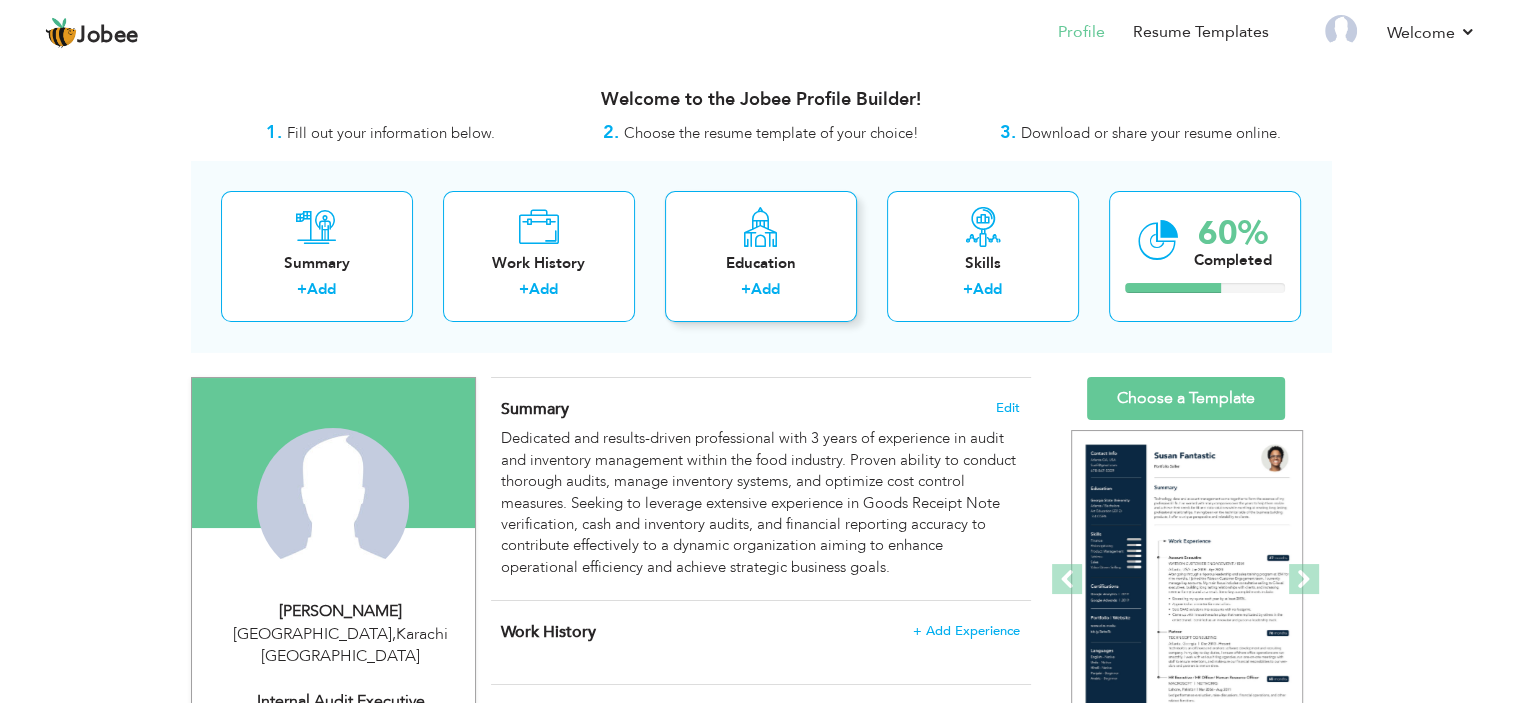 click at bounding box center (760, 227) 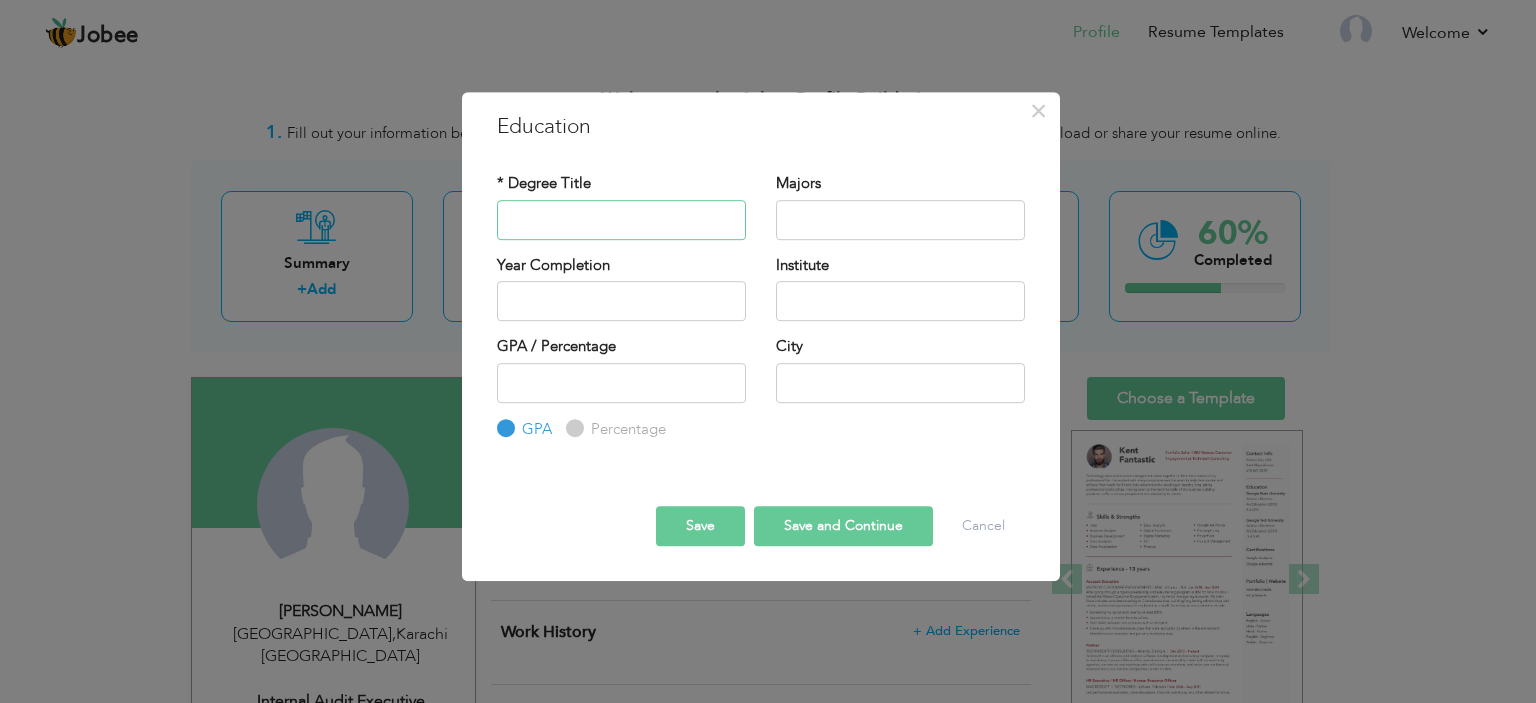 click at bounding box center (621, 220) 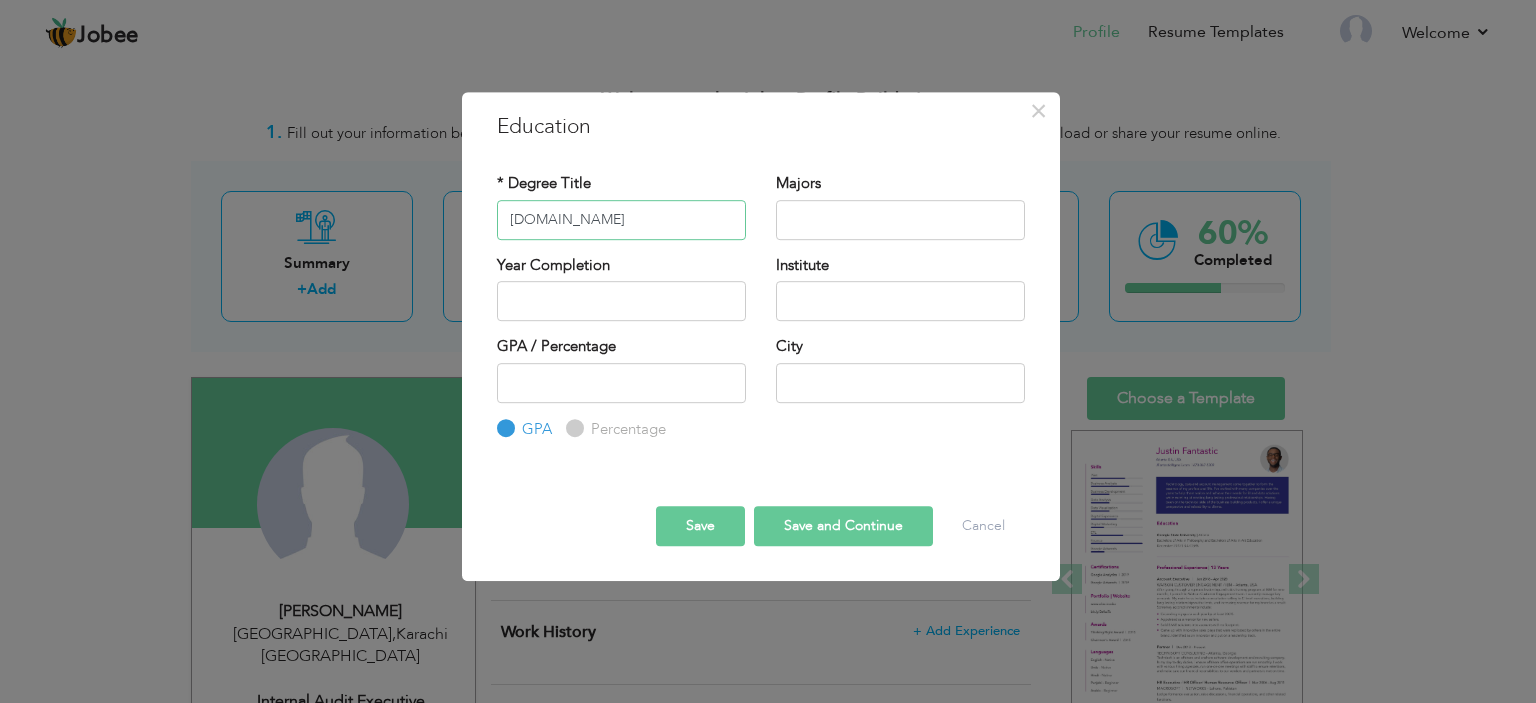 type on "B.Com" 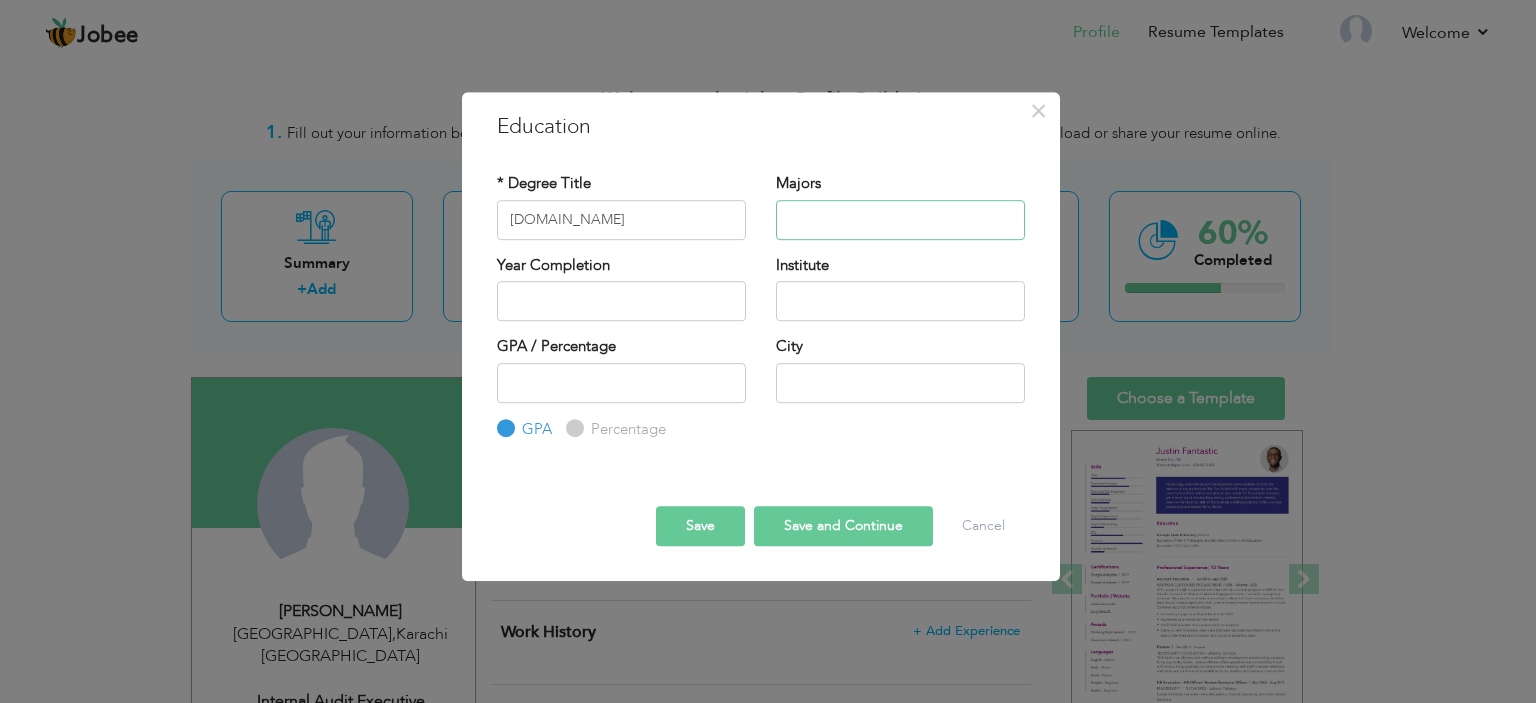 type on "A" 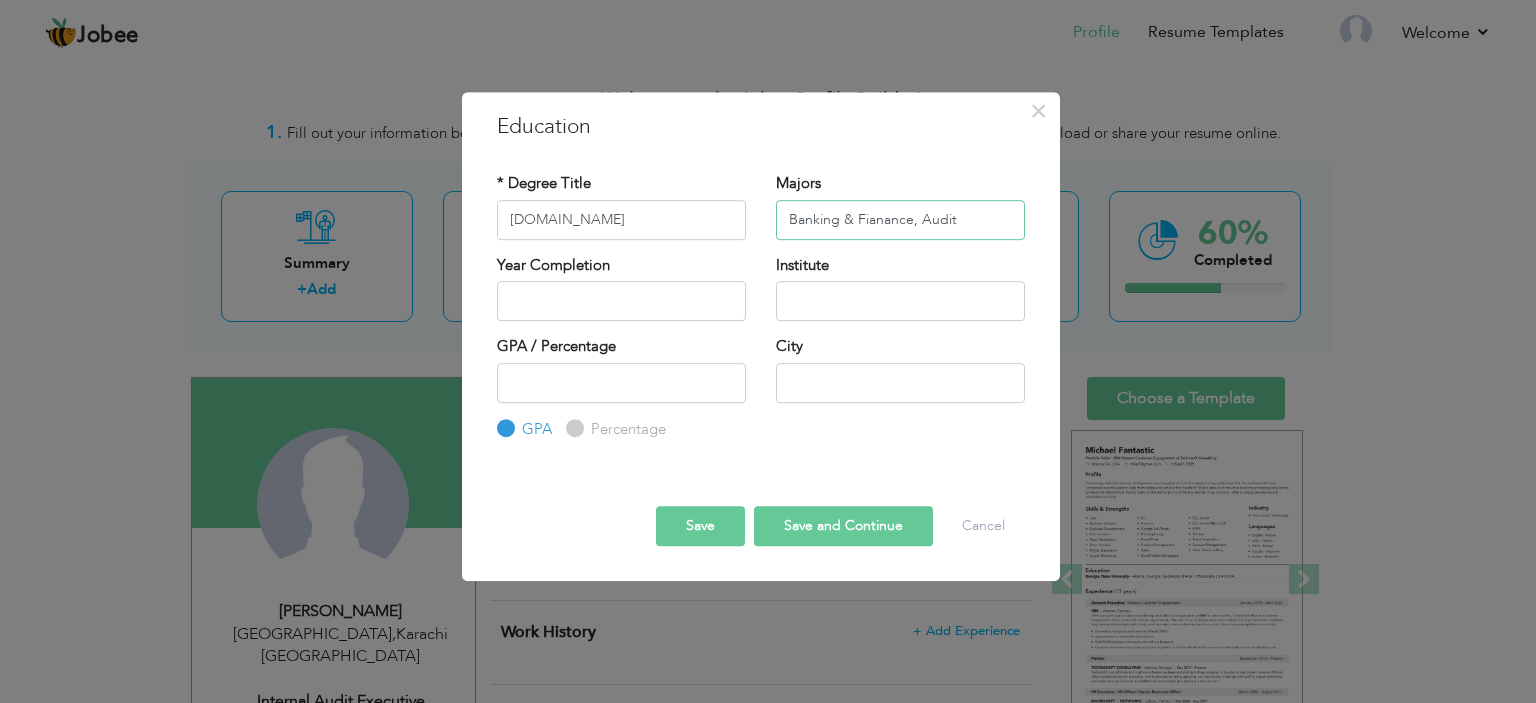type on "Banking & Fianance, Audit" 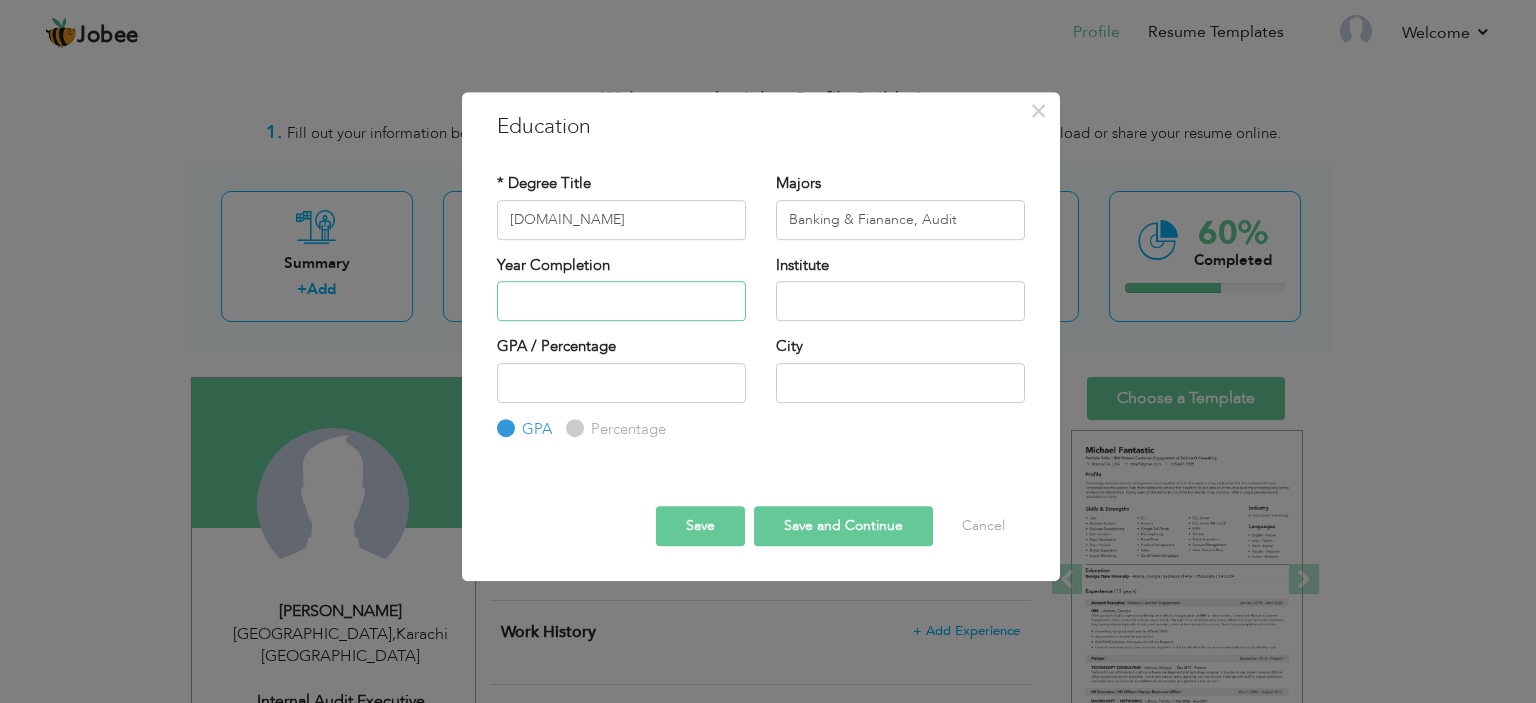 click at bounding box center (621, 301) 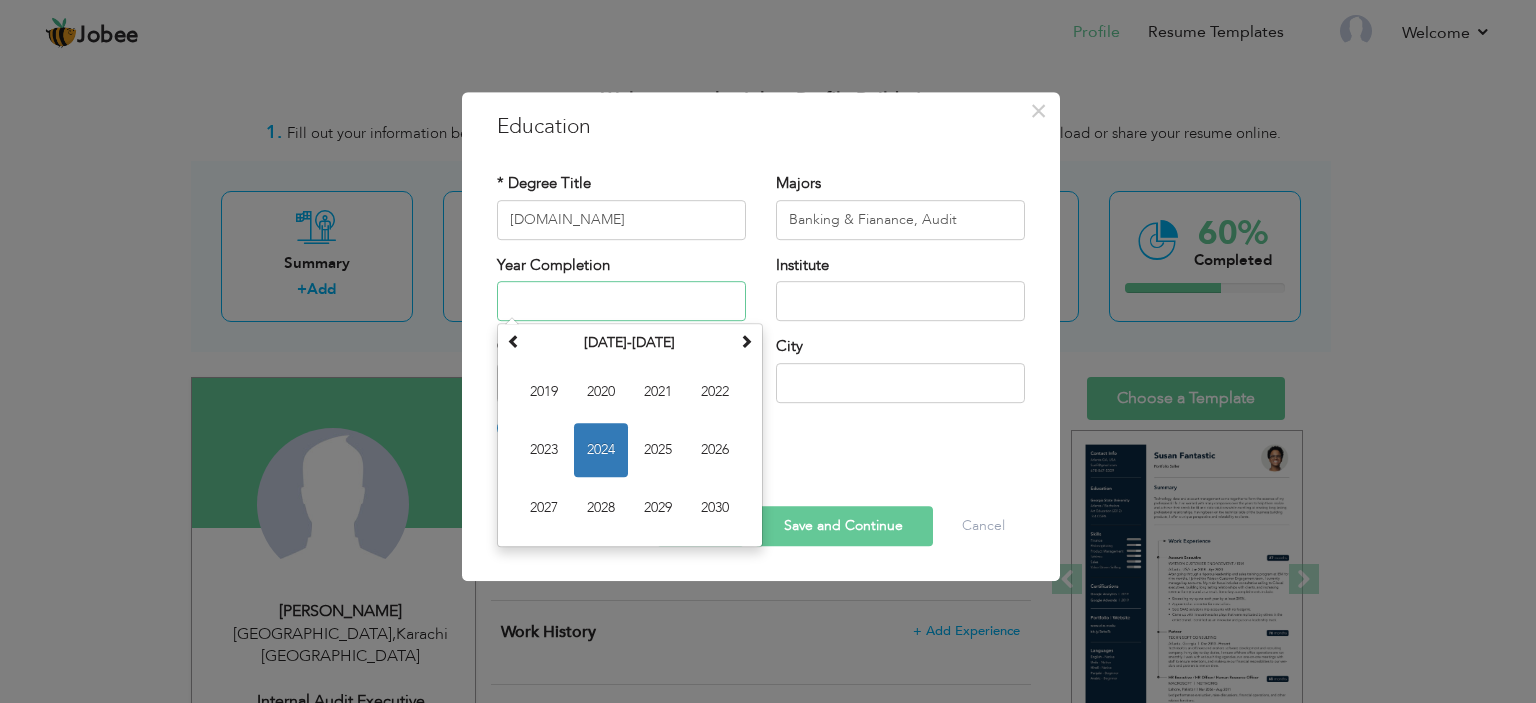 click on "2024" at bounding box center (601, 450) 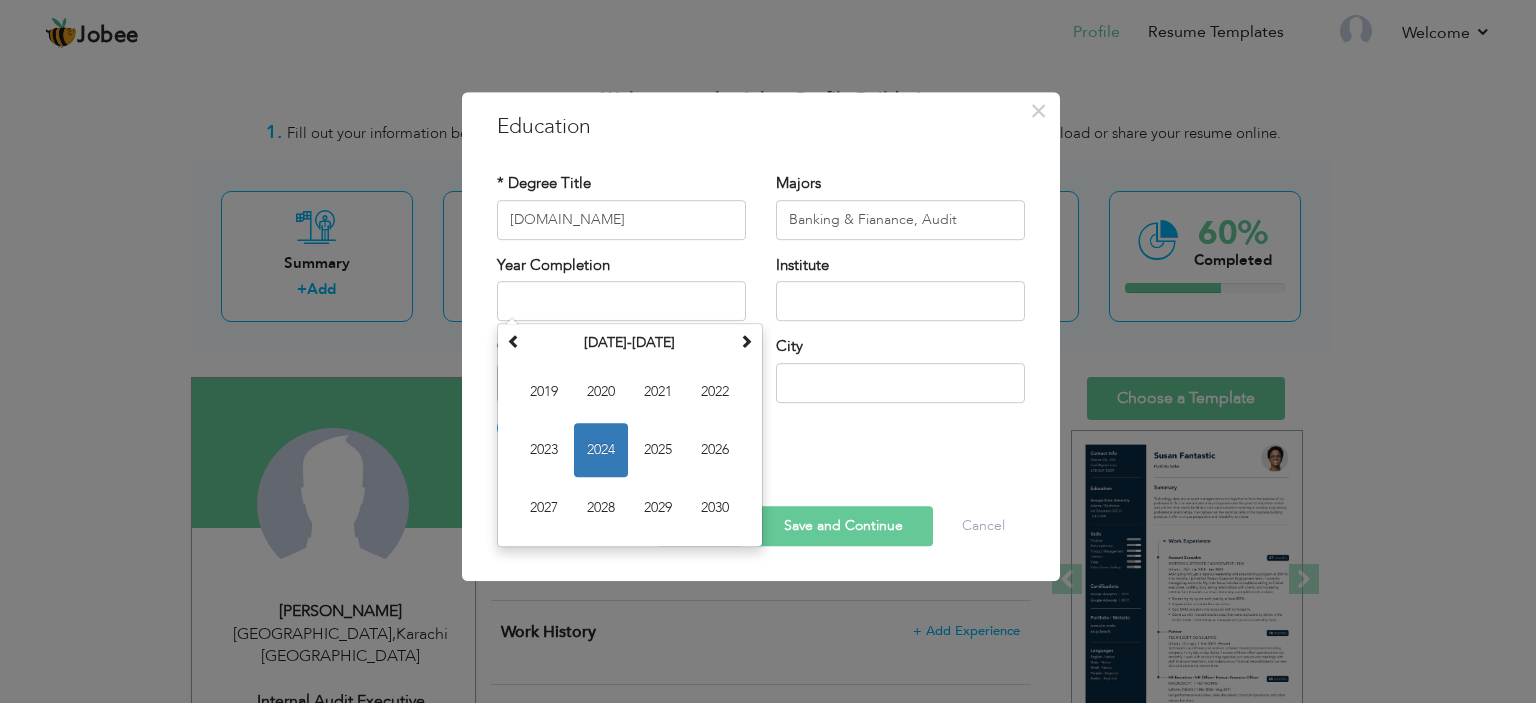 type on "2024" 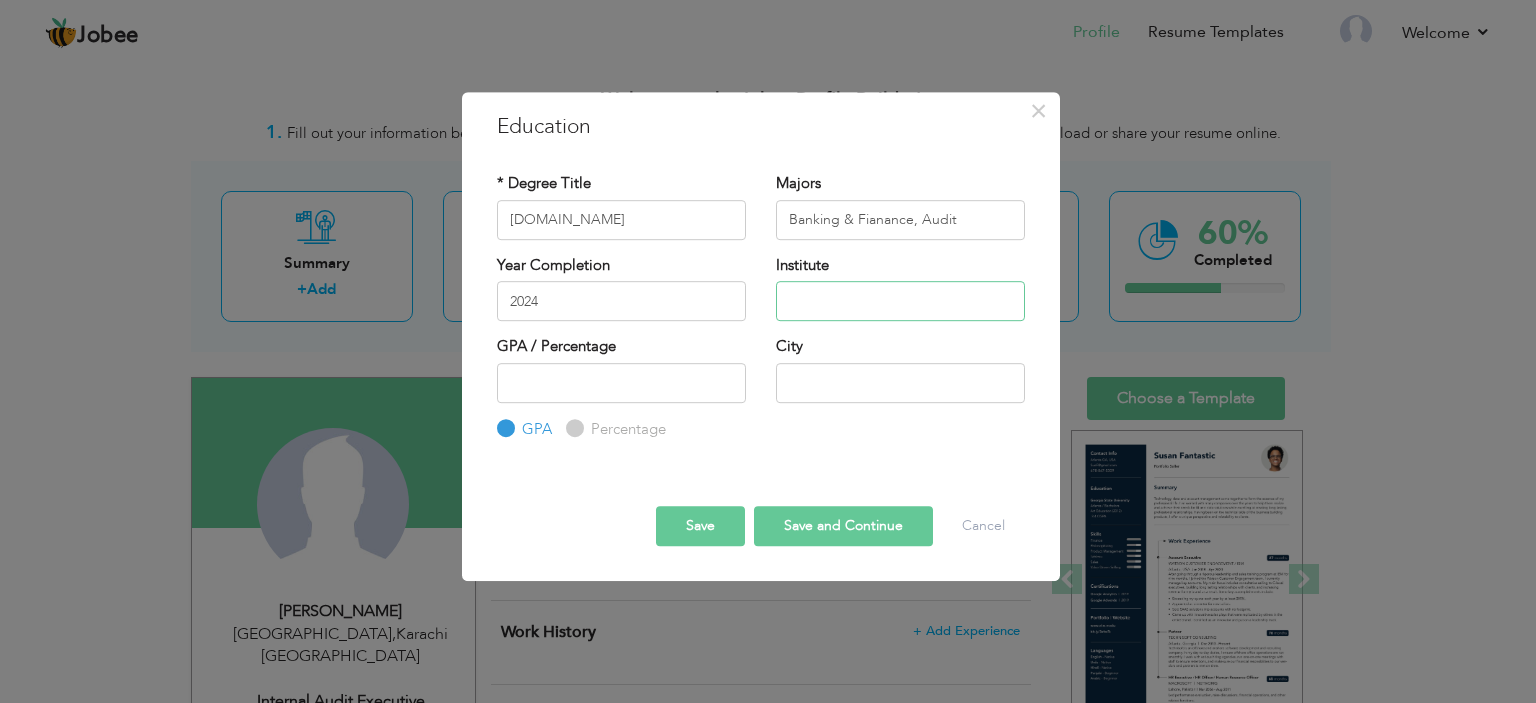 click at bounding box center [900, 301] 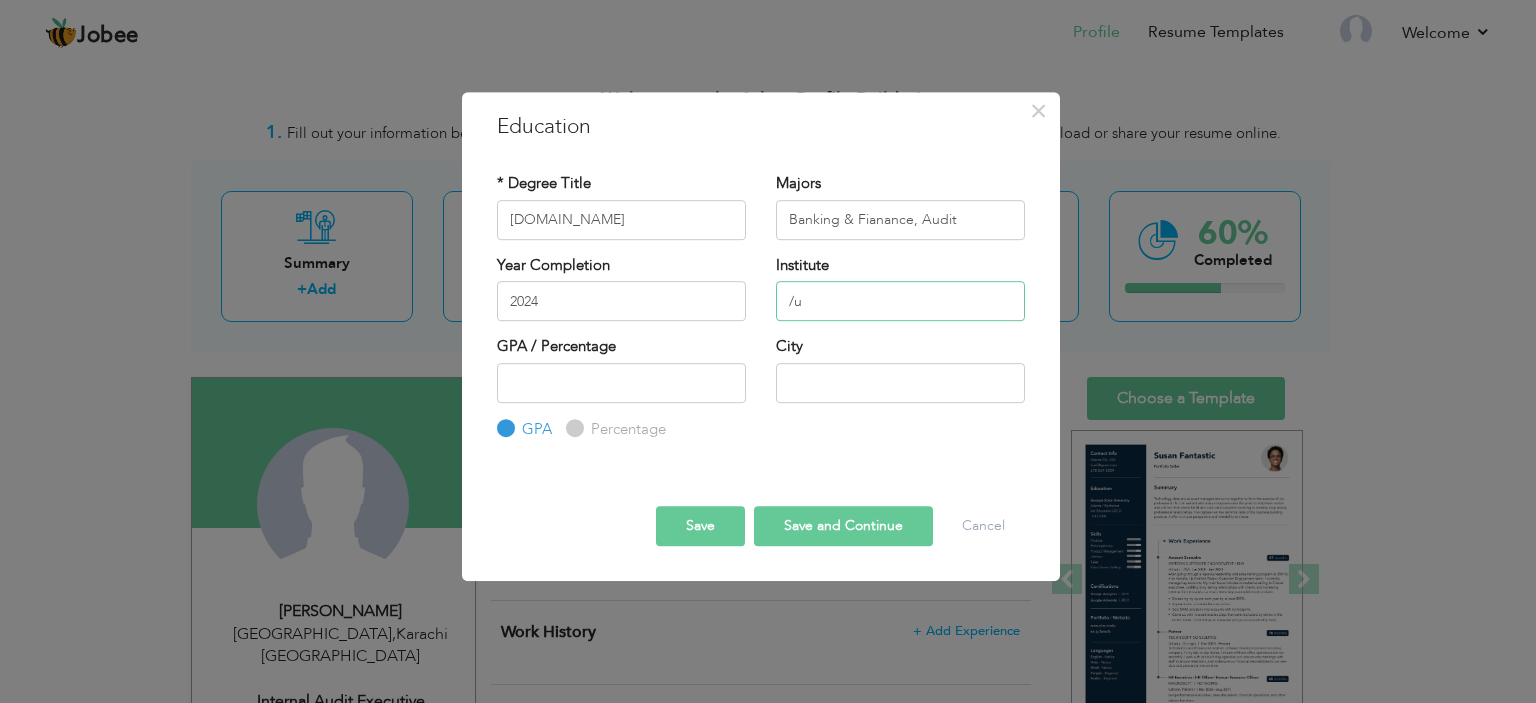 type on "/" 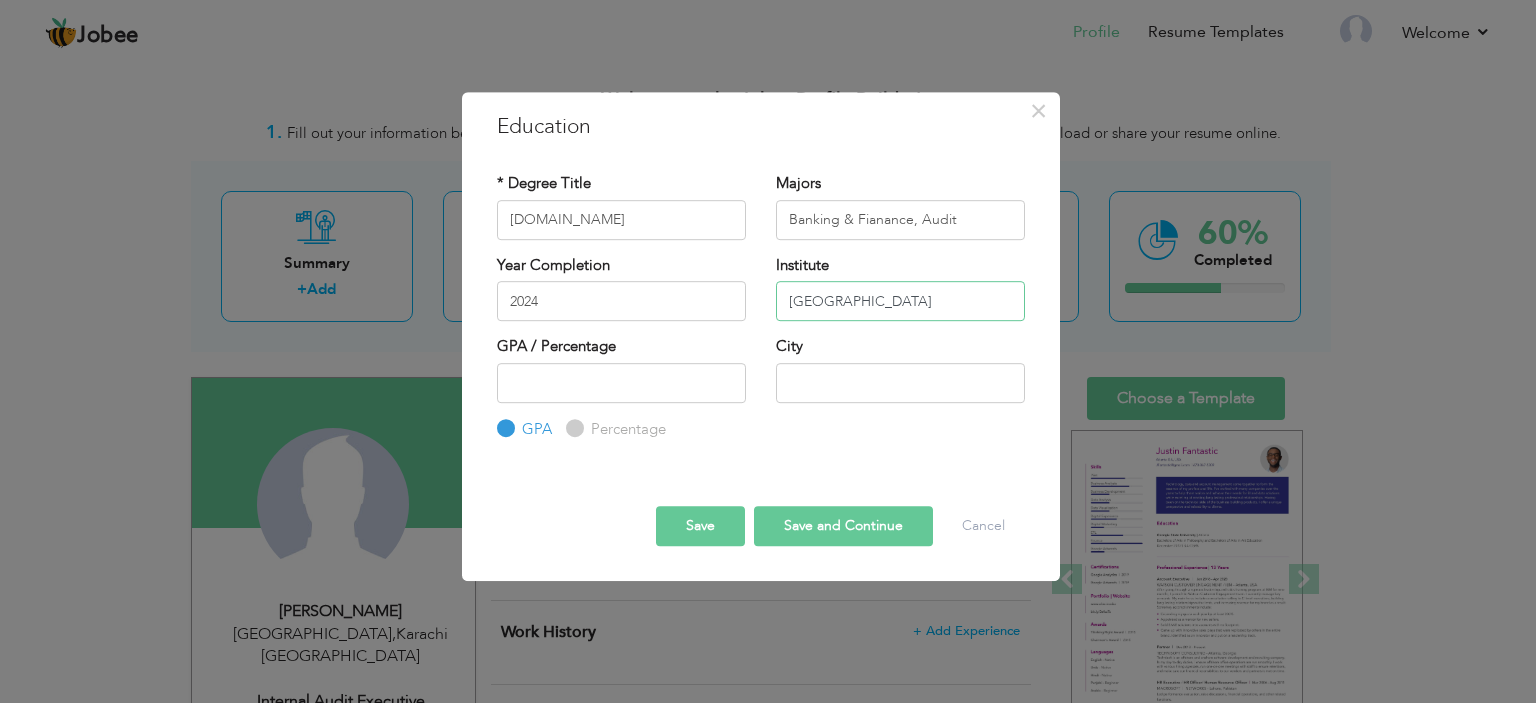 type on "University of Karachi" 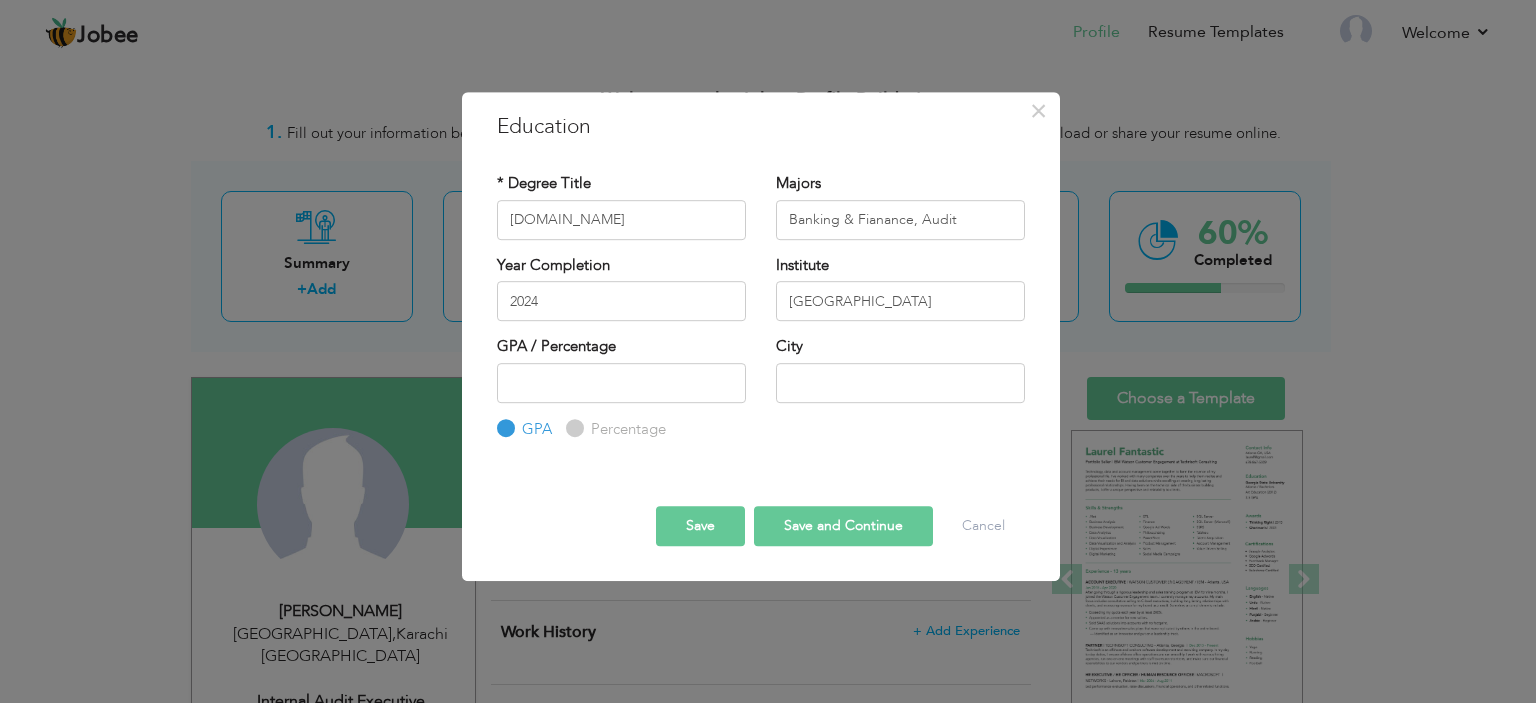 click on "Percentage" at bounding box center [626, 429] 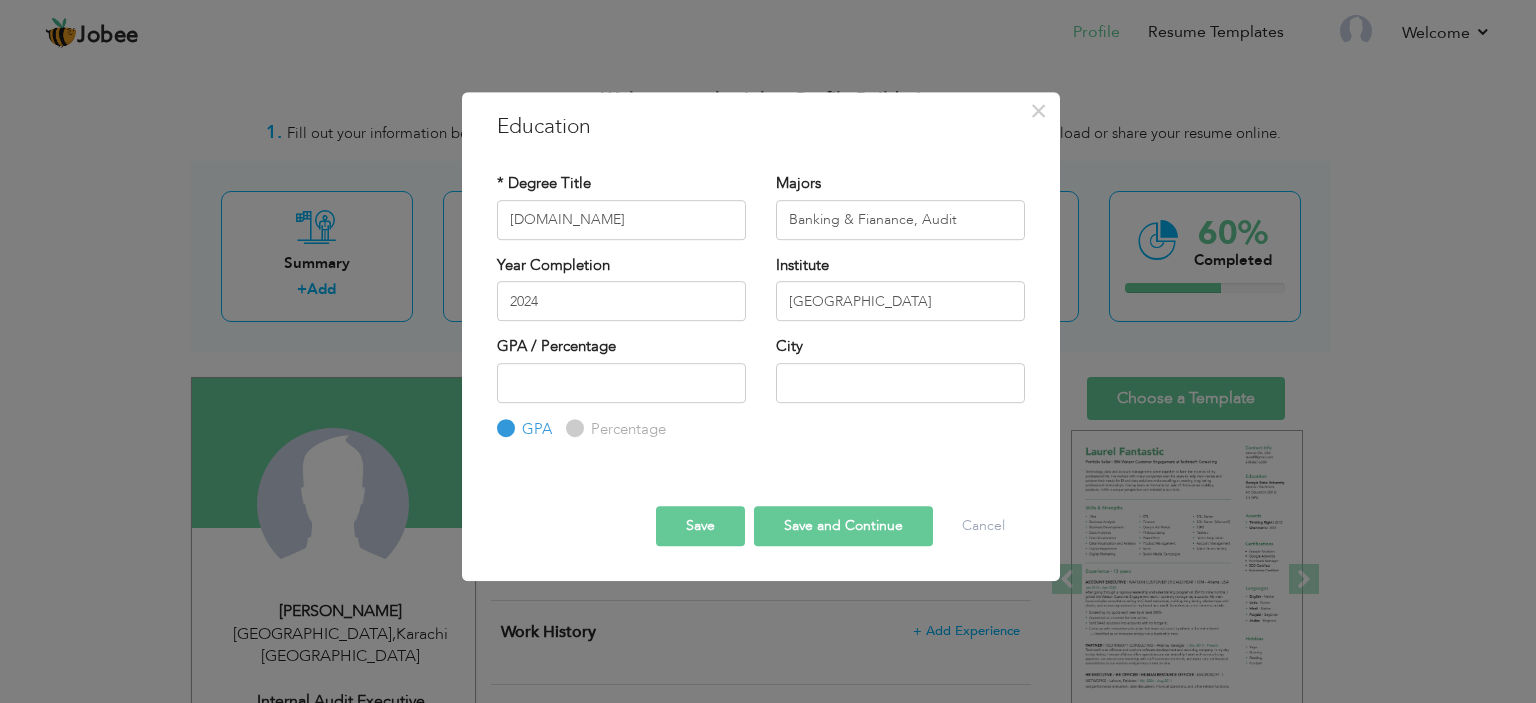 click on "Percentage" at bounding box center (572, 428) 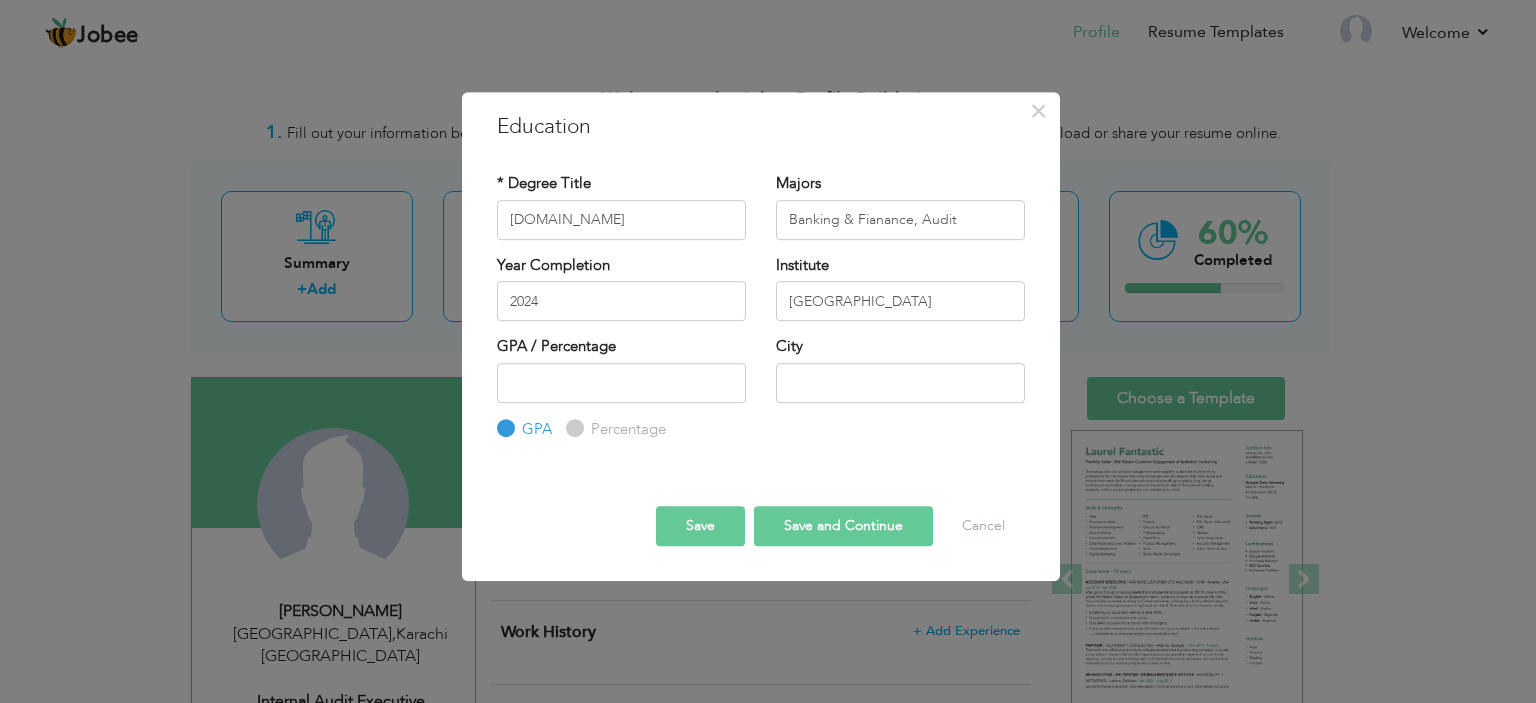 radio on "true" 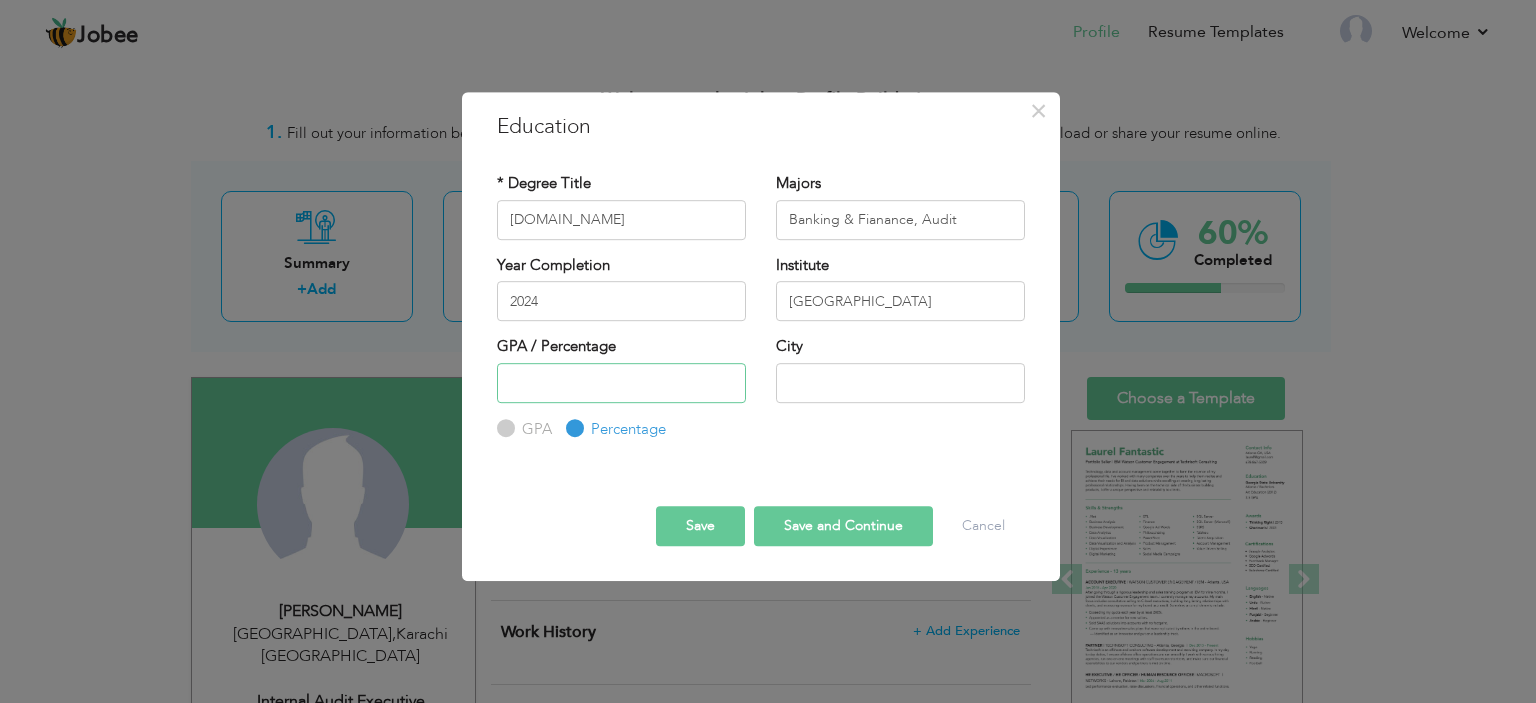 click at bounding box center [621, 383] 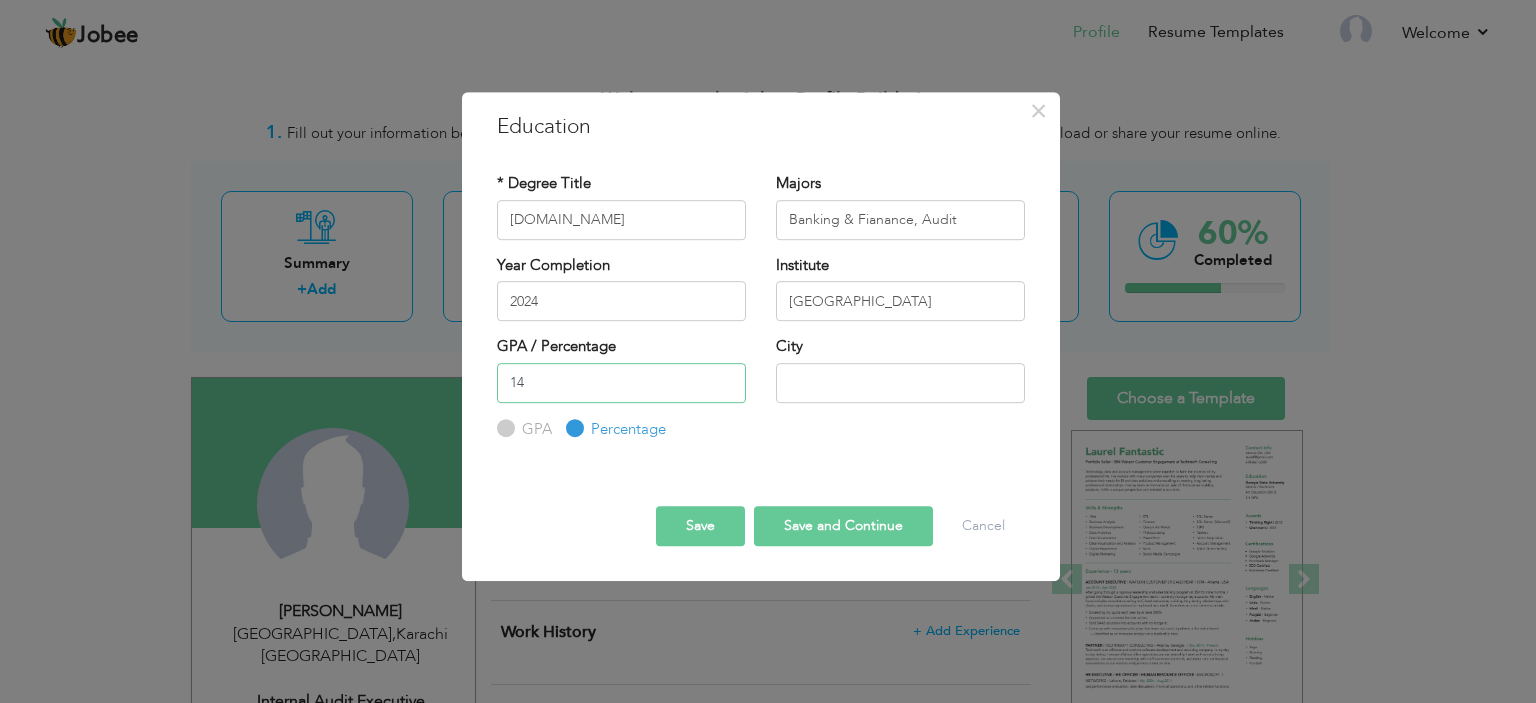 type on "1" 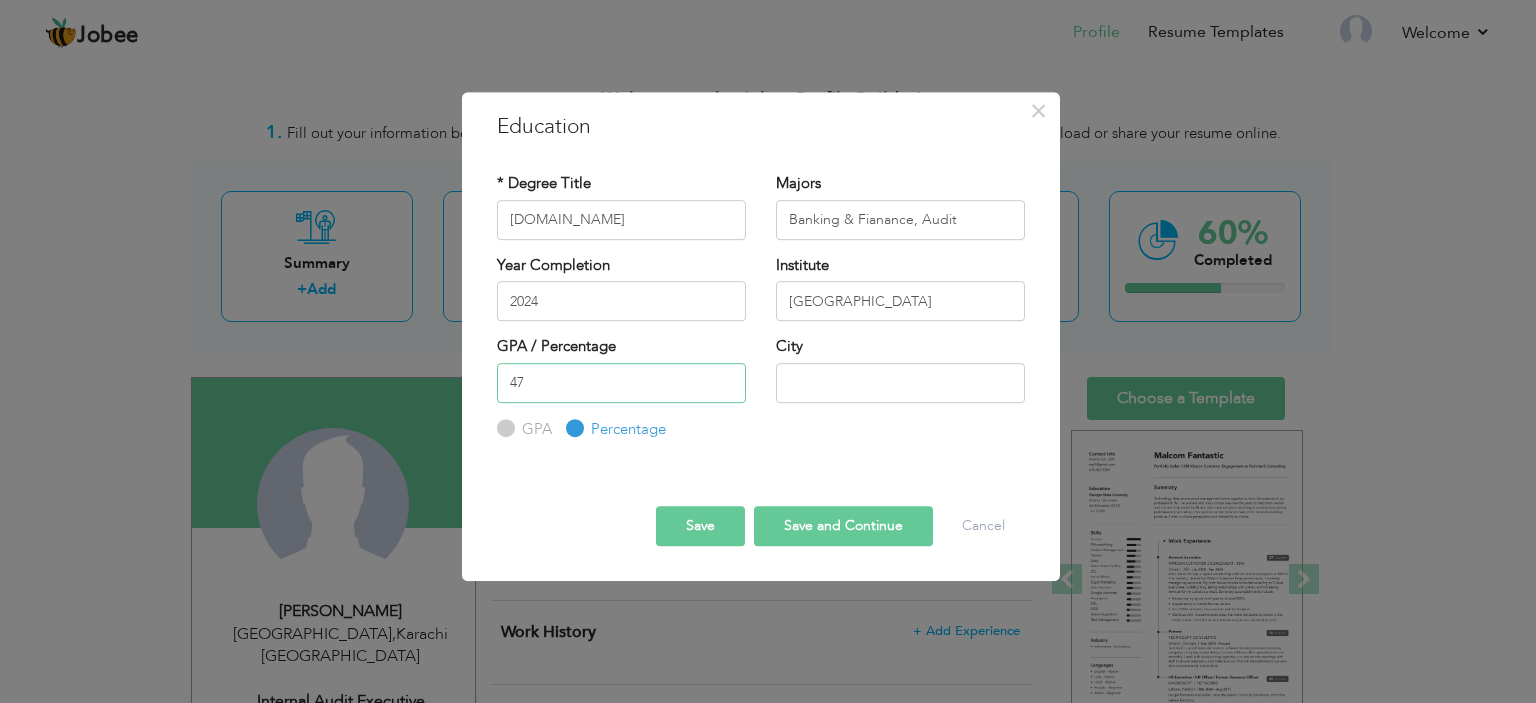 type on "47" 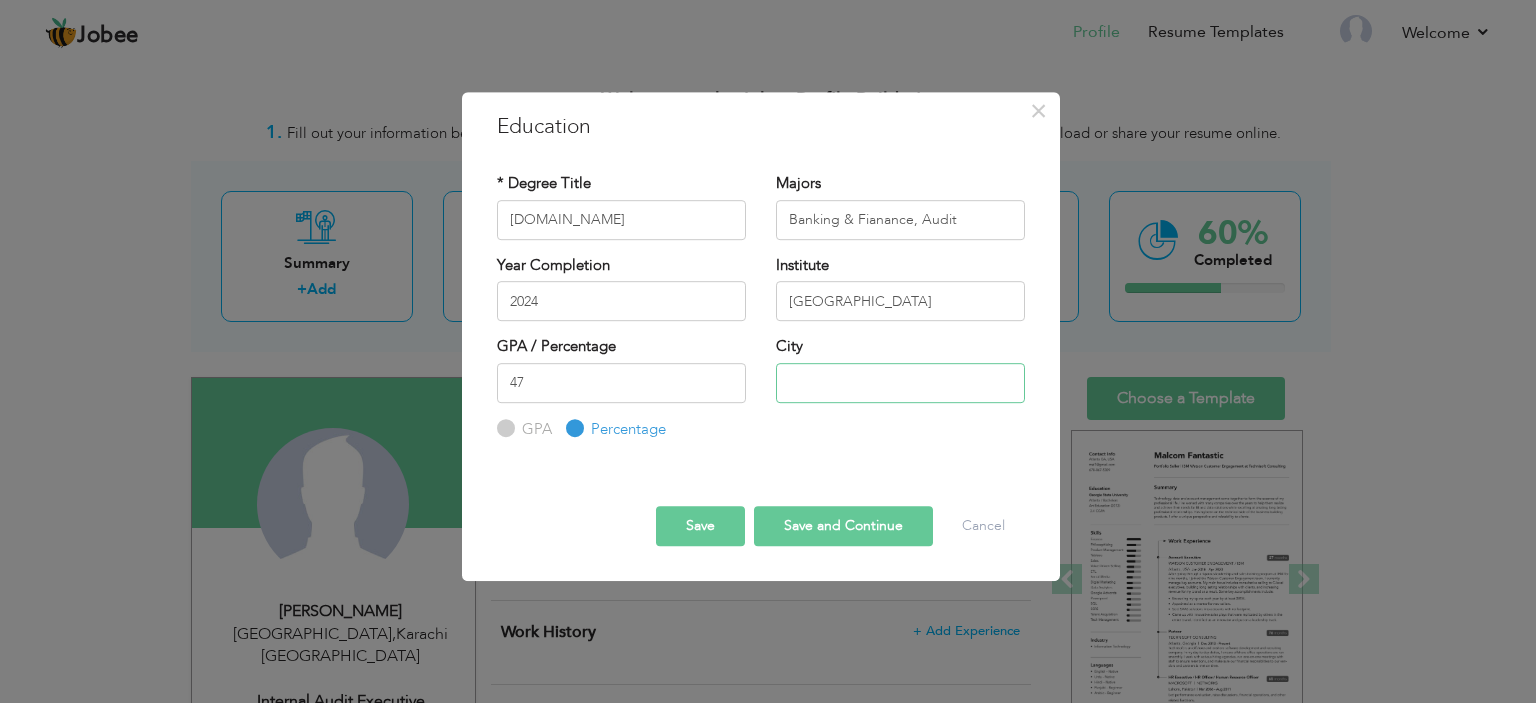 click at bounding box center (900, 383) 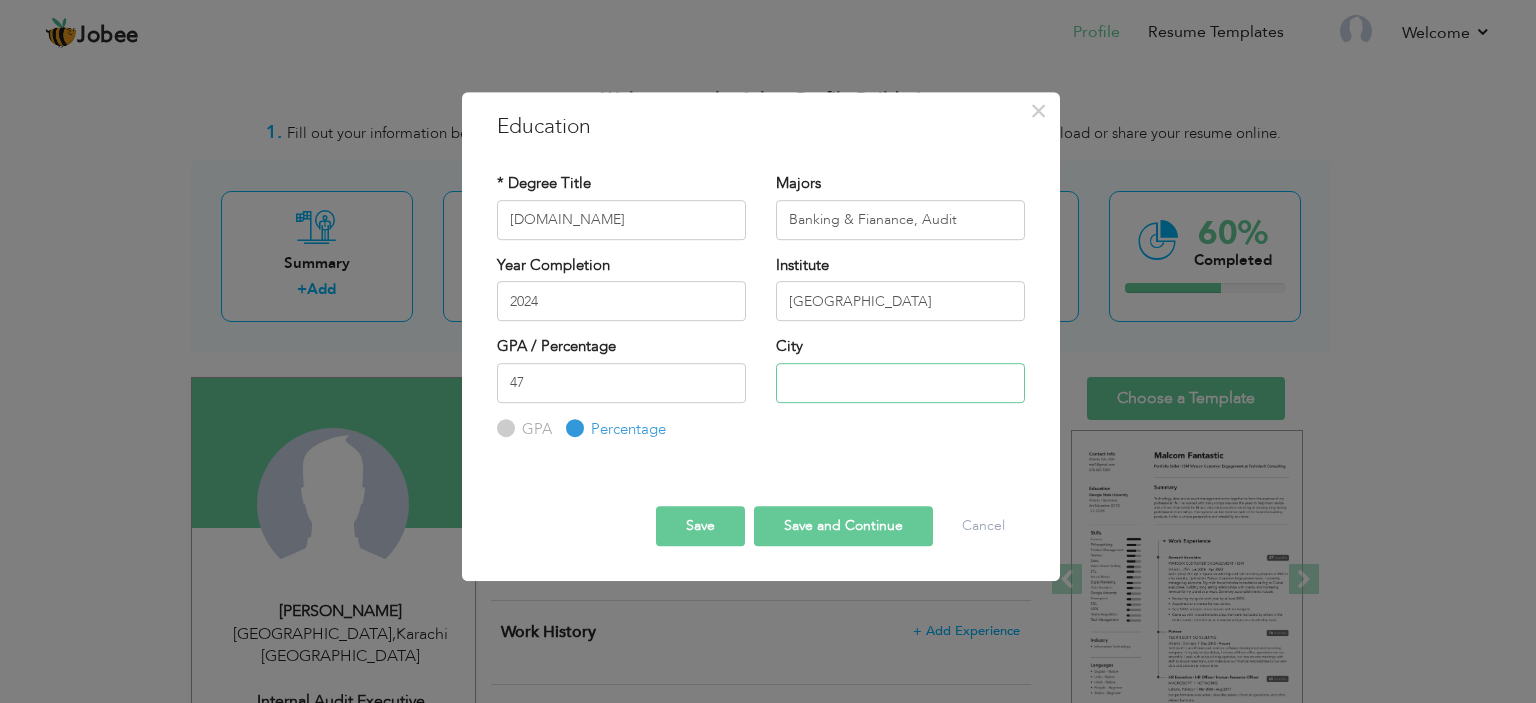 type on "[GEOGRAPHIC_DATA]" 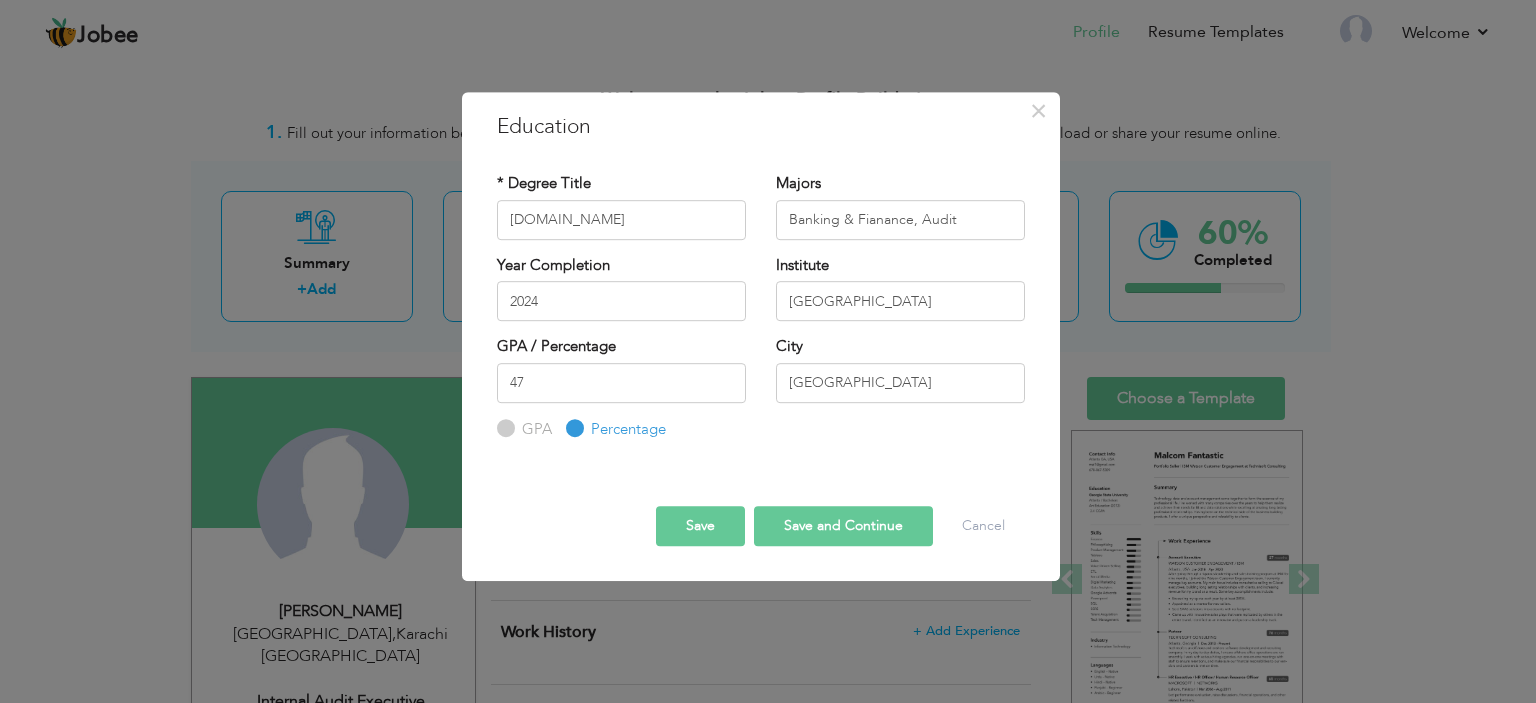 click on "Save" at bounding box center [700, 526] 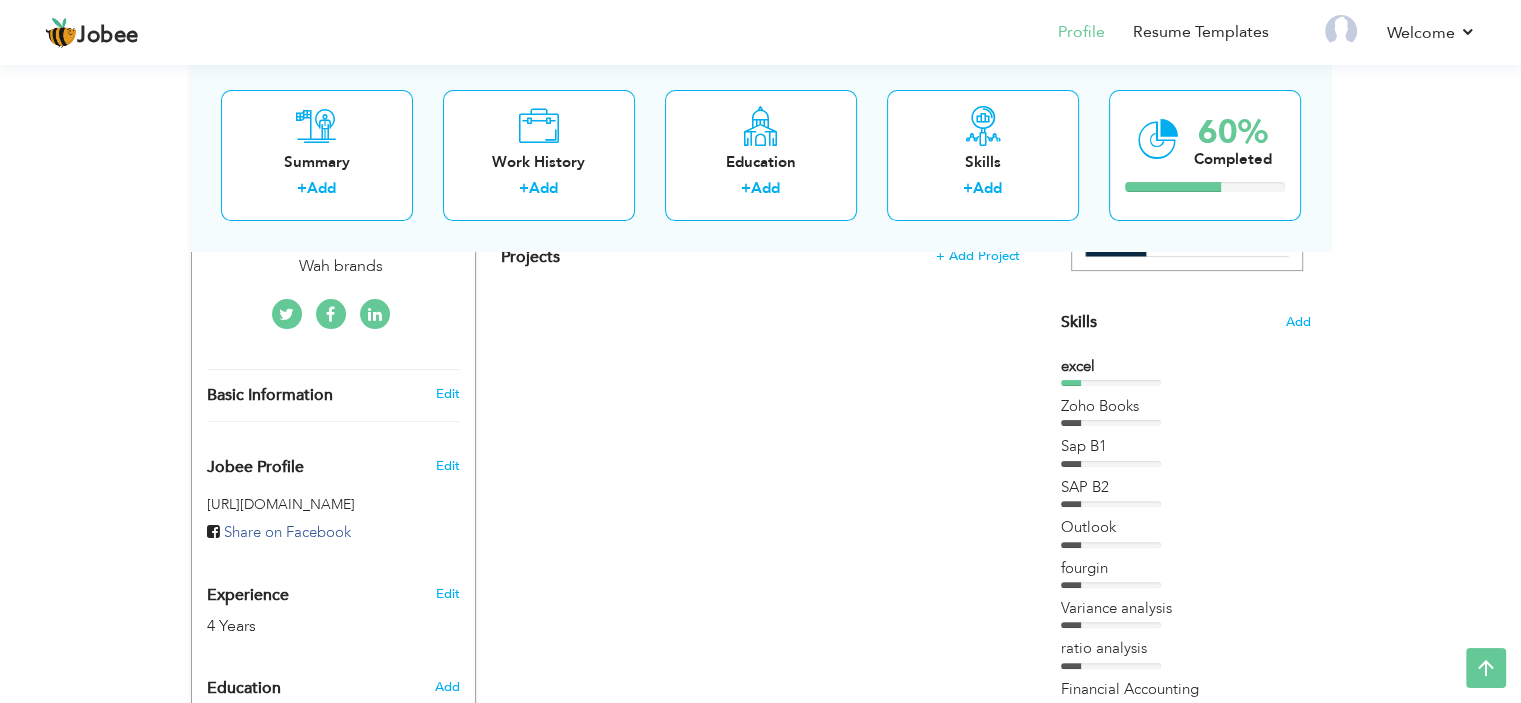 scroll, scrollTop: 460, scrollLeft: 0, axis: vertical 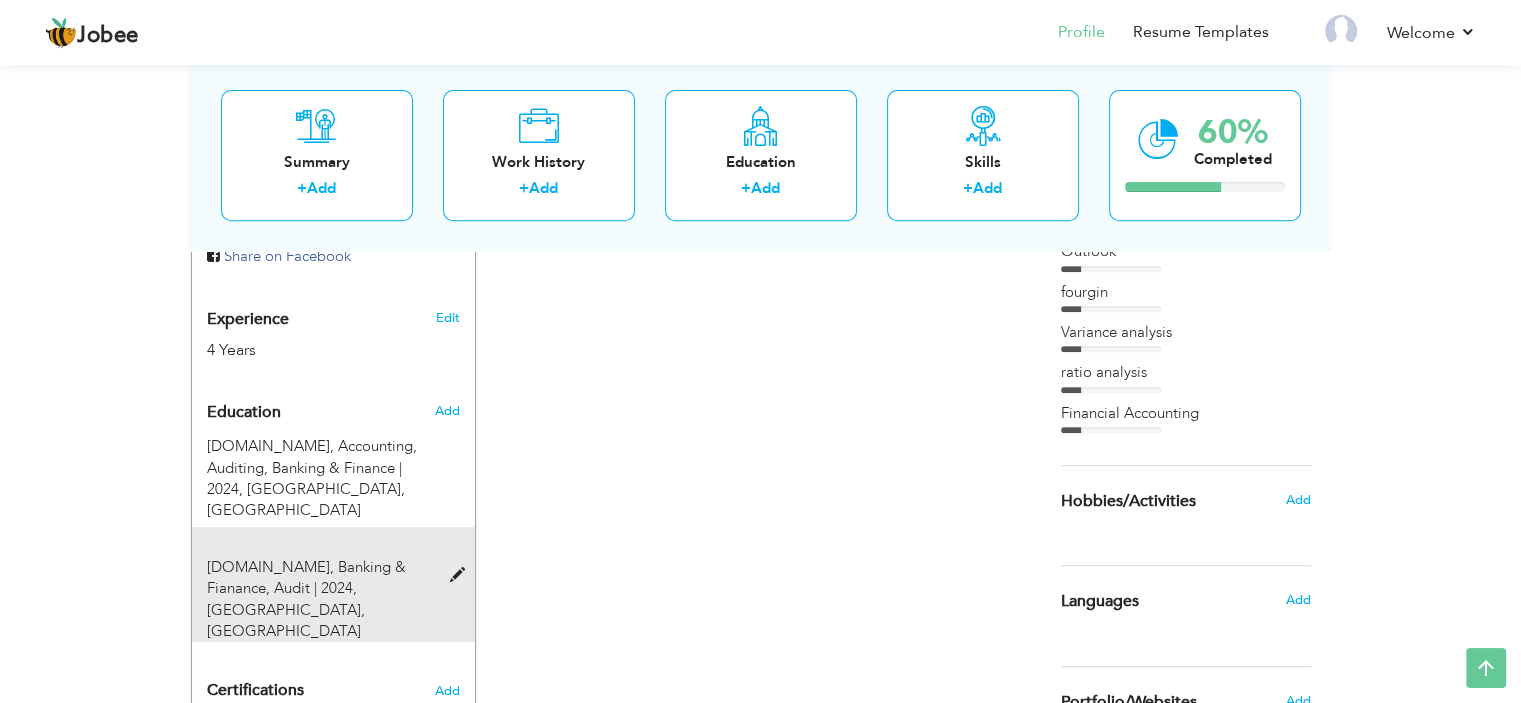 click at bounding box center (461, 575) 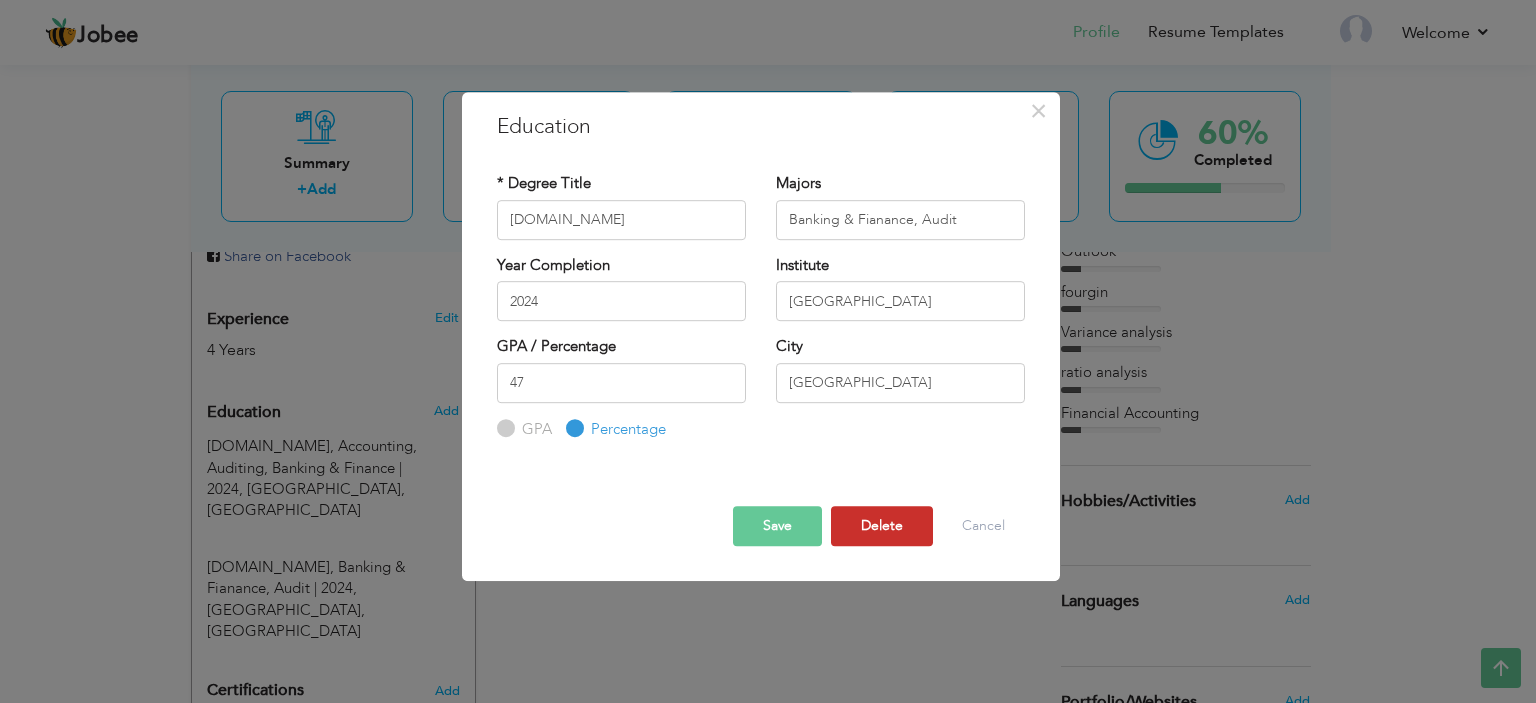 click on "Delete" at bounding box center (882, 526) 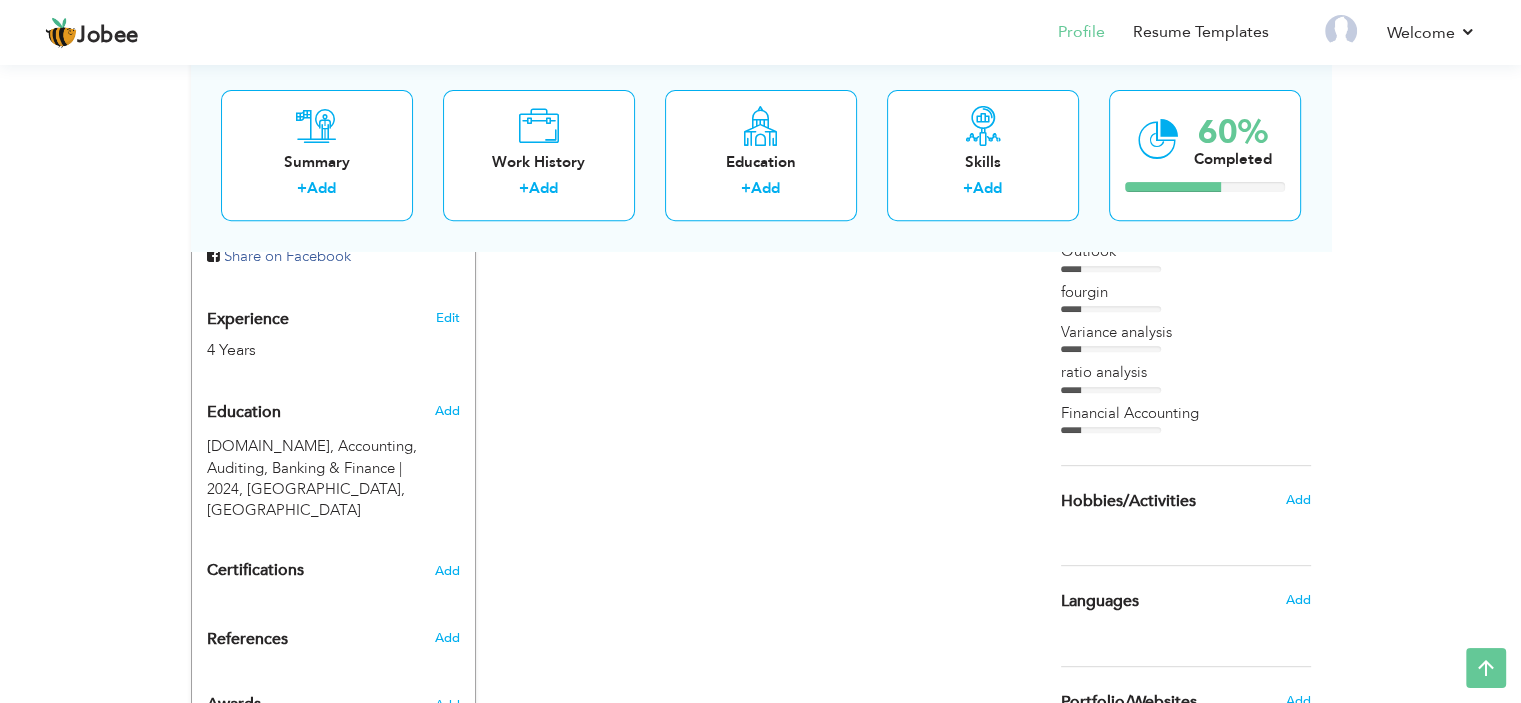drag, startPoint x: 1516, startPoint y: 455, endPoint x: 1516, endPoint y: 498, distance: 43 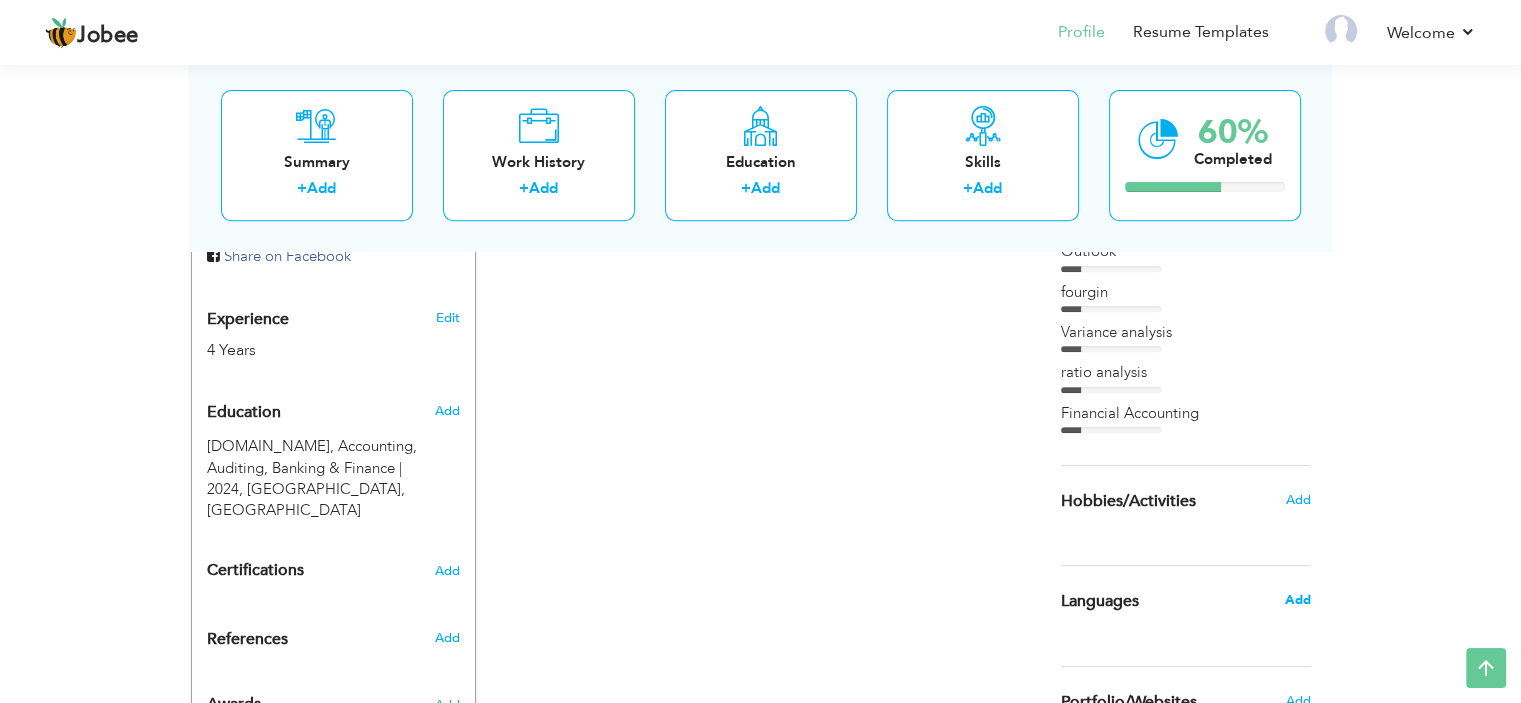 click on "Add" at bounding box center (1297, 600) 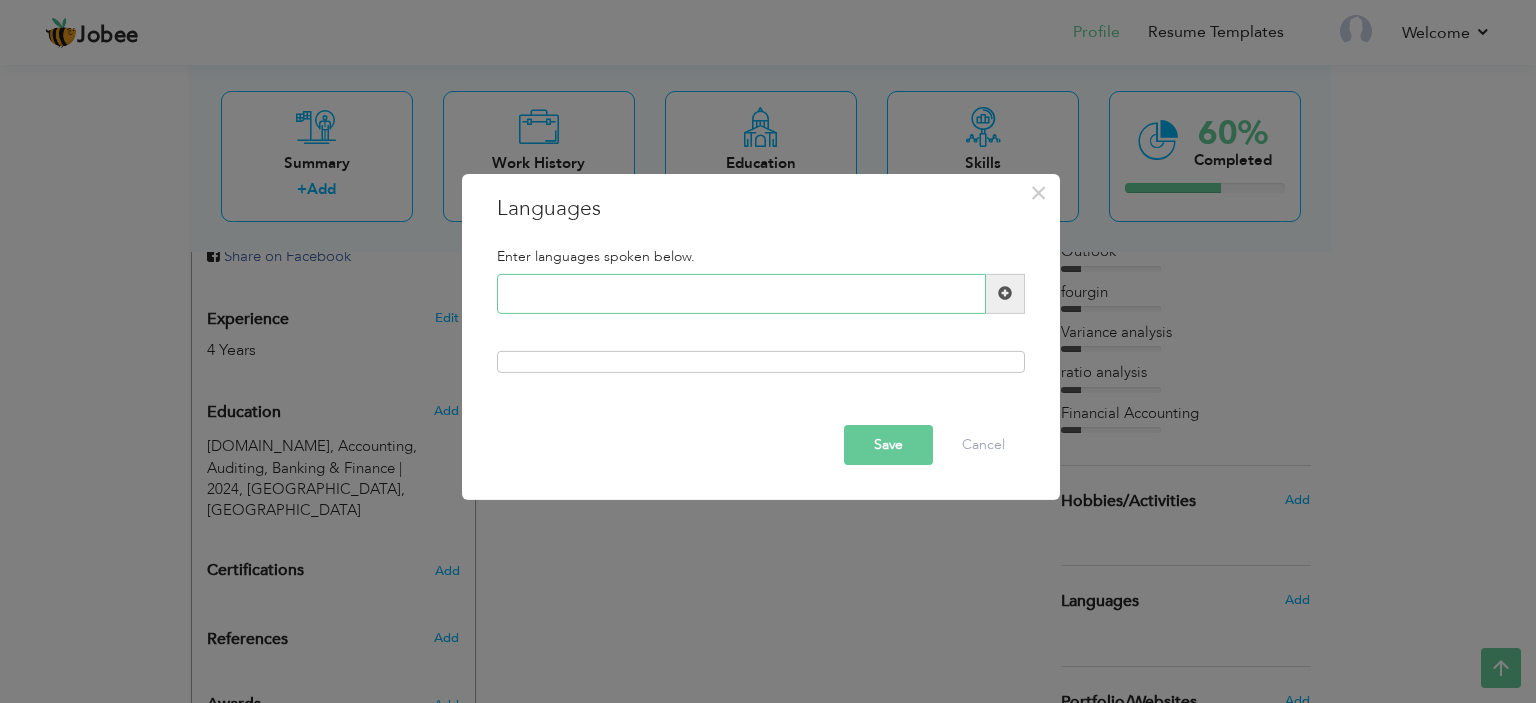 click at bounding box center (741, 294) 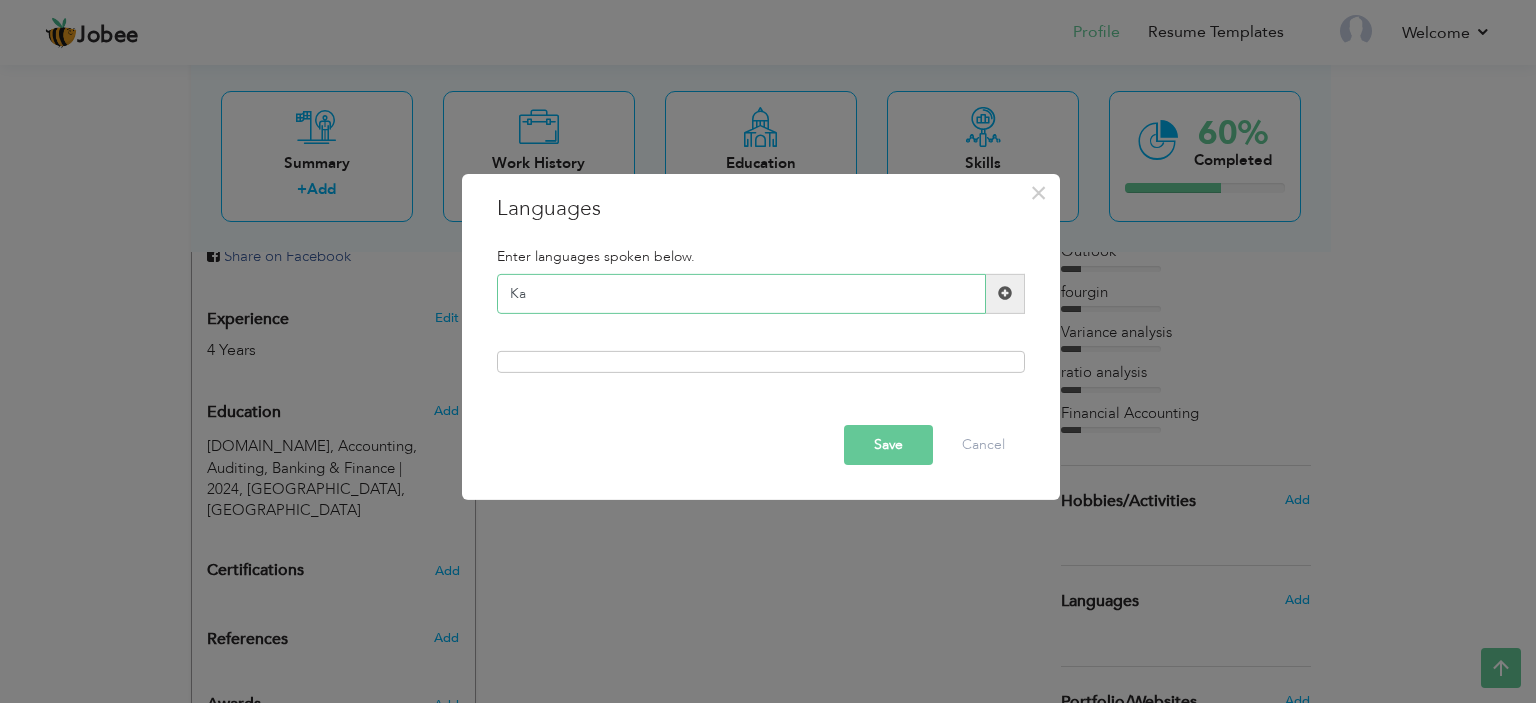 type on "K" 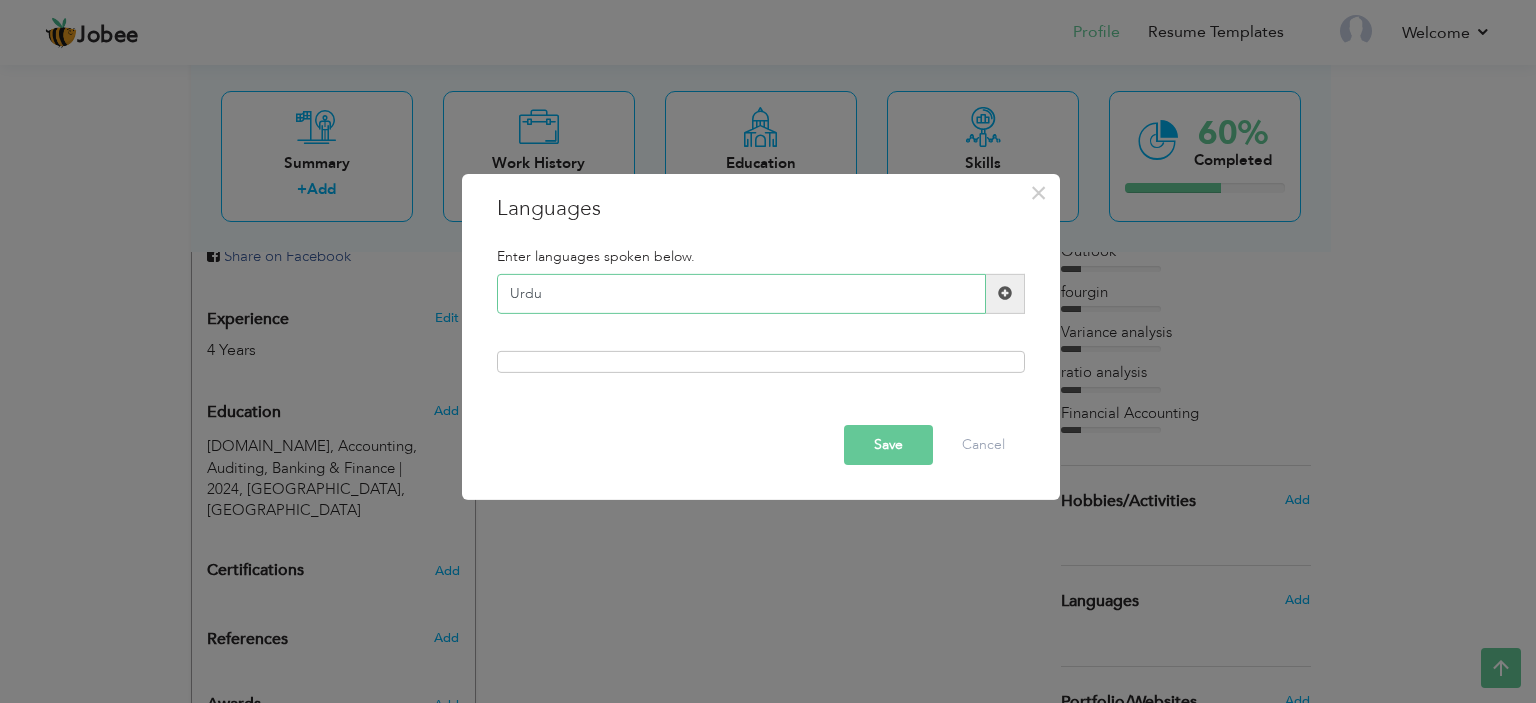 type on "Urdu" 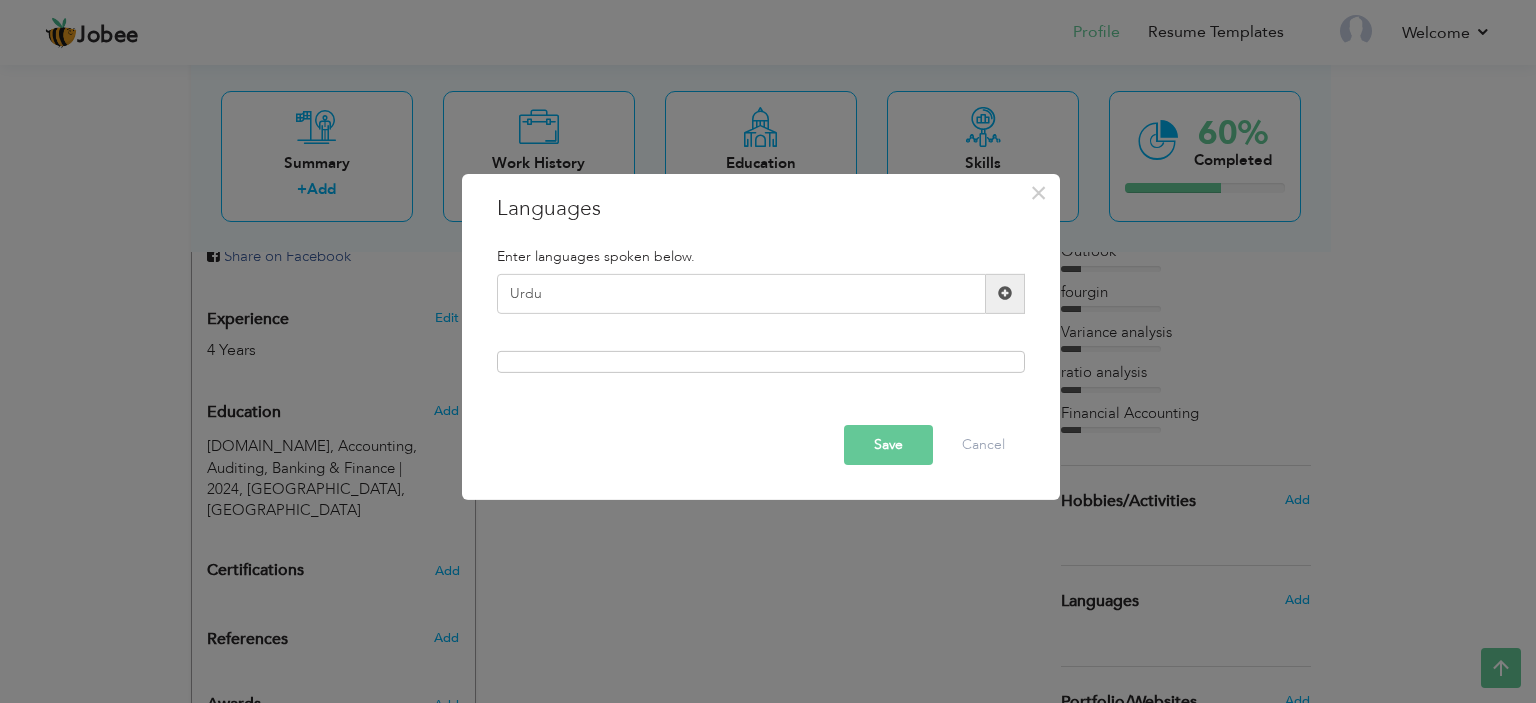 click at bounding box center [1005, 294] 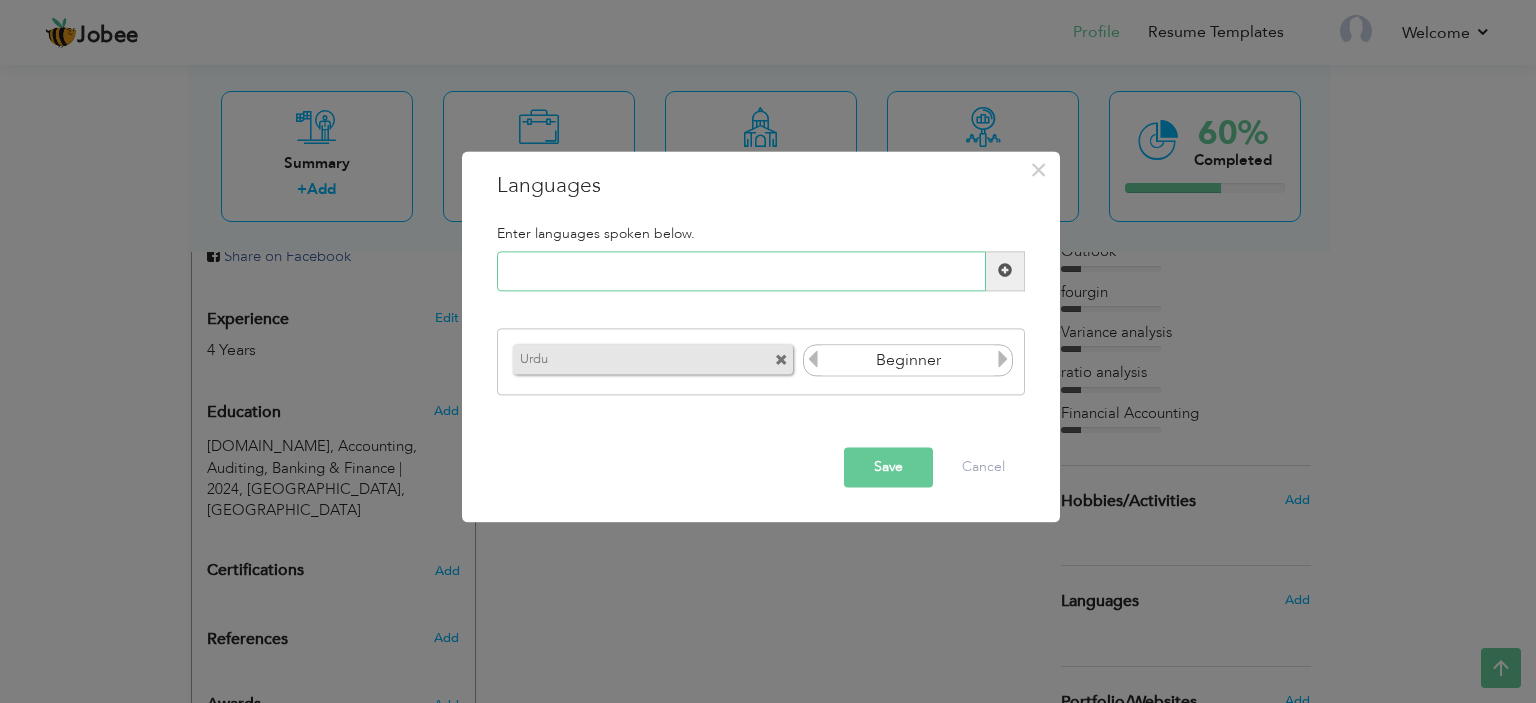 click at bounding box center [741, 271] 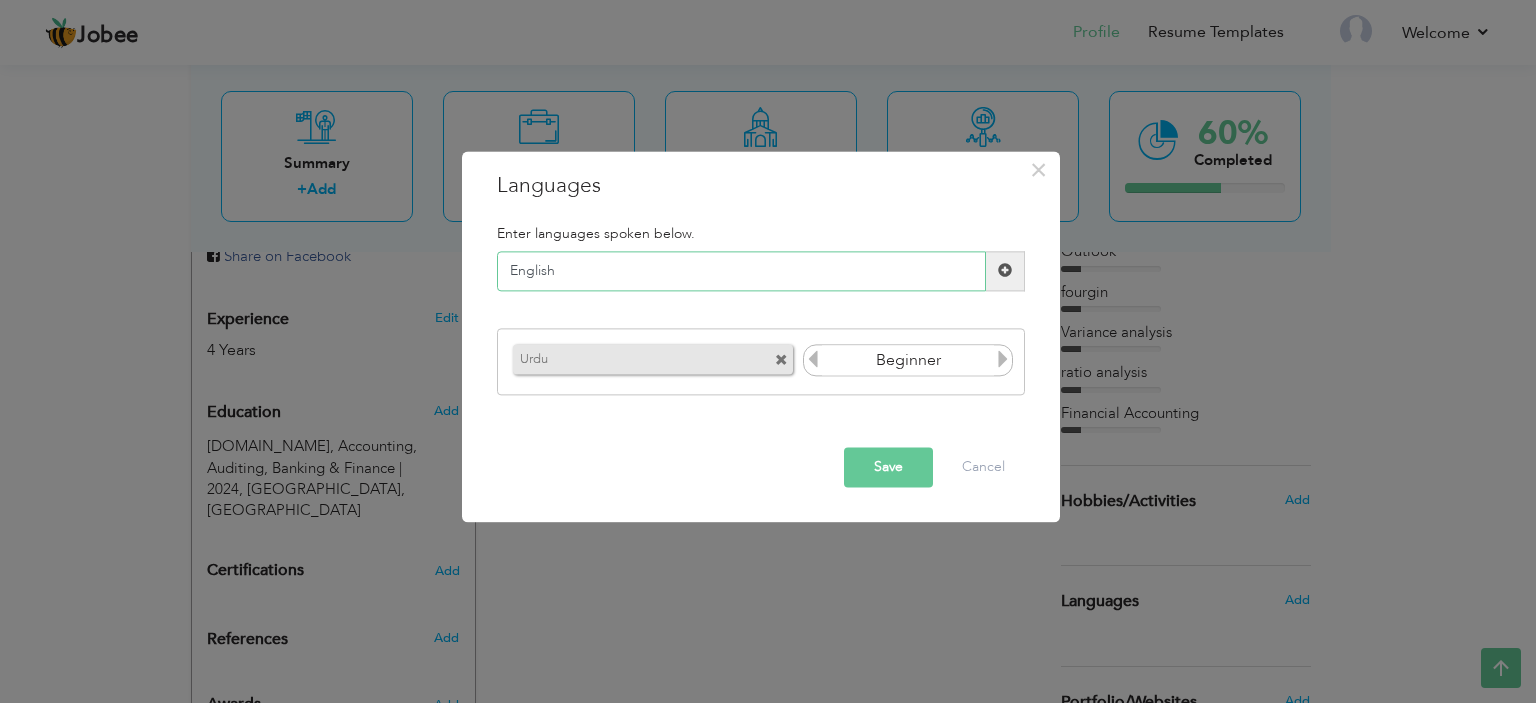 type on "English" 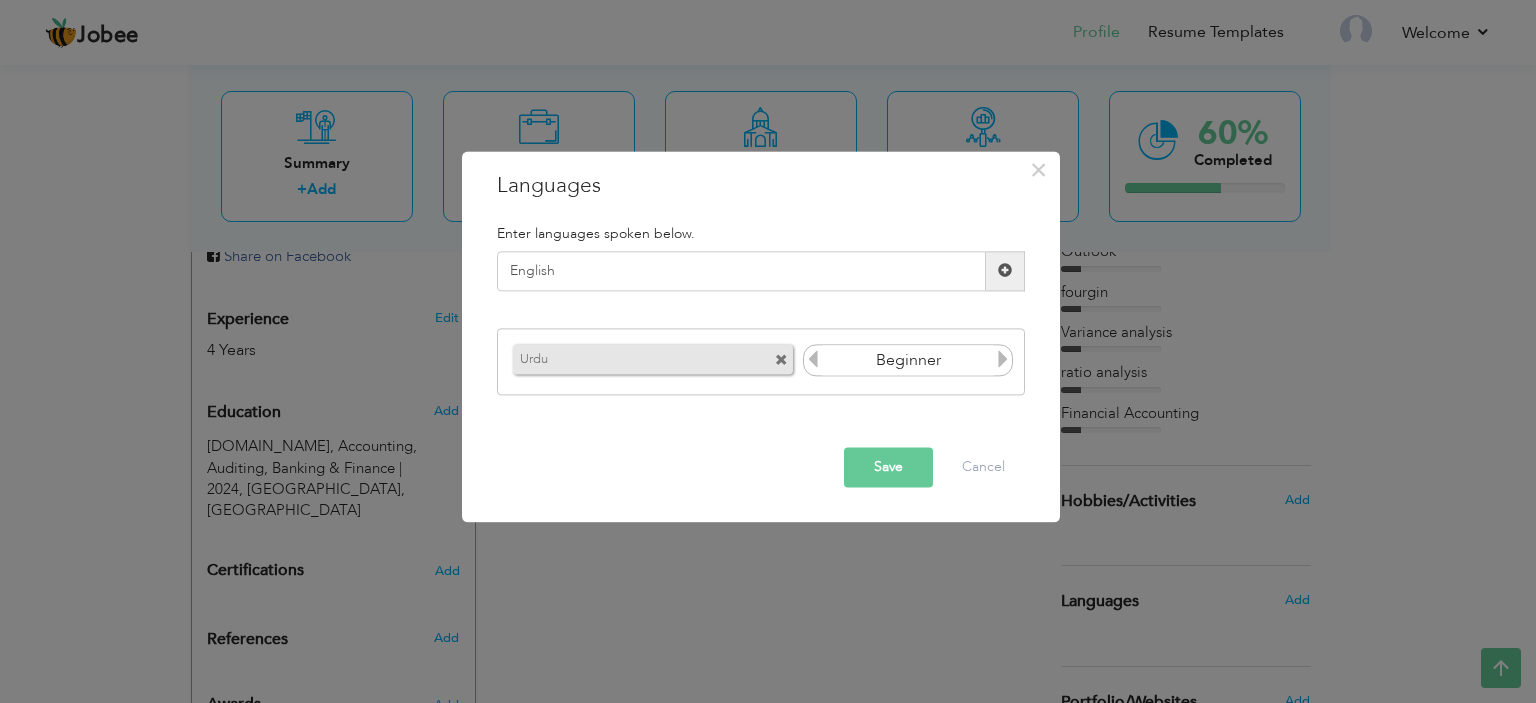 click at bounding box center [1005, 271] 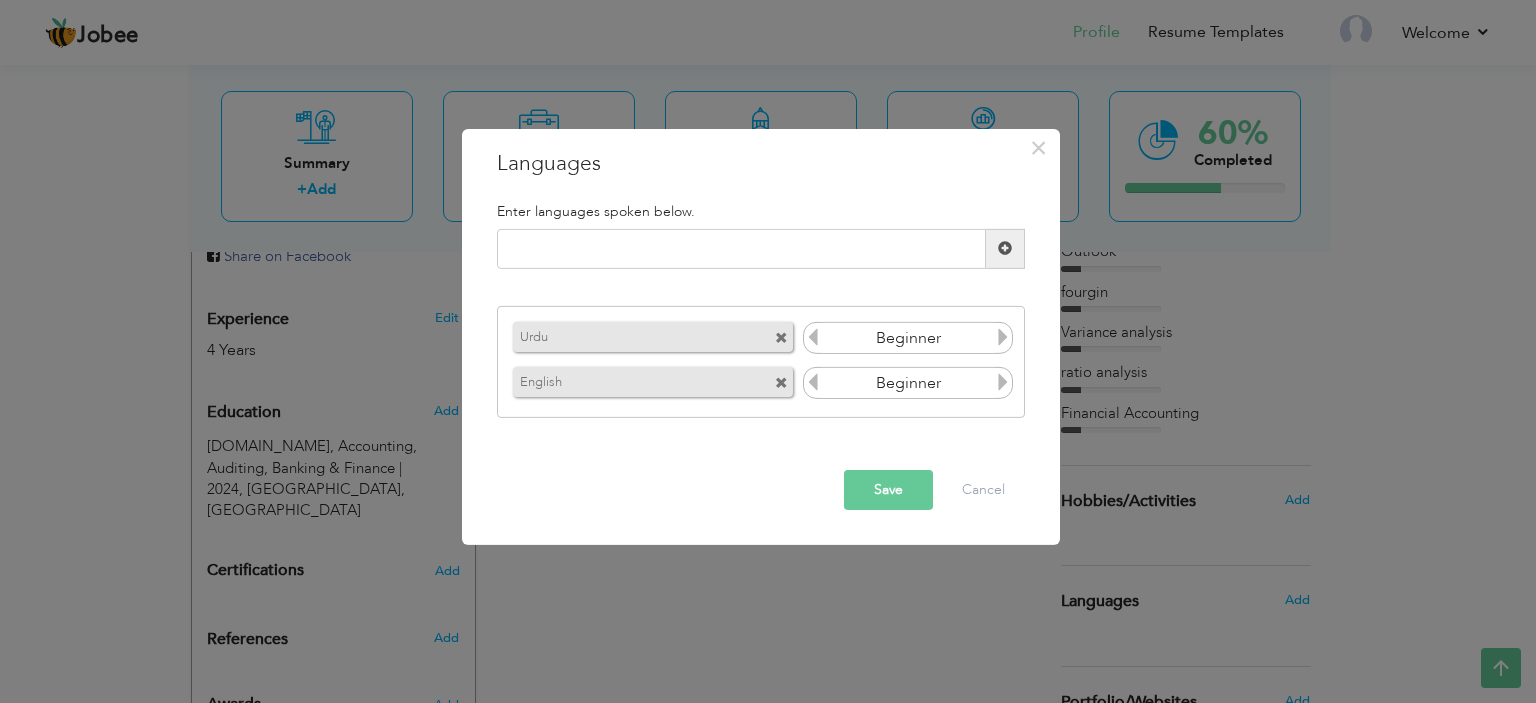 click at bounding box center [1003, 337] 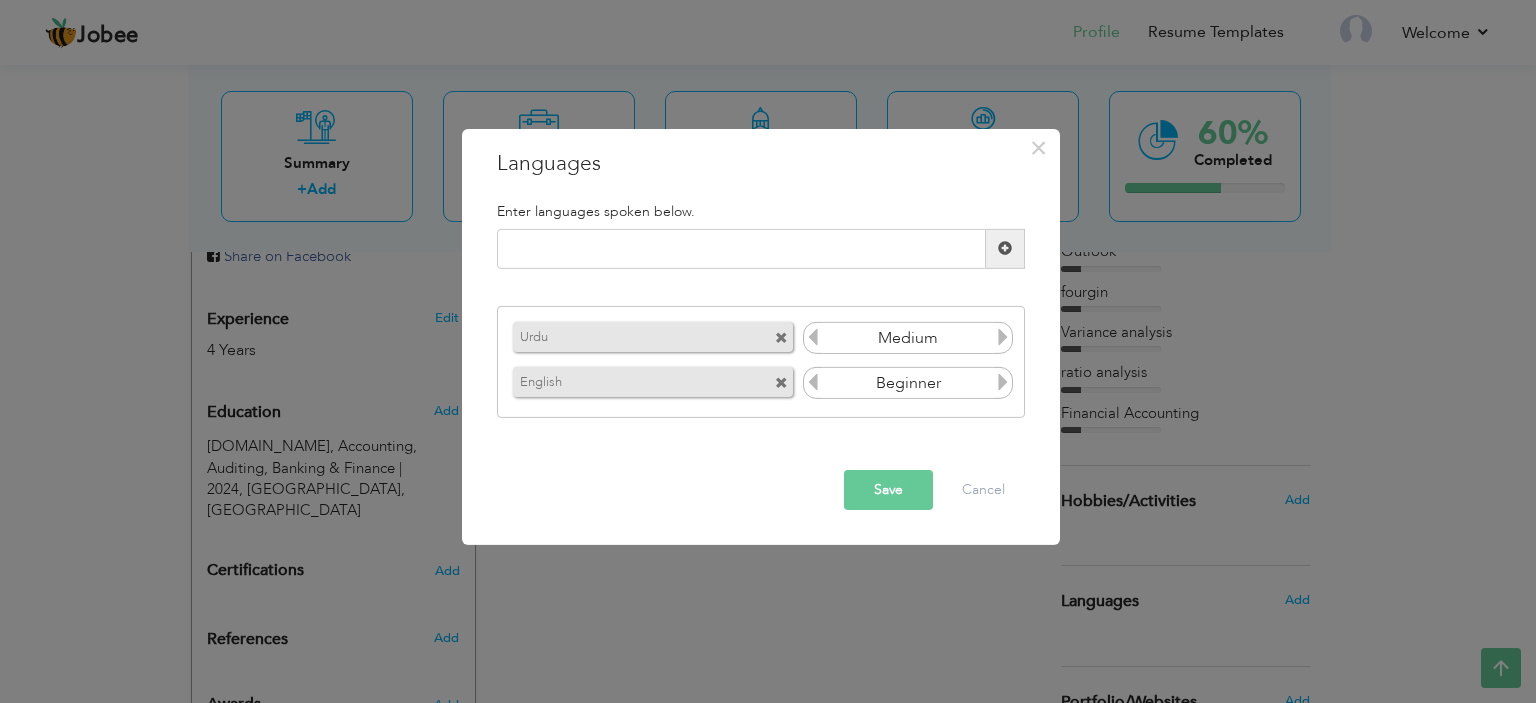 click at bounding box center [1003, 337] 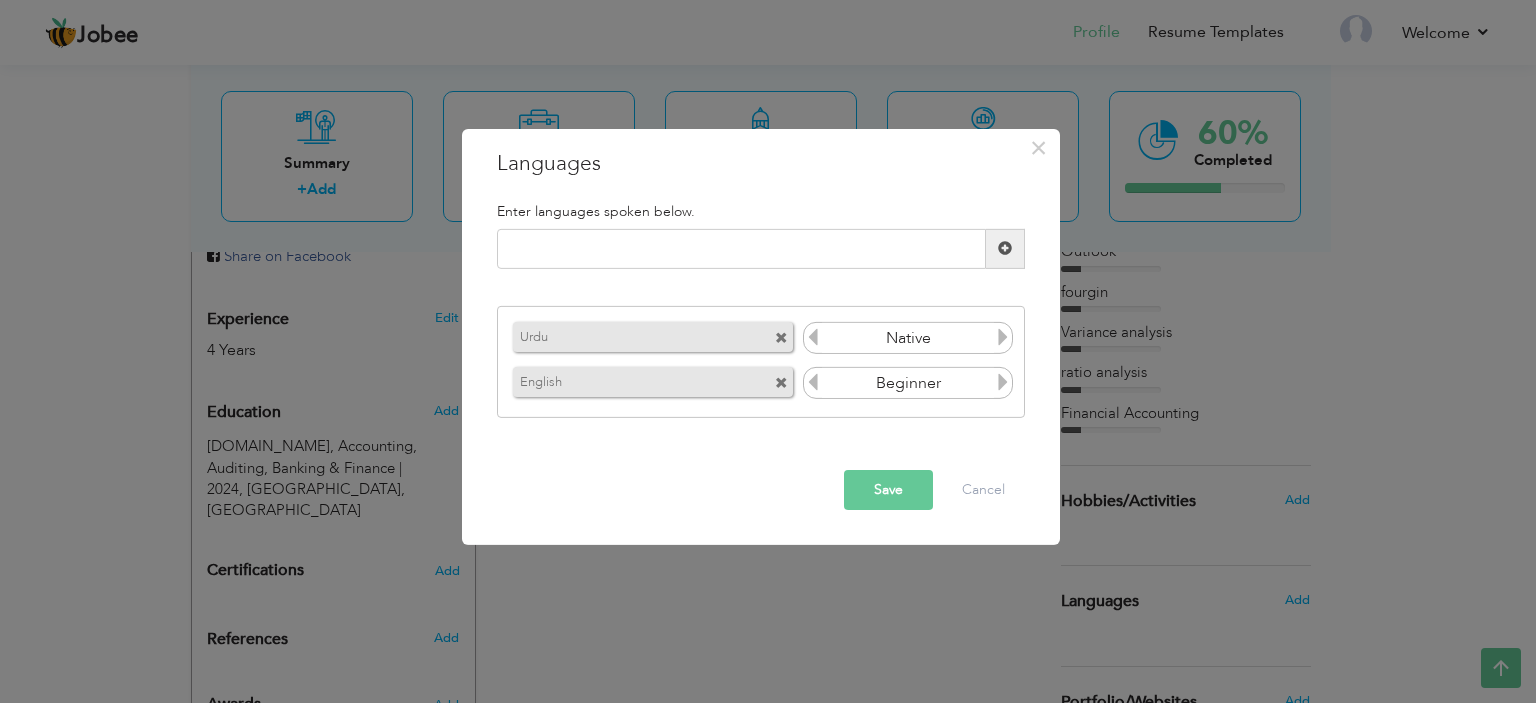 click at bounding box center (1003, 337) 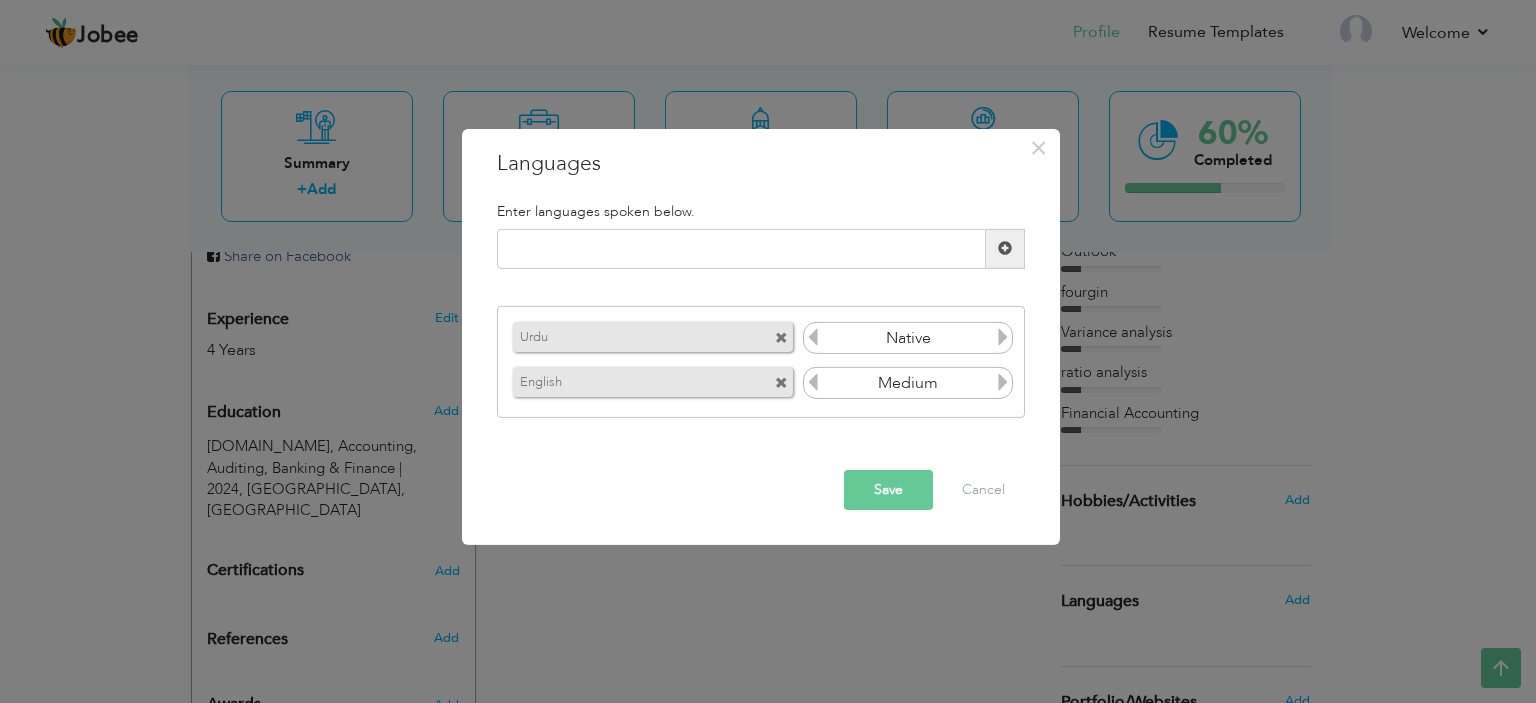 click on "Save" at bounding box center [888, 490] 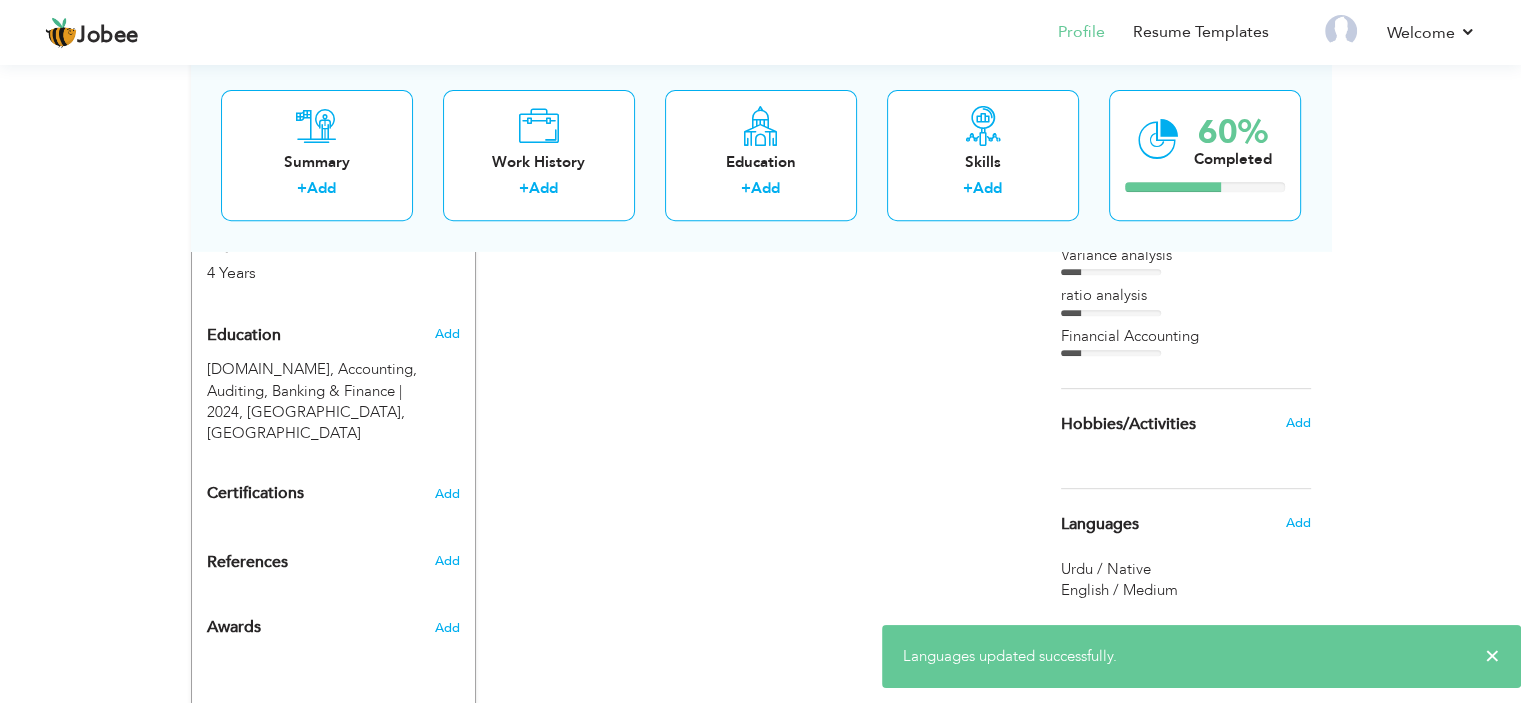 scroll, scrollTop: 894, scrollLeft: 0, axis: vertical 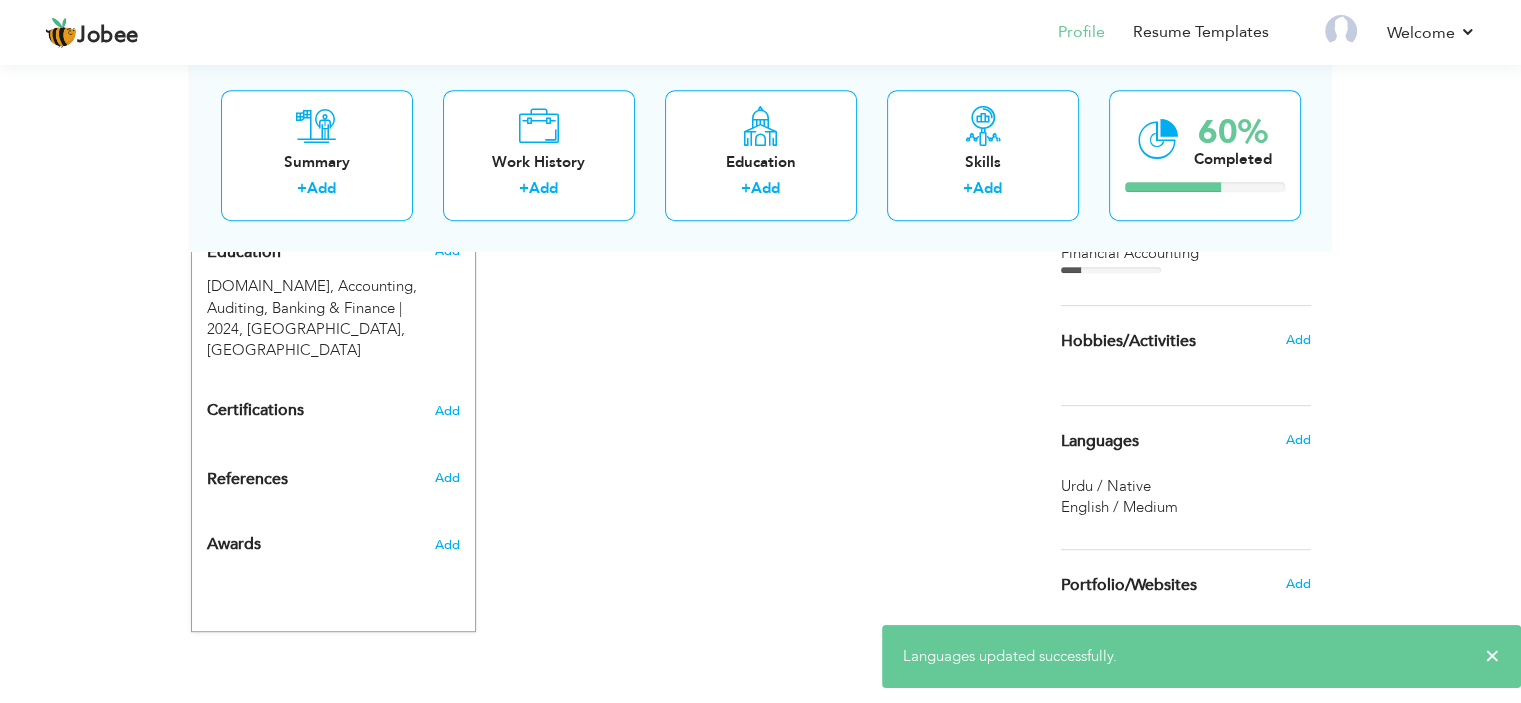 click on "View Resume
Export PDF
Profile
Summary
Public Link
Experience
Education
Awards
Work Histroy
Projects
Certifications
Skills
Preferred Job City" at bounding box center (760, -65) 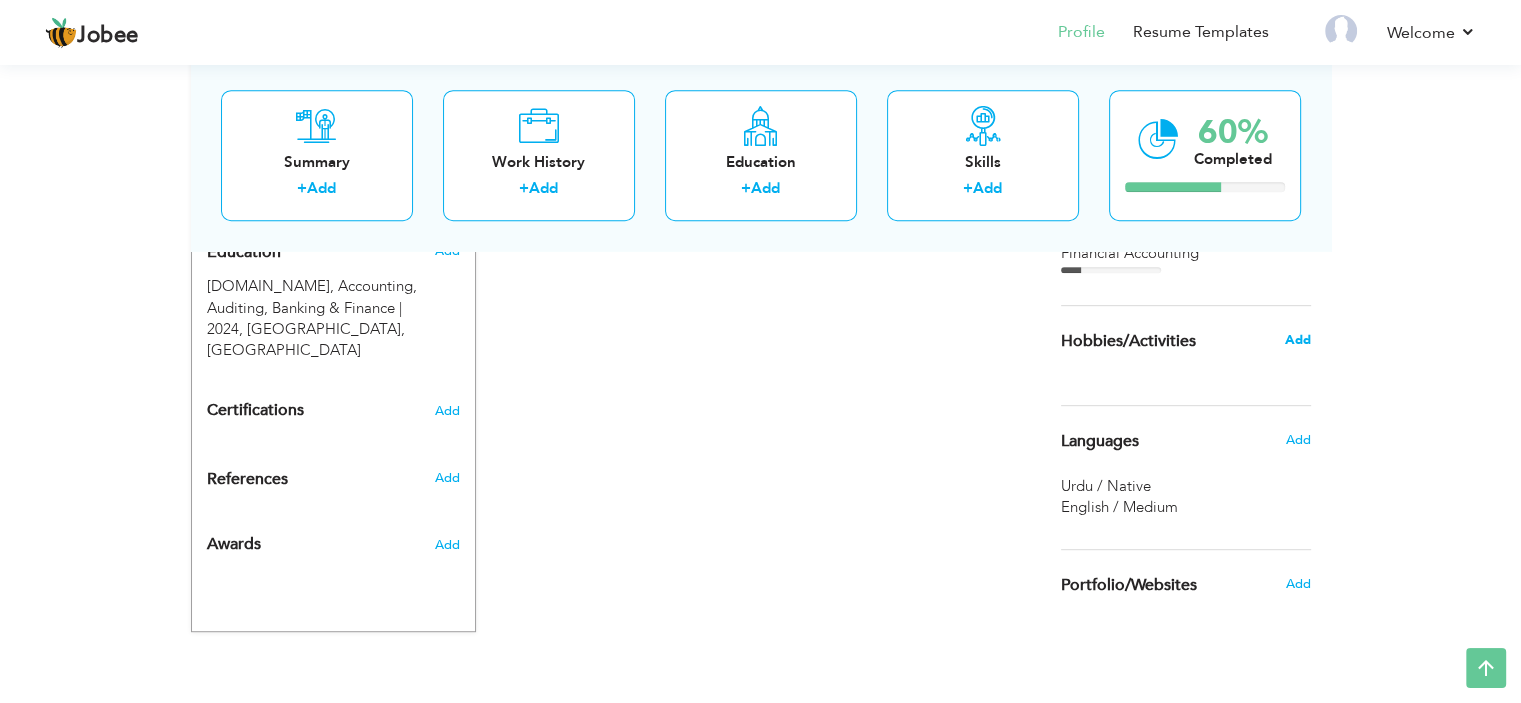 click on "Add" at bounding box center [1297, 340] 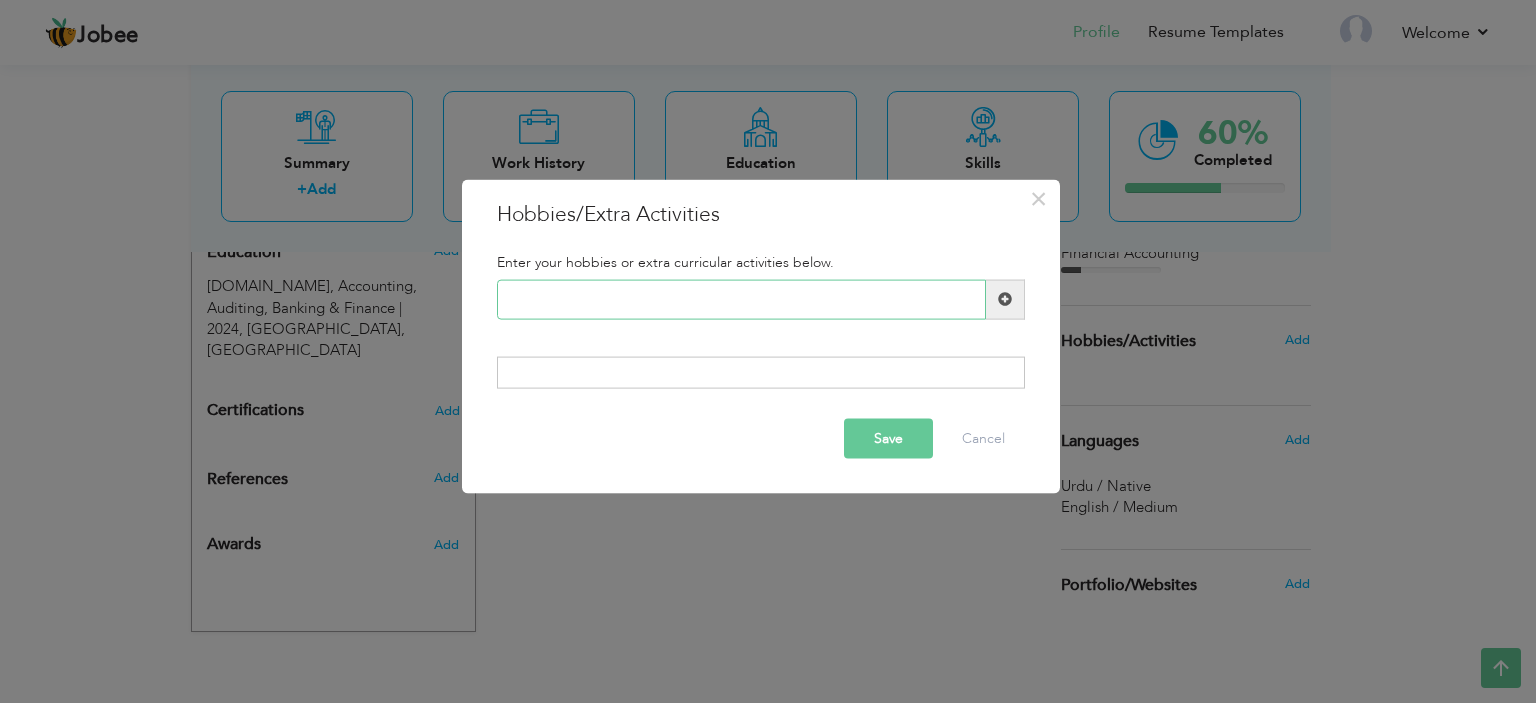 click at bounding box center [741, 299] 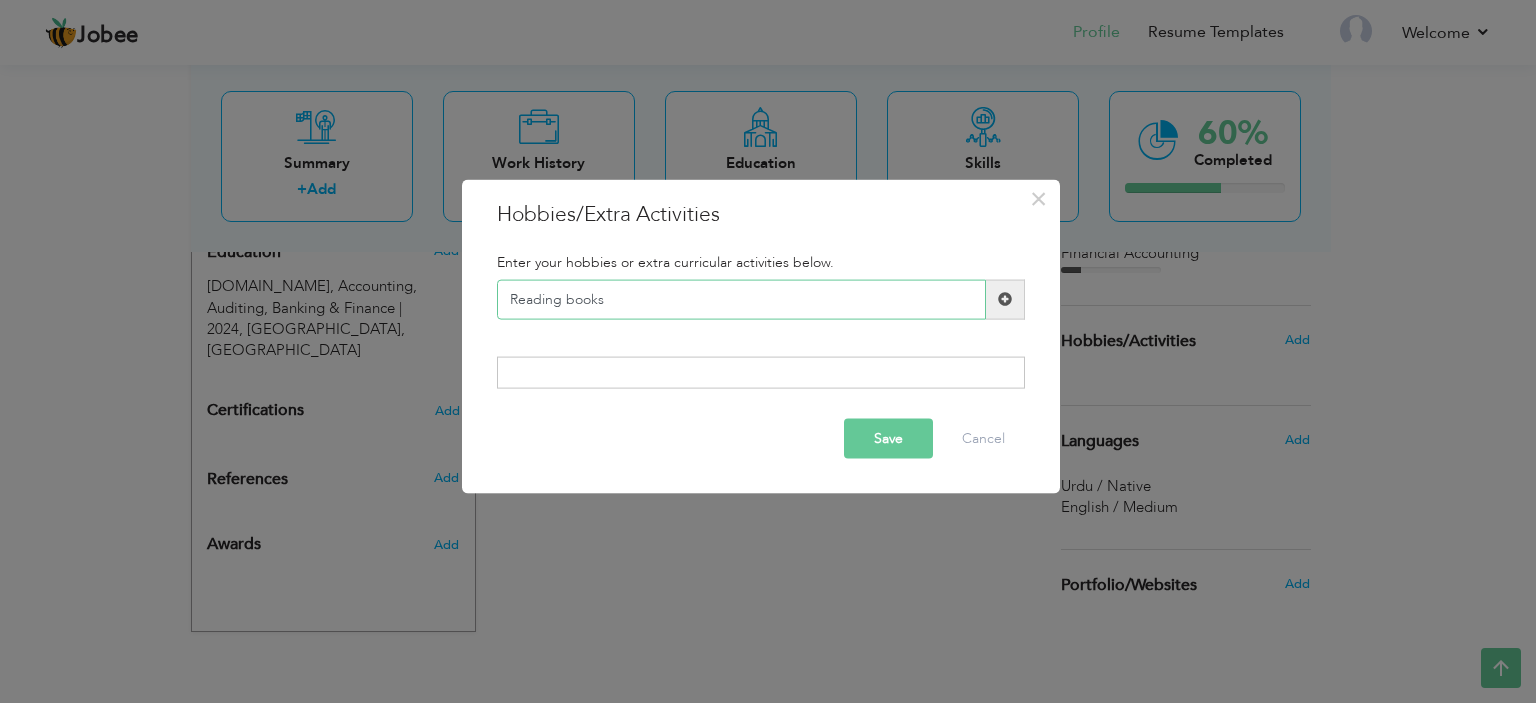 type on "Reading books" 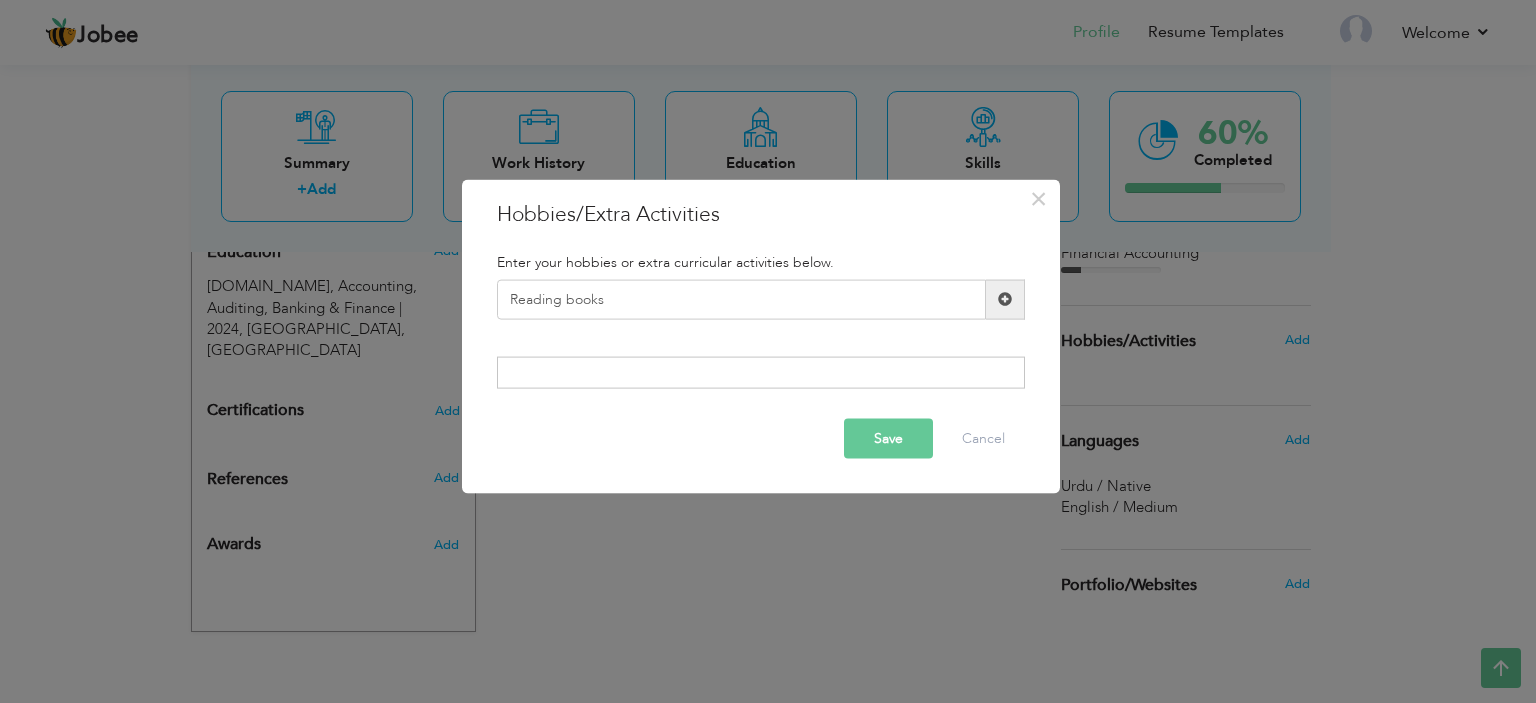 click at bounding box center (1005, 299) 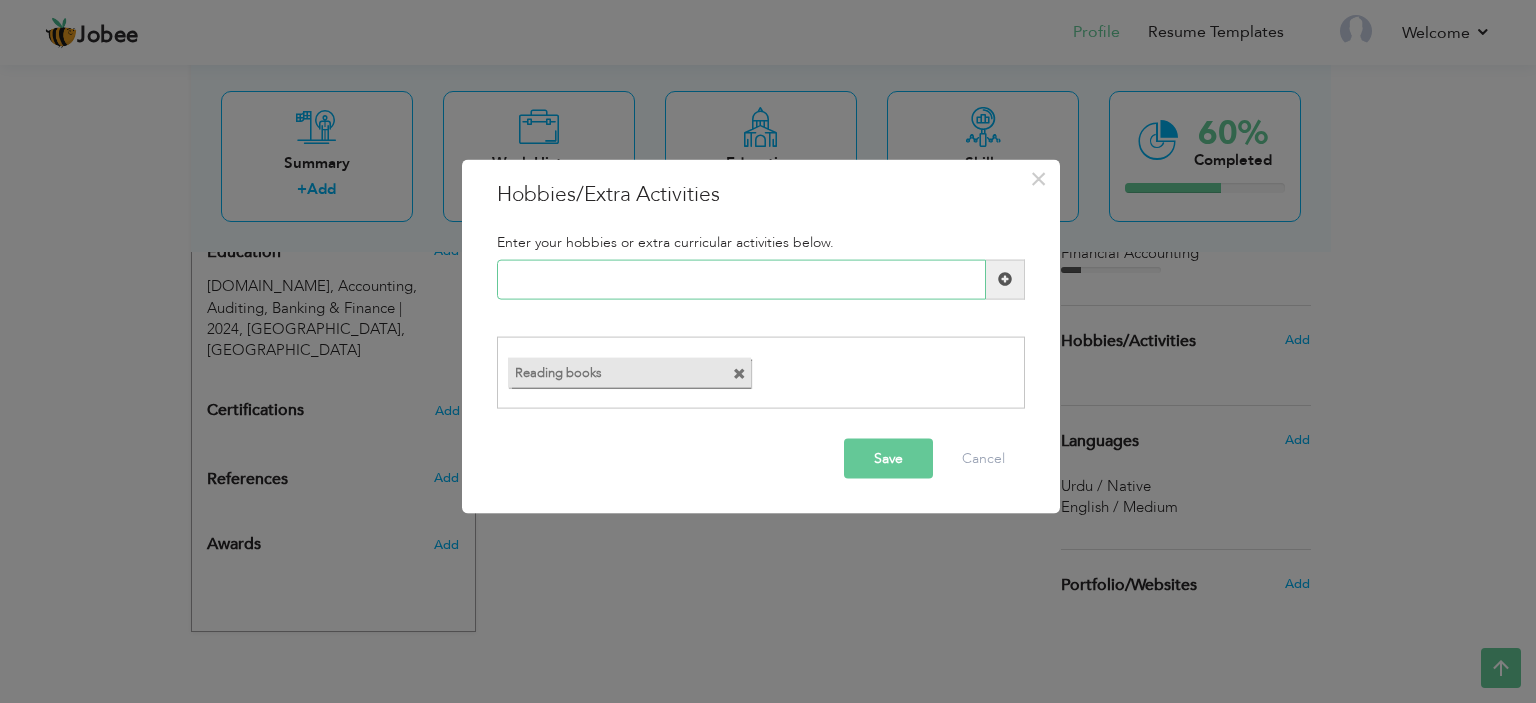 click at bounding box center [741, 279] 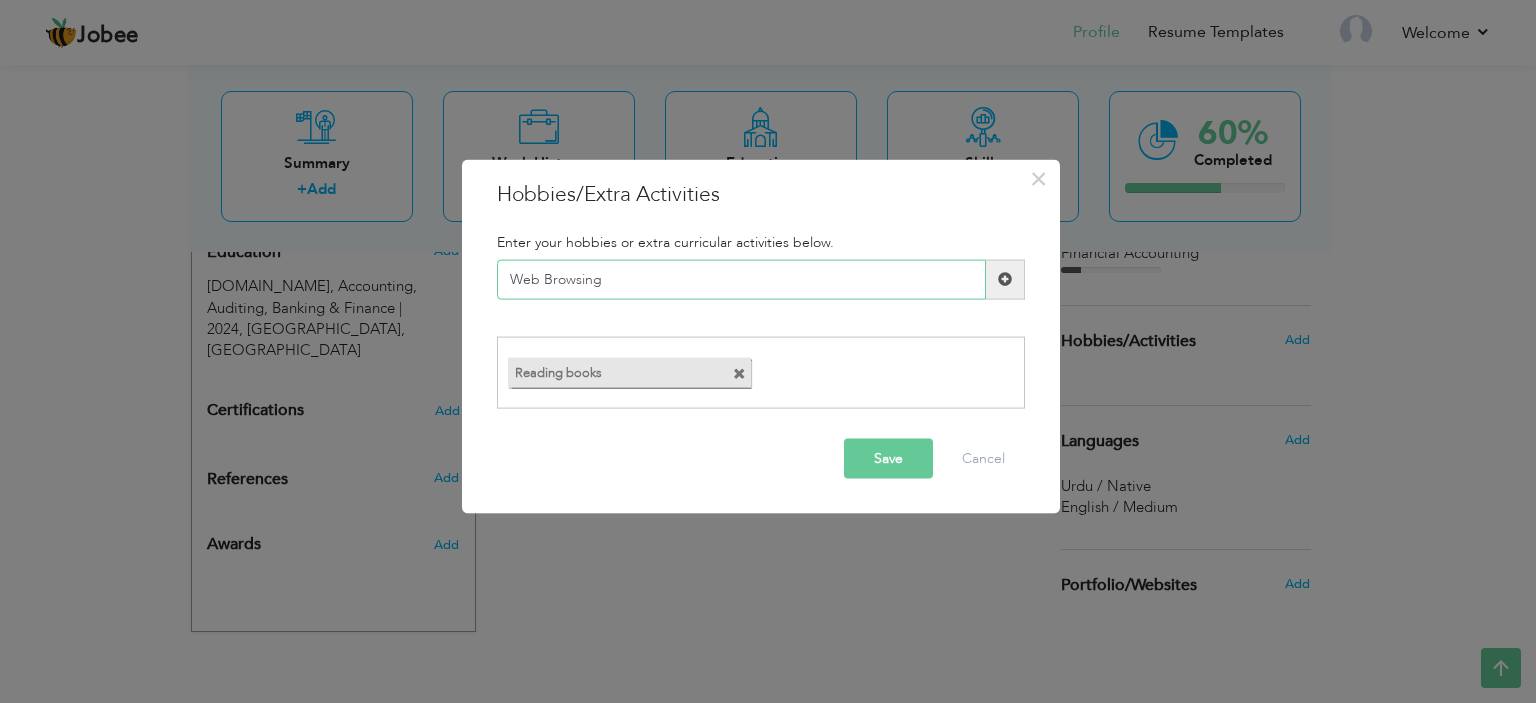 type on "Web Browsing" 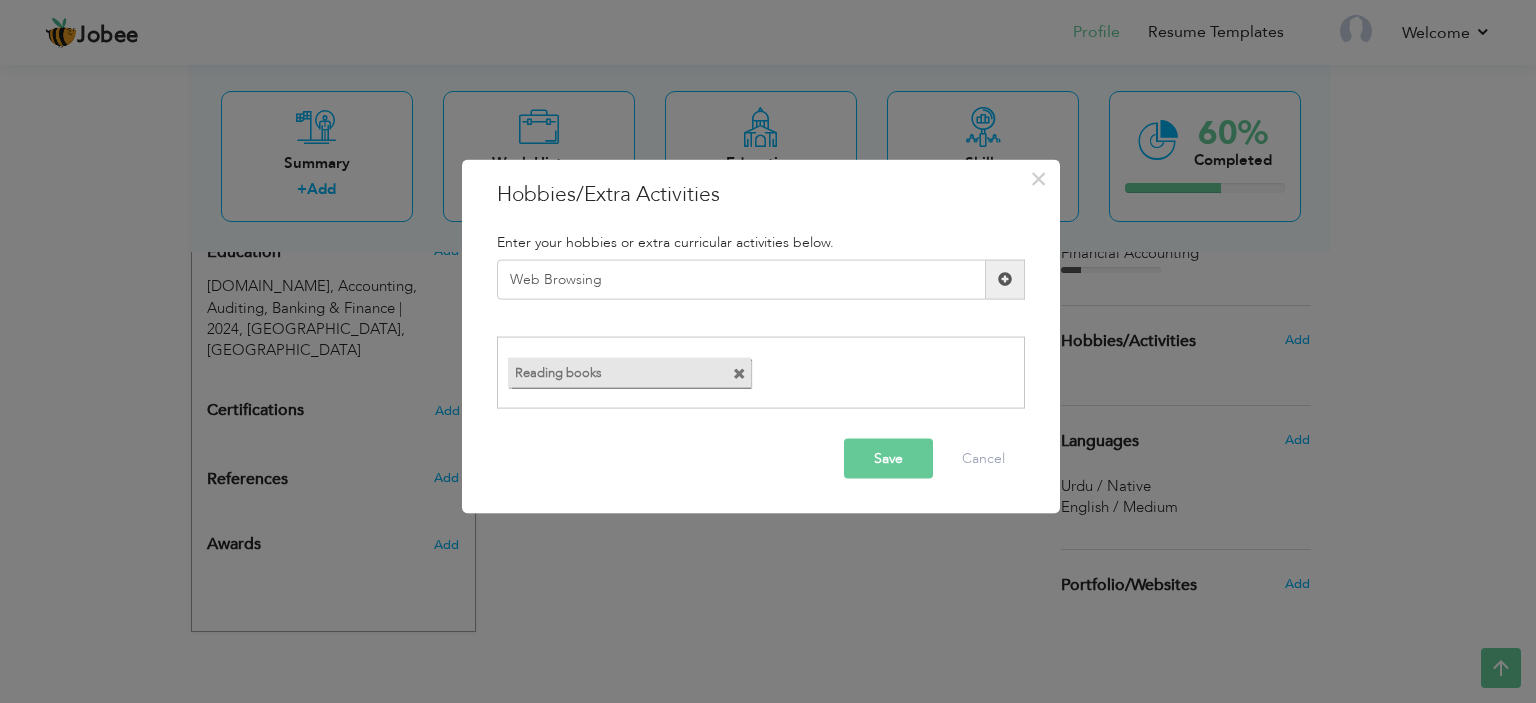 click at bounding box center (1005, 279) 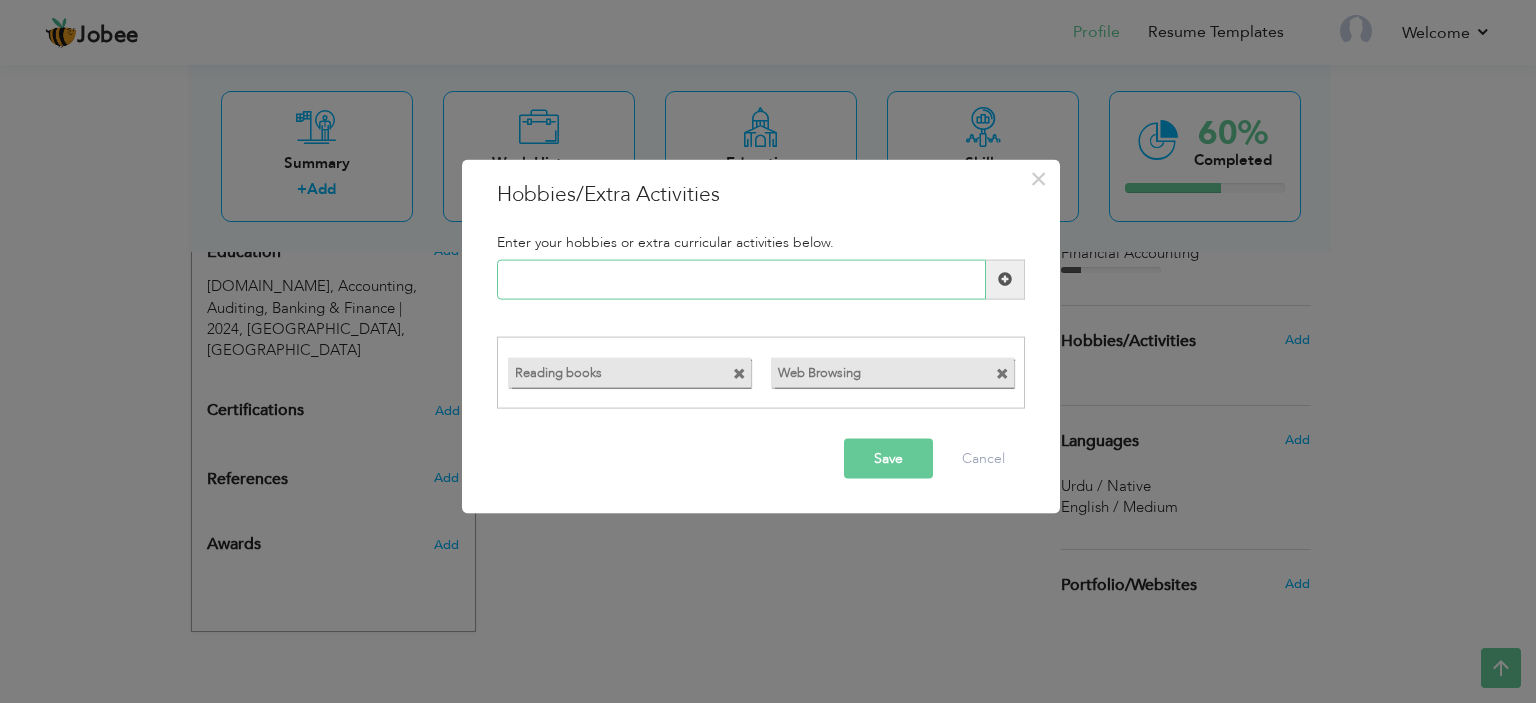 click at bounding box center [741, 279] 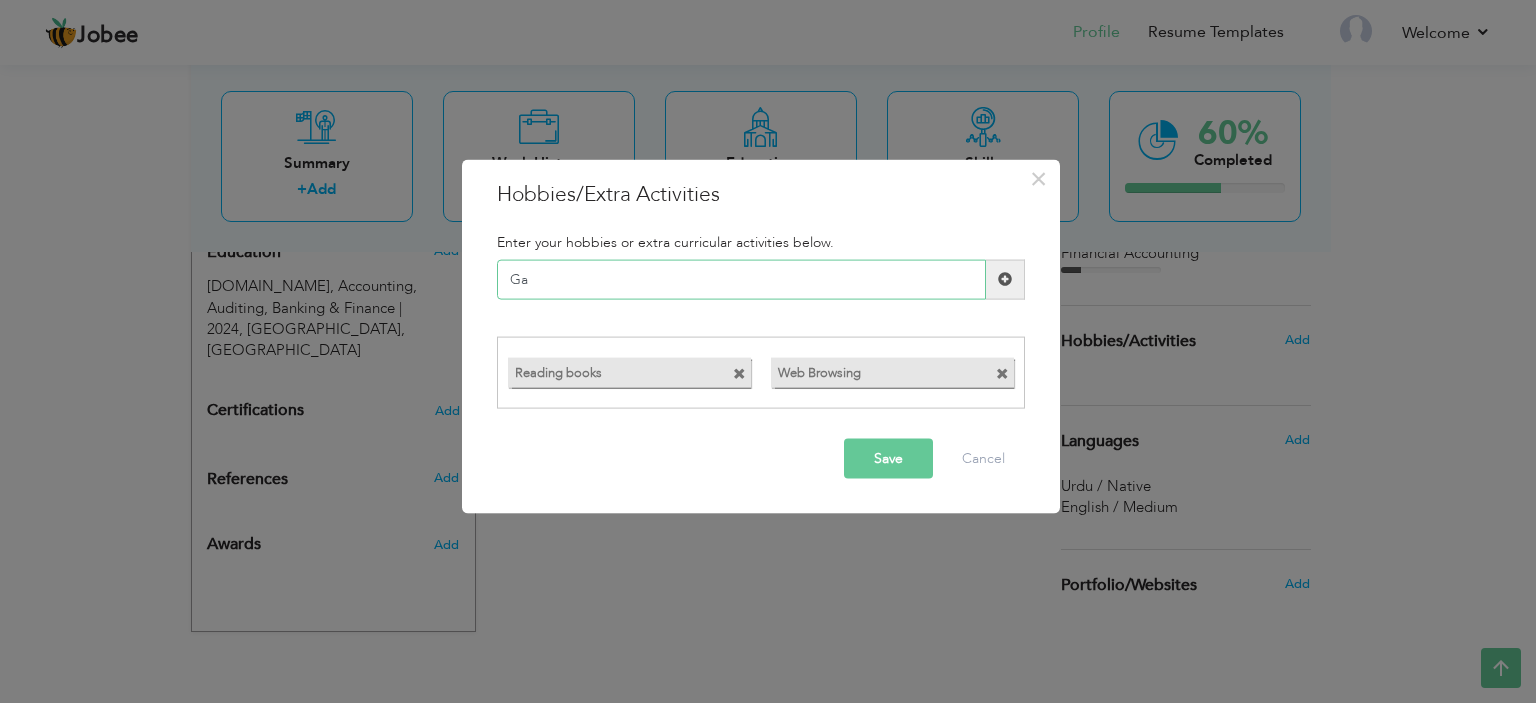 type on "G" 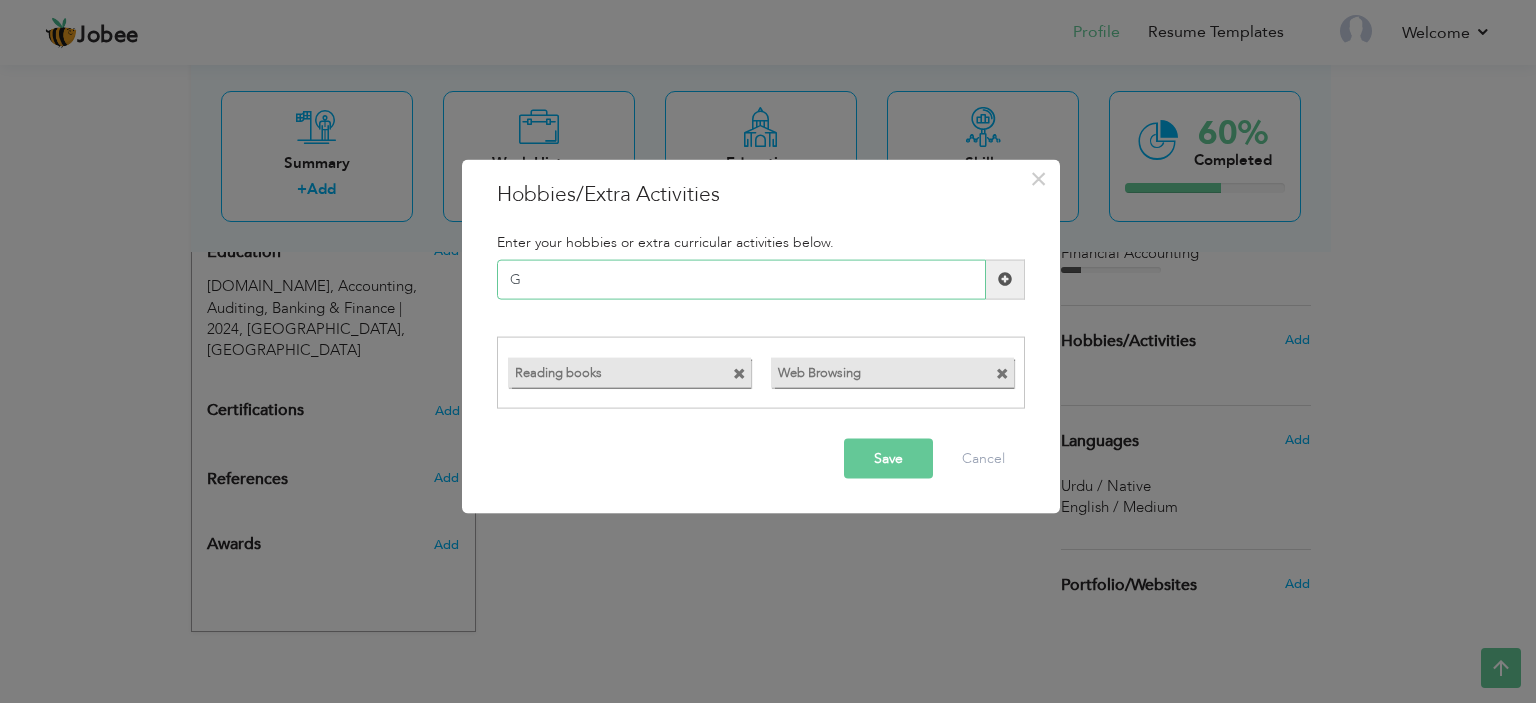 type 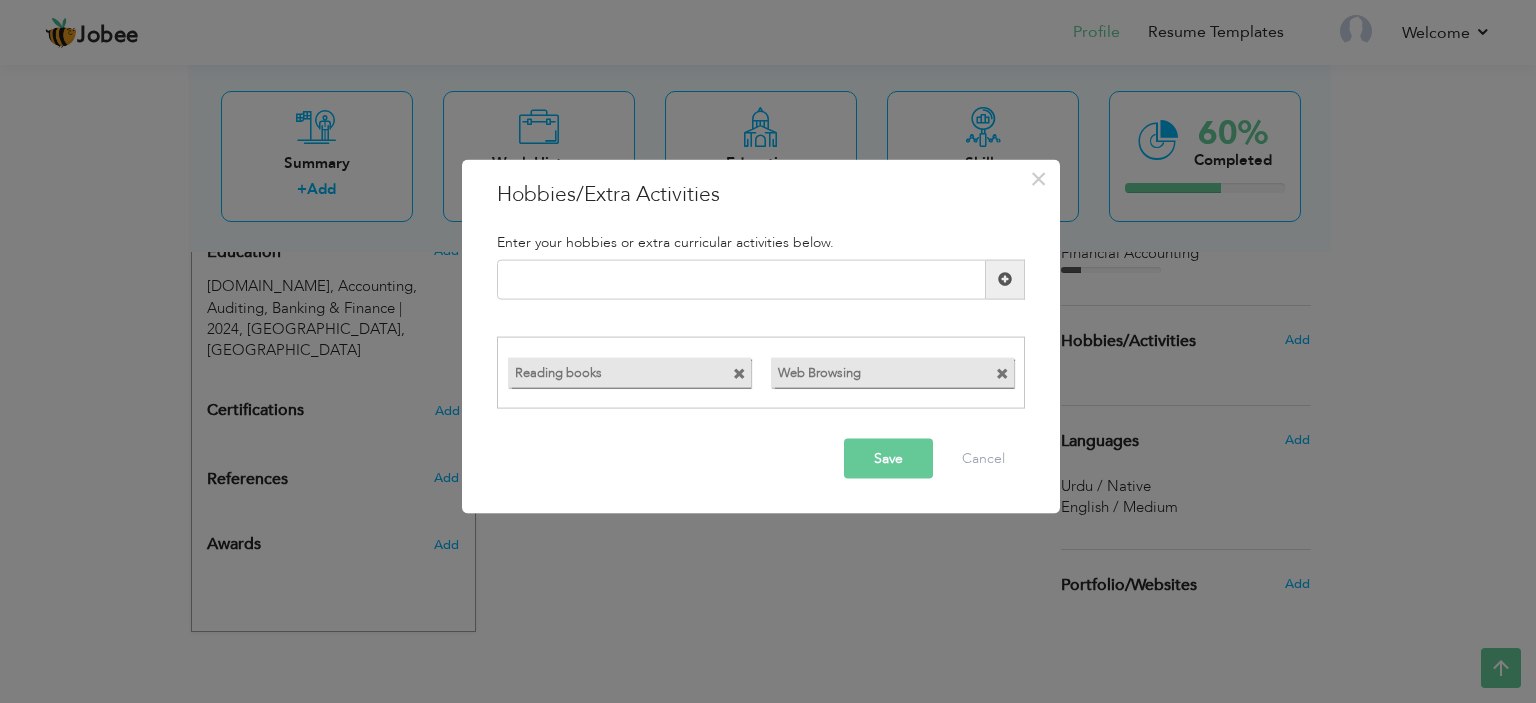 click on "Save" at bounding box center (888, 459) 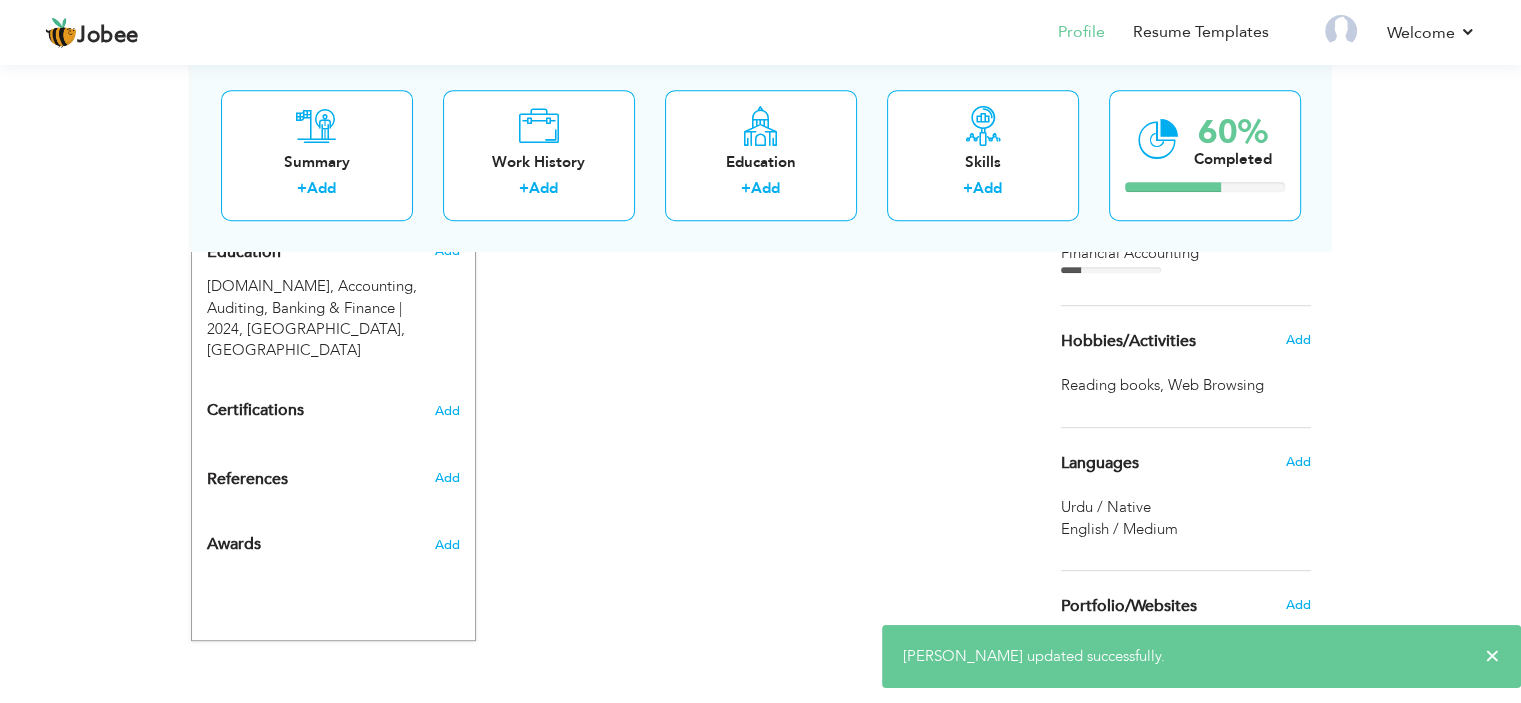 scroll, scrollTop: 916, scrollLeft: 0, axis: vertical 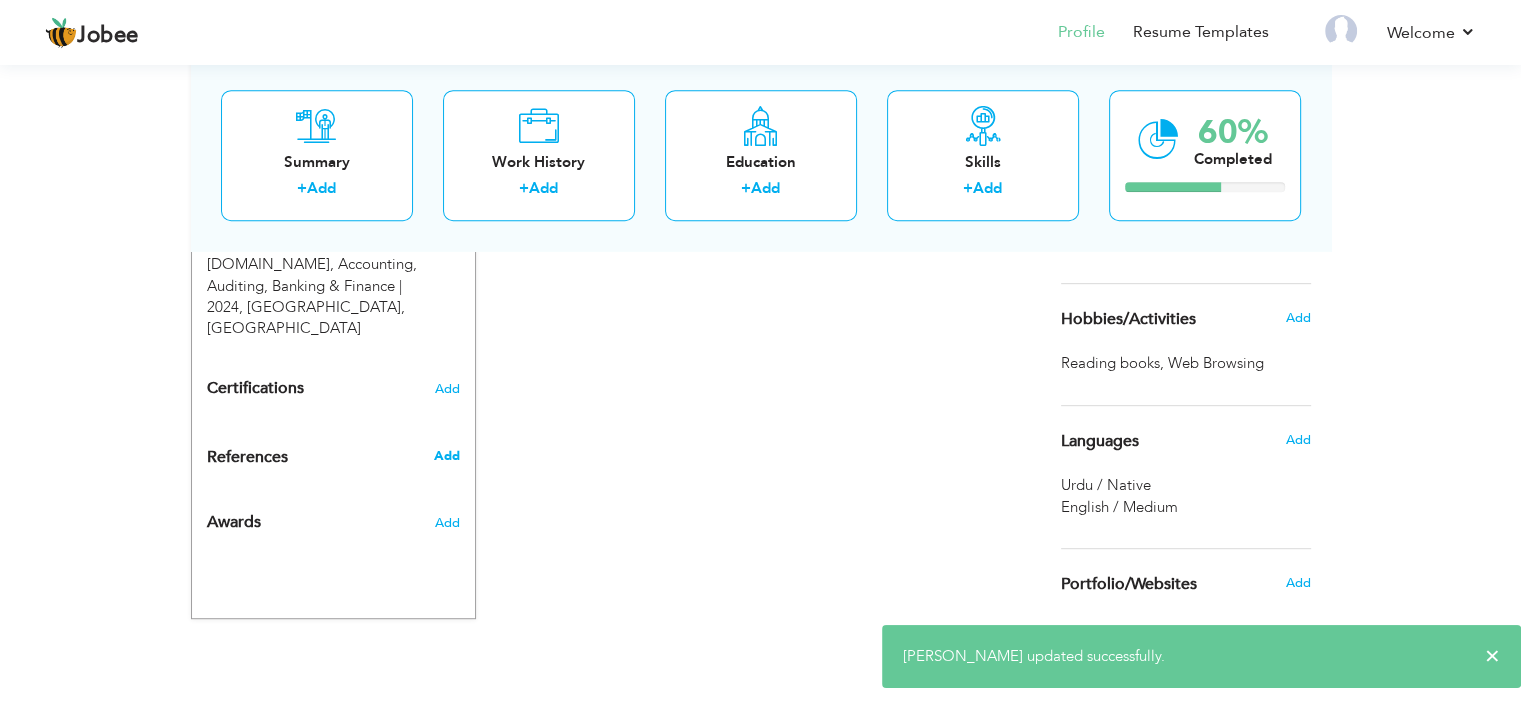click on "Add" at bounding box center [446, 456] 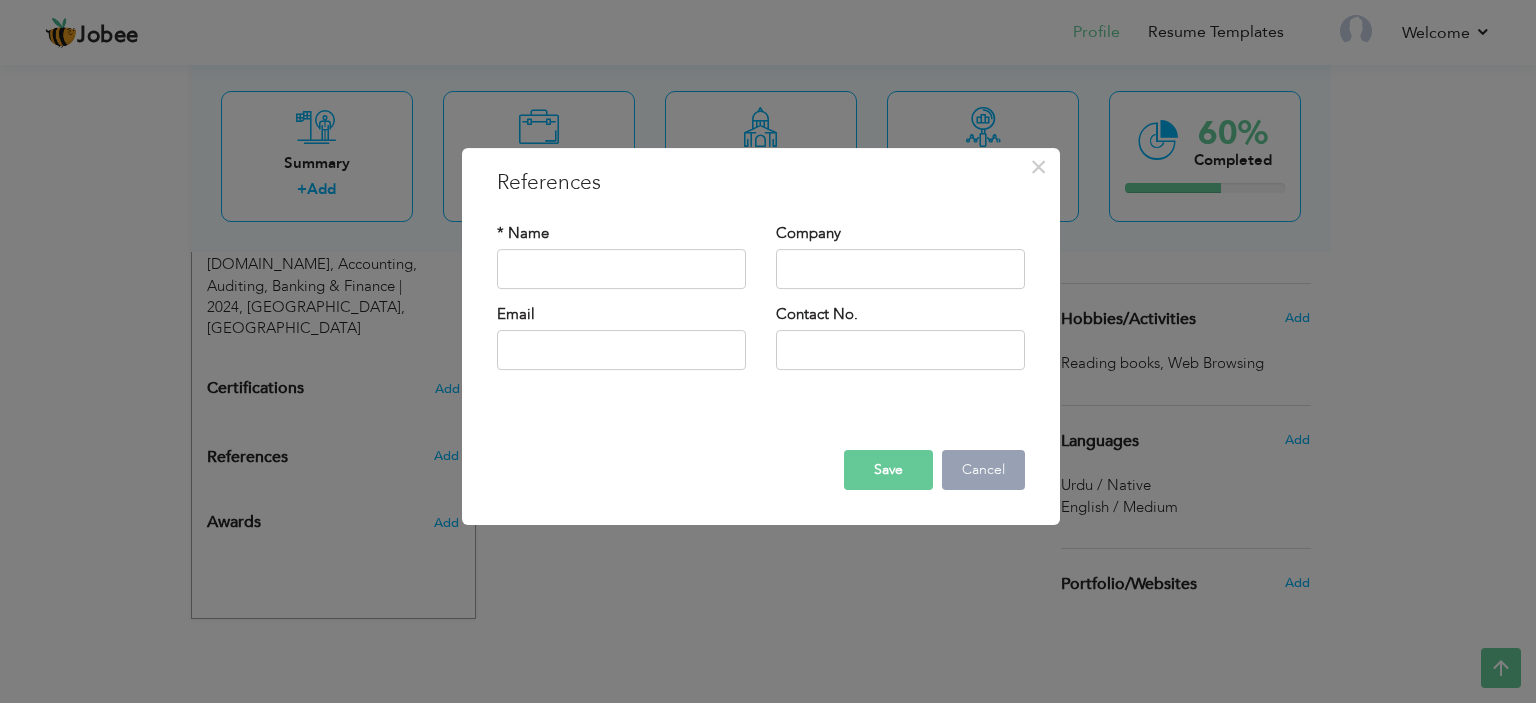 click on "Cancel" at bounding box center (983, 470) 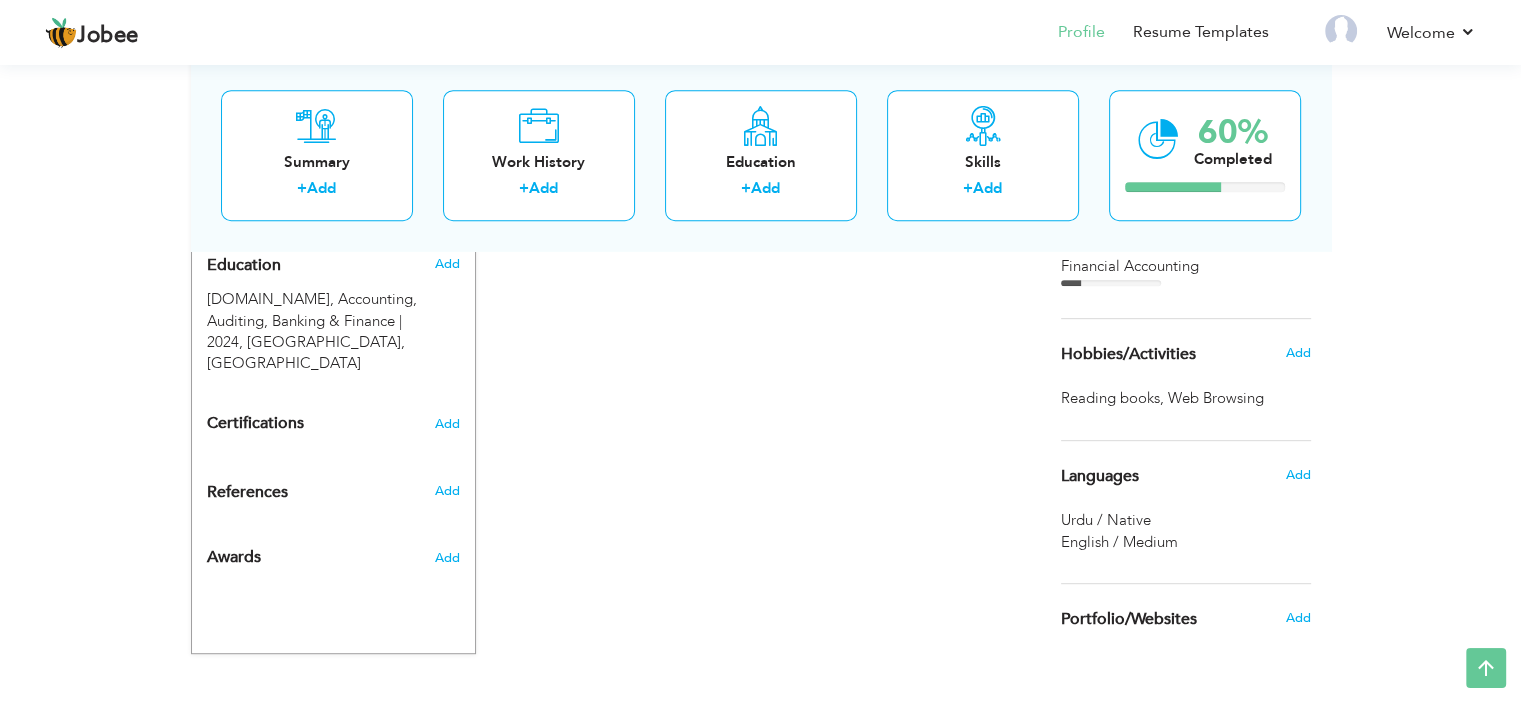 scroll, scrollTop: 916, scrollLeft: 0, axis: vertical 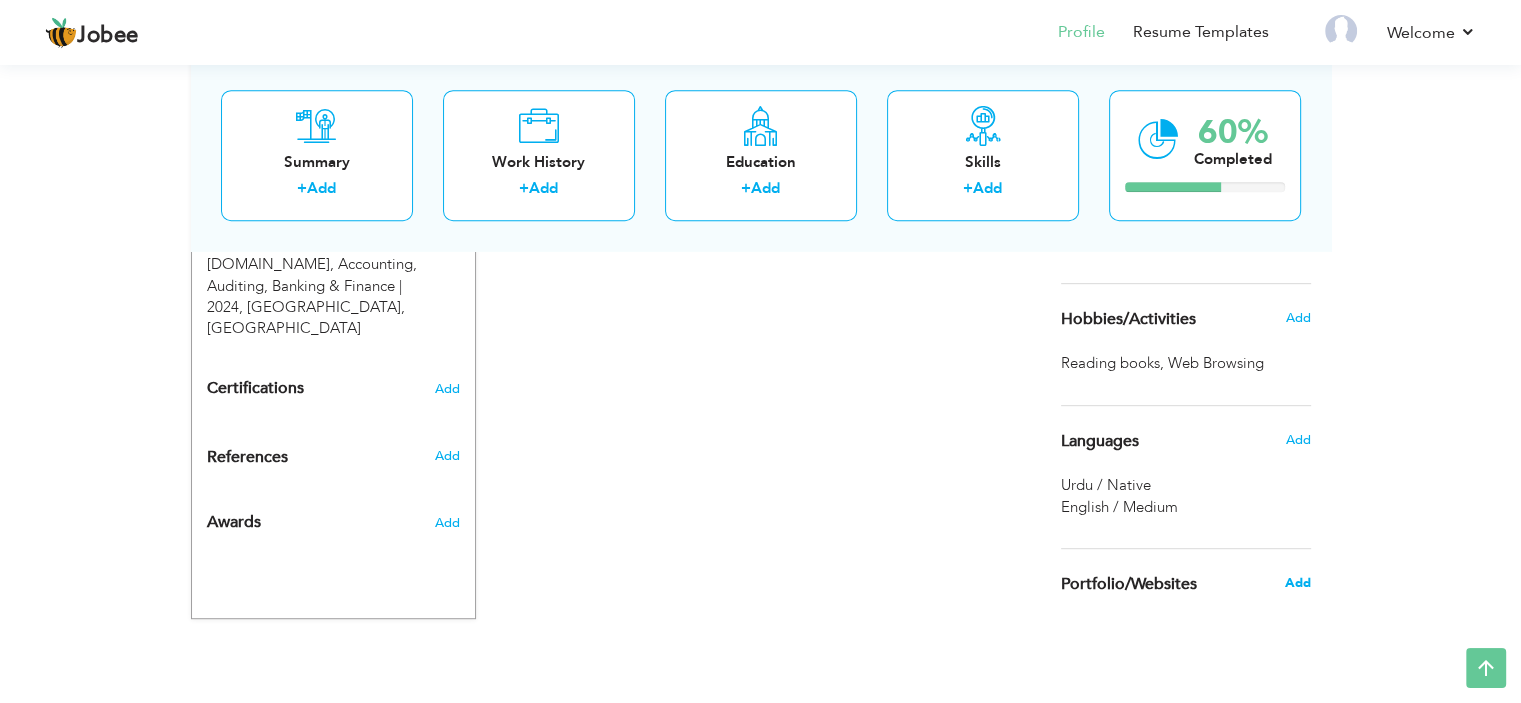 click on "Add" at bounding box center (1297, 583) 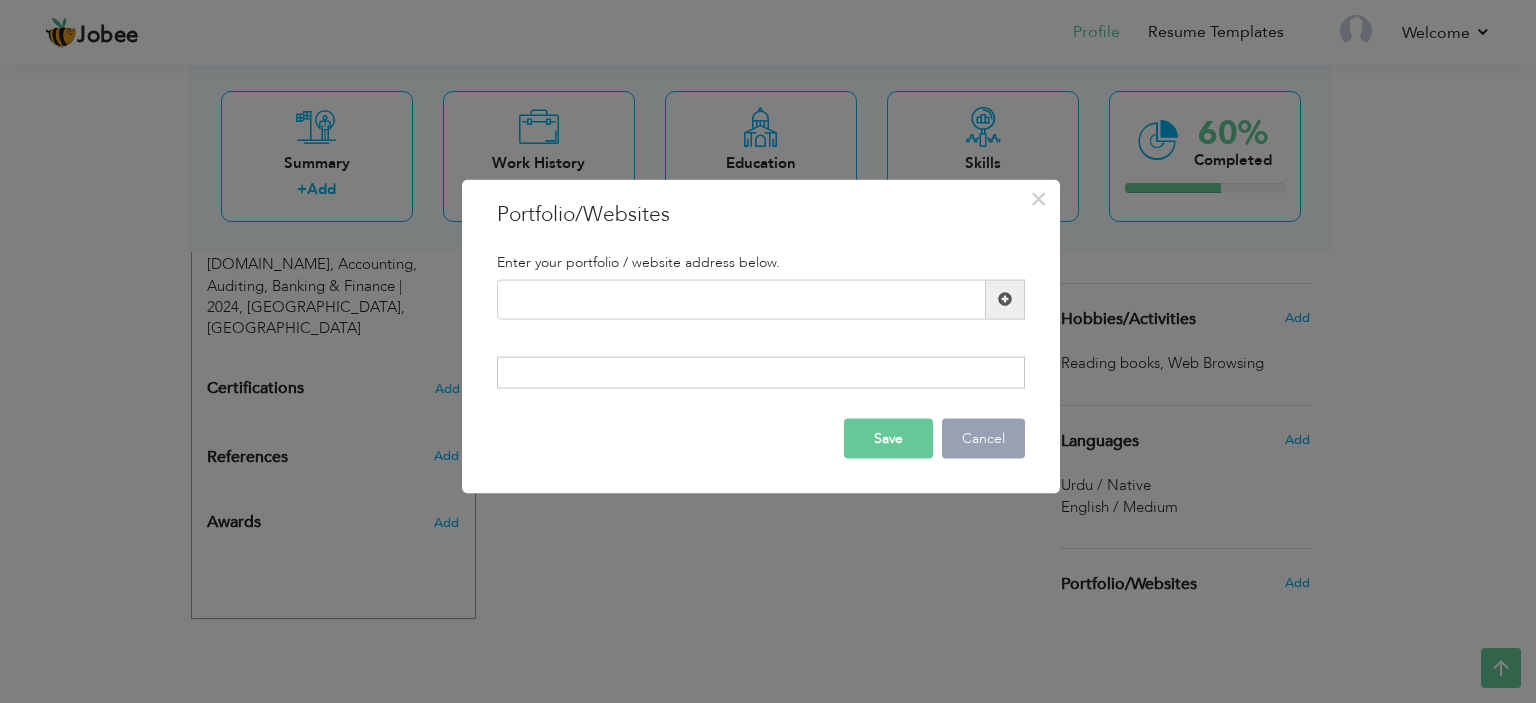 click on "Cancel" at bounding box center (983, 439) 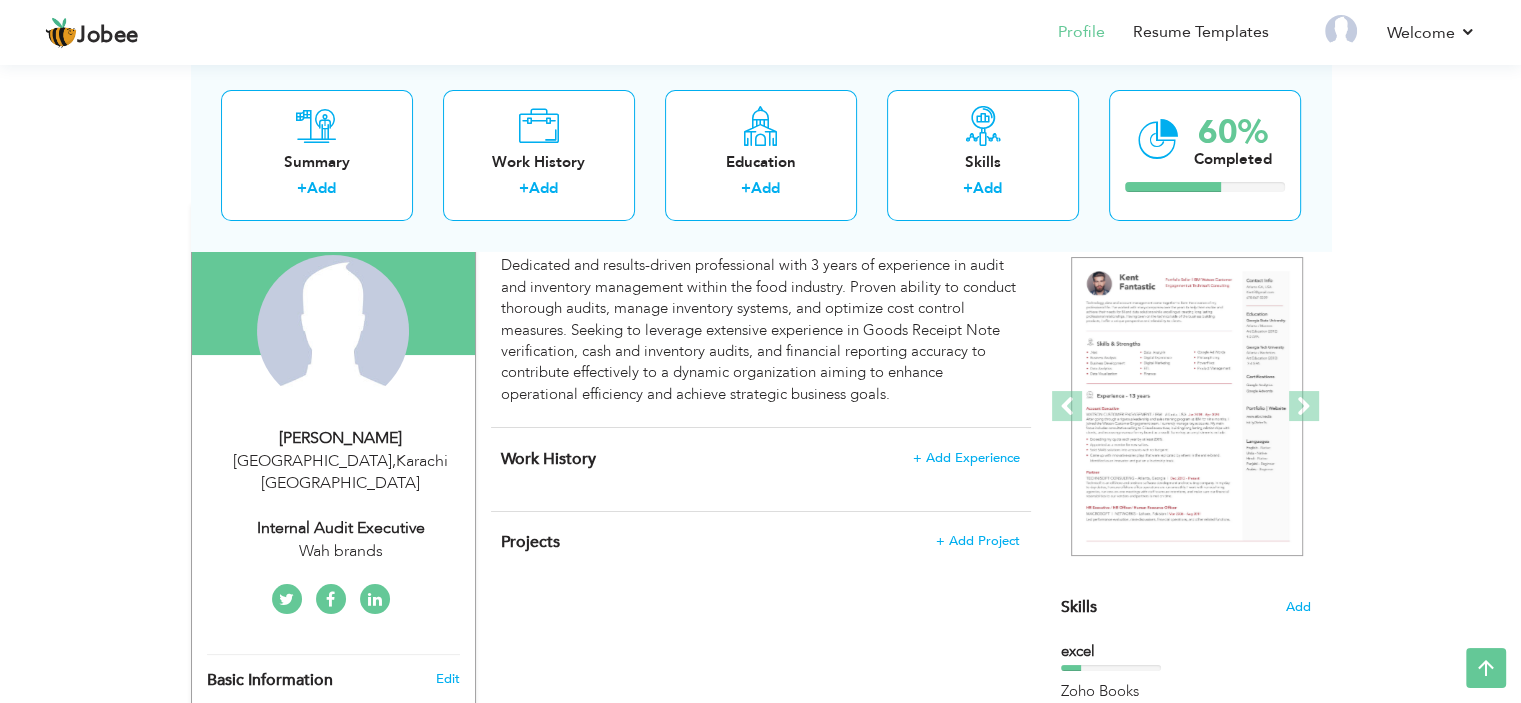 scroll, scrollTop: 165, scrollLeft: 0, axis: vertical 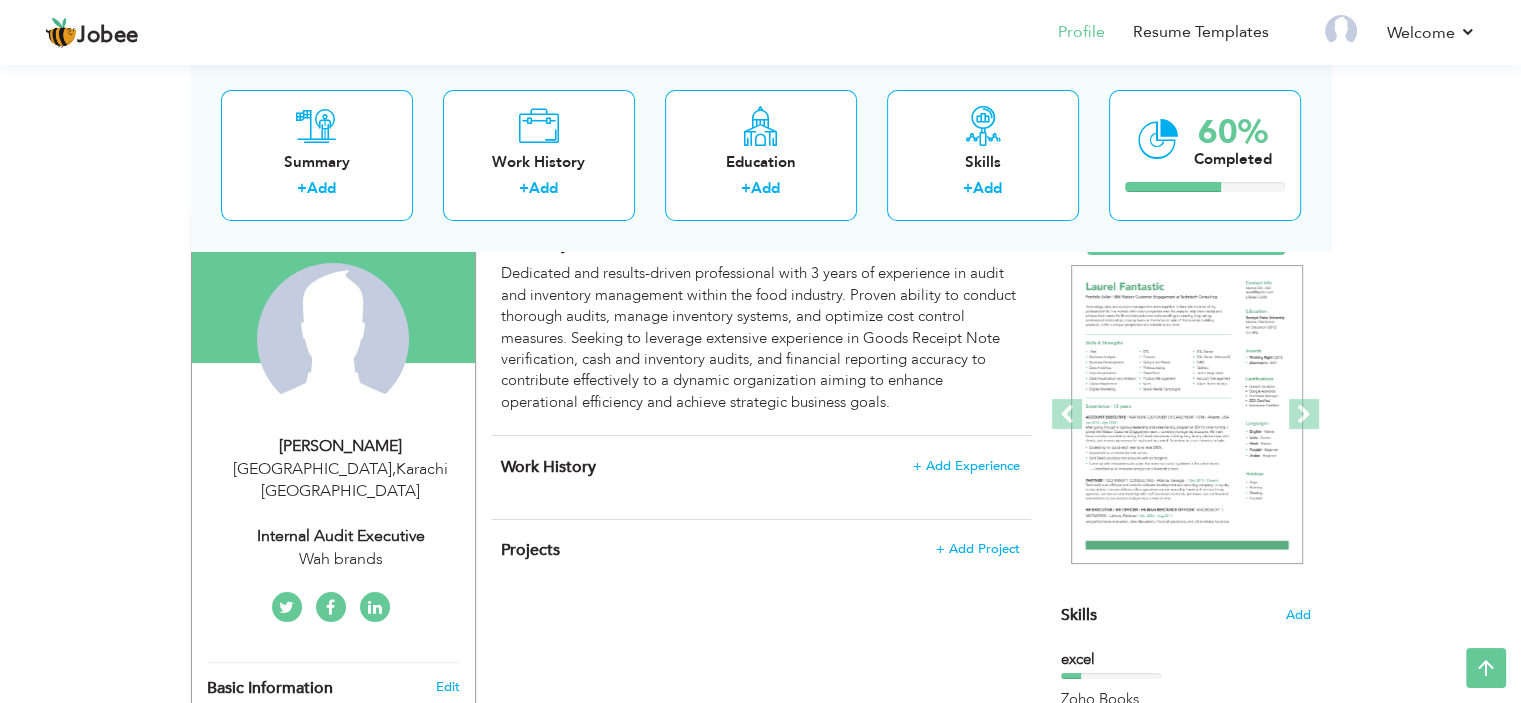click at bounding box center [375, 608] 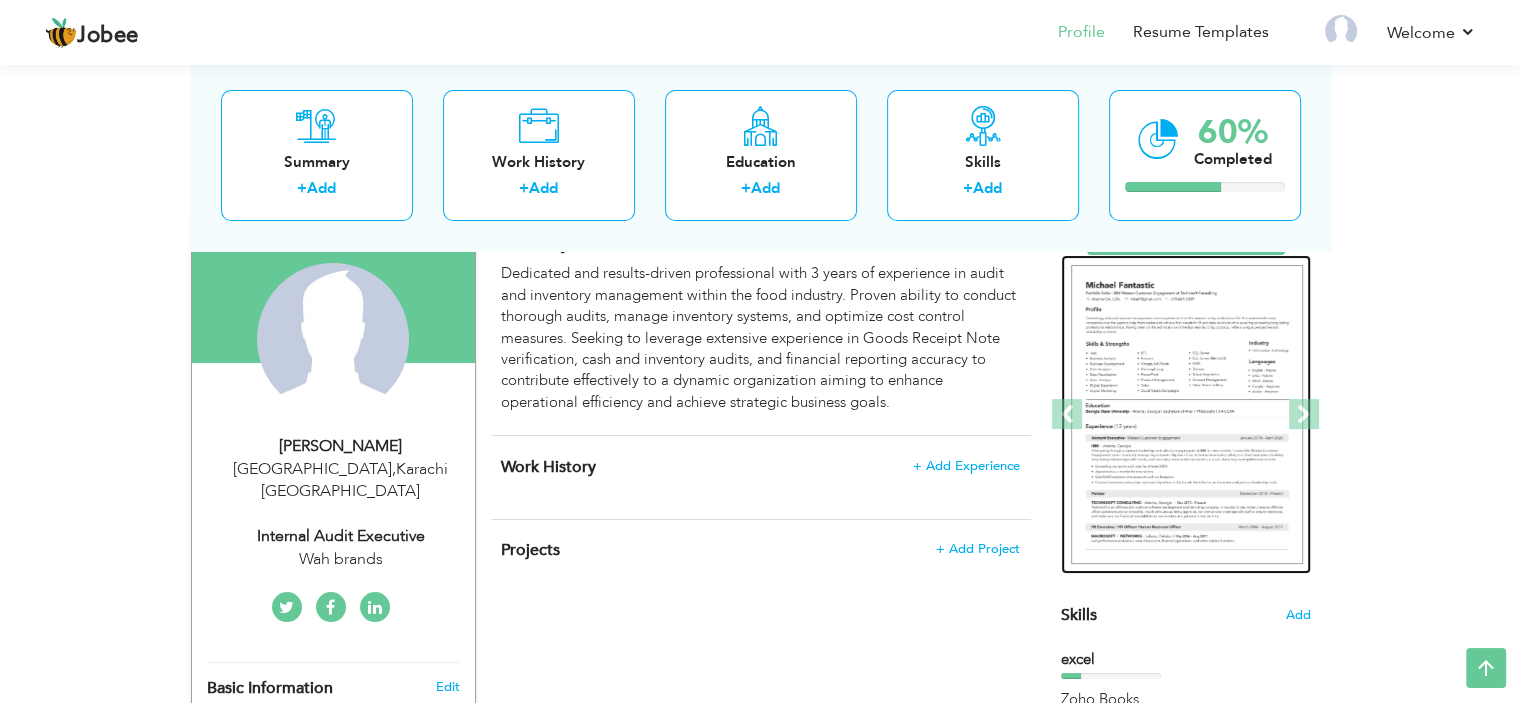 click at bounding box center (1187, 415) 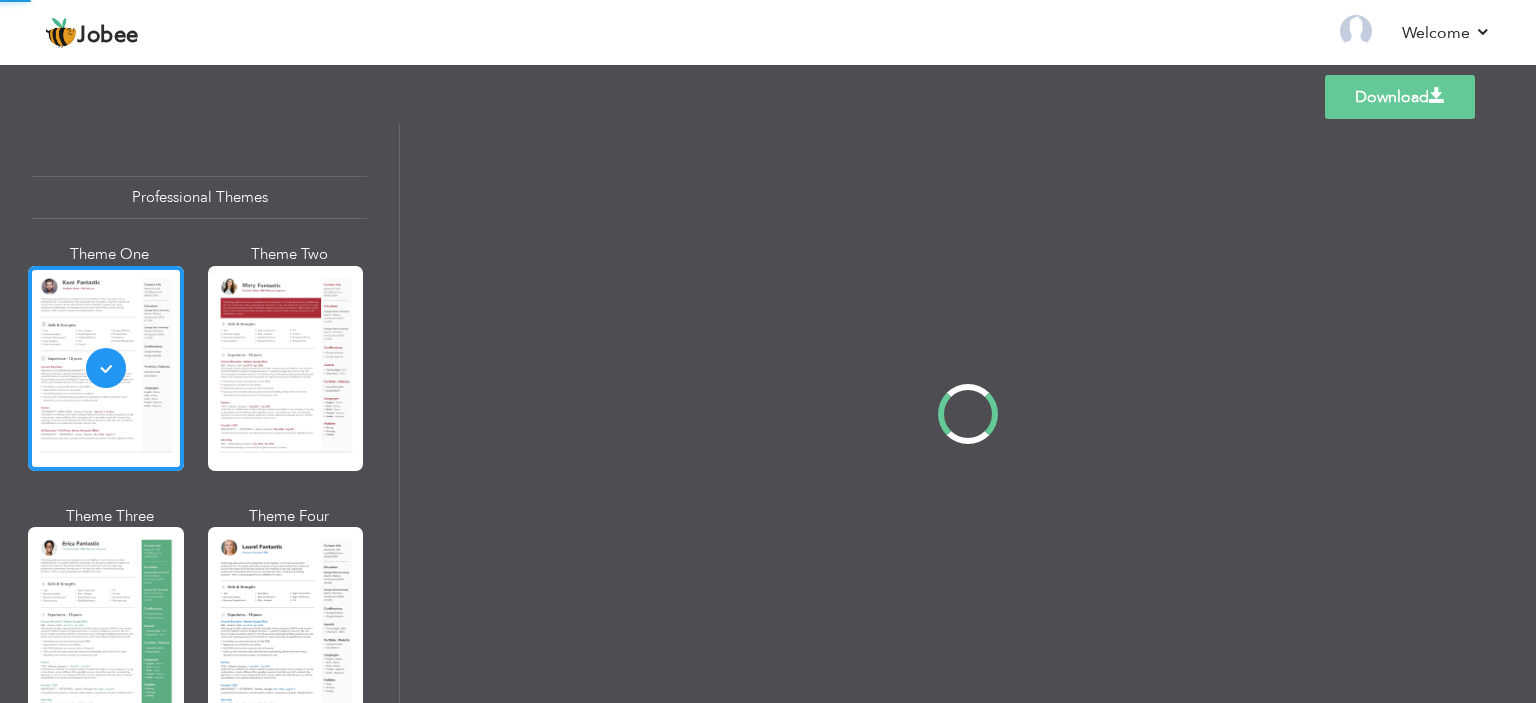 scroll, scrollTop: 0, scrollLeft: 0, axis: both 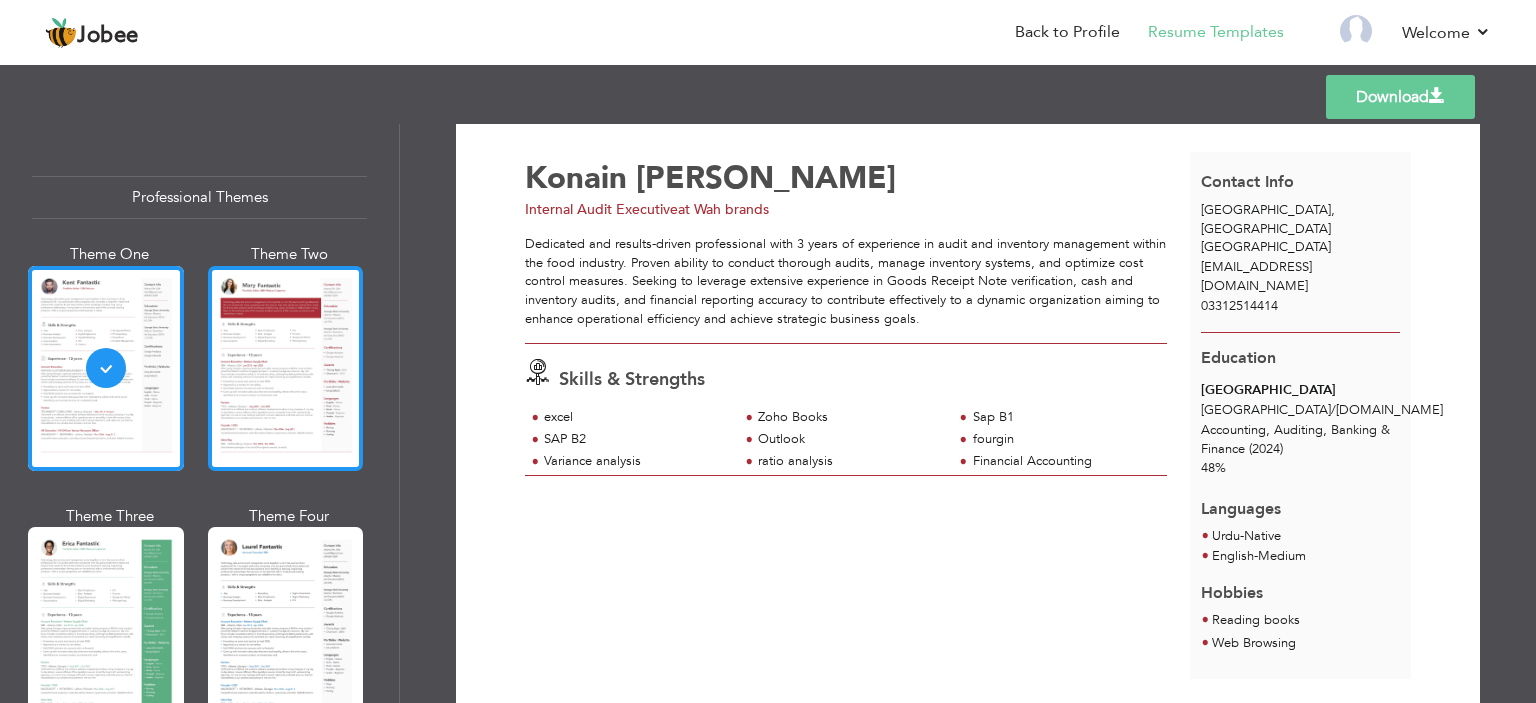 click at bounding box center [286, 368] 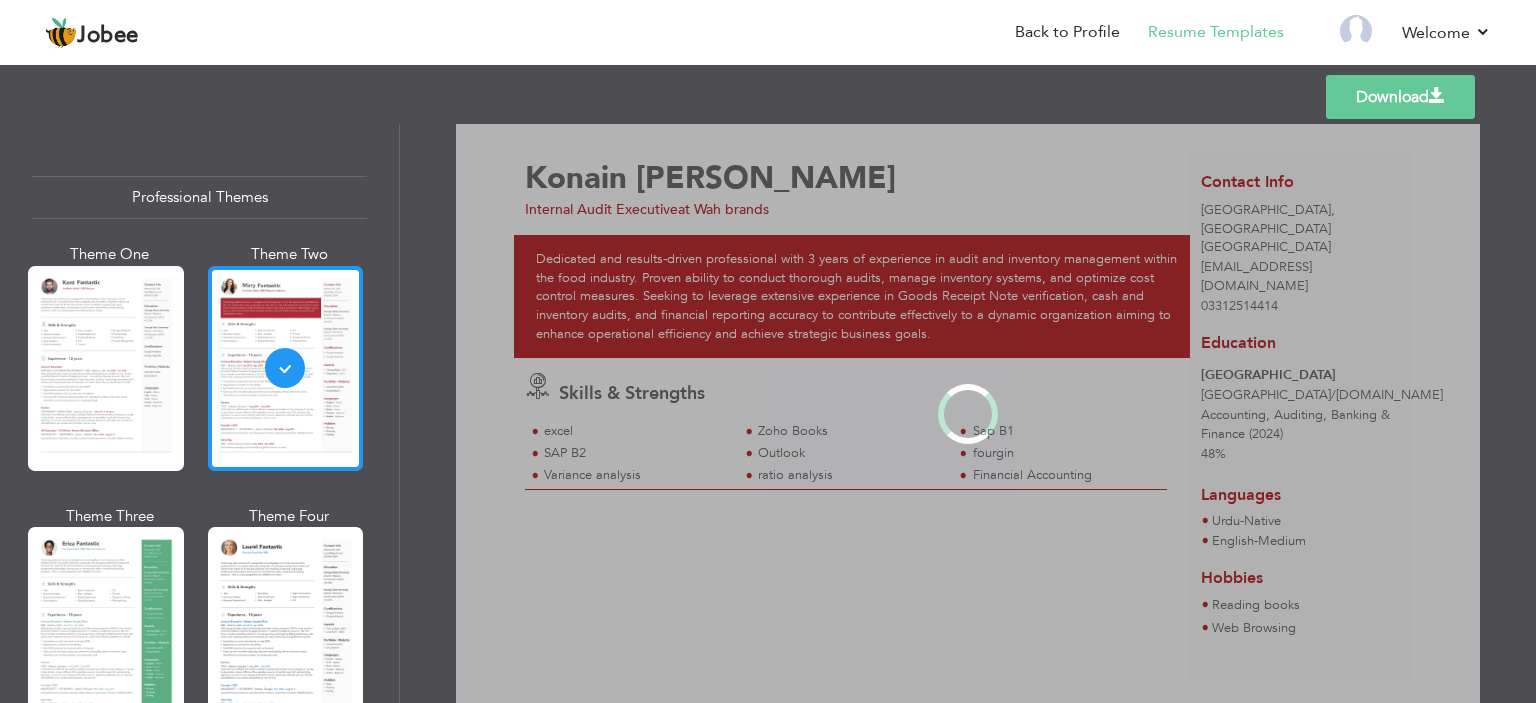 scroll, scrollTop: 0, scrollLeft: 0, axis: both 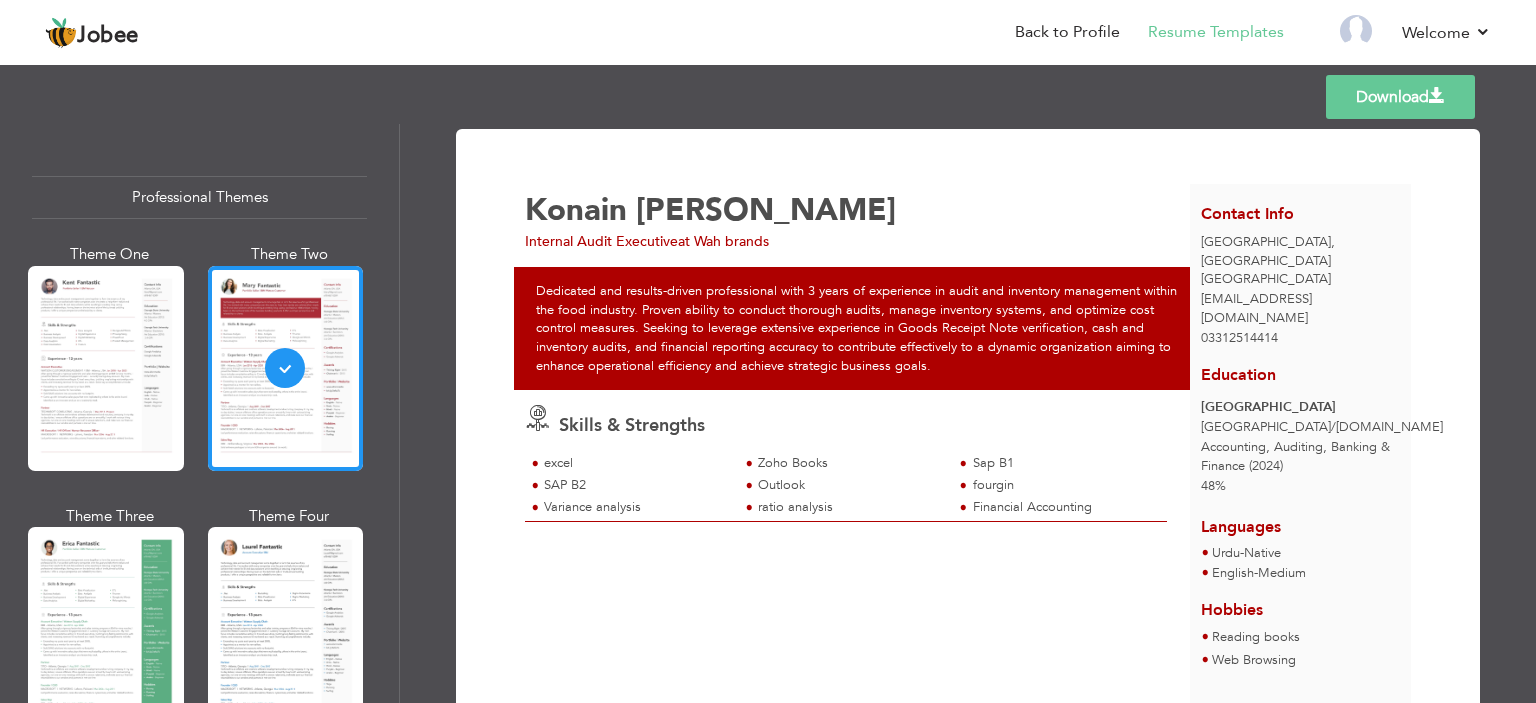drag, startPoint x: 1528, startPoint y: 316, endPoint x: 1530, endPoint y: 416, distance: 100.02 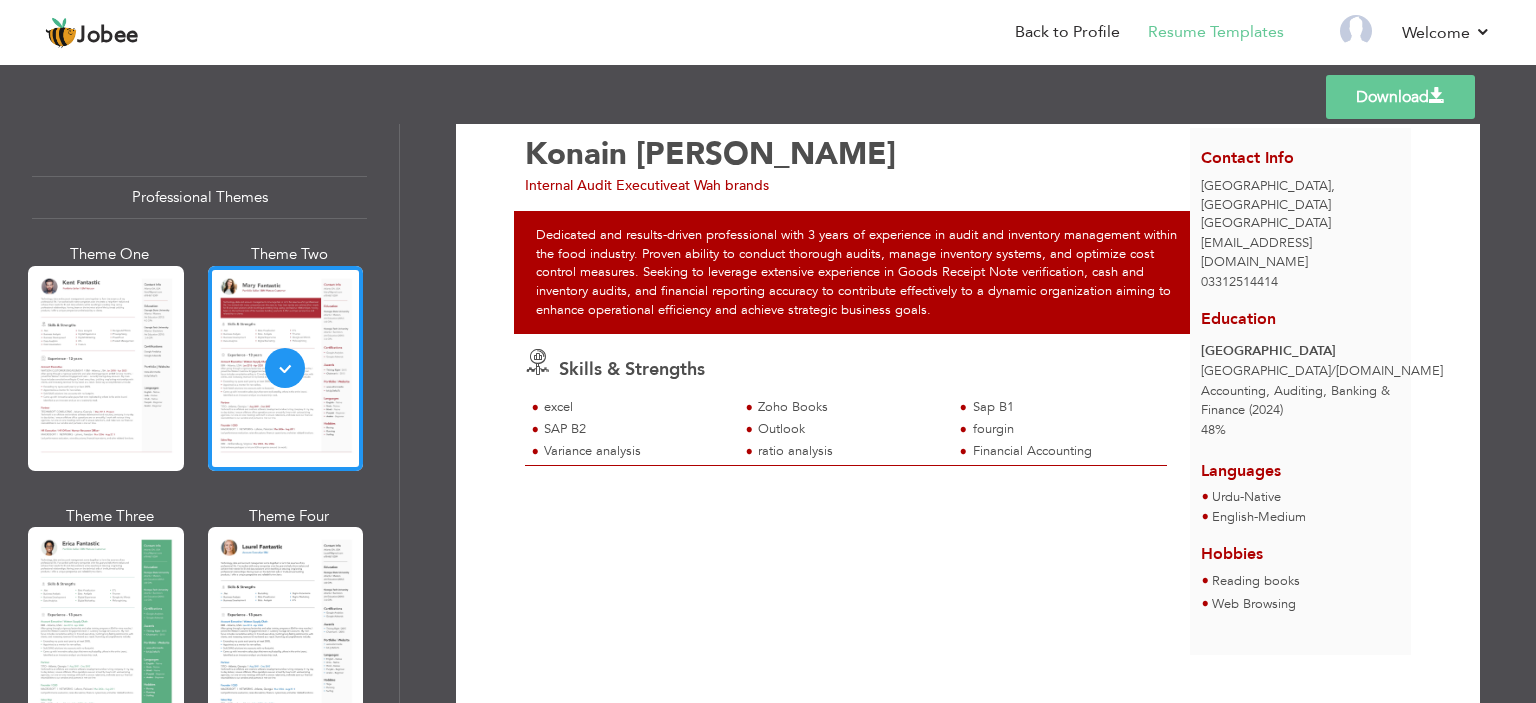 scroll, scrollTop: 8, scrollLeft: 0, axis: vertical 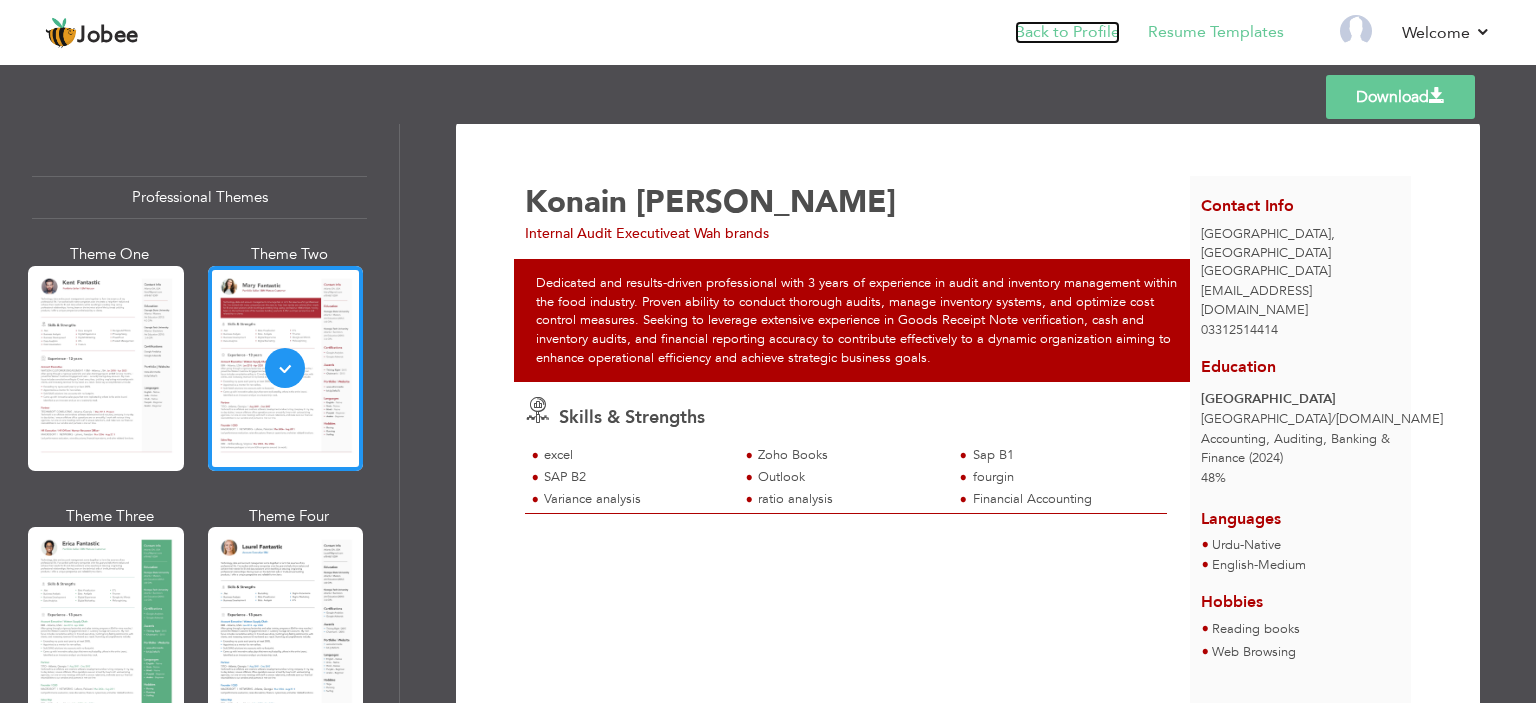 click on "Back to Profile" at bounding box center (1067, 32) 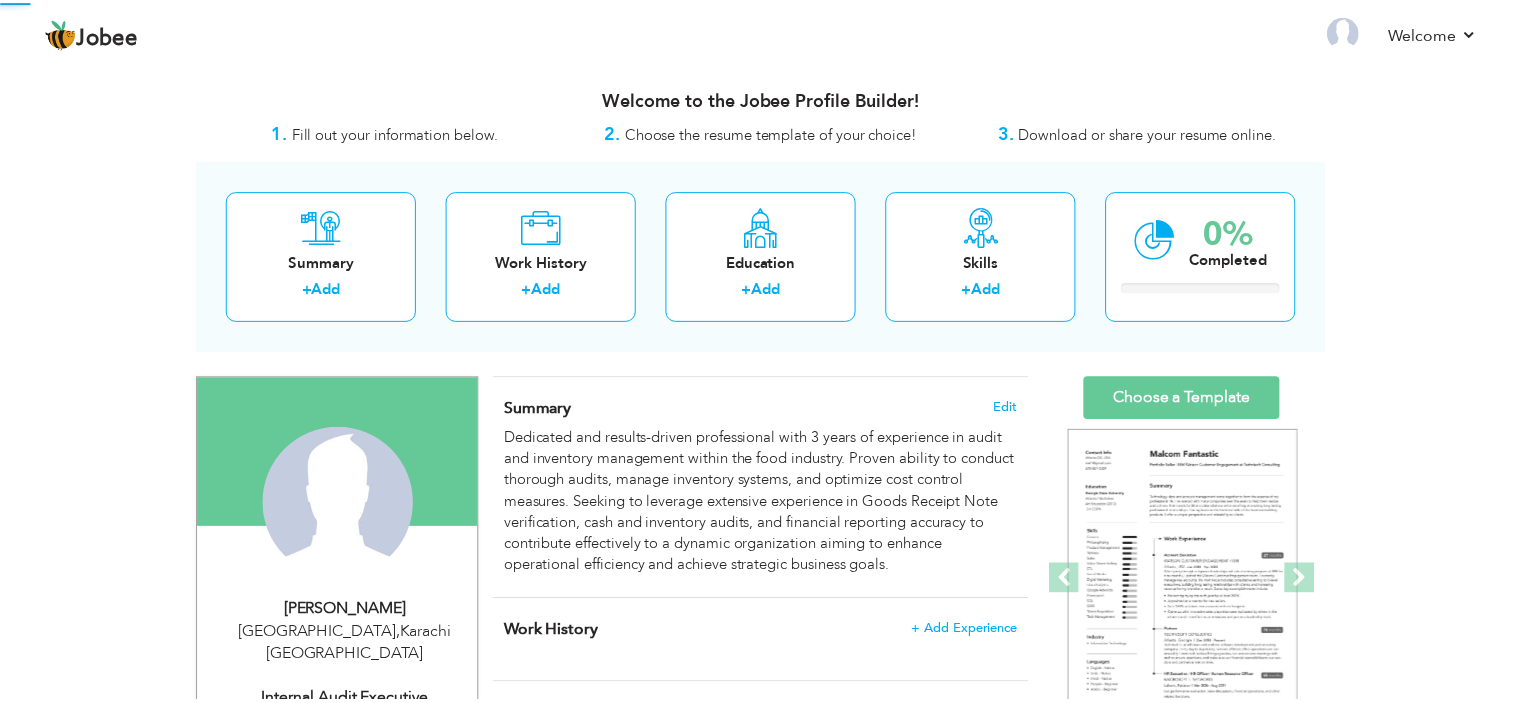 scroll, scrollTop: 0, scrollLeft: 0, axis: both 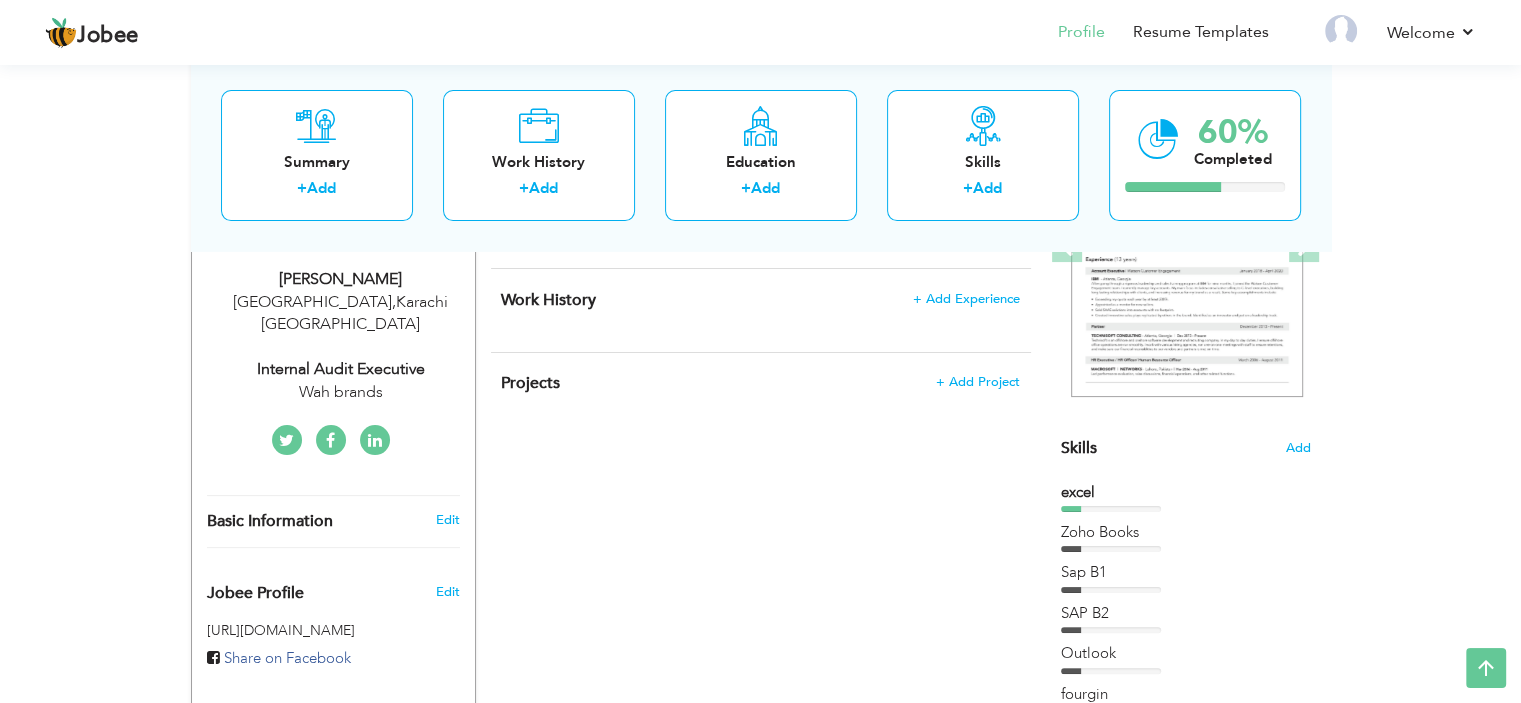 click on "Basic Information
Edit" at bounding box center [333, 521] 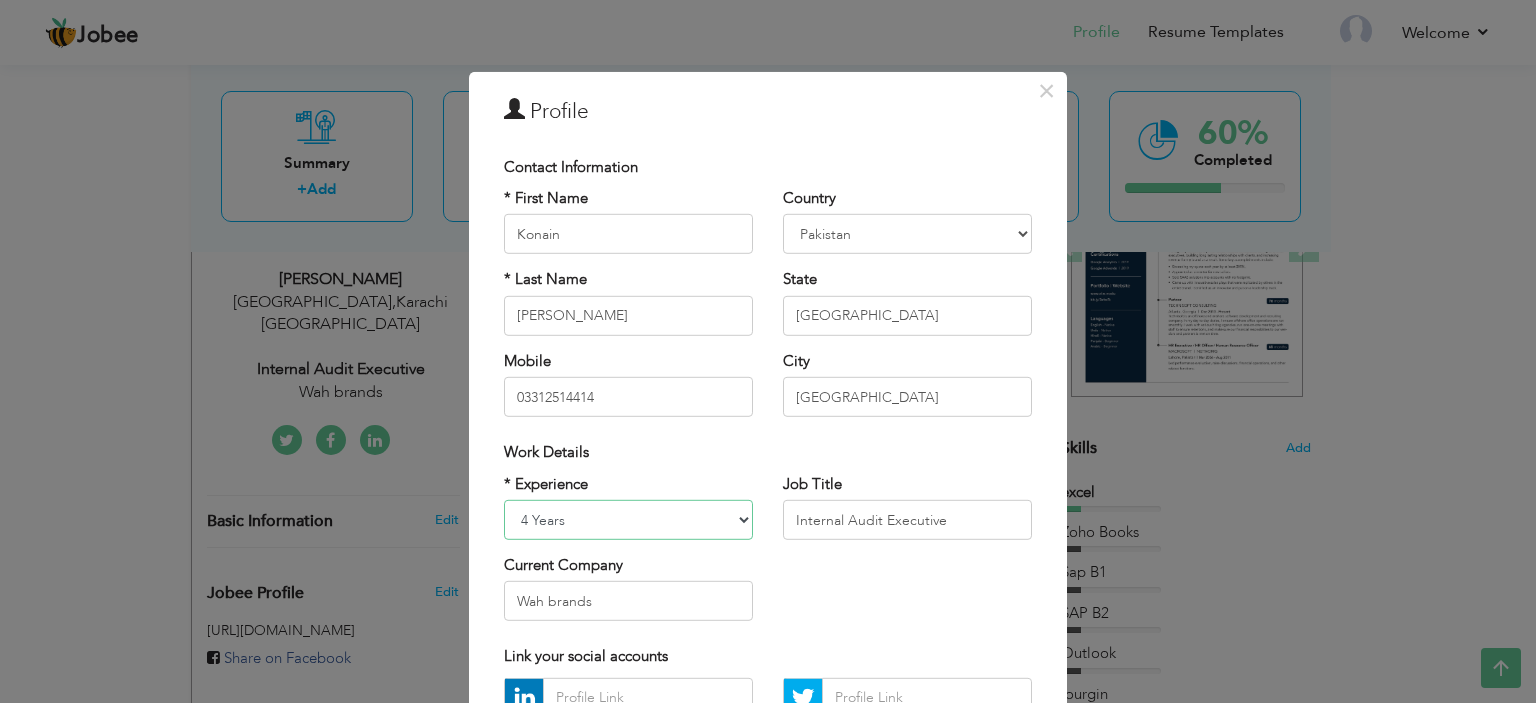 click on "Entry Level Less than 1 Year 1 Year 2 Years 3 Years 4 Years 5 Years 6 Years 7 Years 8 Years 9 Years 10 Years 11 Years 12 Years 13 Years 14 Years 15 Years 16 Years 17 Years 18 Years 19 Years 20 Years 21 Years 22 Years 23 Years 24 Years 25 Years 26 Years 27 Years 28 Years 29 Years 30 Years 31 Years 32 Years 33 Years 34 Years 35 Years More than 35 Years" at bounding box center [628, 520] 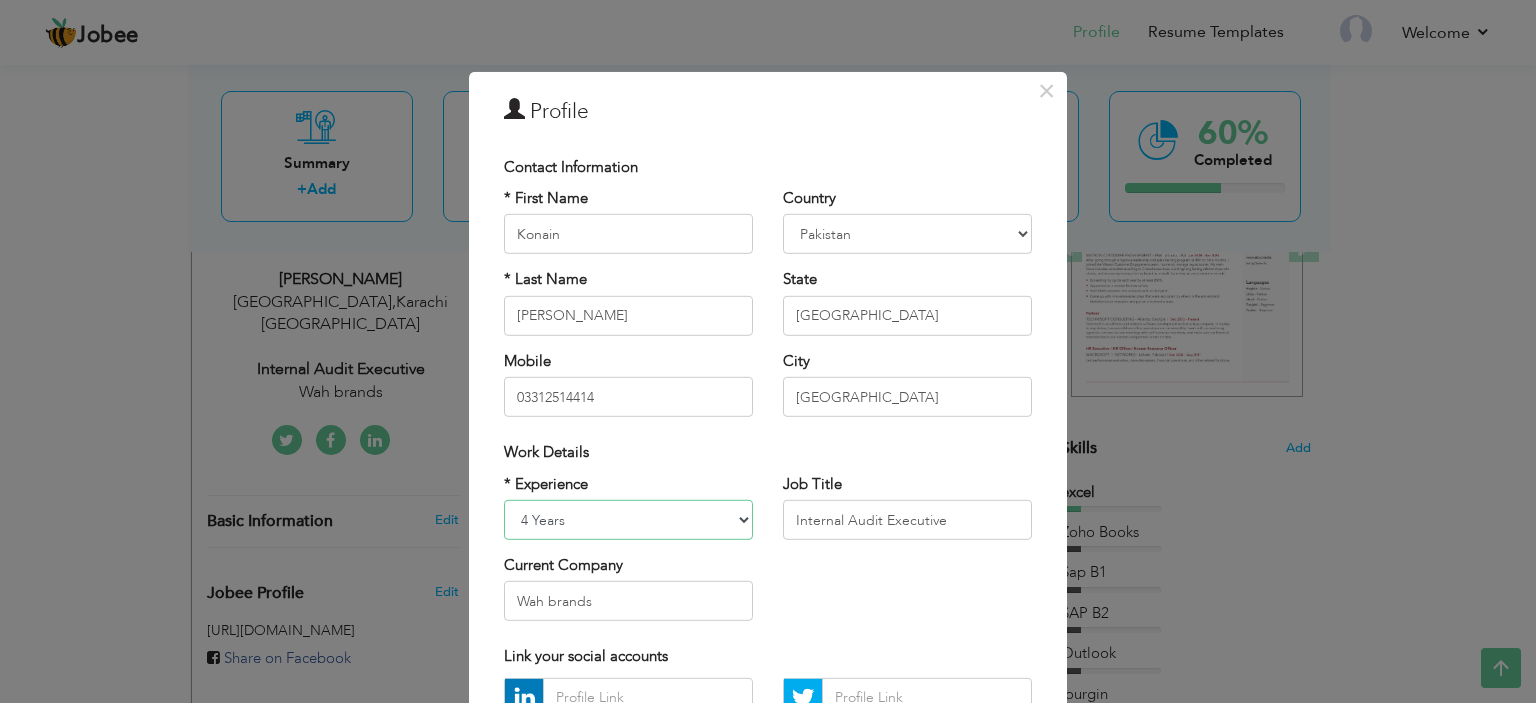 click on "Entry Level Less than 1 Year 1 Year 2 Years 3 Years 4 Years 5 Years 6 Years 7 Years 8 Years 9 Years 10 Years 11 Years 12 Years 13 Years 14 Years 15 Years 16 Years 17 Years 18 Years 19 Years 20 Years 21 Years 22 Years 23 Years 24 Years 25 Years 26 Years 27 Years 28 Years 29 Years 30 Years 31 Years 32 Years 33 Years 34 Years 35 Years More than 35 Years" at bounding box center (628, 520) 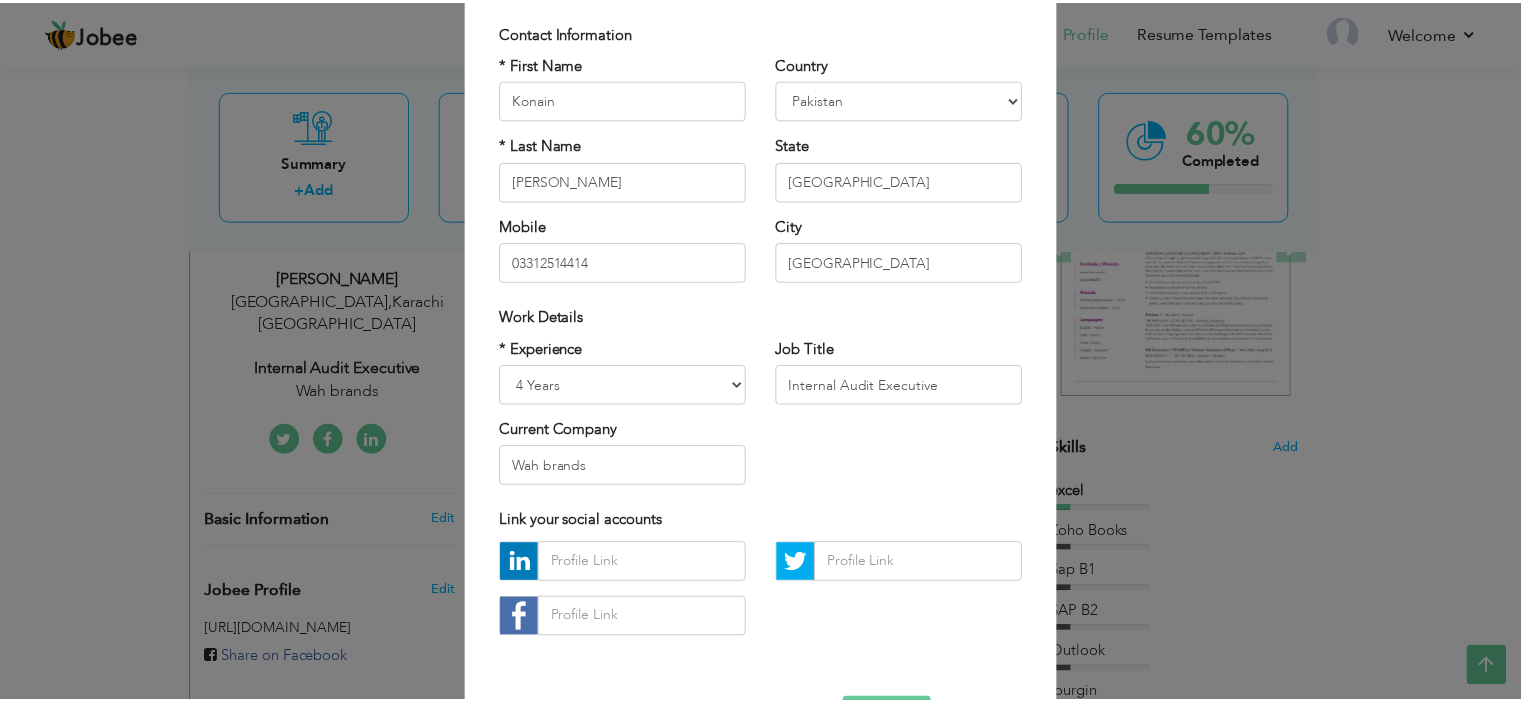 scroll, scrollTop: 205, scrollLeft: 0, axis: vertical 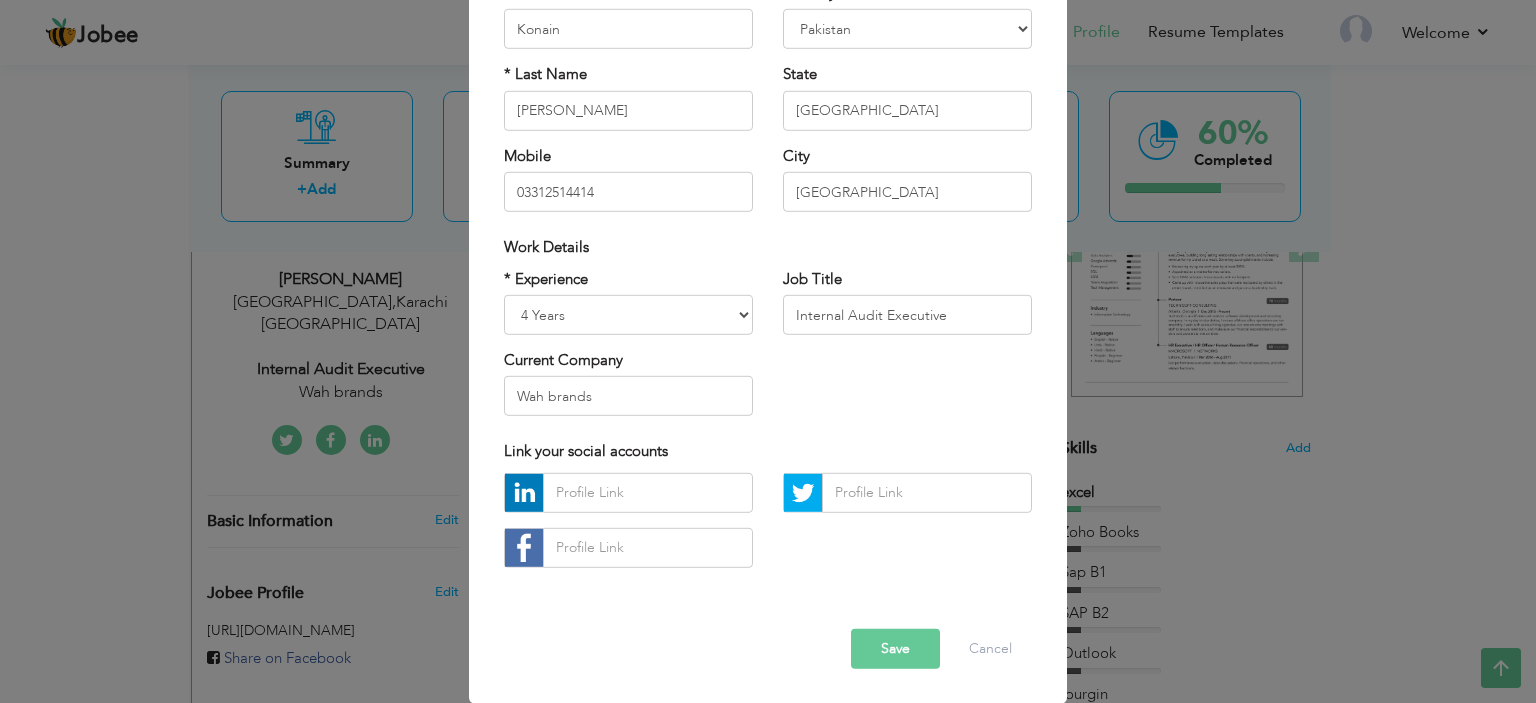 click on "Save" at bounding box center [895, 649] 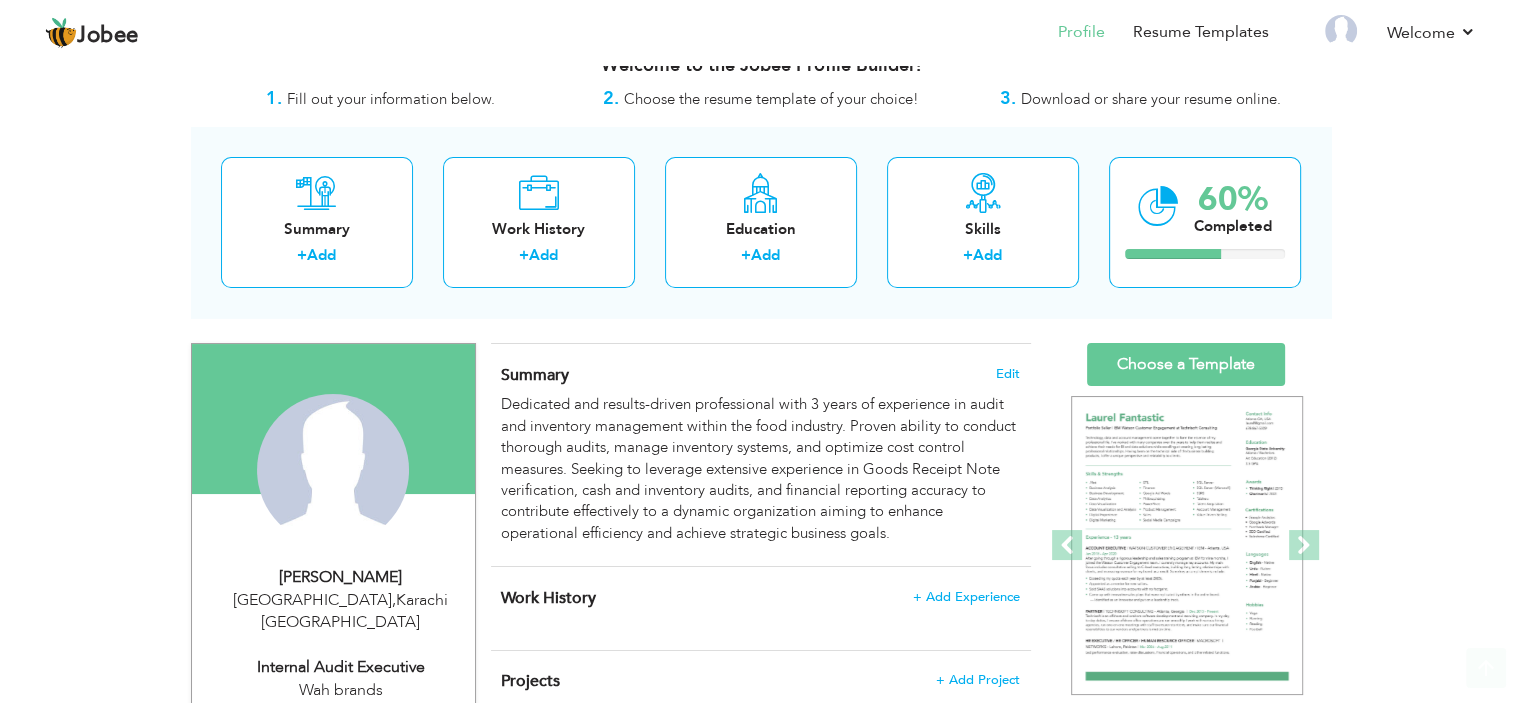 scroll, scrollTop: 0, scrollLeft: 0, axis: both 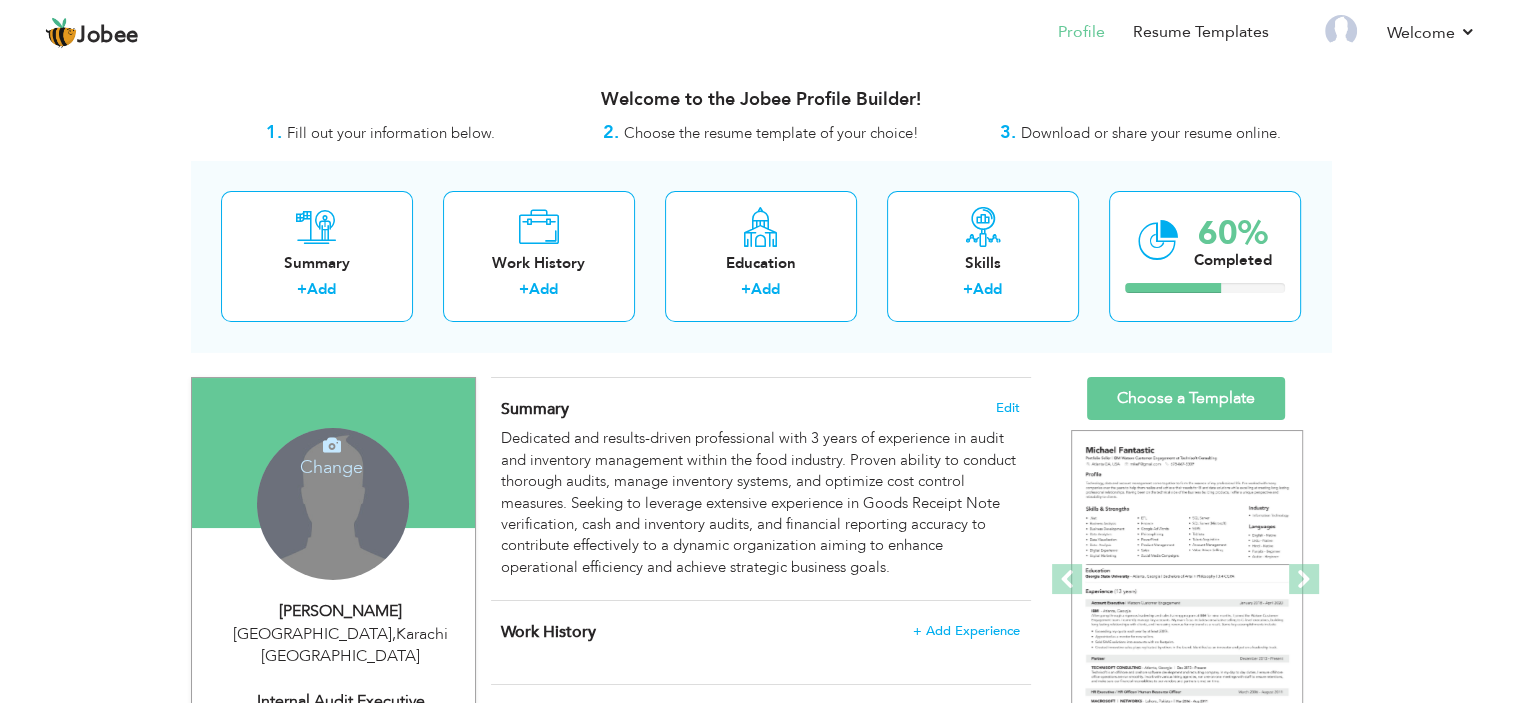 click on "Change
Remove" at bounding box center (333, 504) 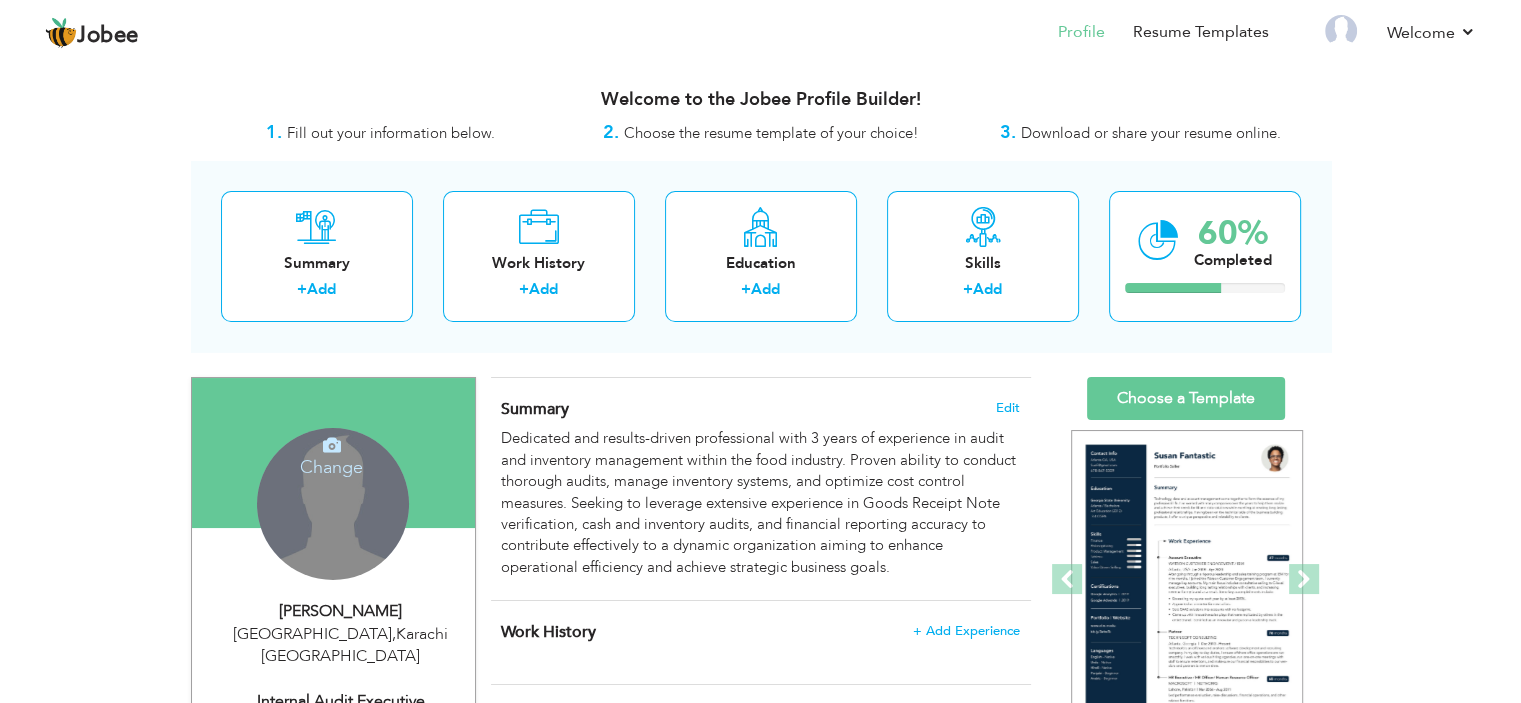 click on "Change
Remove" at bounding box center [333, 504] 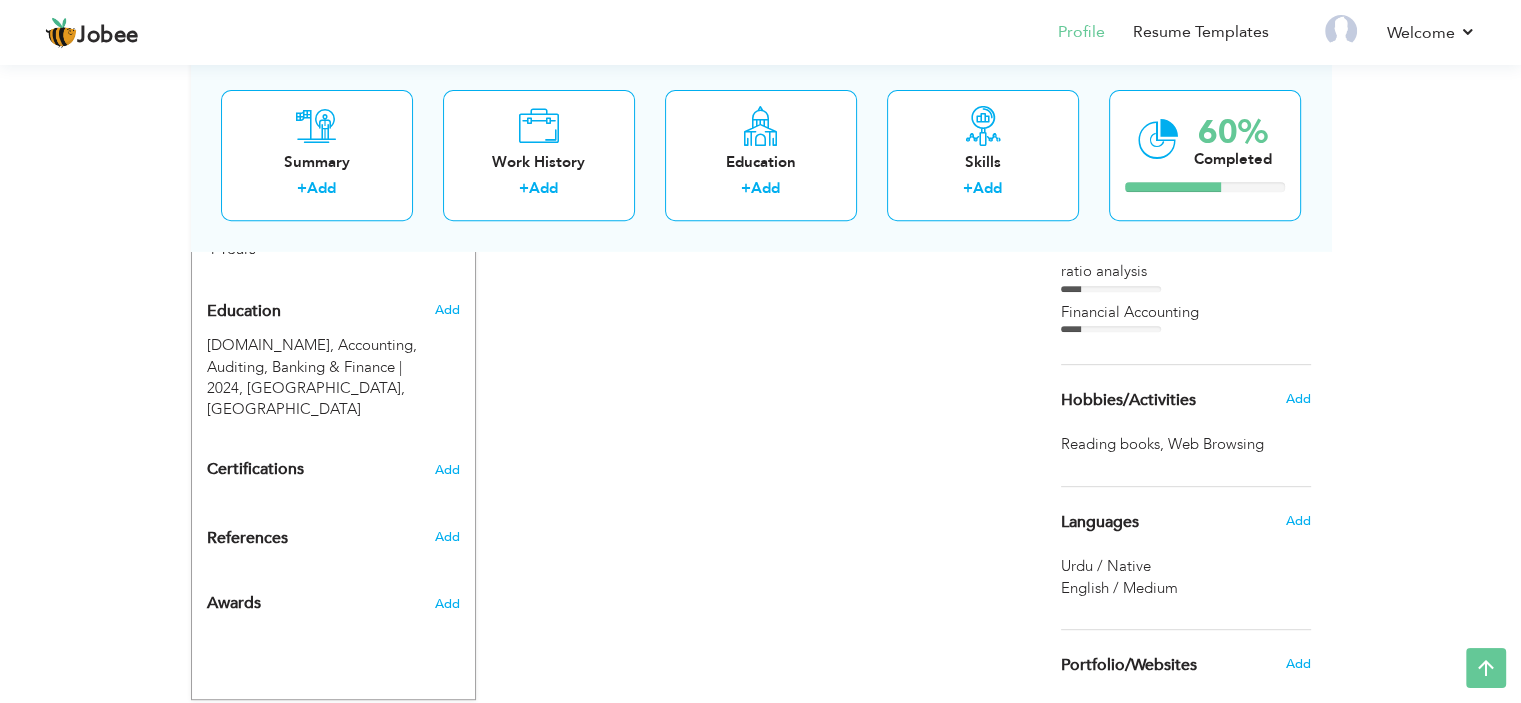 scroll, scrollTop: 916, scrollLeft: 0, axis: vertical 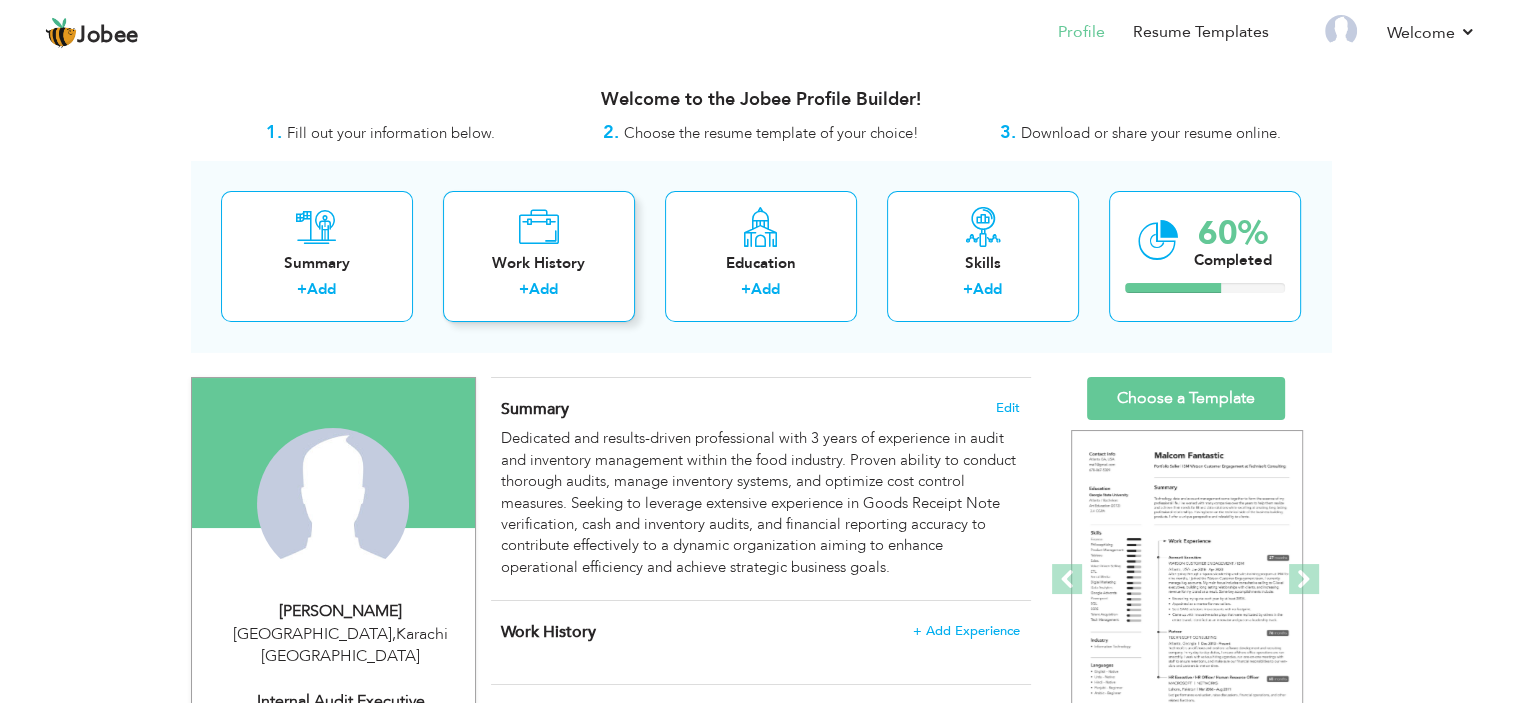 click on "Work History
+  Add" at bounding box center [539, 256] 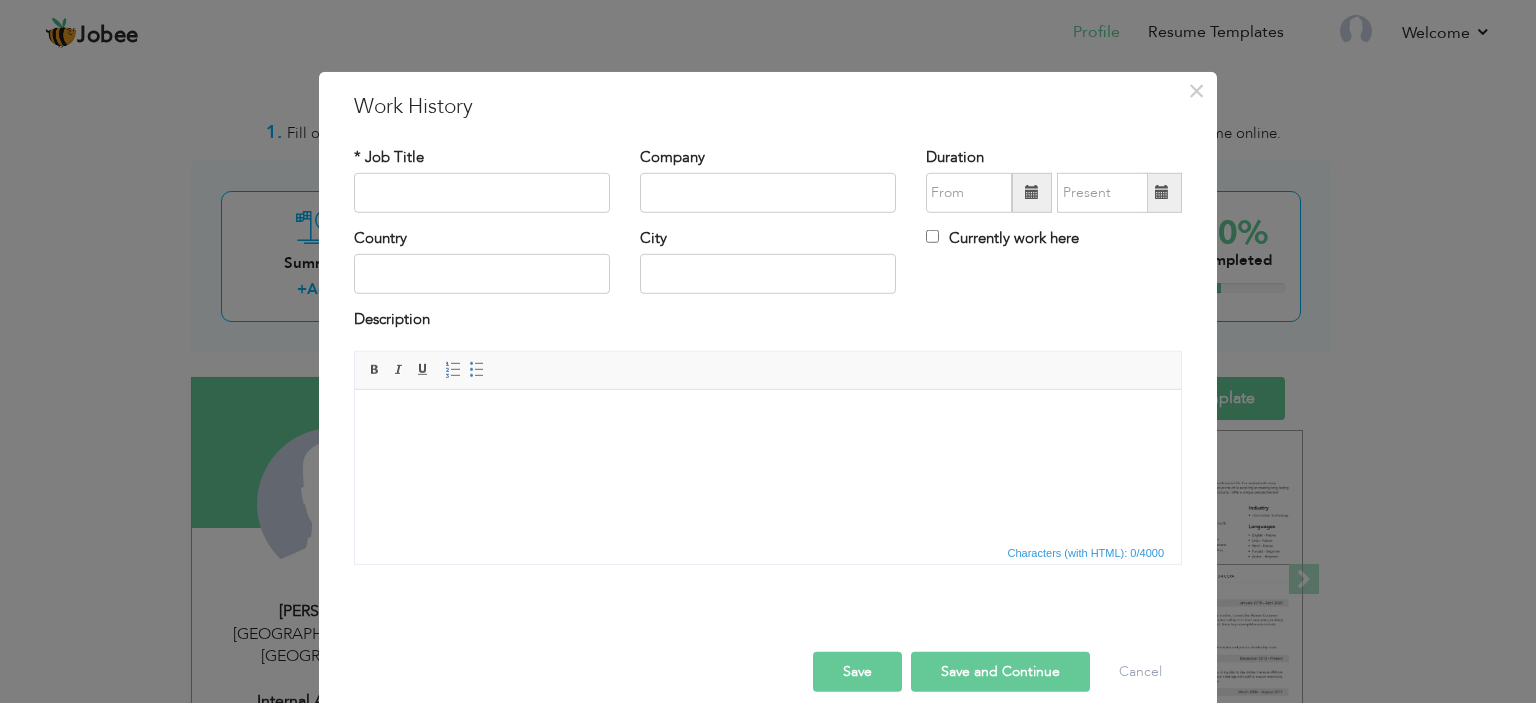 click at bounding box center [768, 419] 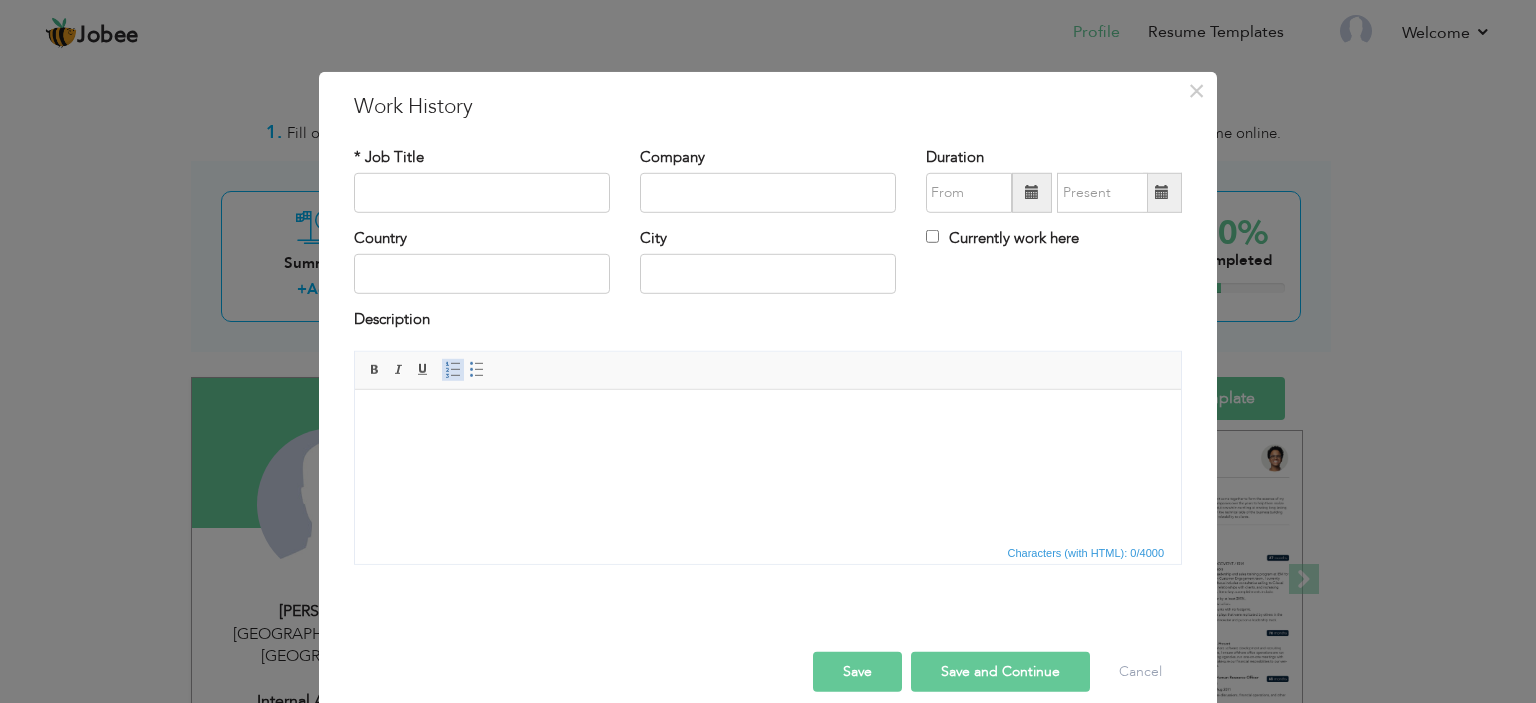 click on "Insert/Remove Numbered List" at bounding box center (453, 370) 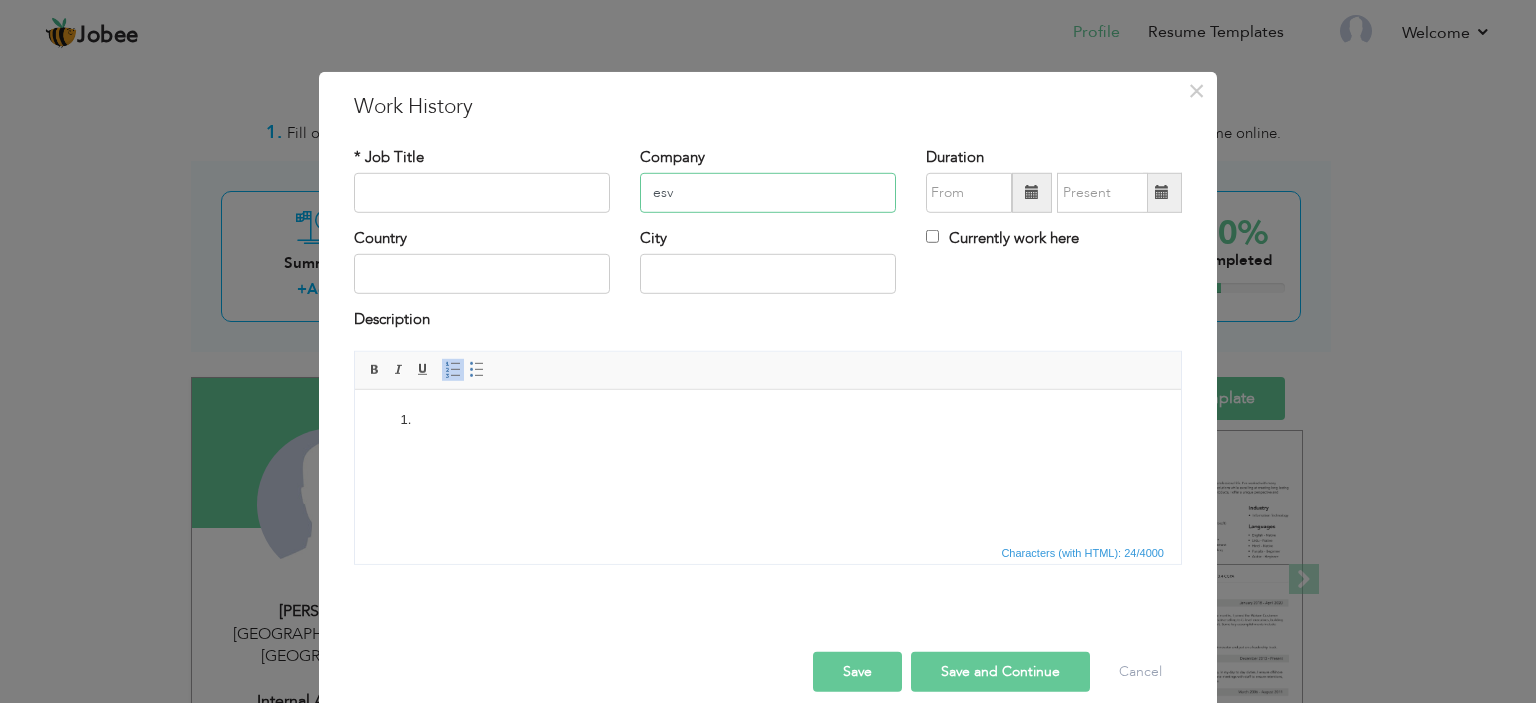type on "esv" 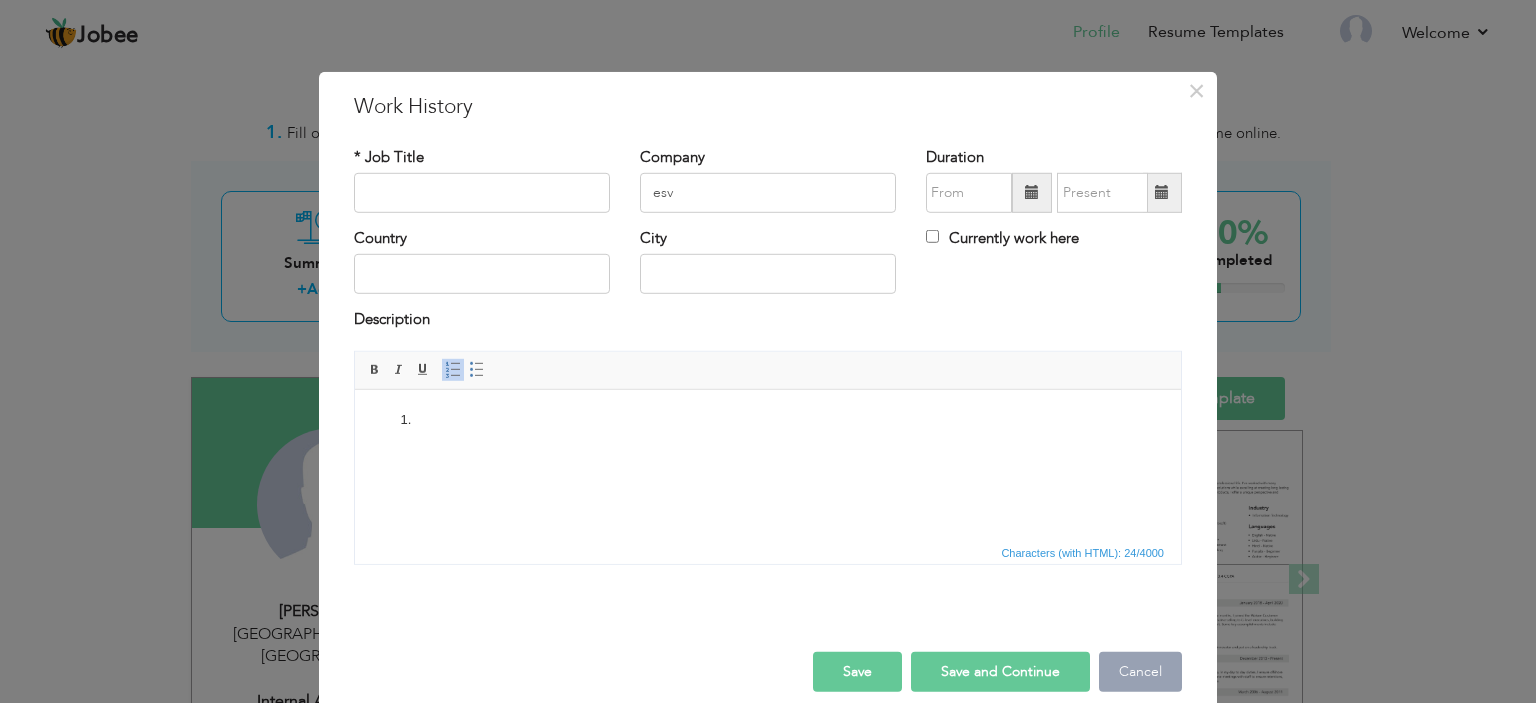click on "Cancel" at bounding box center (1140, 672) 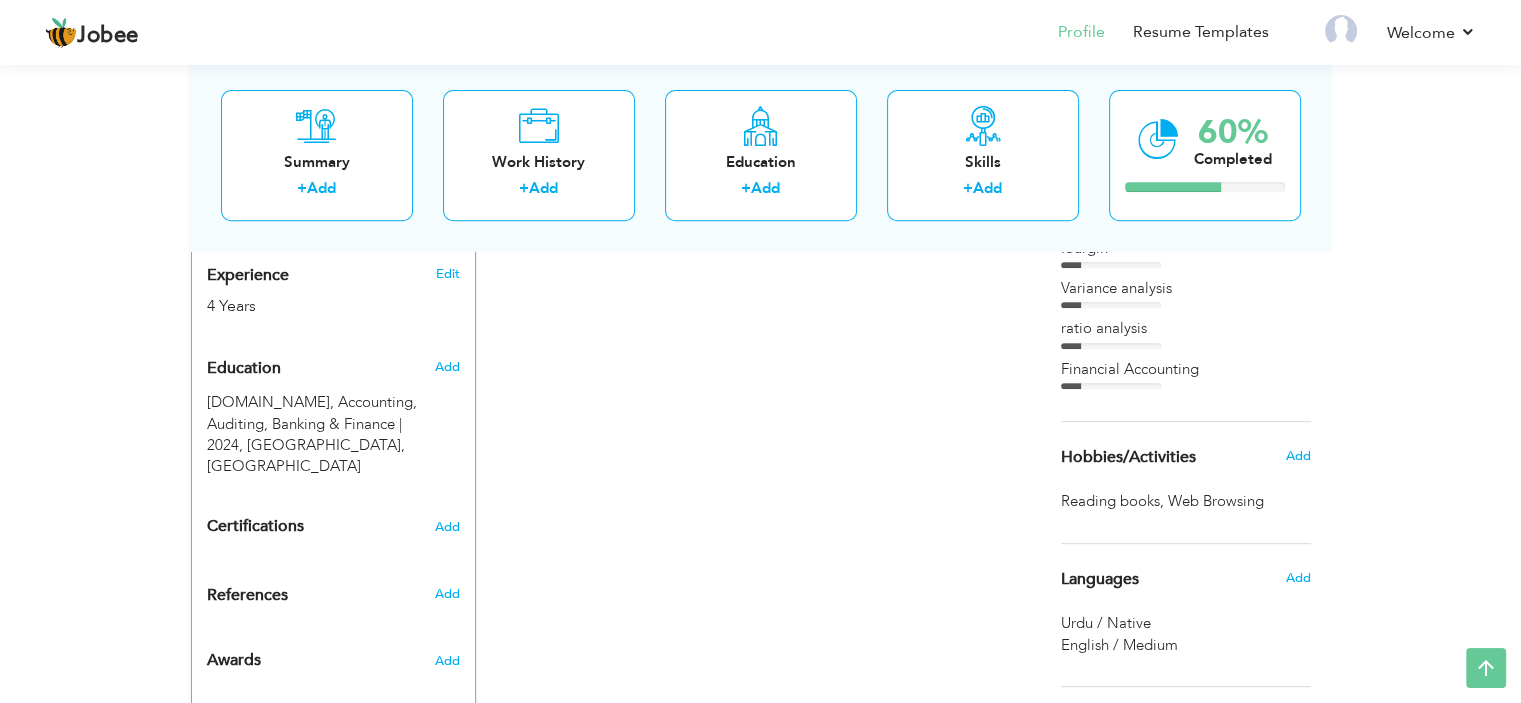scroll, scrollTop: 916, scrollLeft: 0, axis: vertical 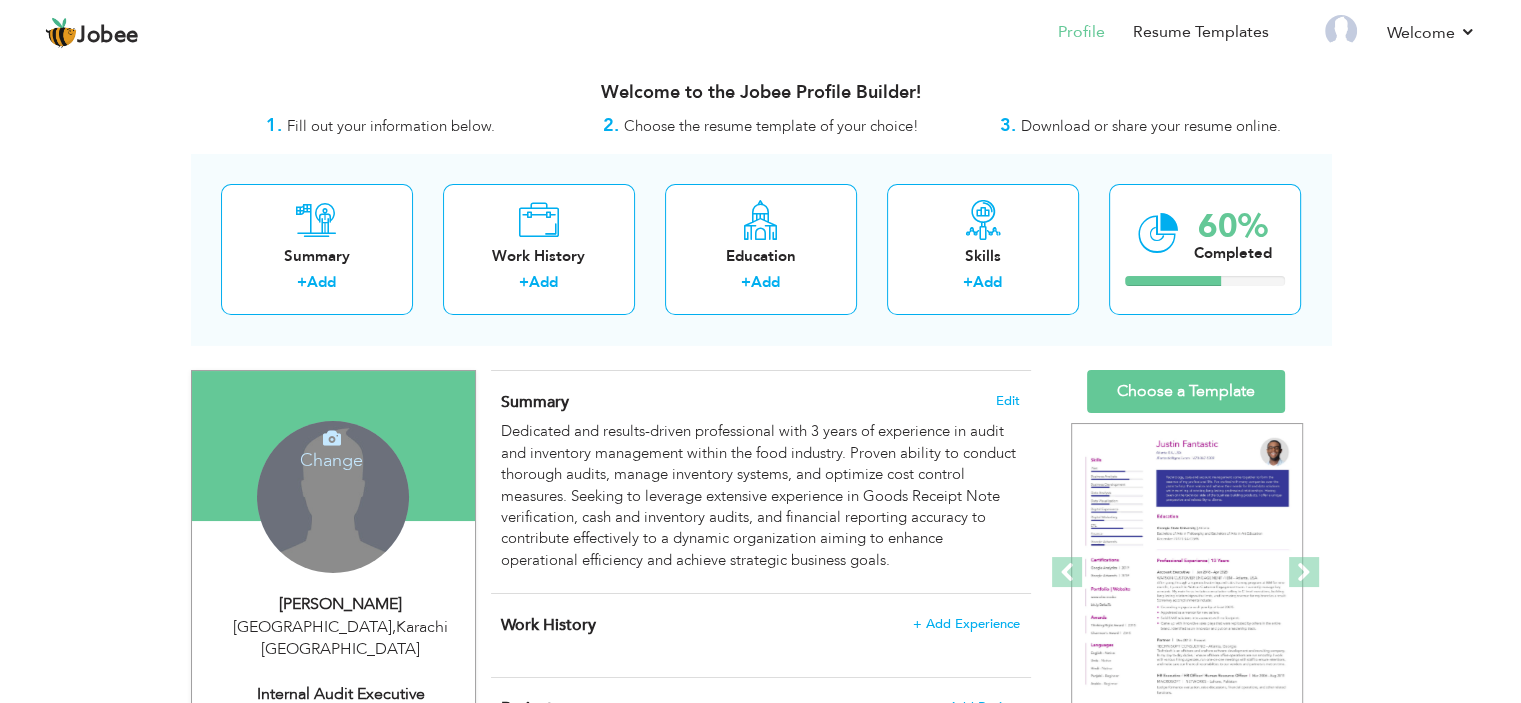click on "Change
Remove" at bounding box center (333, 497) 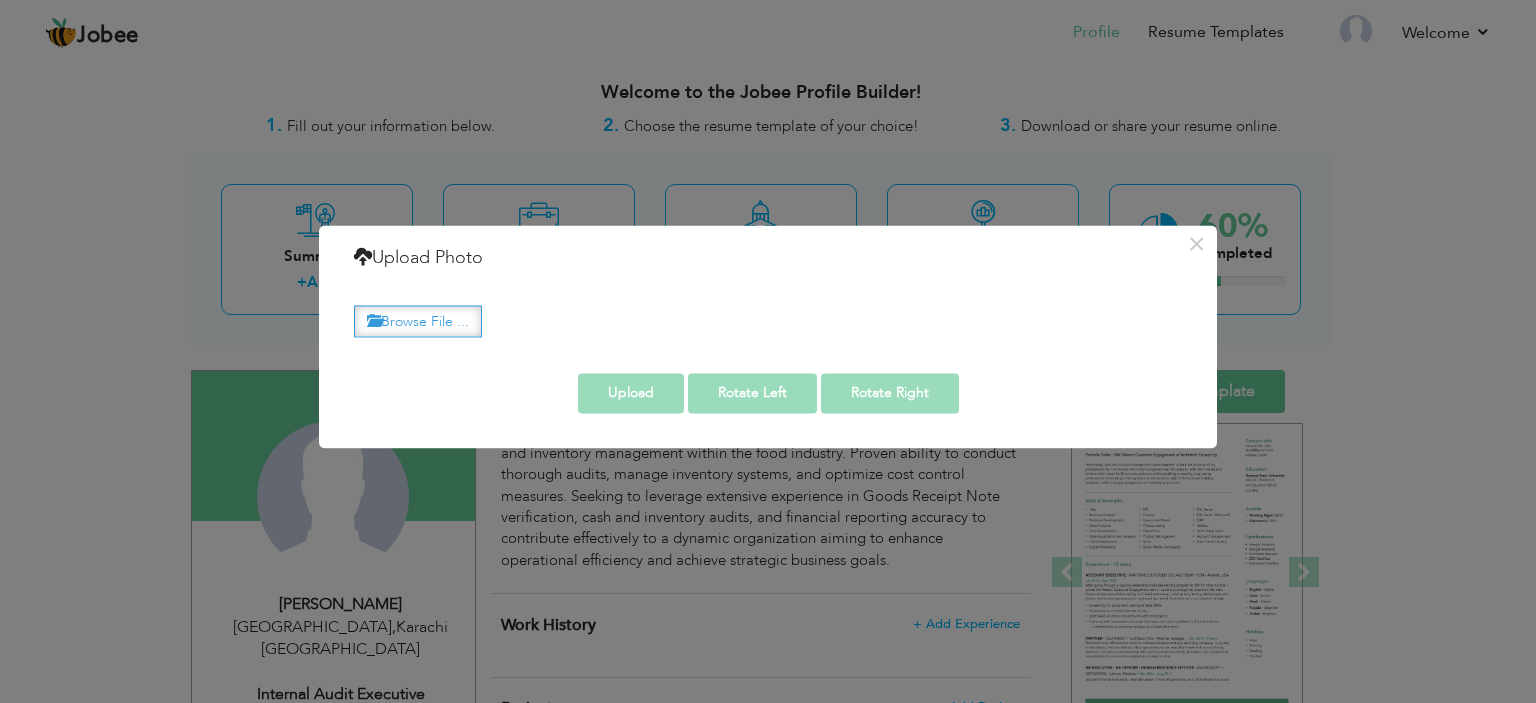 click on "Browse File ..." at bounding box center [418, 321] 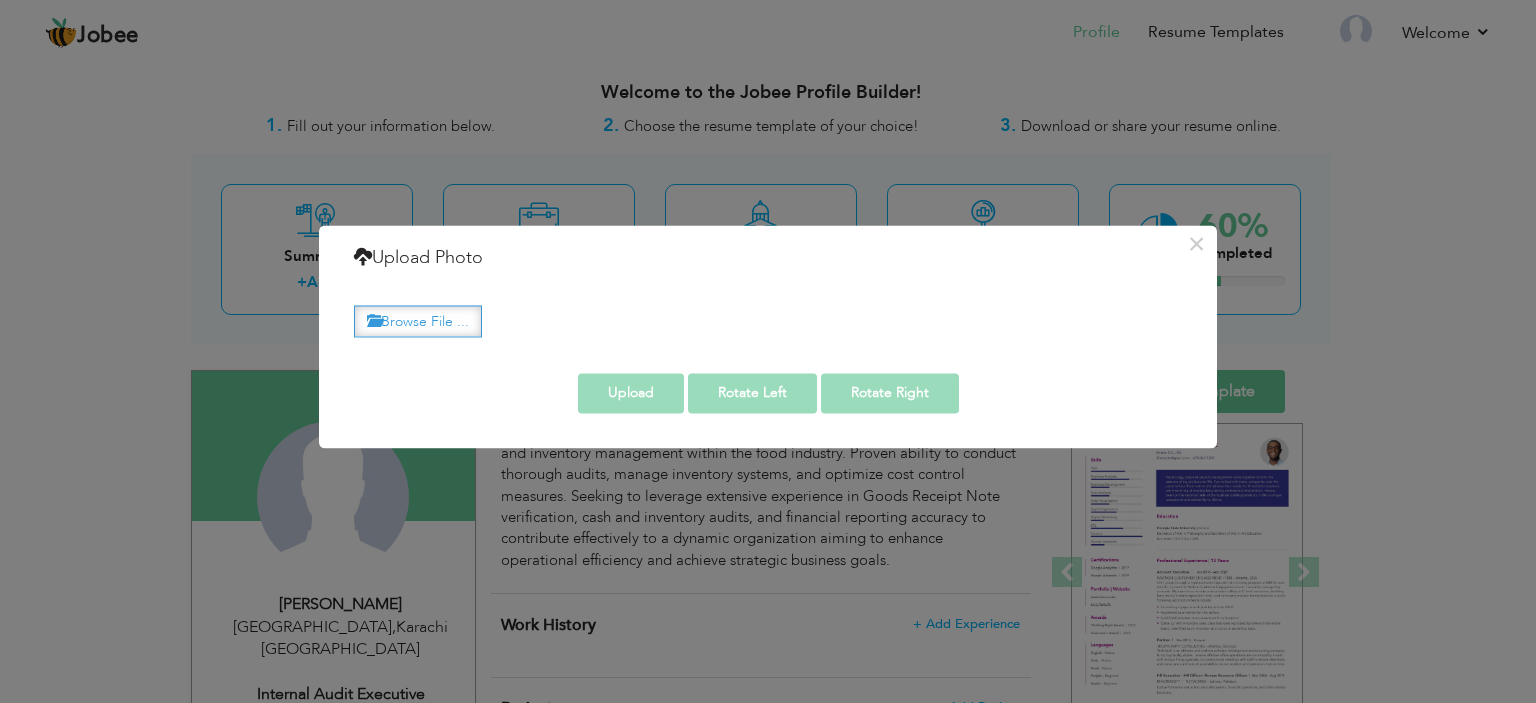 click on "Browse File ..." at bounding box center [418, 321] 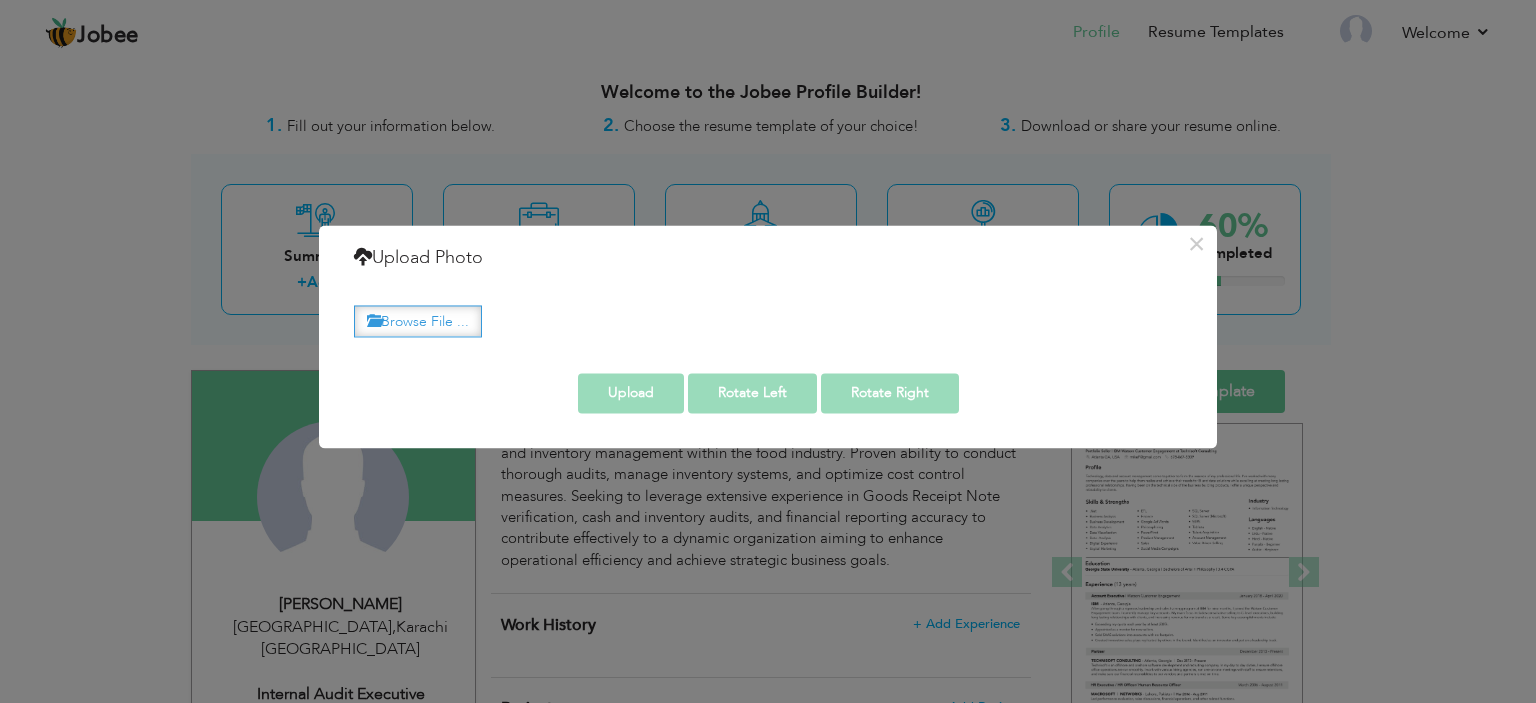 click on "Browse File ..." at bounding box center (418, 321) 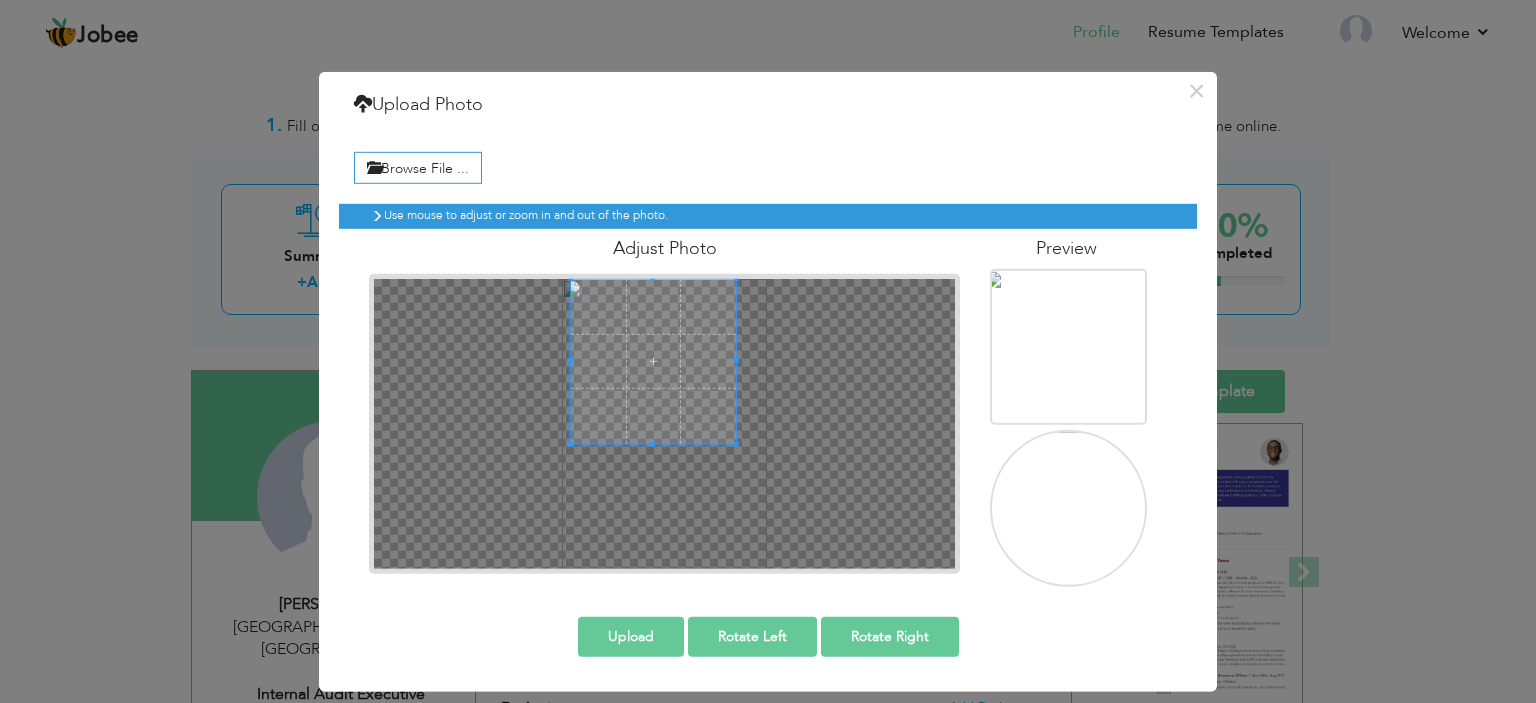 click at bounding box center (653, 361) 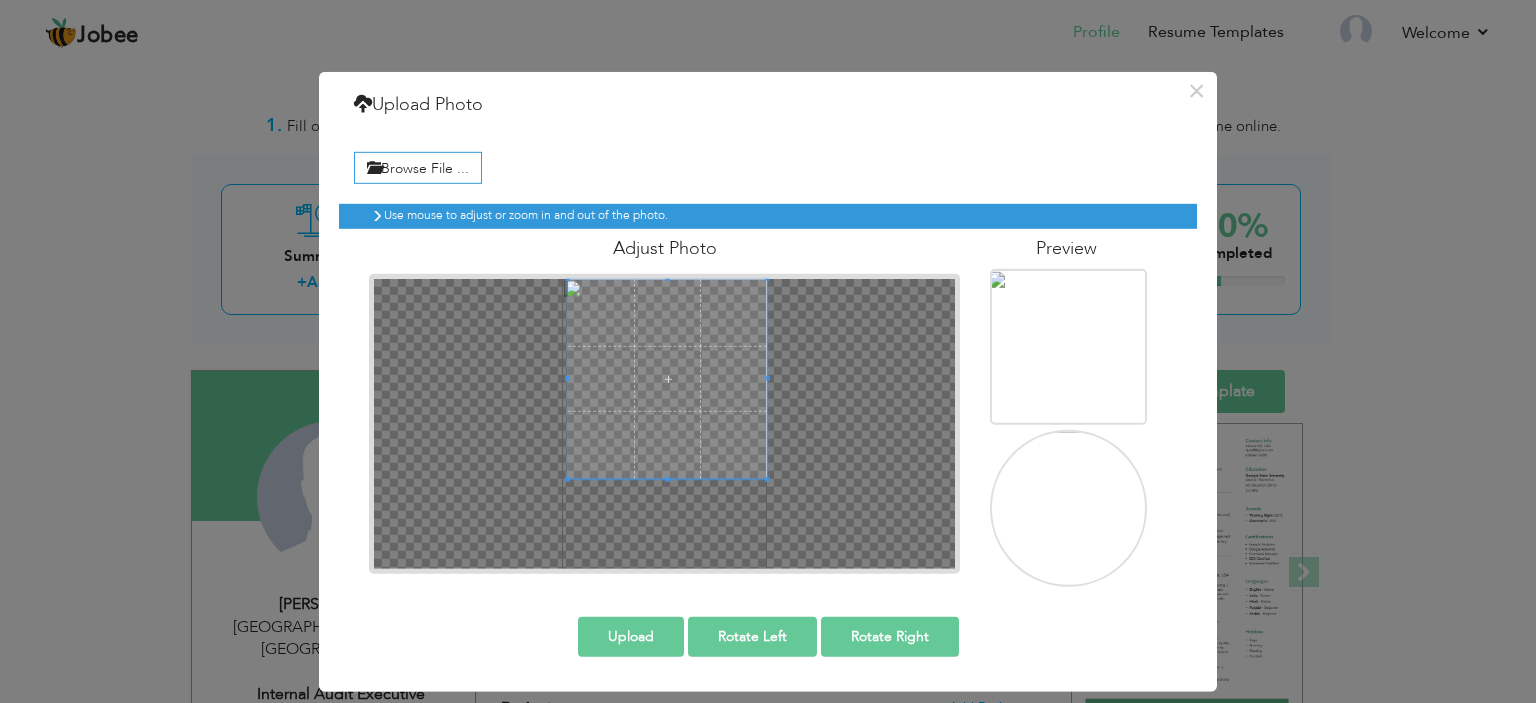 click at bounding box center [664, 423] 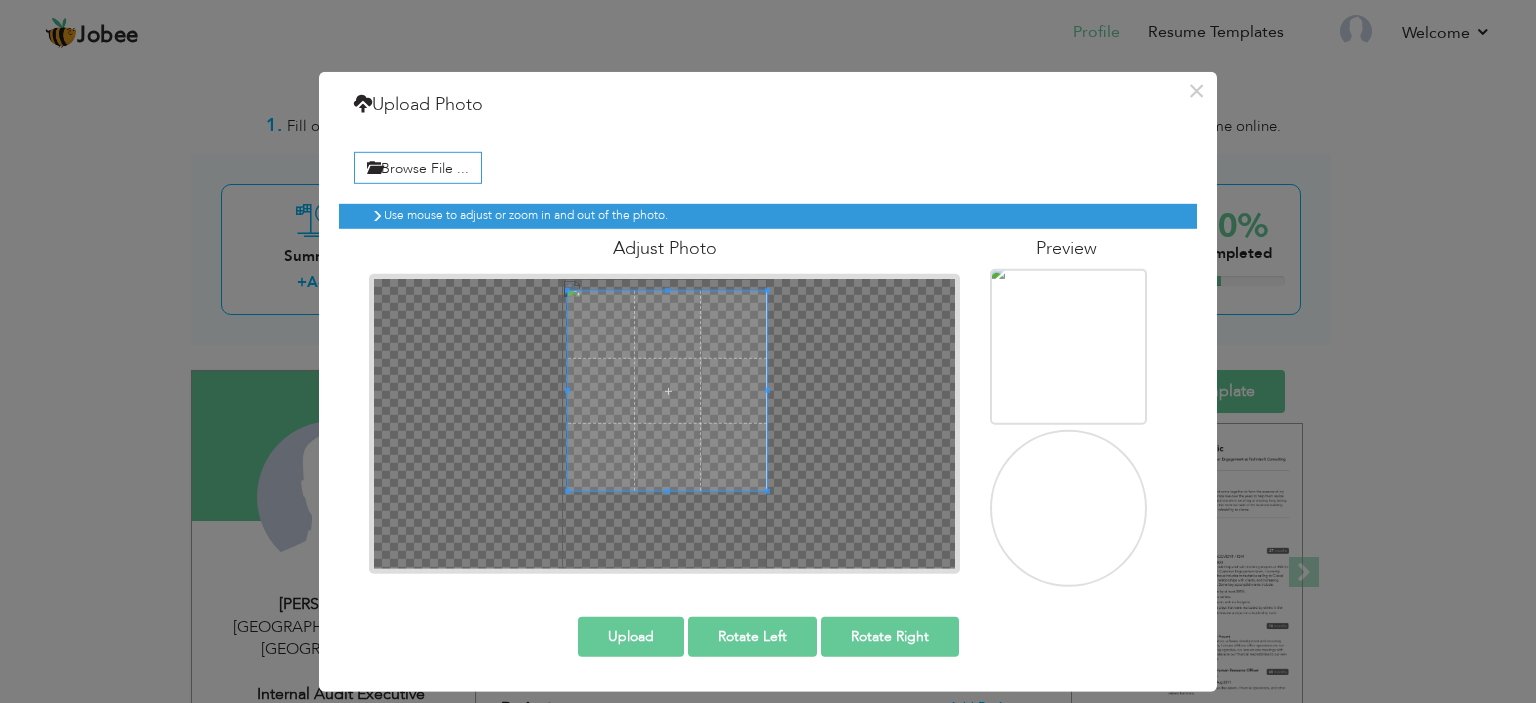 click at bounding box center [668, 391] 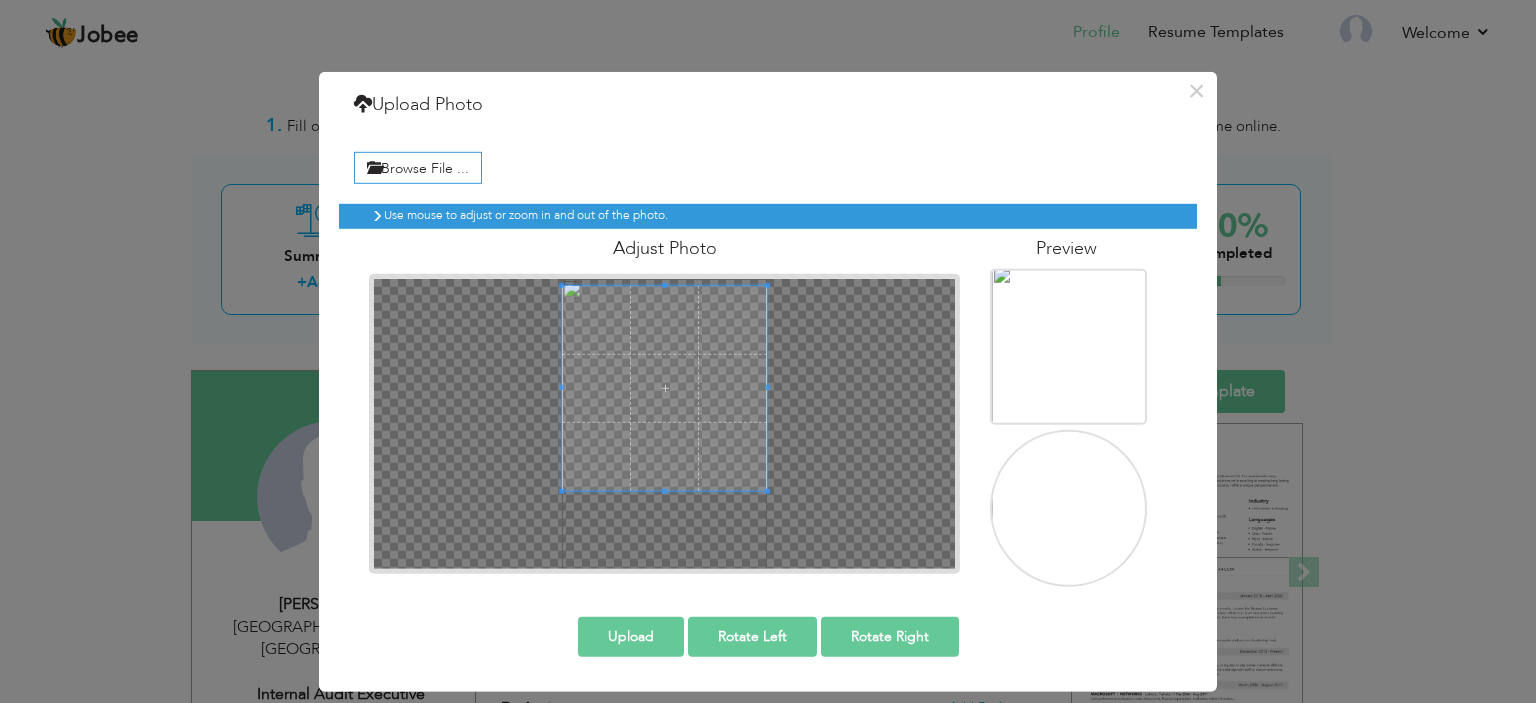 click at bounding box center [664, 423] 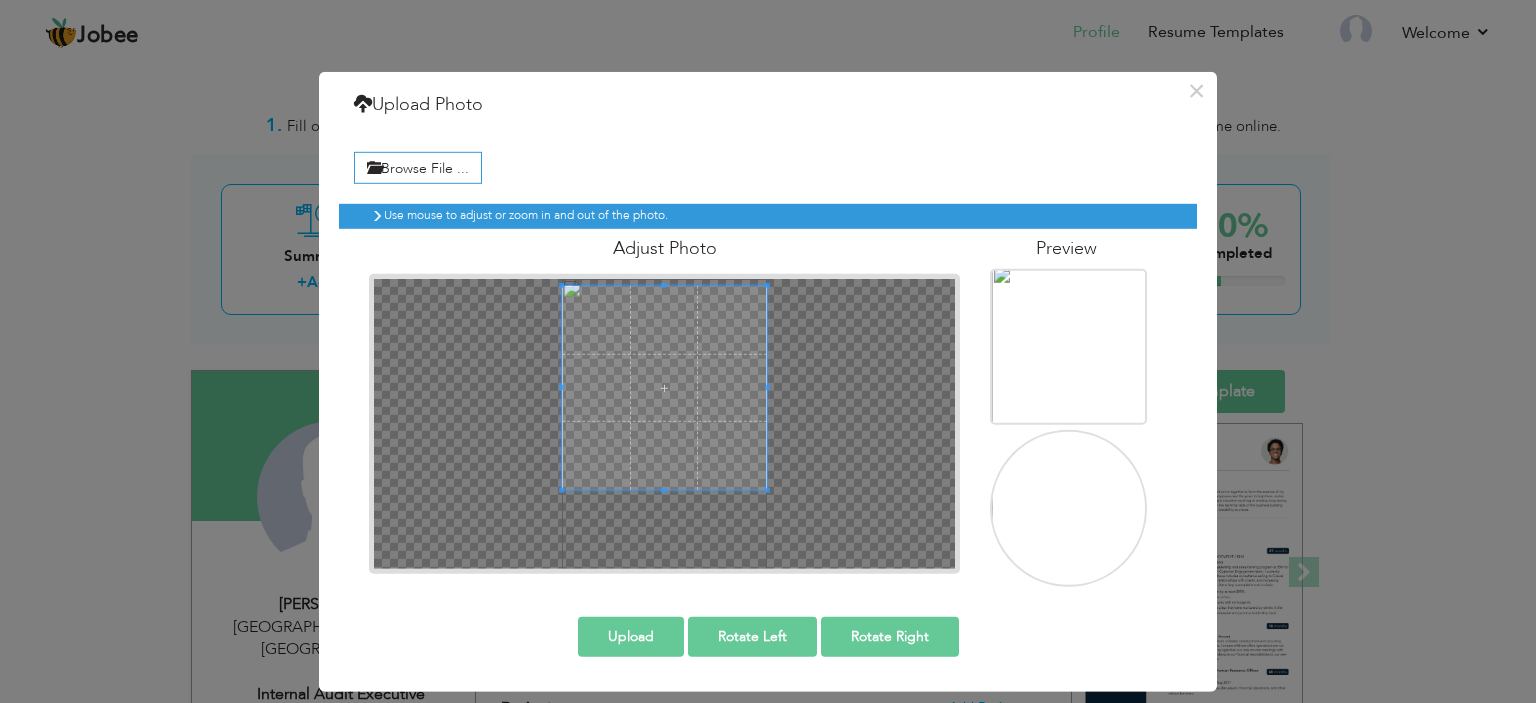 click at bounding box center (664, 423) 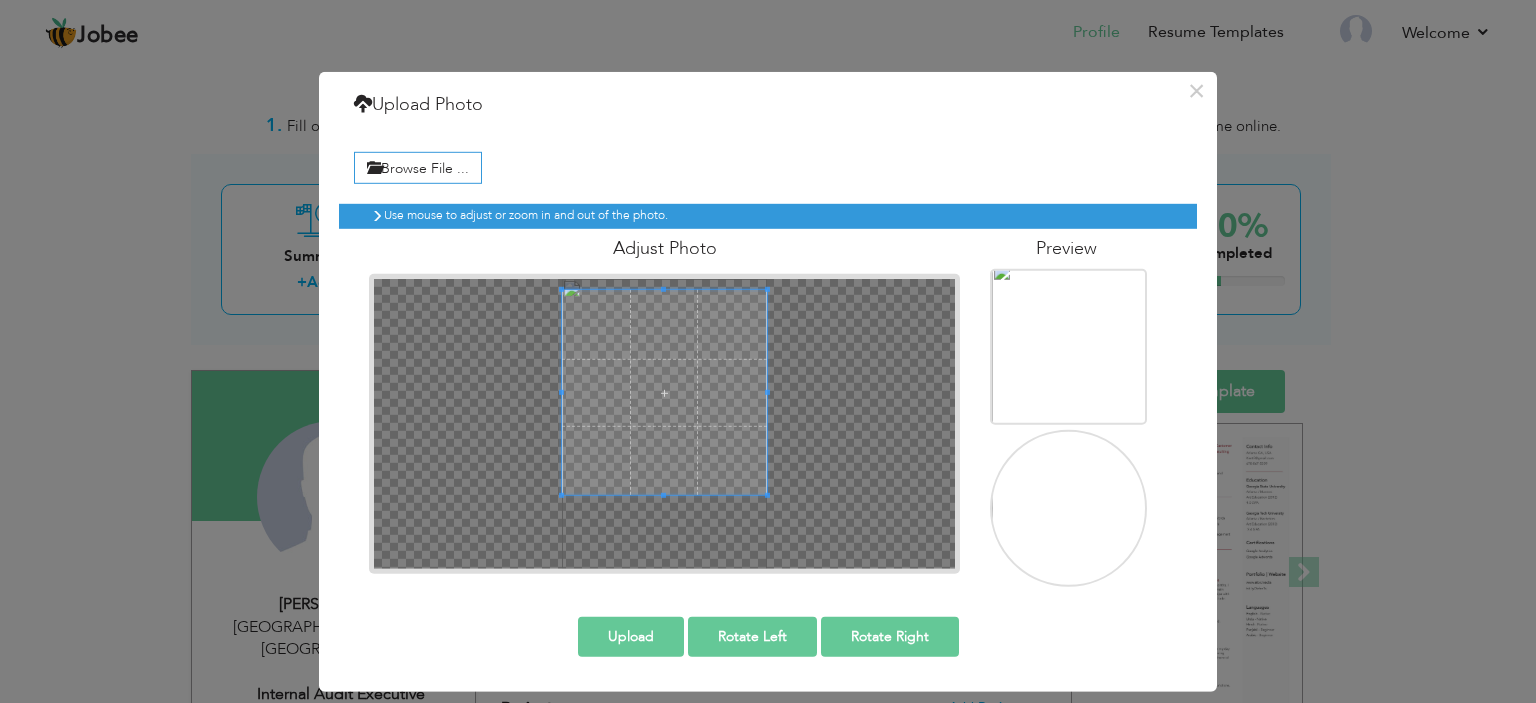 click at bounding box center [664, 392] 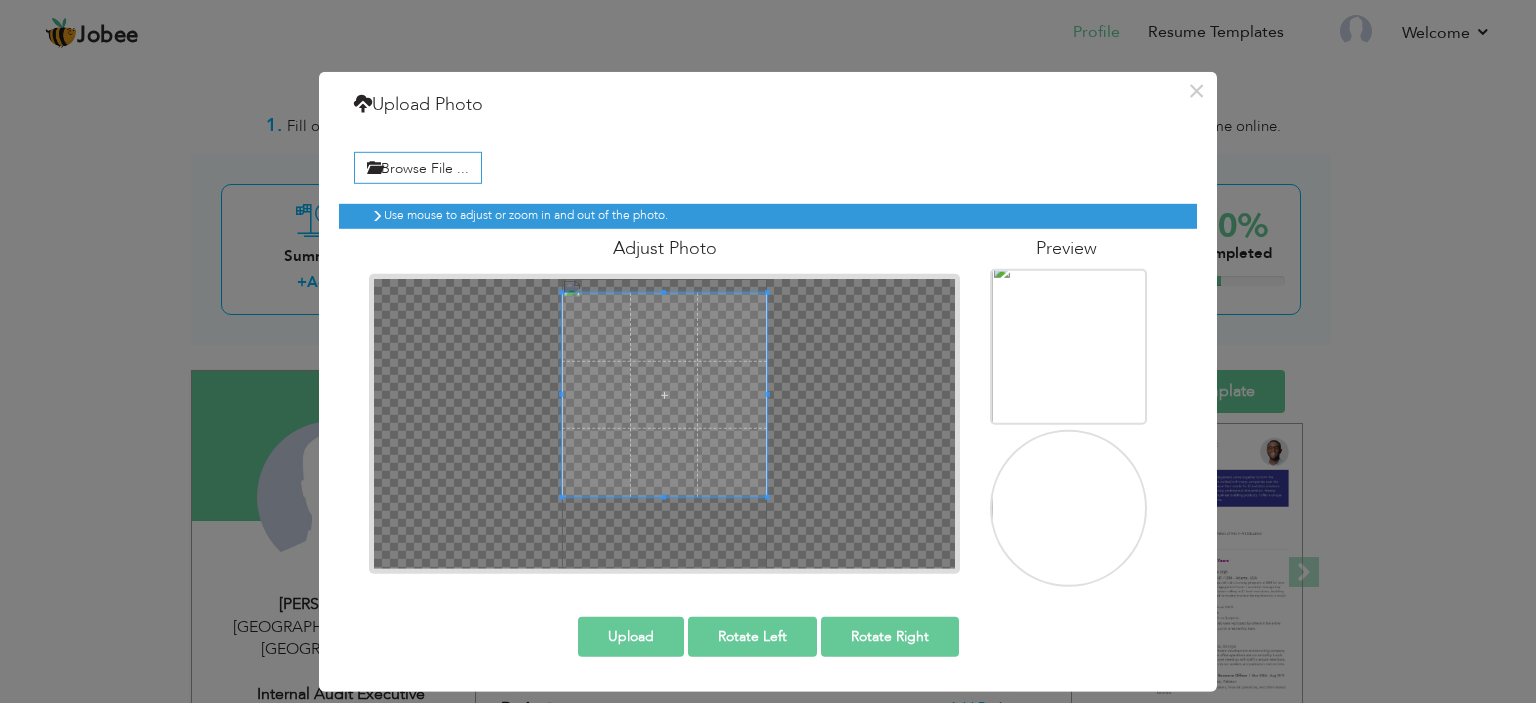 click at bounding box center (664, 395) 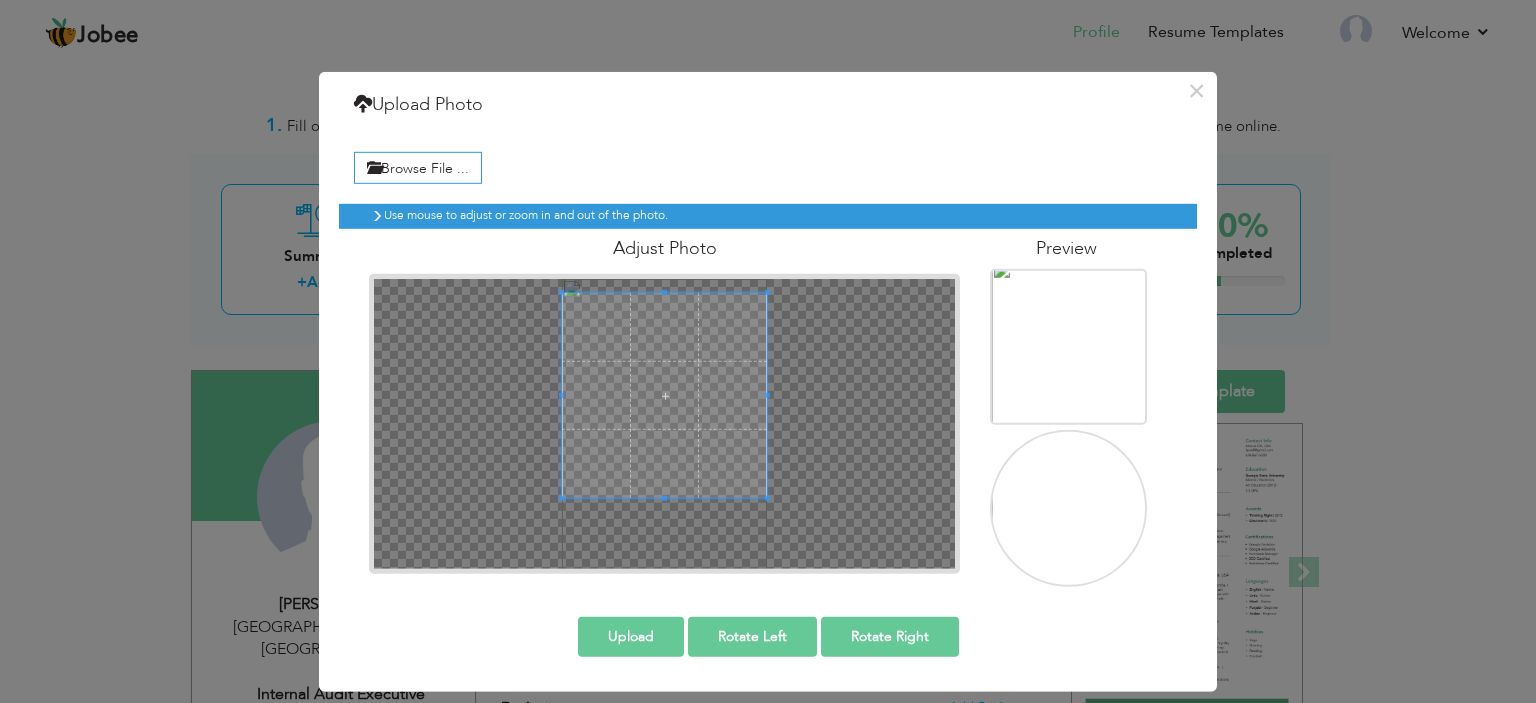click at bounding box center [664, 423] 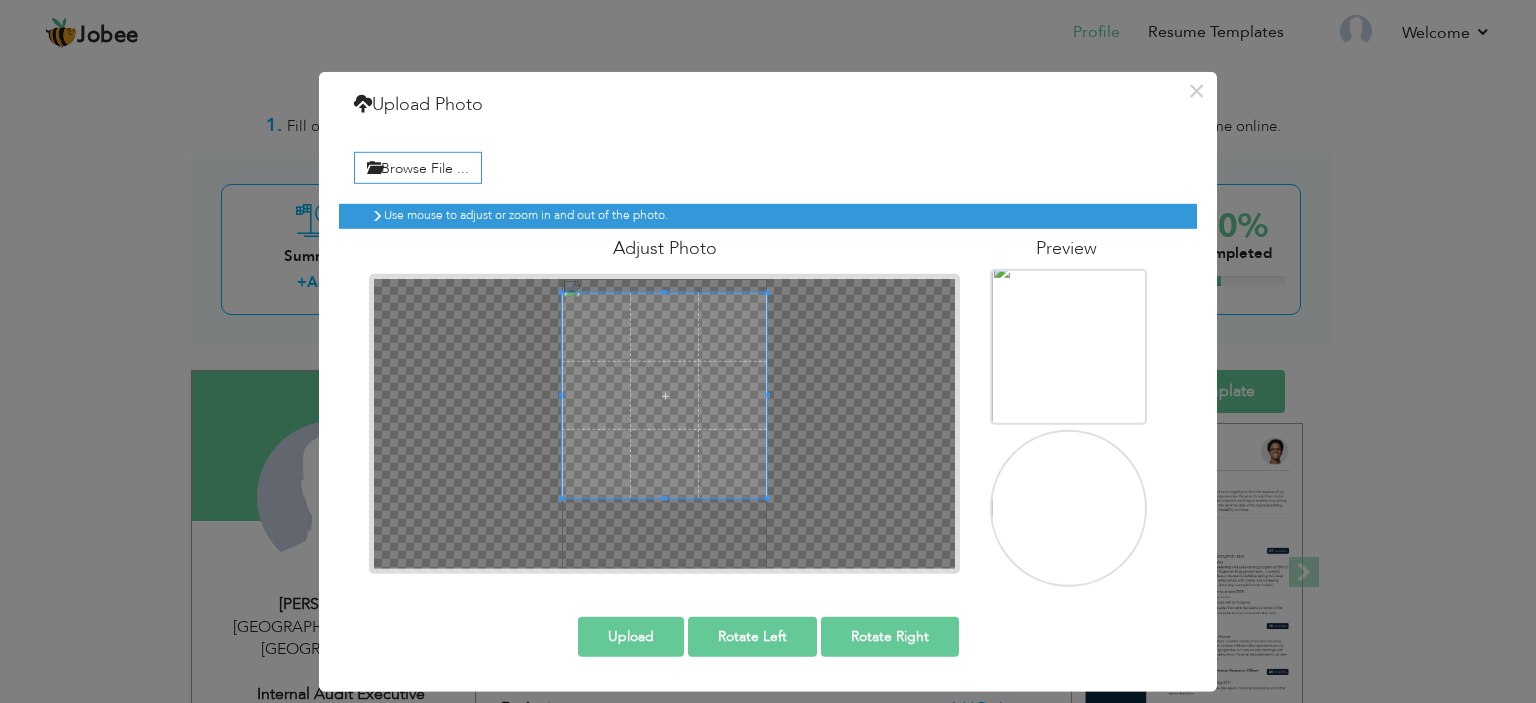 click at bounding box center [664, 423] 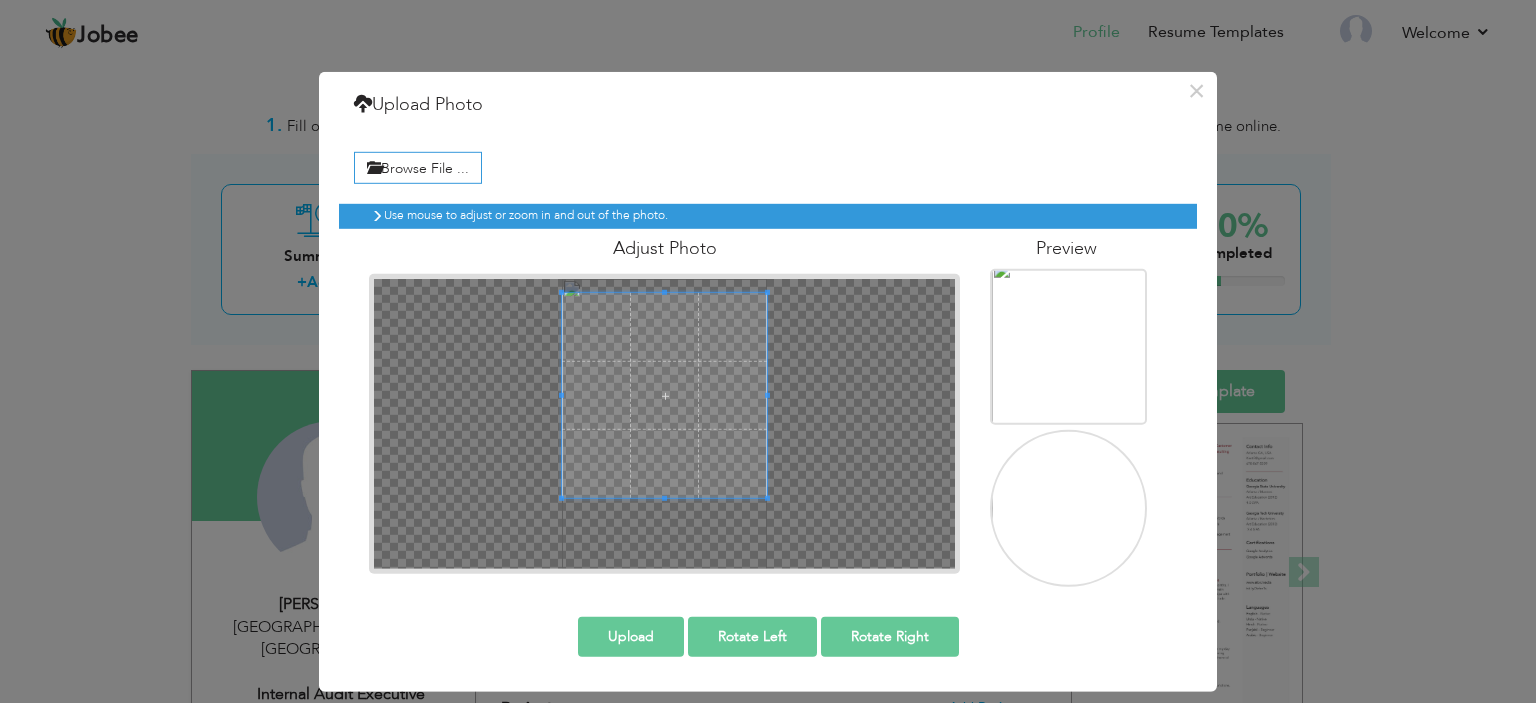 click at bounding box center [664, 423] 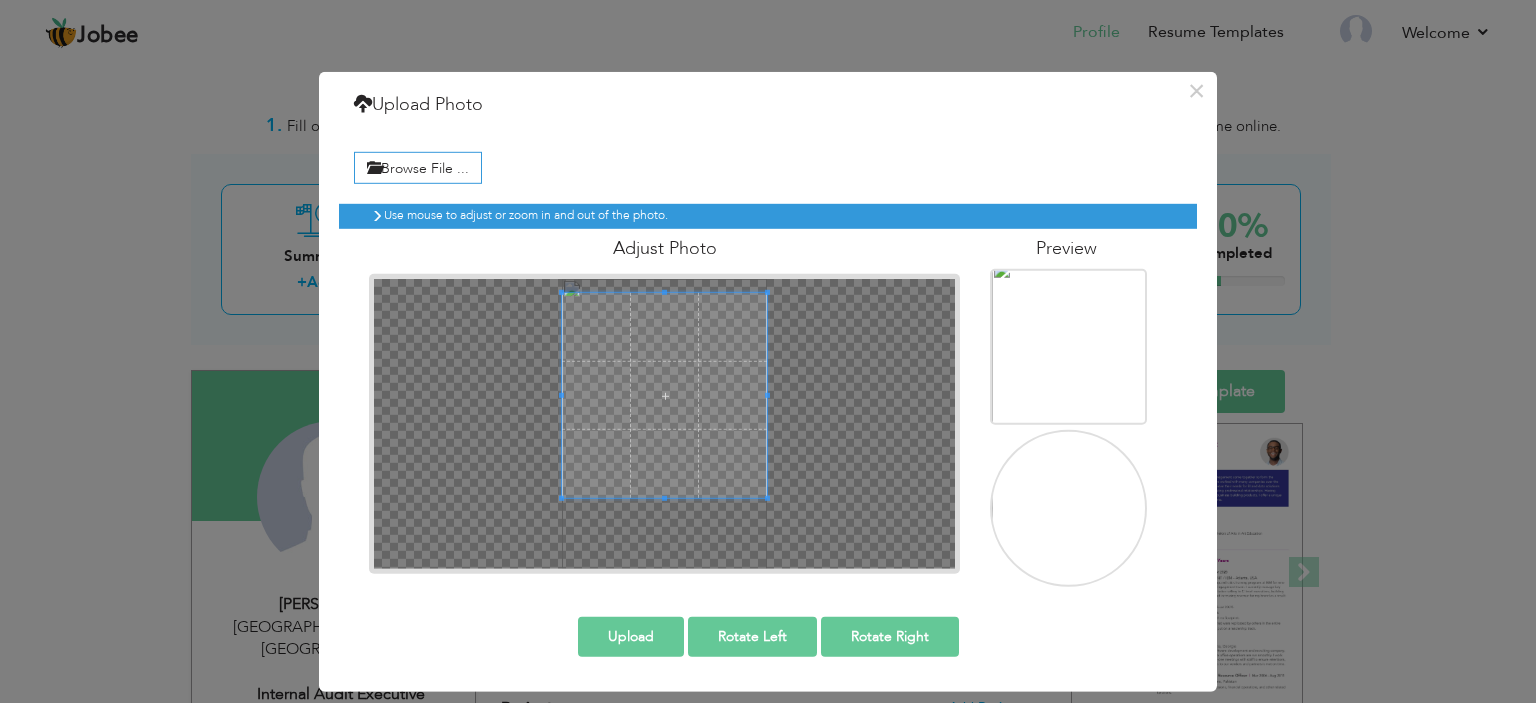 click on "Upload" at bounding box center (631, 637) 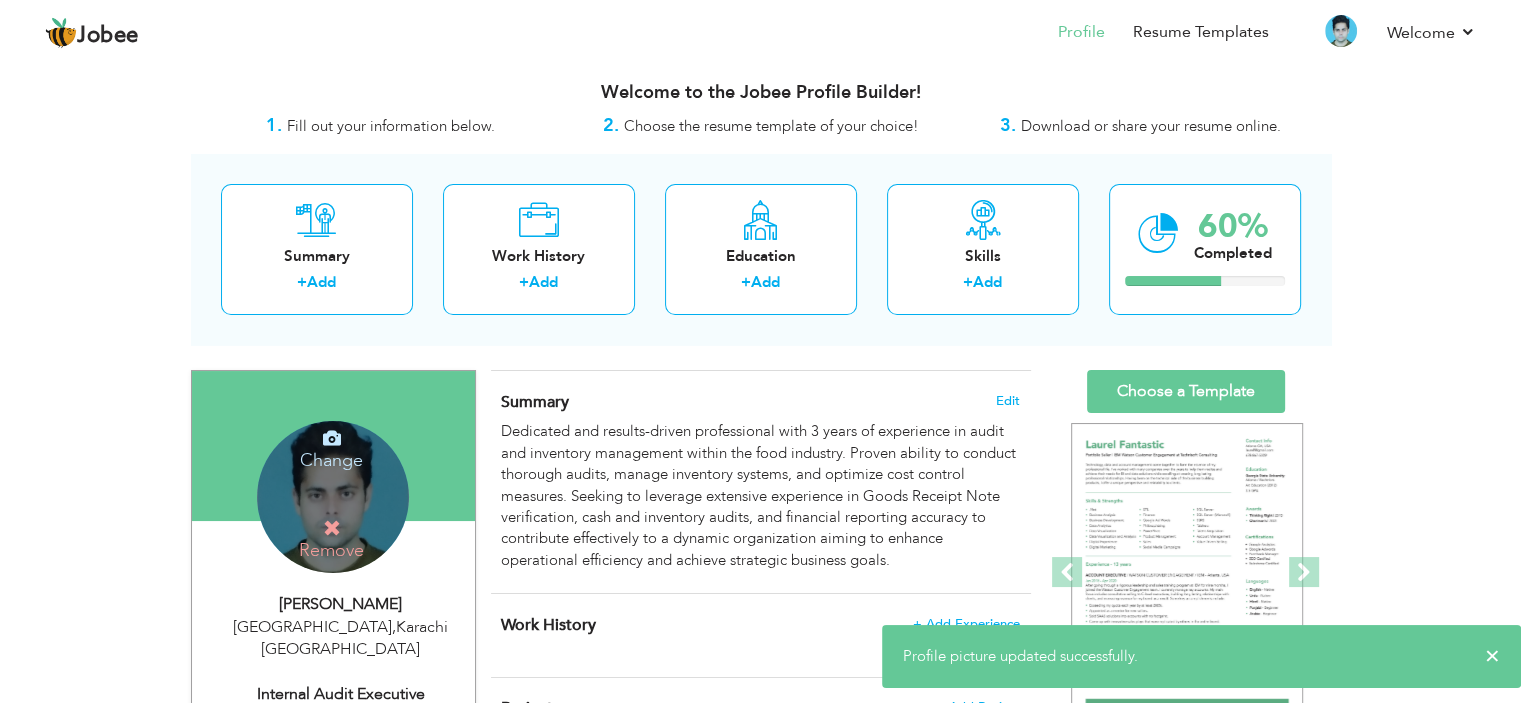 click on "Change
Remove" at bounding box center [333, 497] 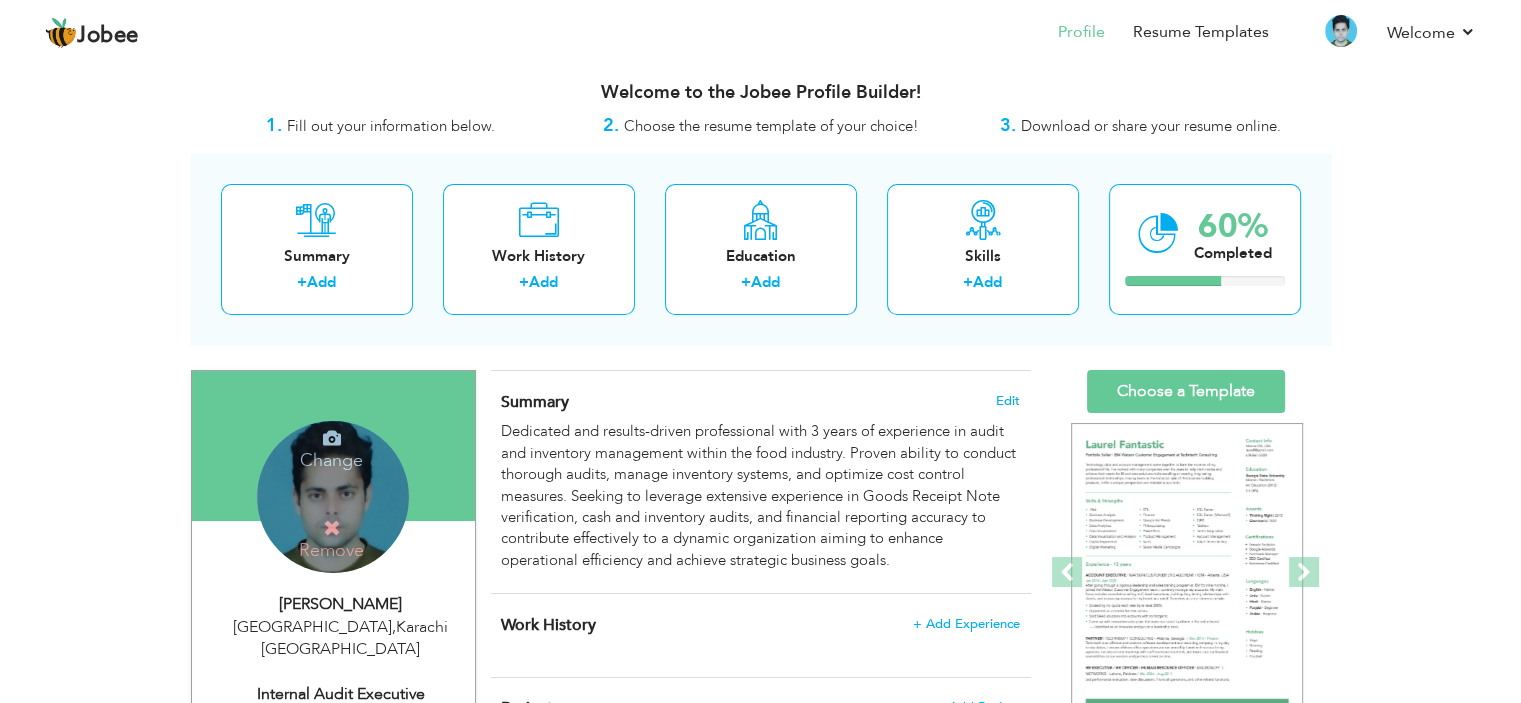 click on "Change
Remove" at bounding box center [333, 497] 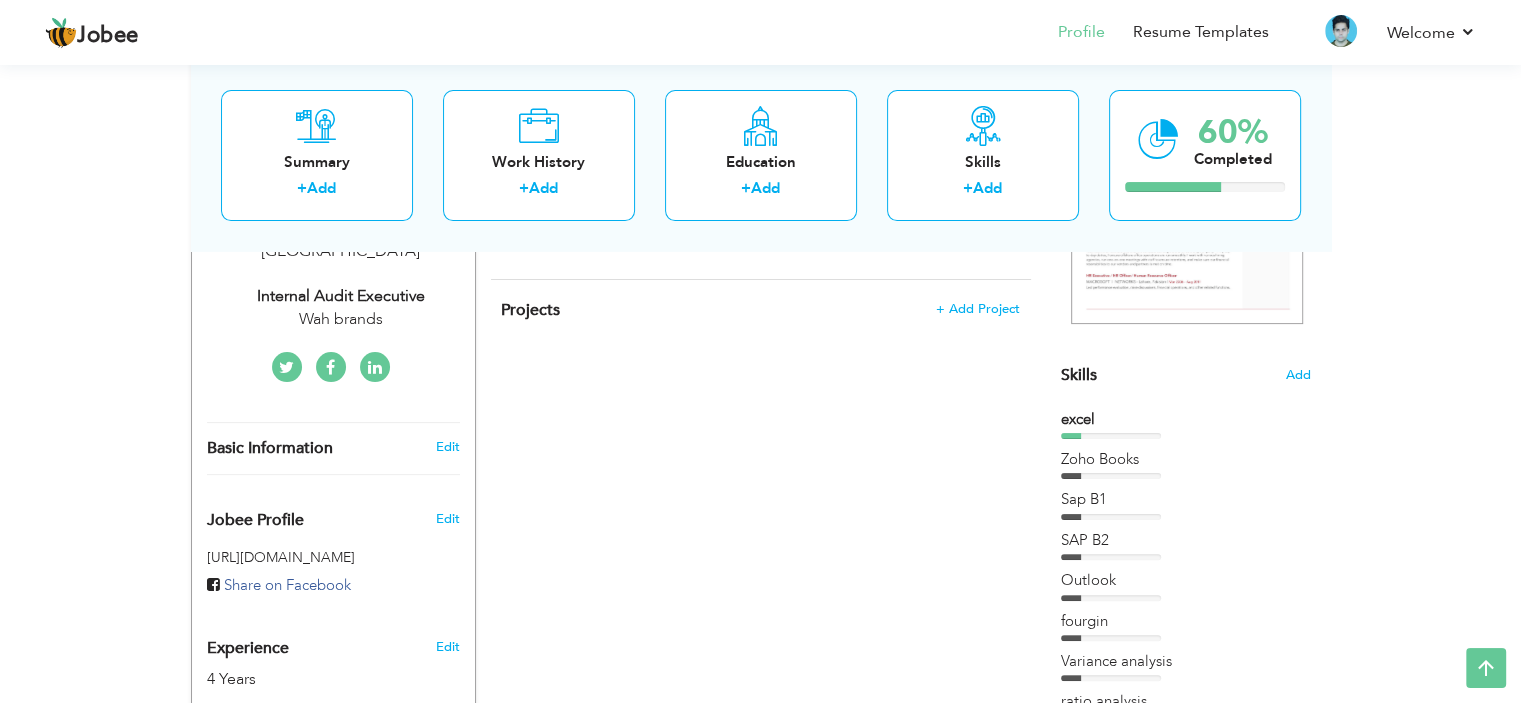 scroll, scrollTop: 476, scrollLeft: 0, axis: vertical 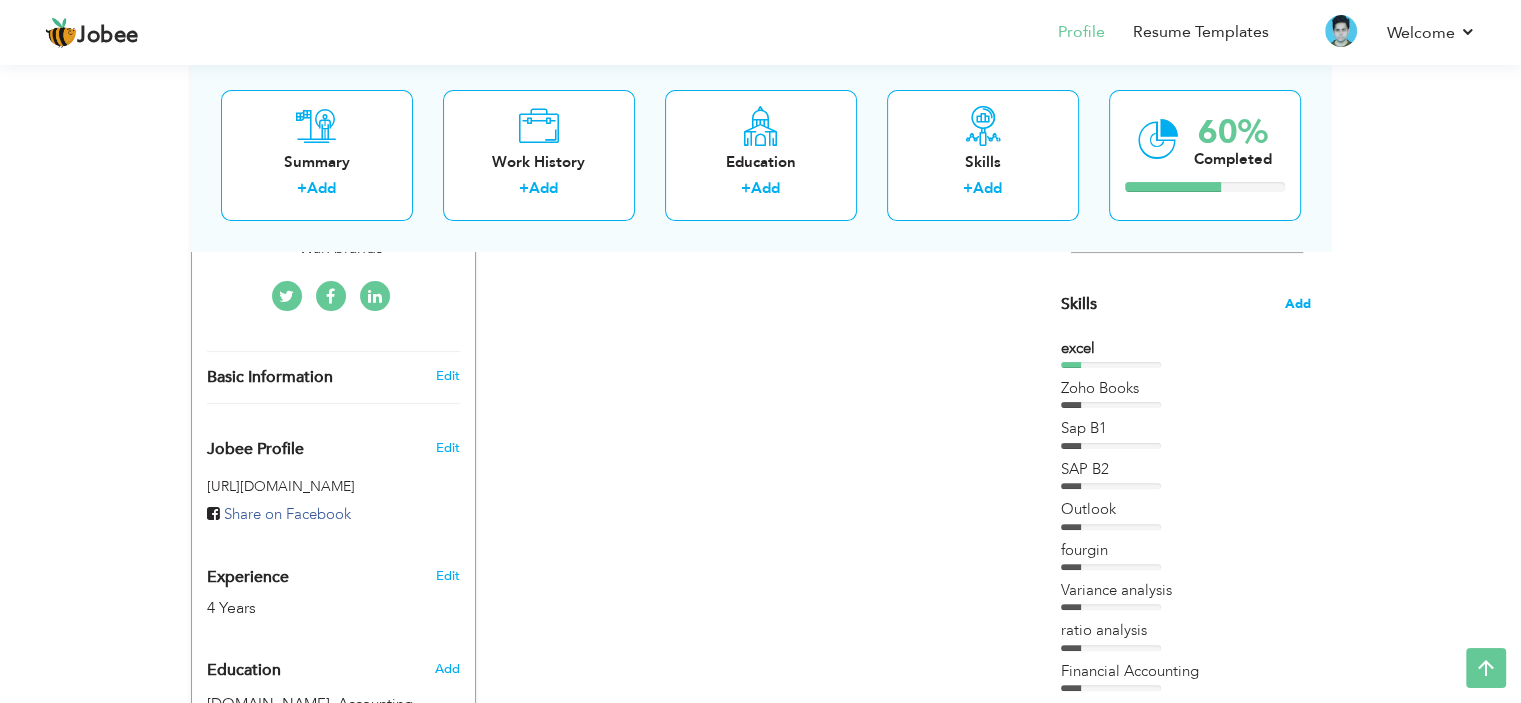 click on "Add" at bounding box center [1298, 304] 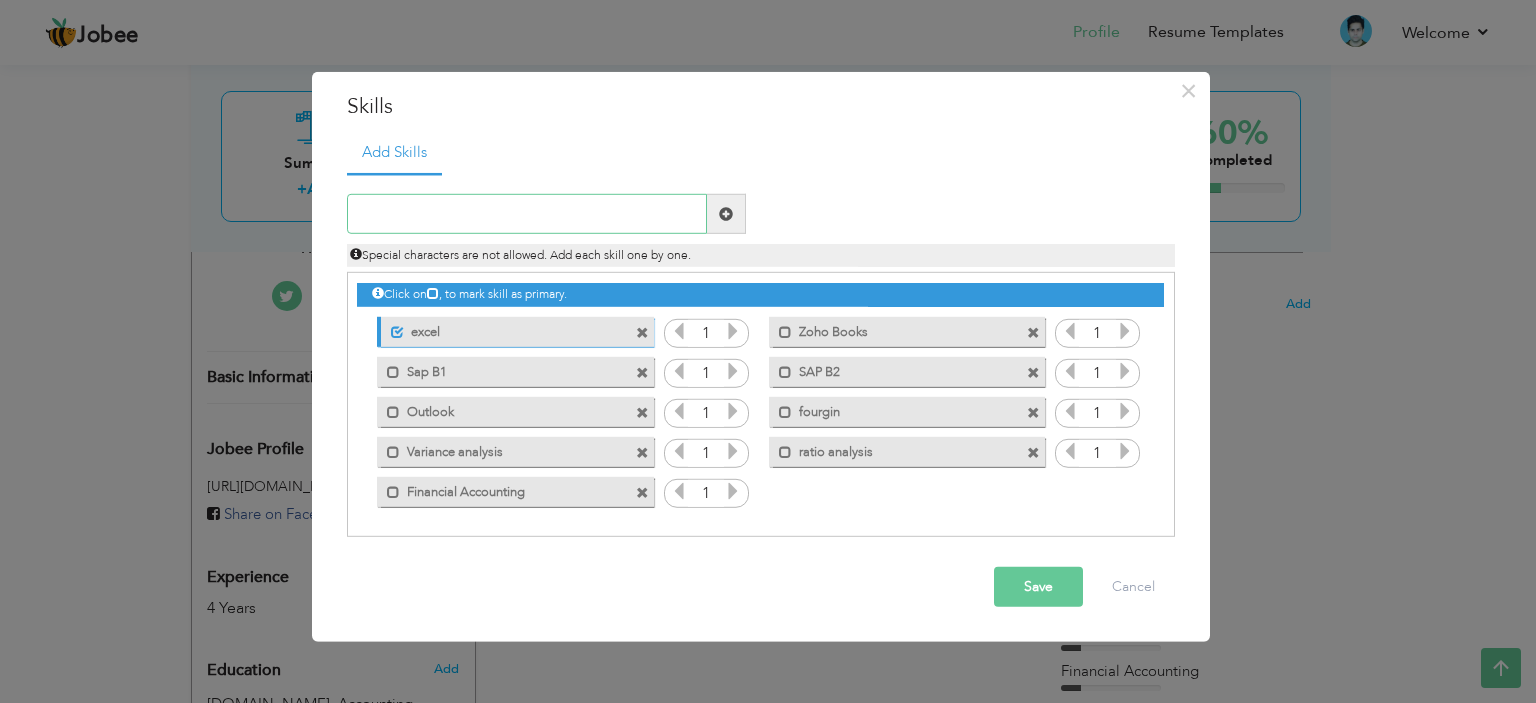 click at bounding box center (527, 214) 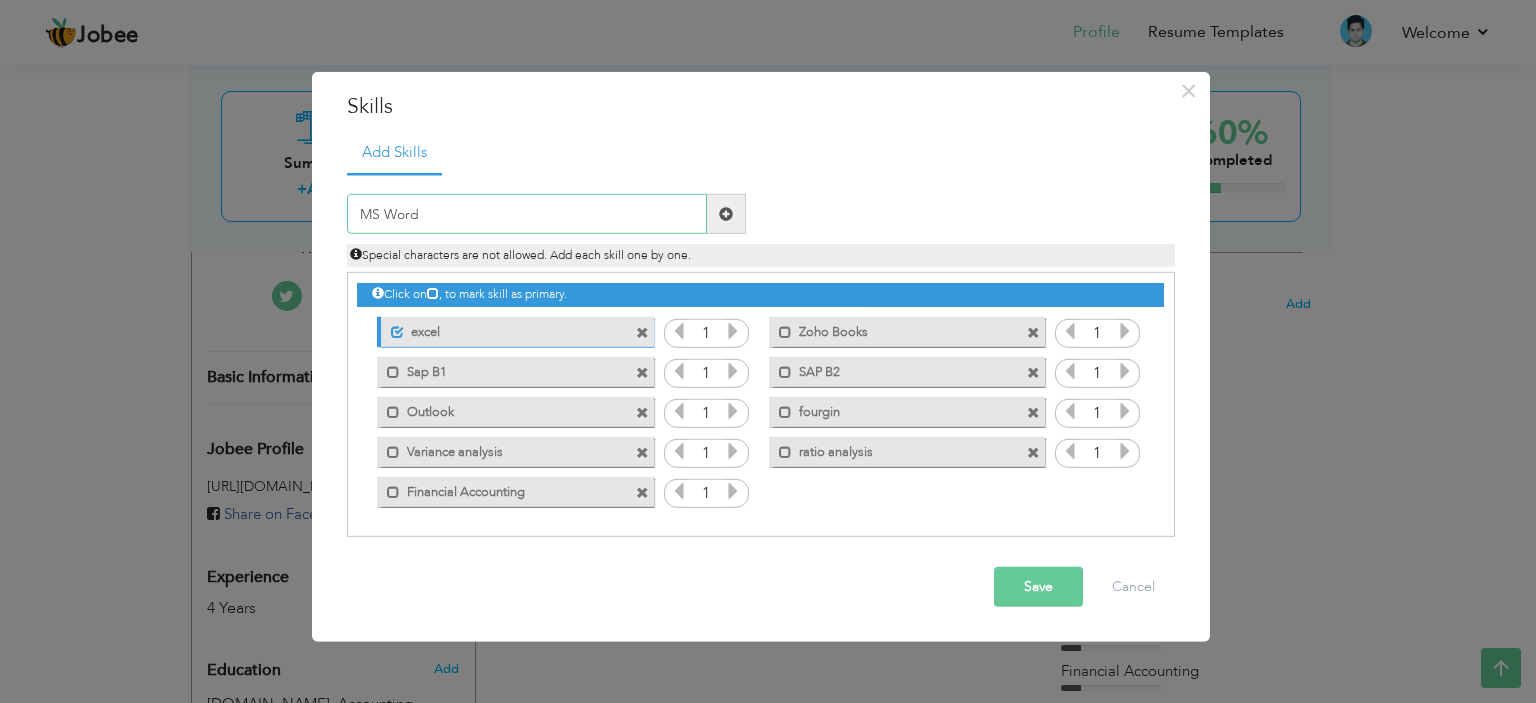 type on "MS Word" 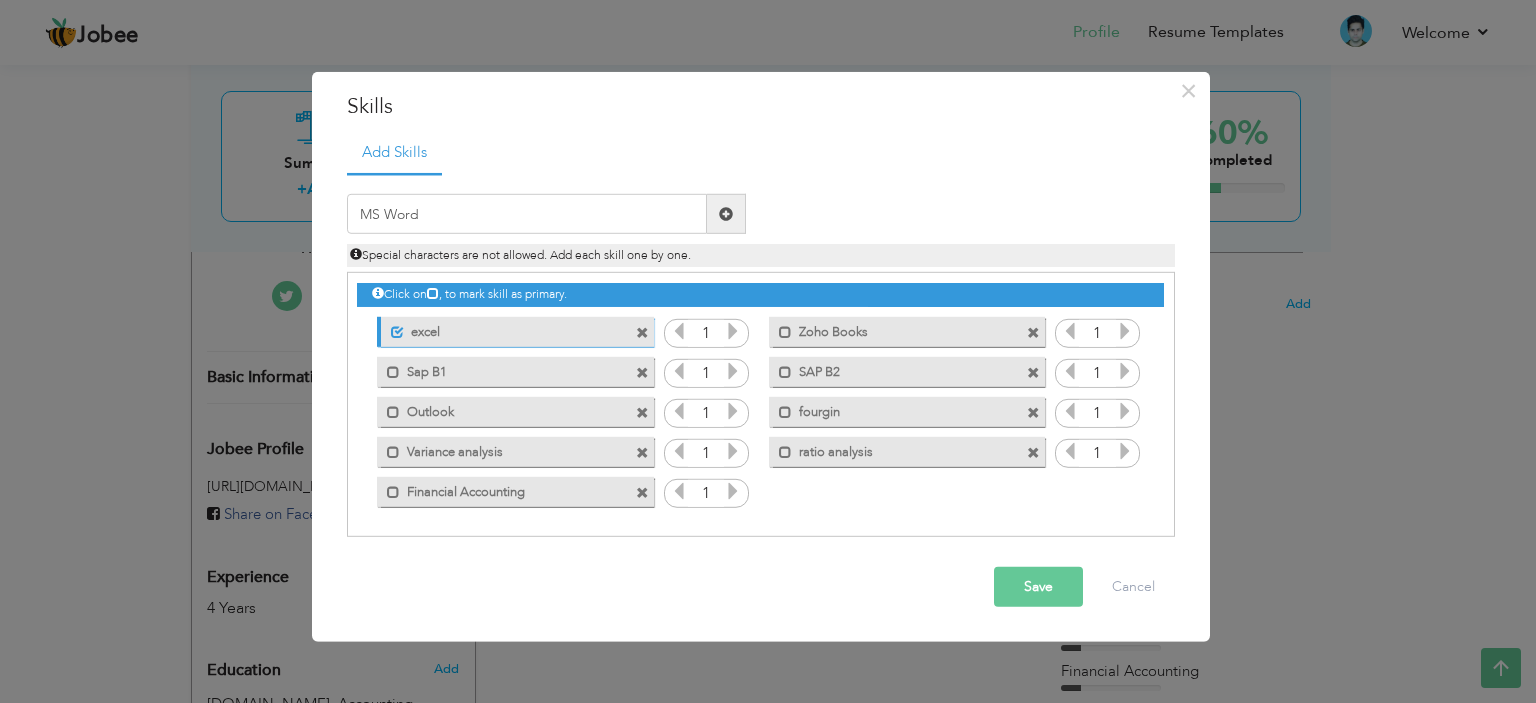 click at bounding box center (726, 214) 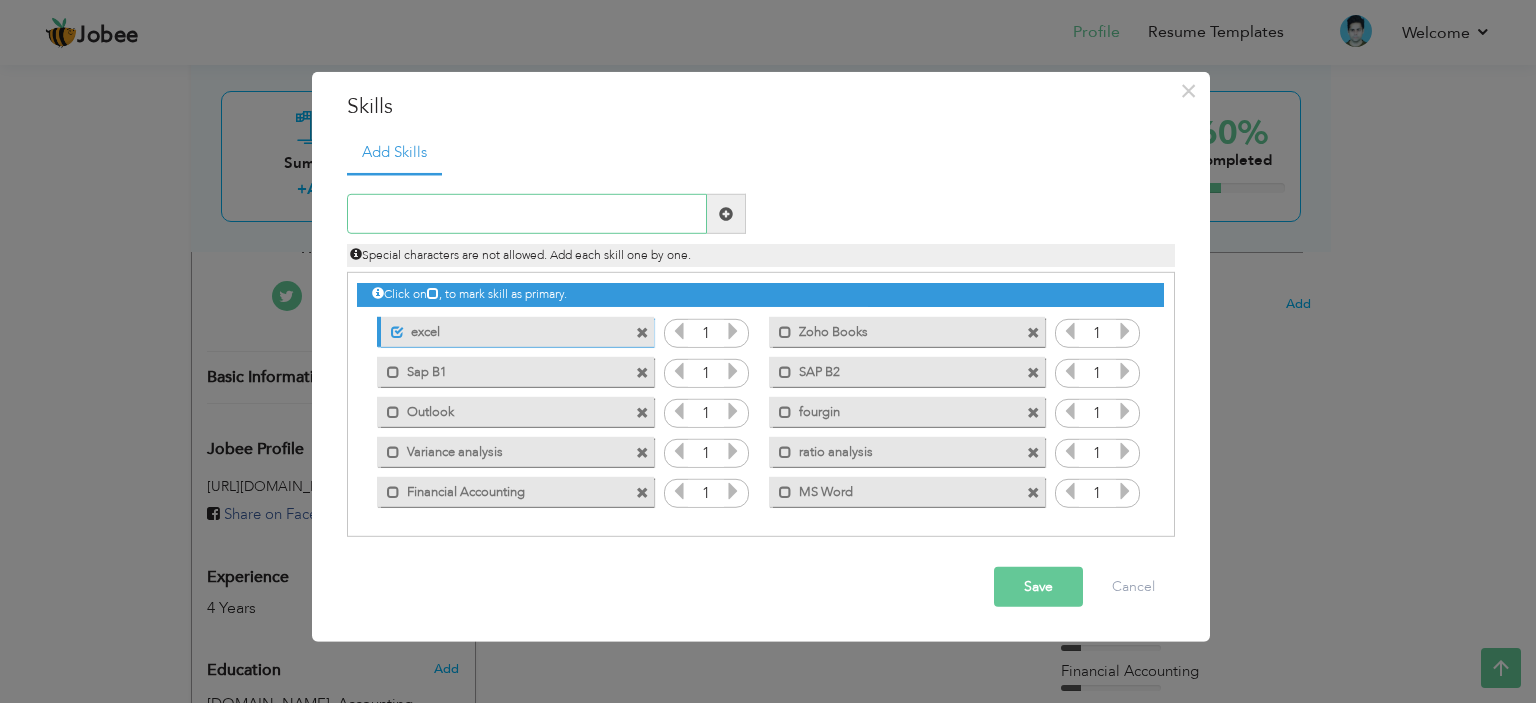 click at bounding box center (527, 214) 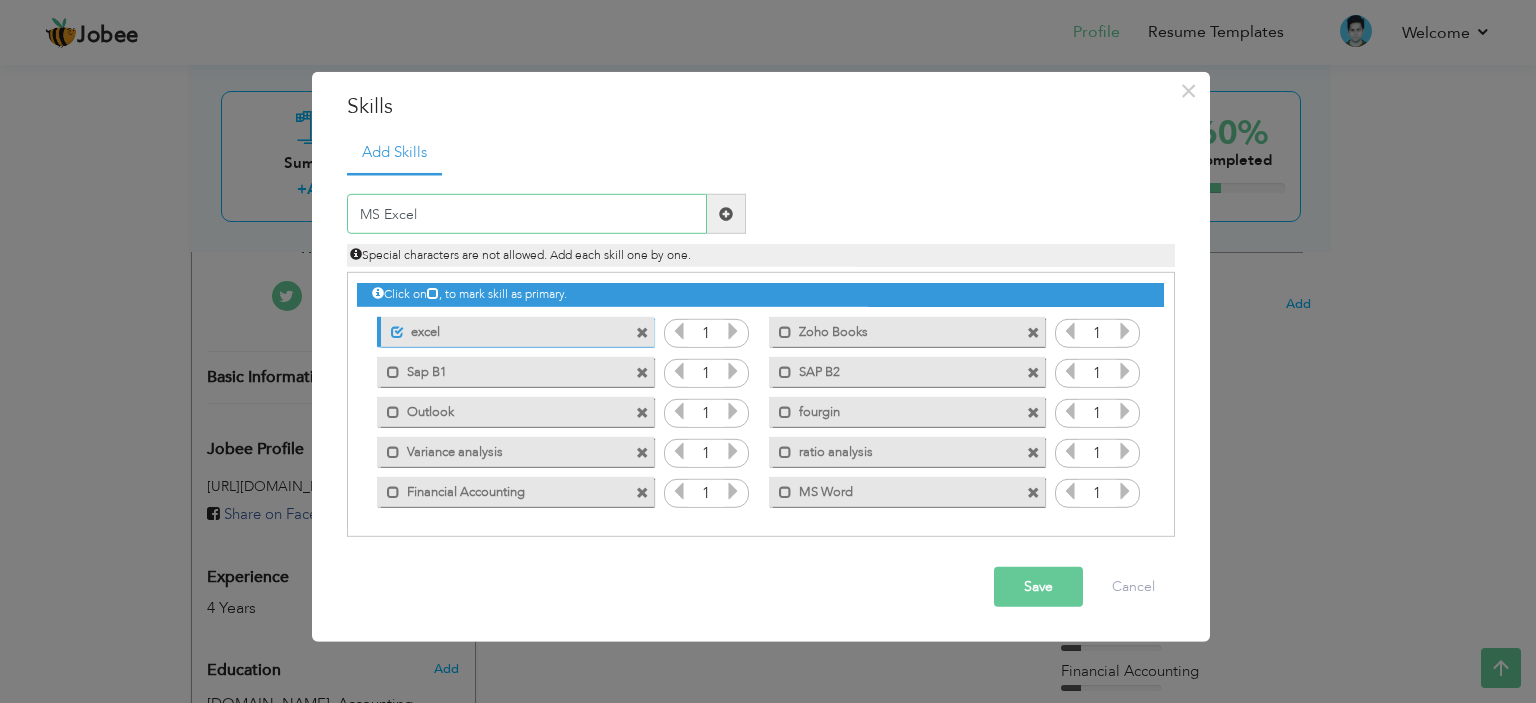 type on "MS Excel" 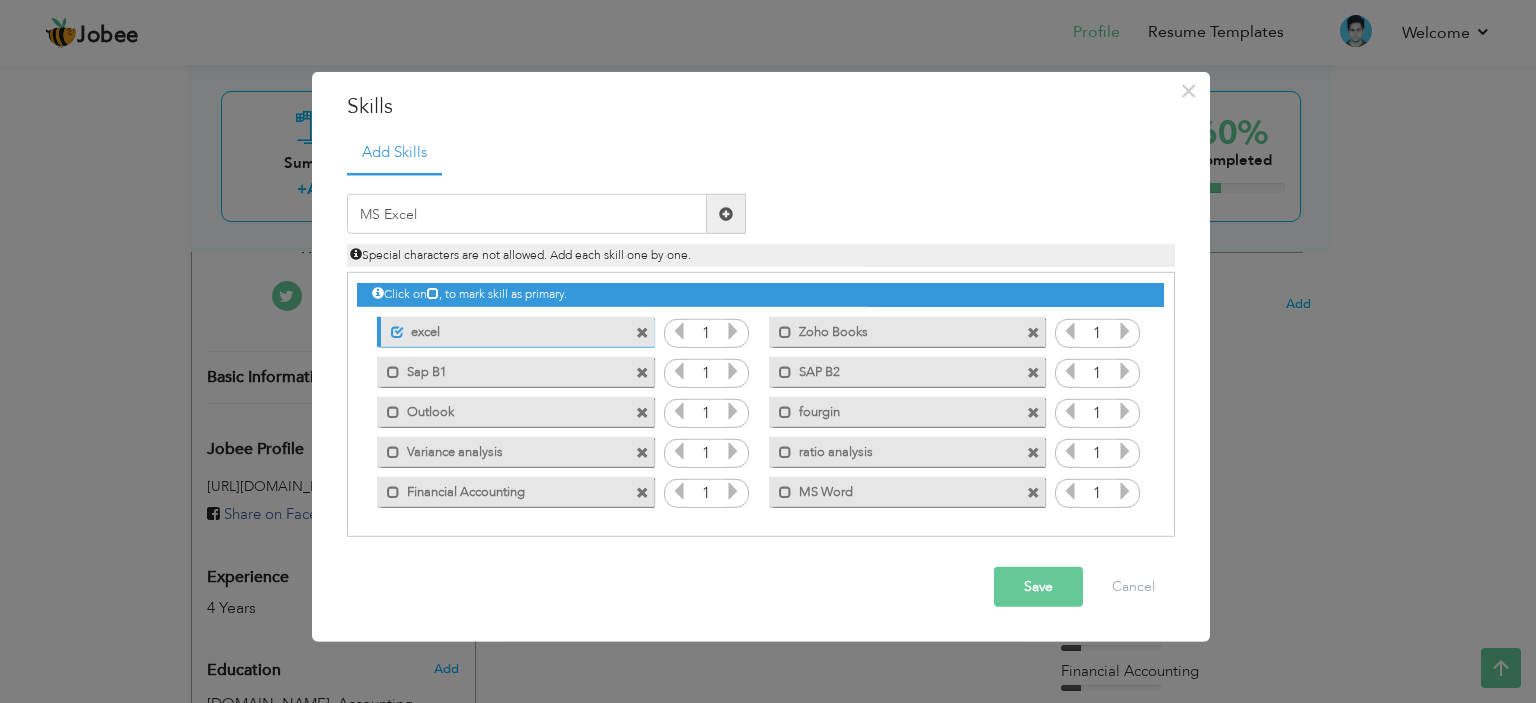 click at bounding box center [726, 214] 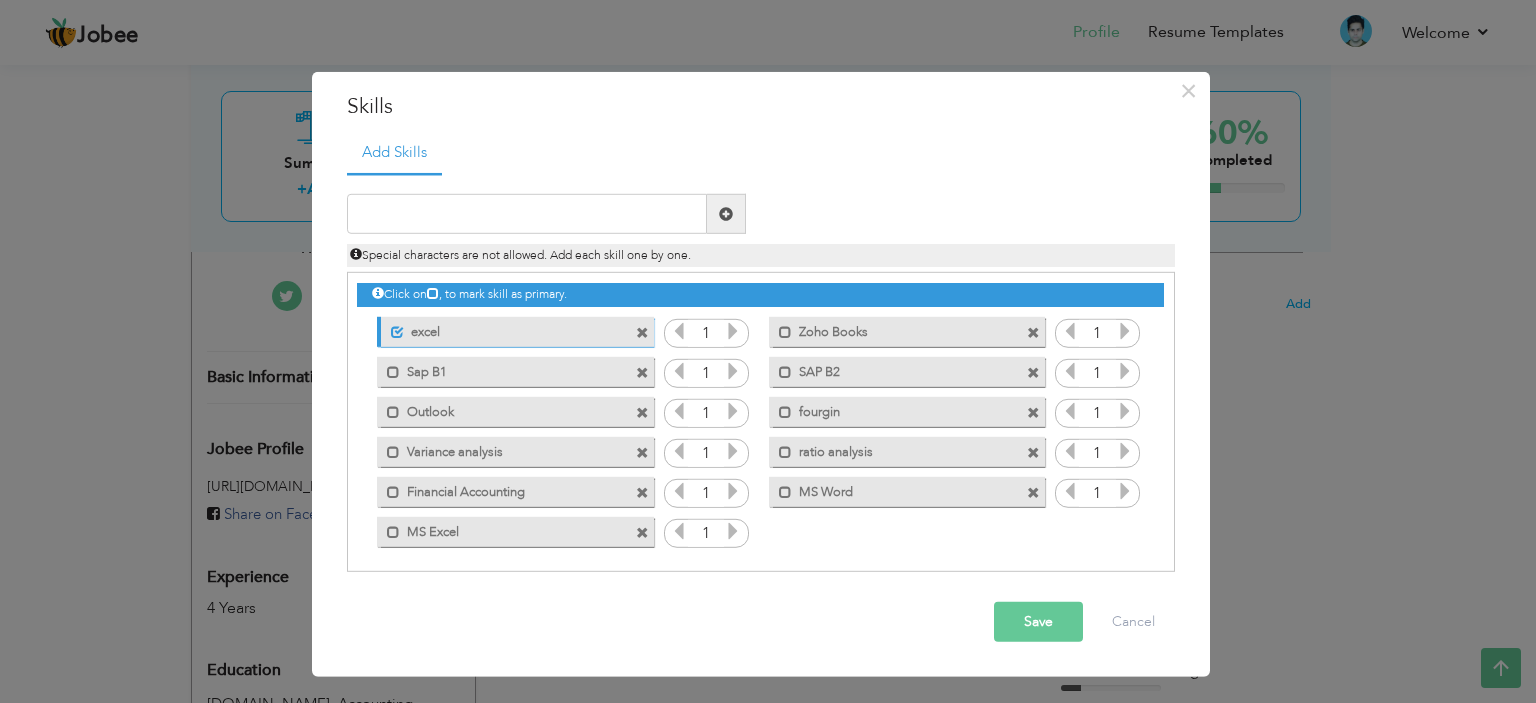 click at bounding box center (642, 332) 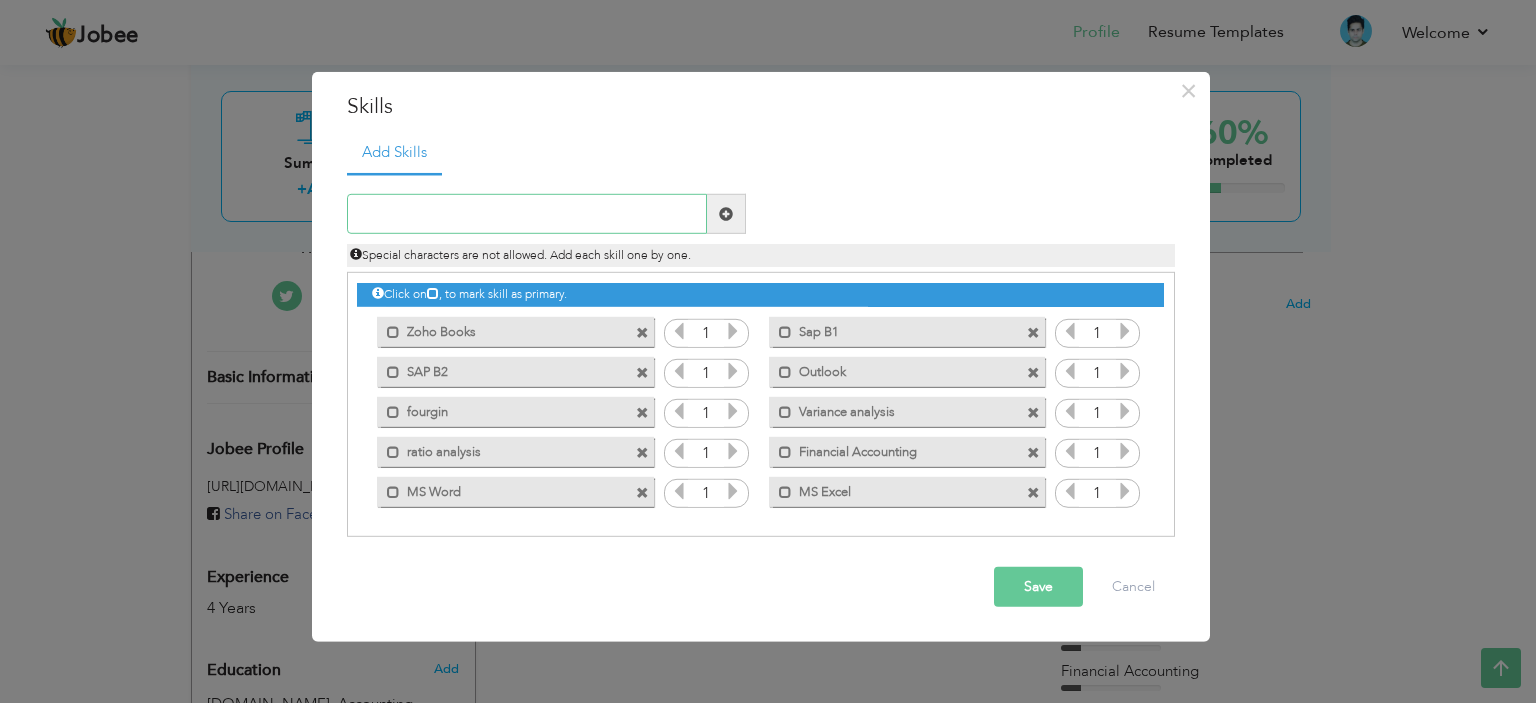 click at bounding box center (527, 214) 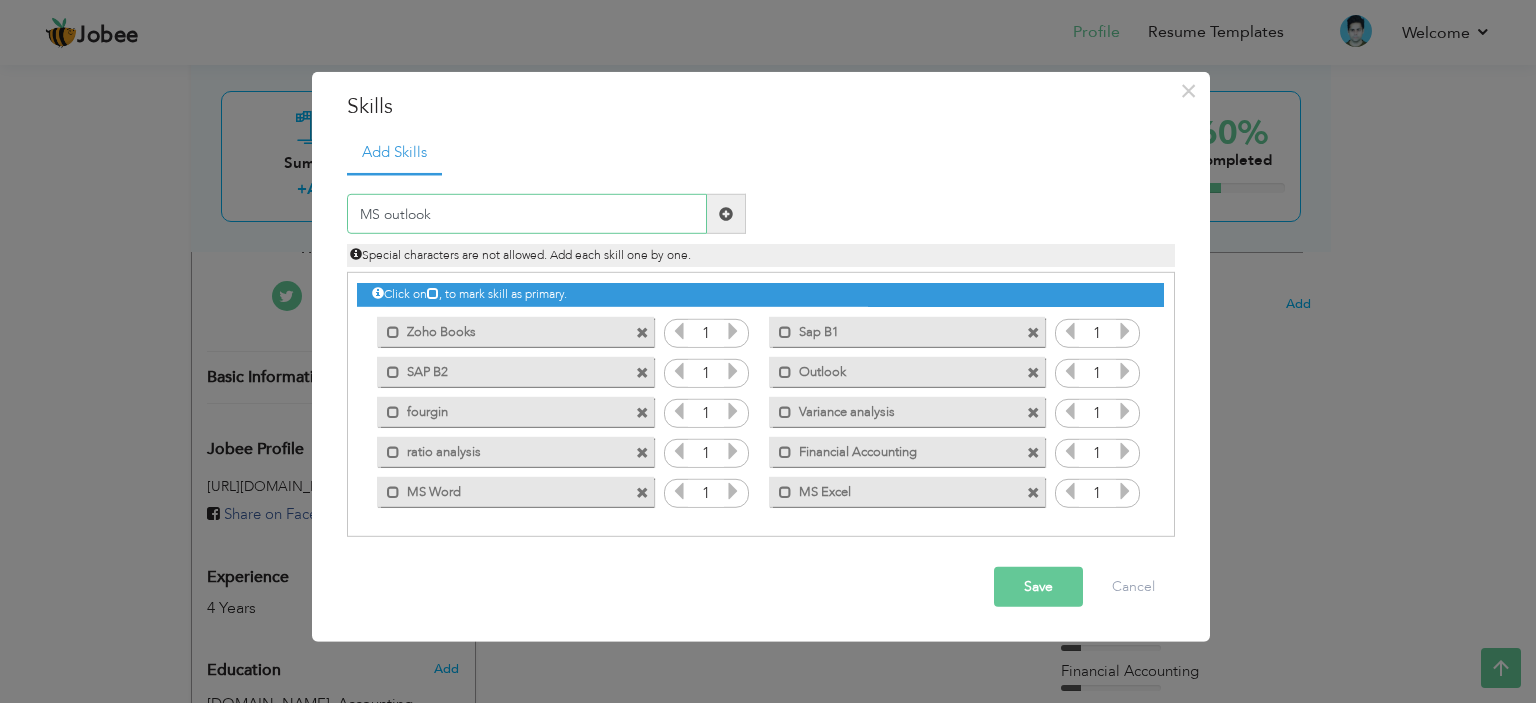 type on "MS outlook" 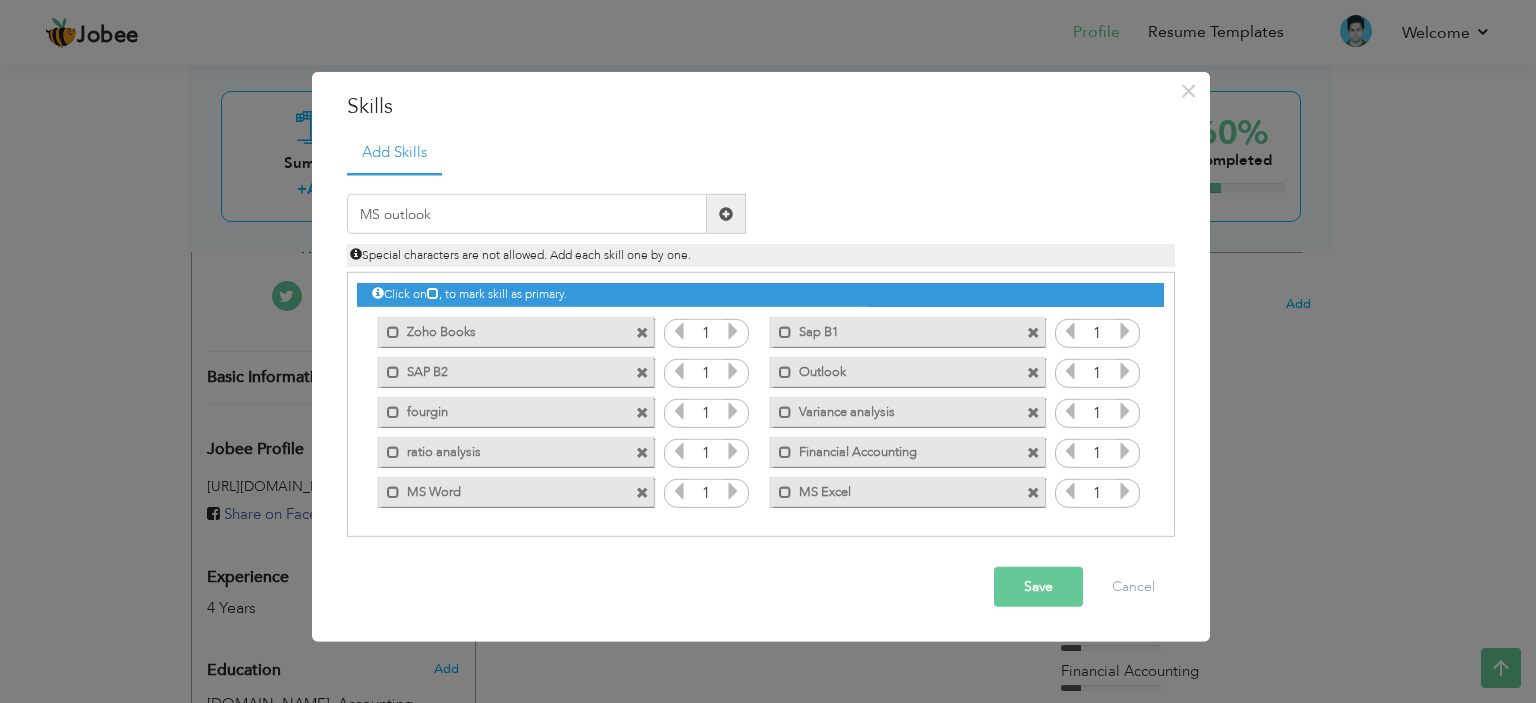 click at bounding box center (726, 214) 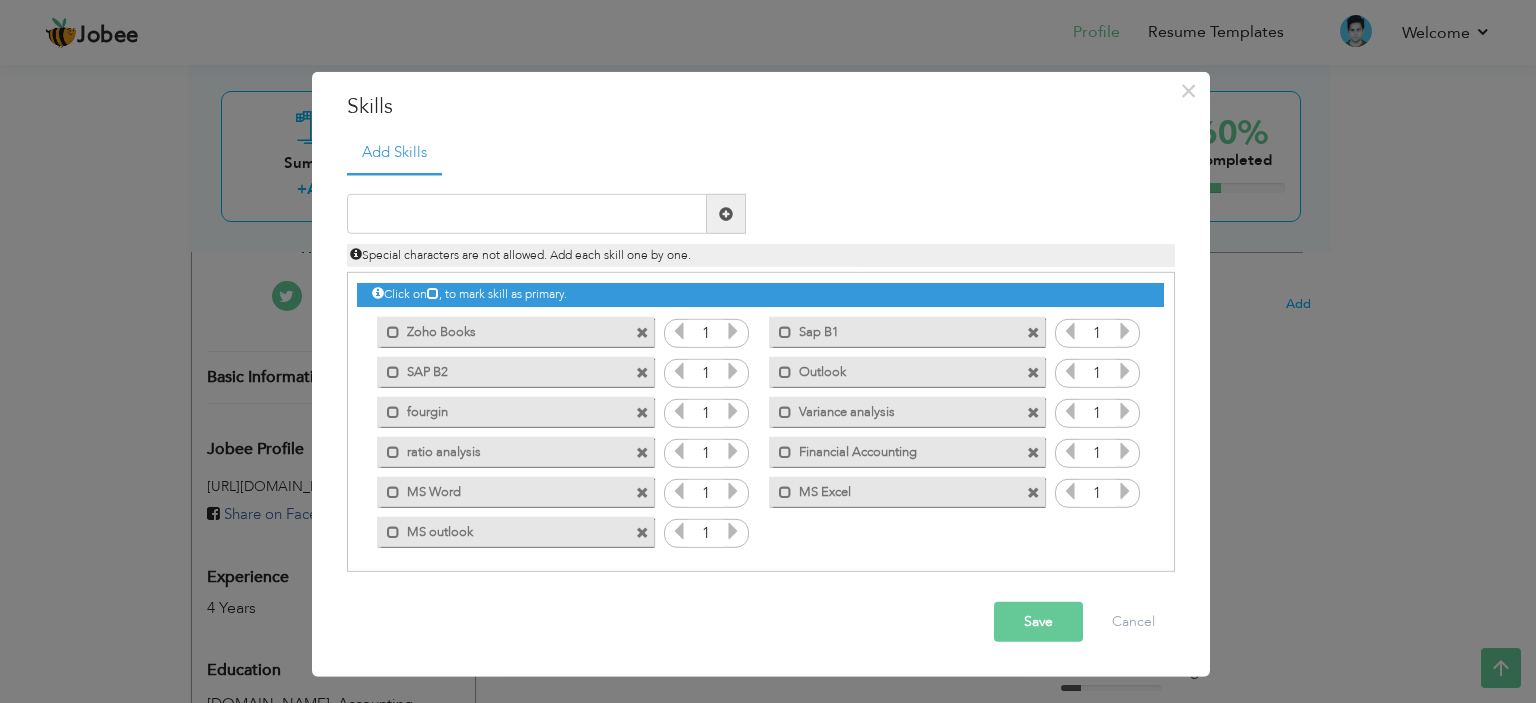 click at bounding box center [1033, 372] 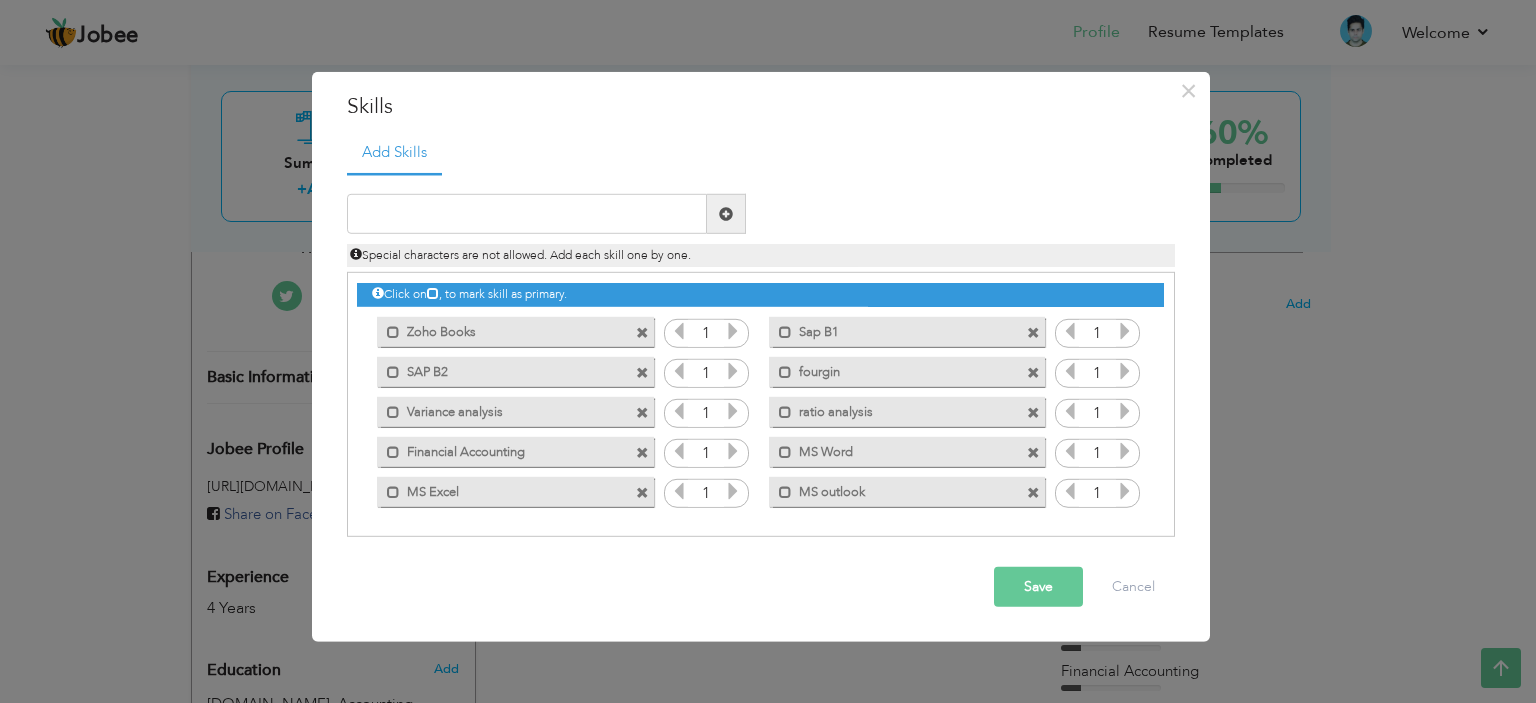 click on "Save" at bounding box center [1038, 587] 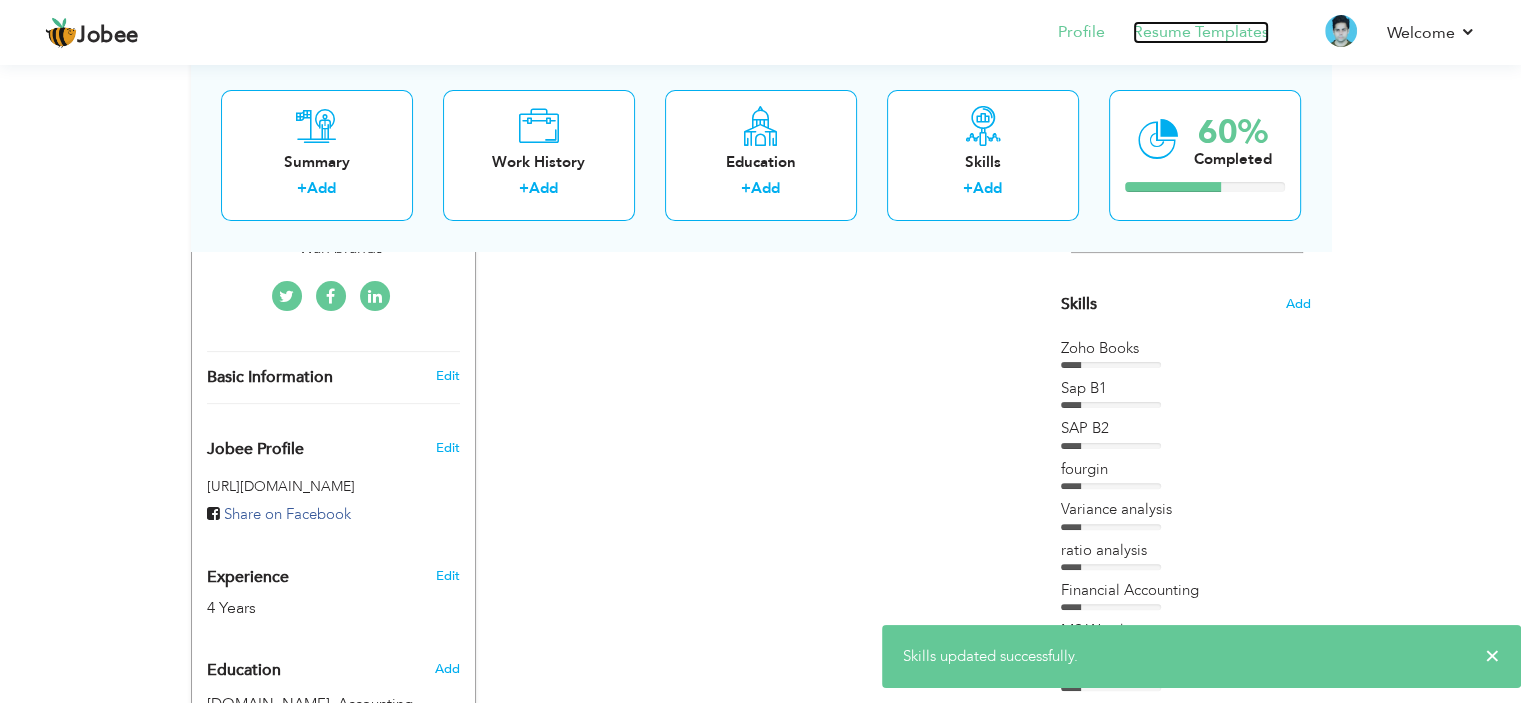 click on "Resume Templates" at bounding box center [1201, 32] 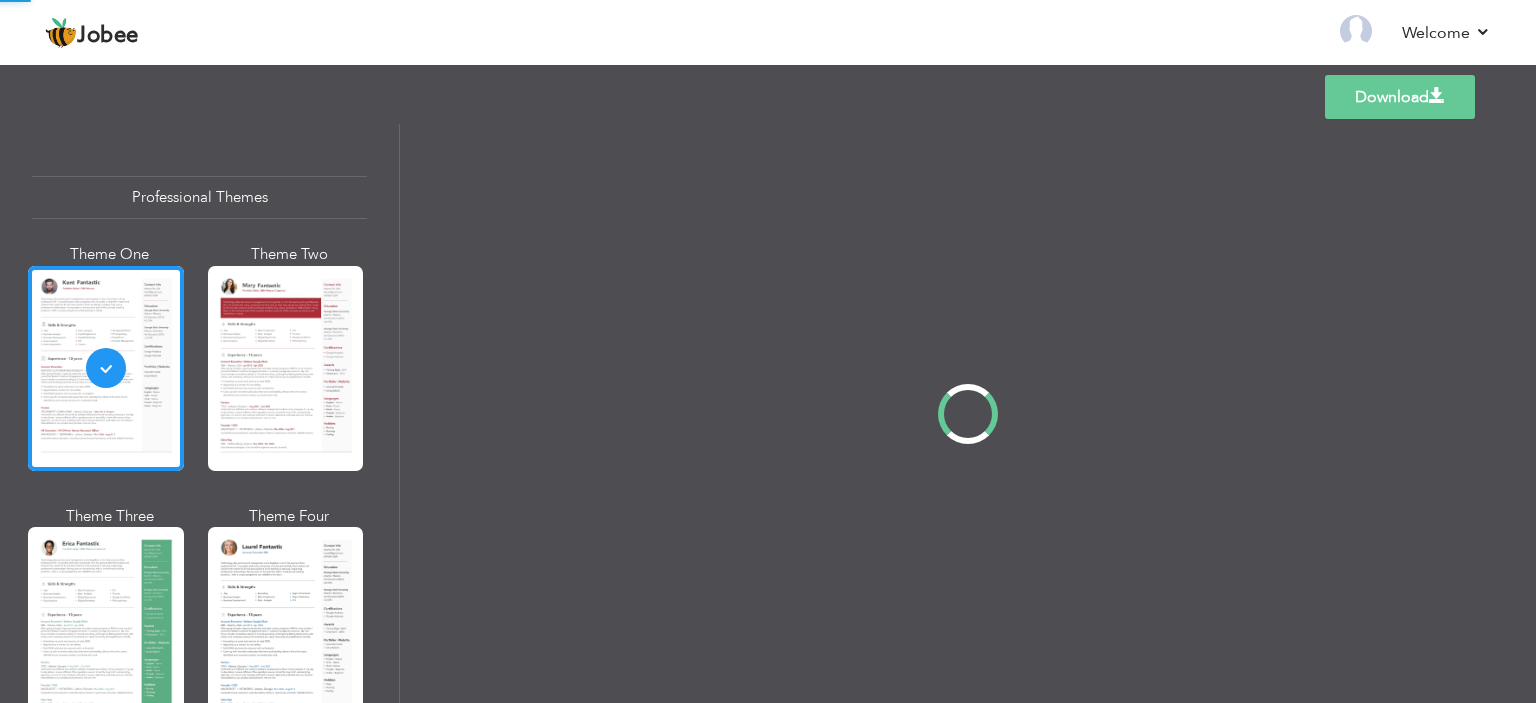 scroll, scrollTop: 0, scrollLeft: 0, axis: both 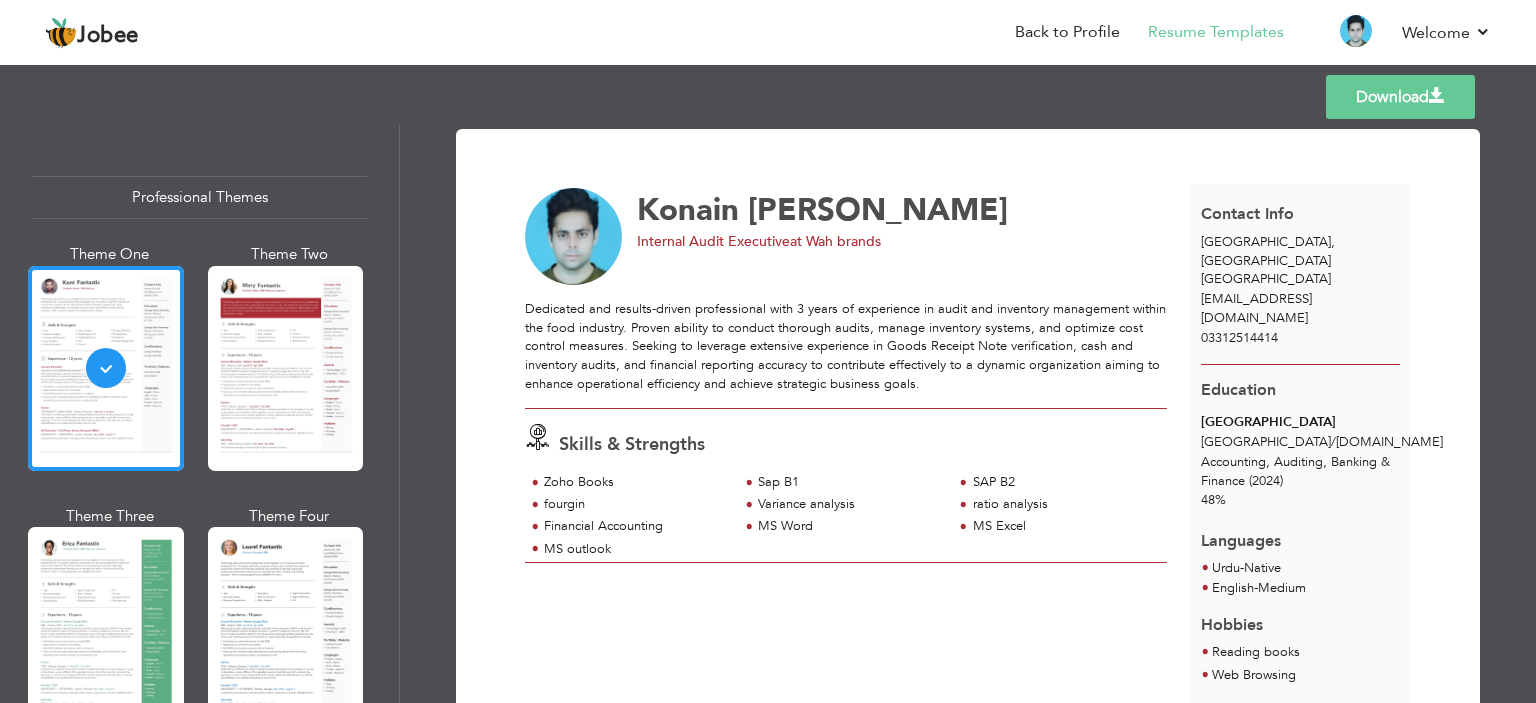 drag, startPoint x: 1528, startPoint y: 294, endPoint x: 1532, endPoint y: 343, distance: 49.162994 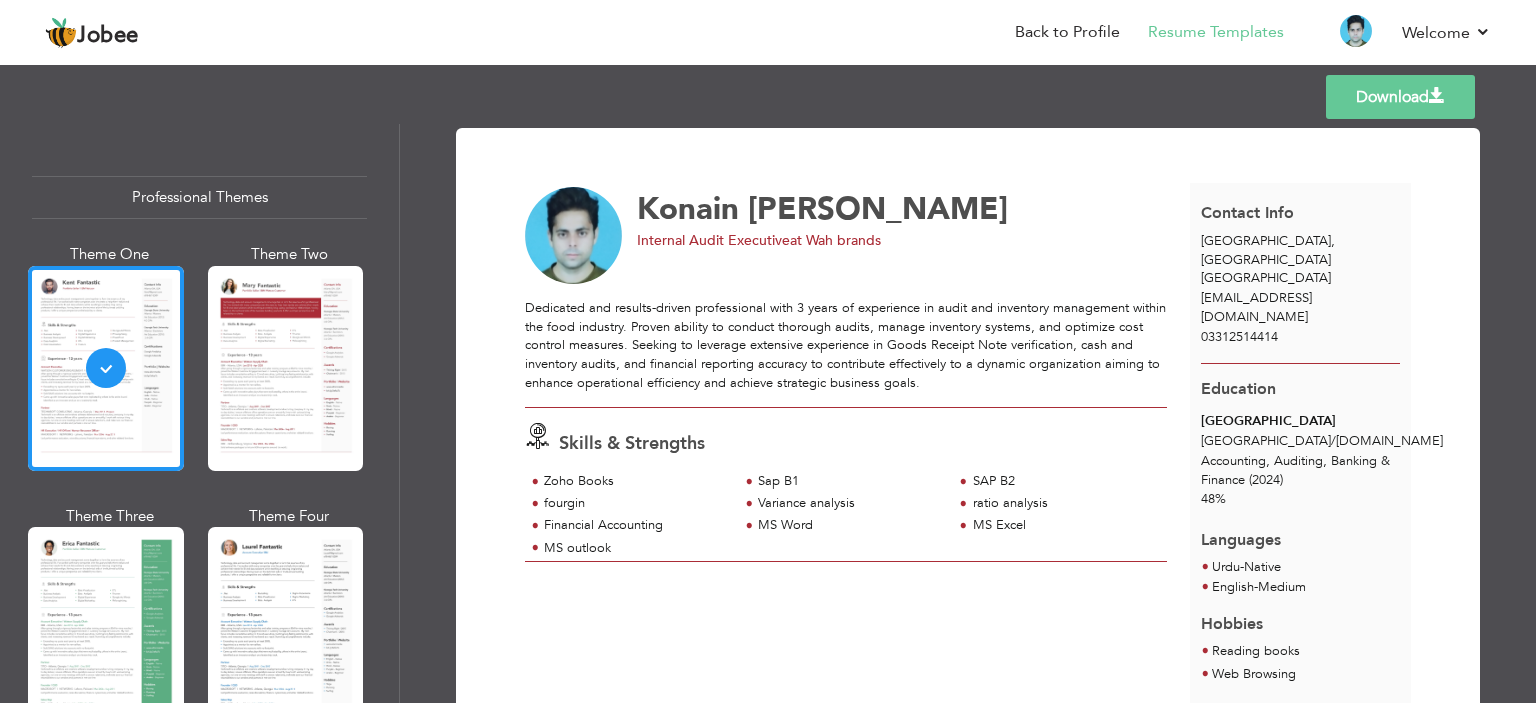 scroll, scrollTop: 0, scrollLeft: 0, axis: both 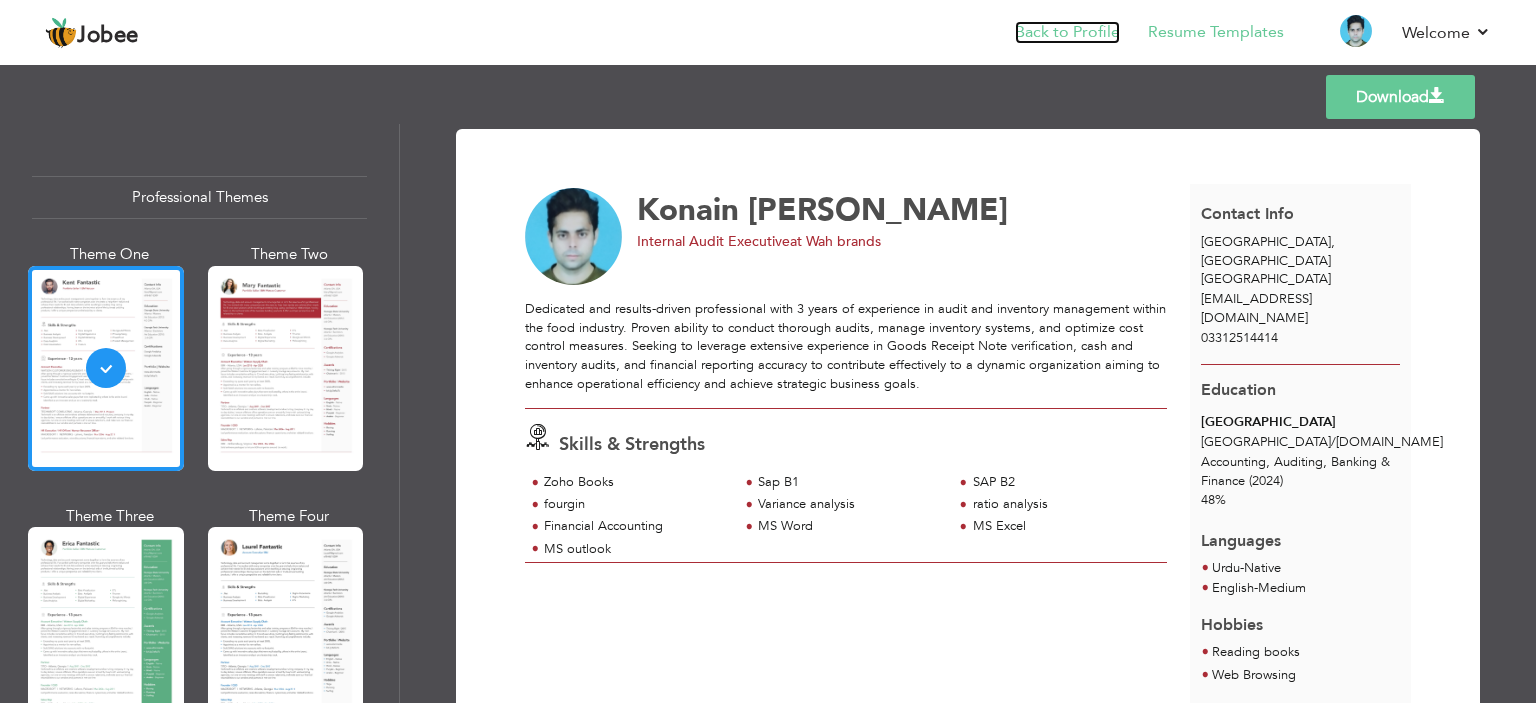 click on "Back to Profile" at bounding box center (1067, 32) 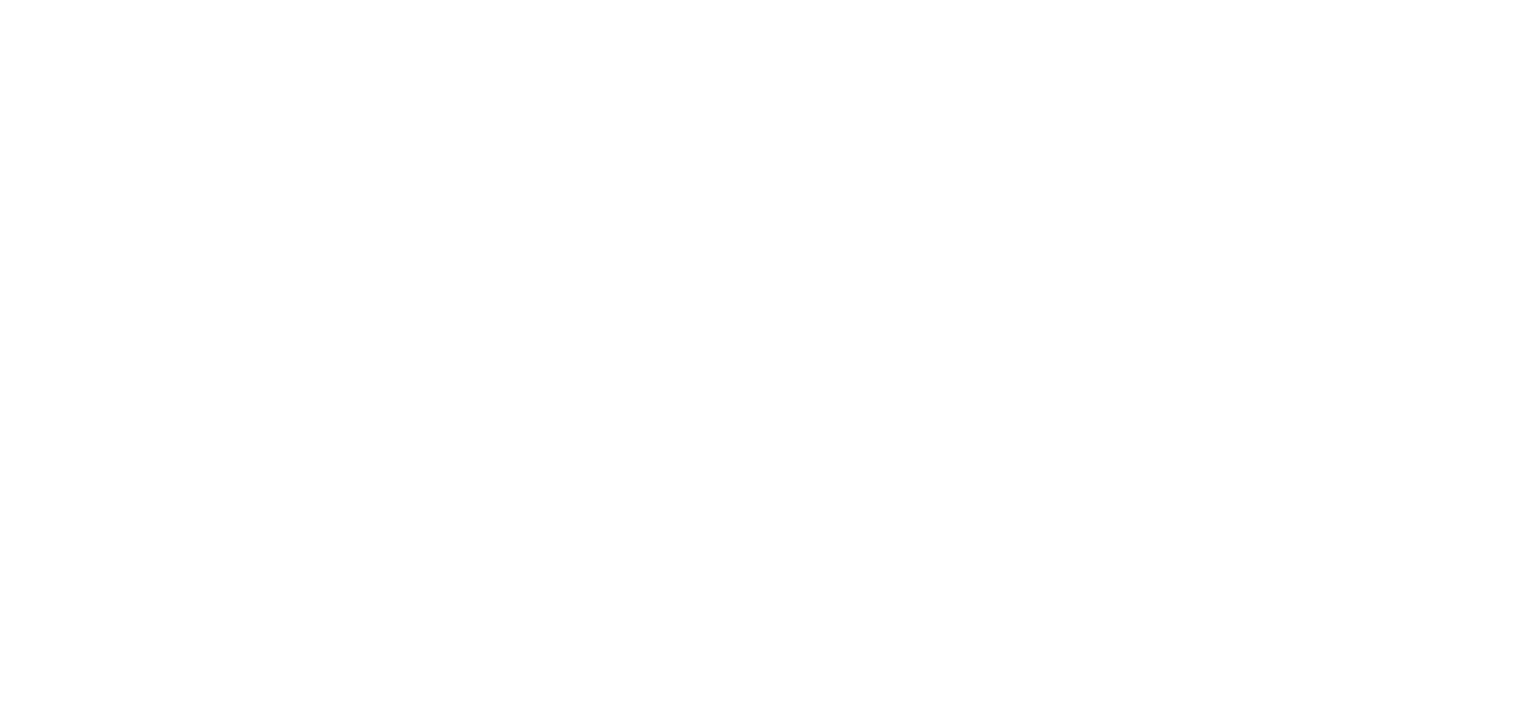 scroll, scrollTop: 0, scrollLeft: 0, axis: both 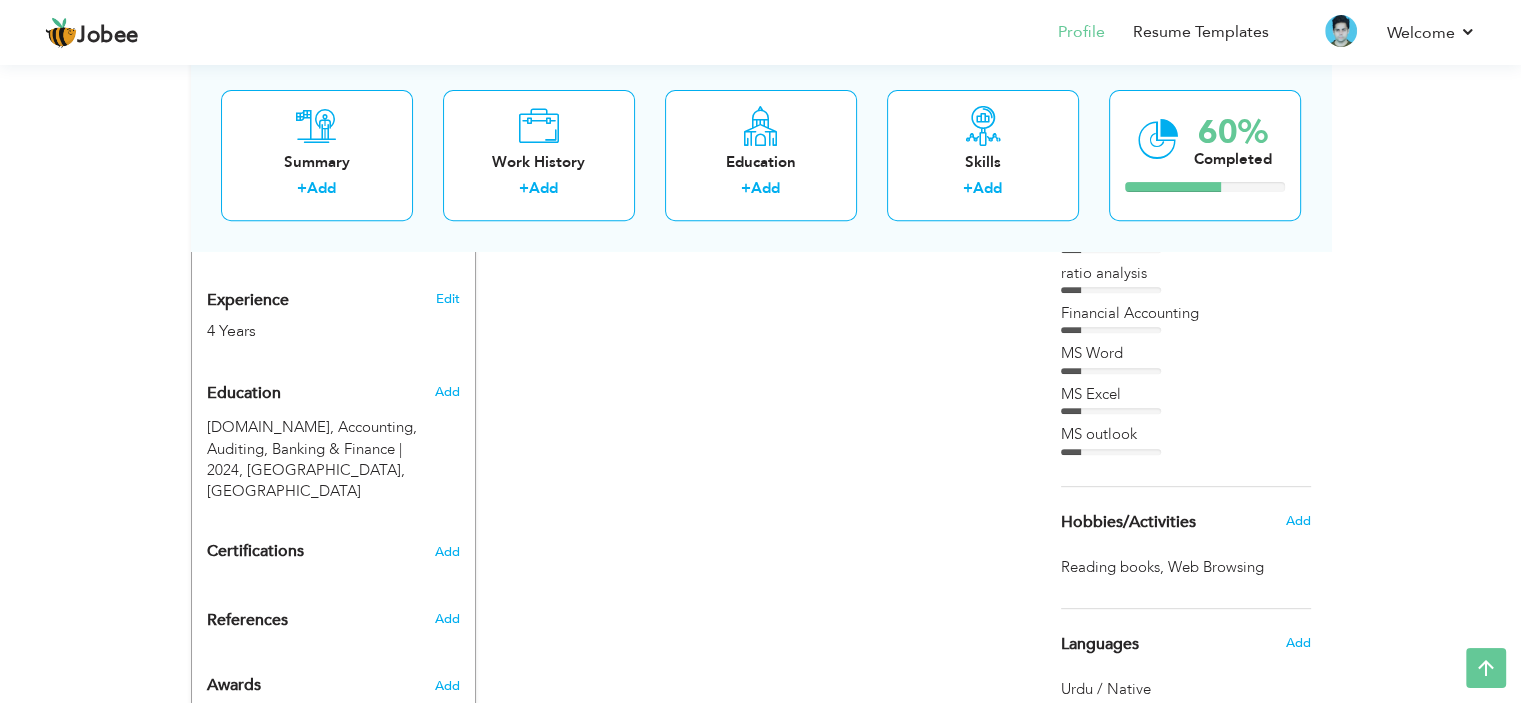 drag, startPoint x: 1535, startPoint y: 253, endPoint x: 1512, endPoint y: 556, distance: 303.87167 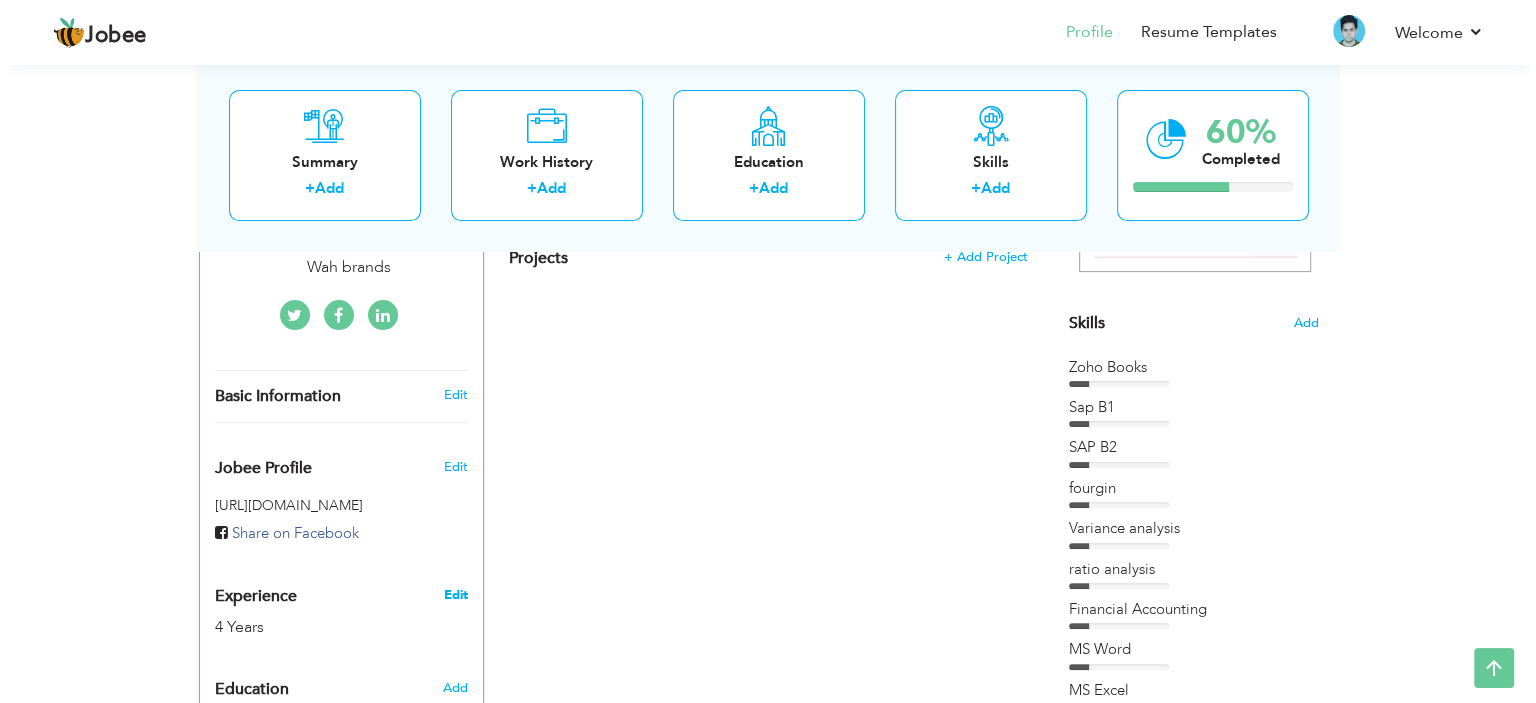 scroll, scrollTop: 433, scrollLeft: 0, axis: vertical 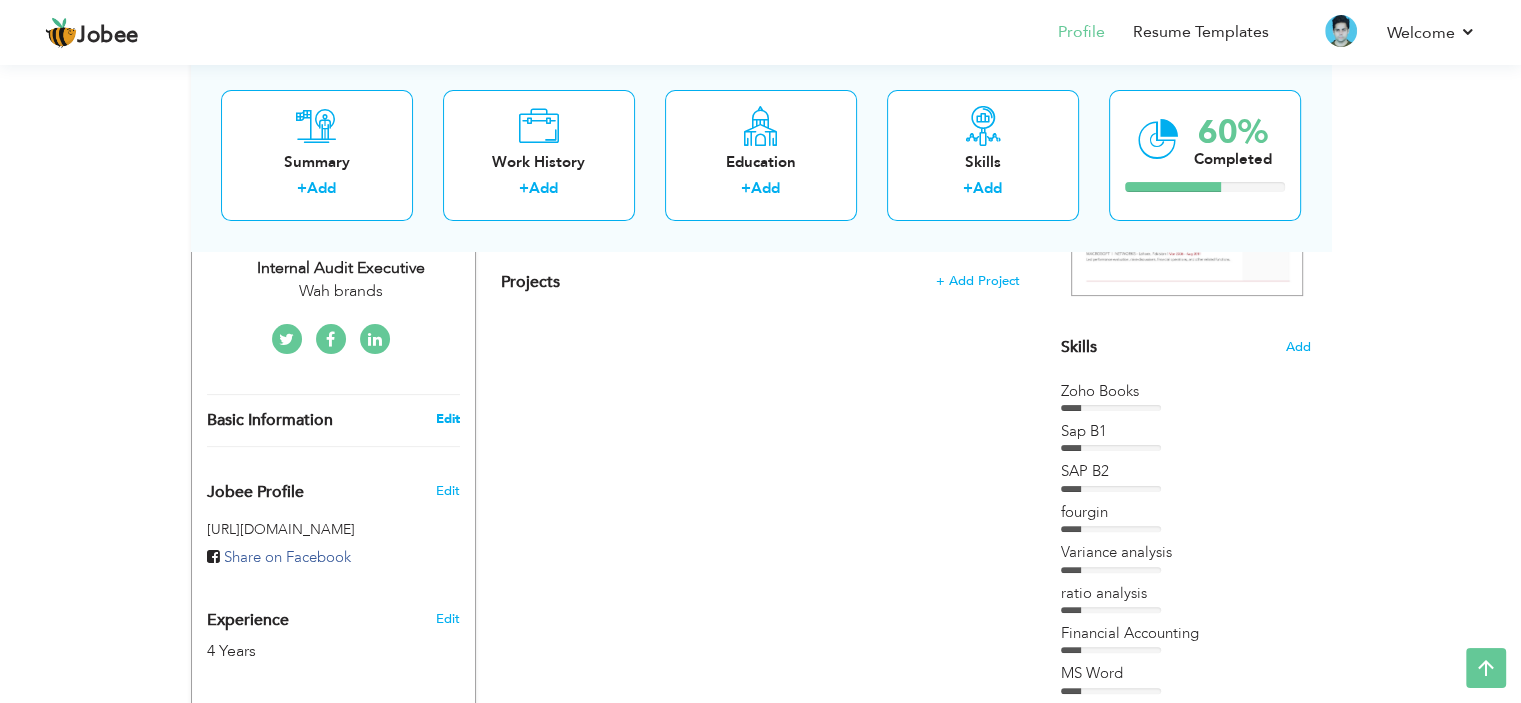 click on "Edit" at bounding box center [447, 419] 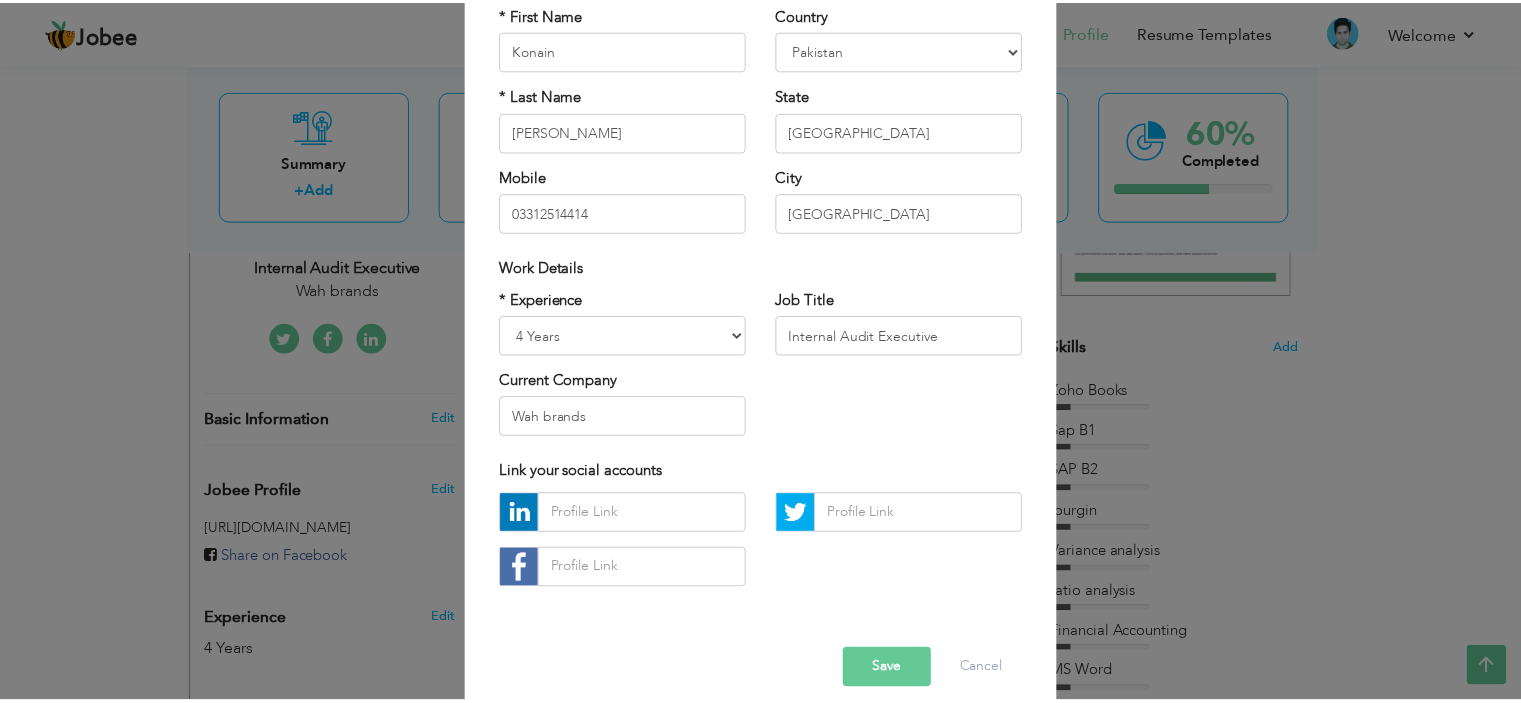 scroll, scrollTop: 205, scrollLeft: 0, axis: vertical 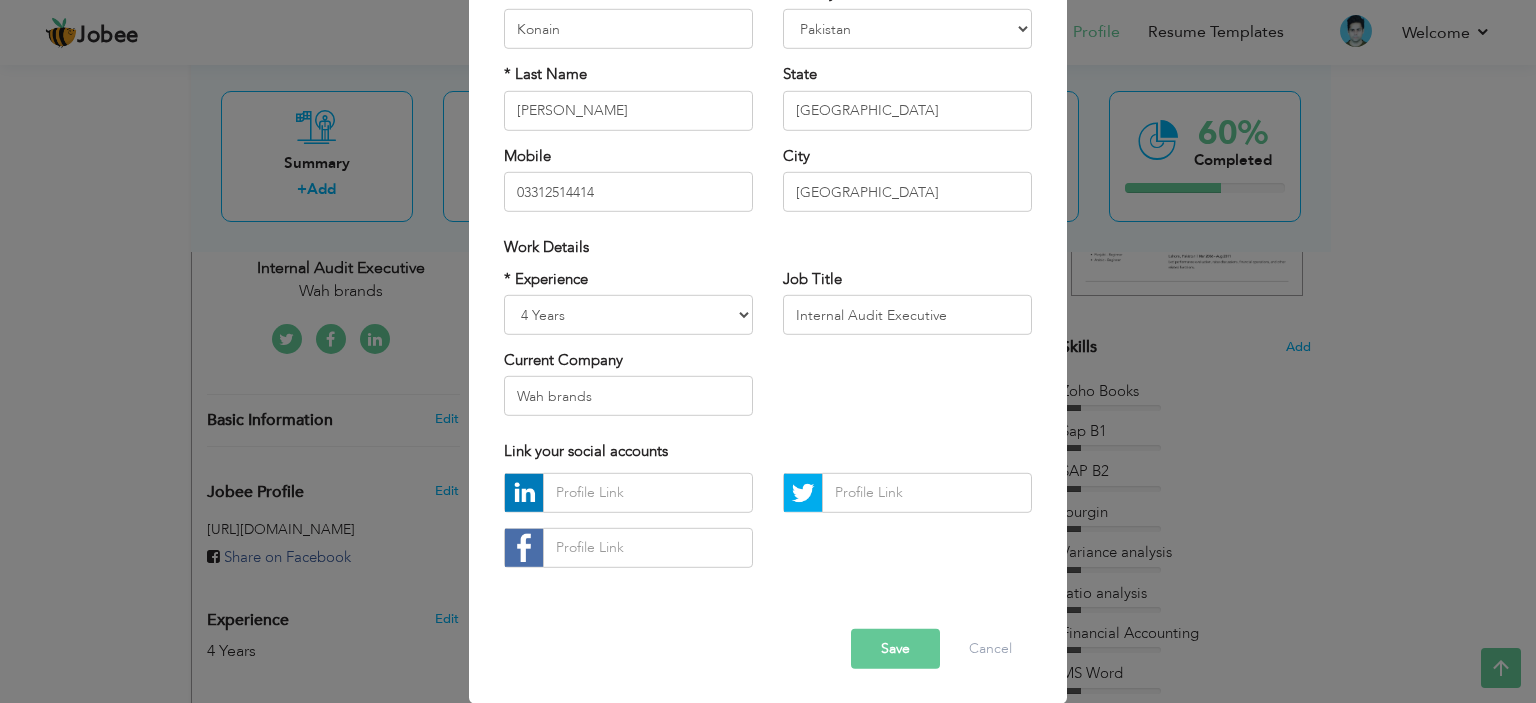 click on "Save" at bounding box center [895, 649] 